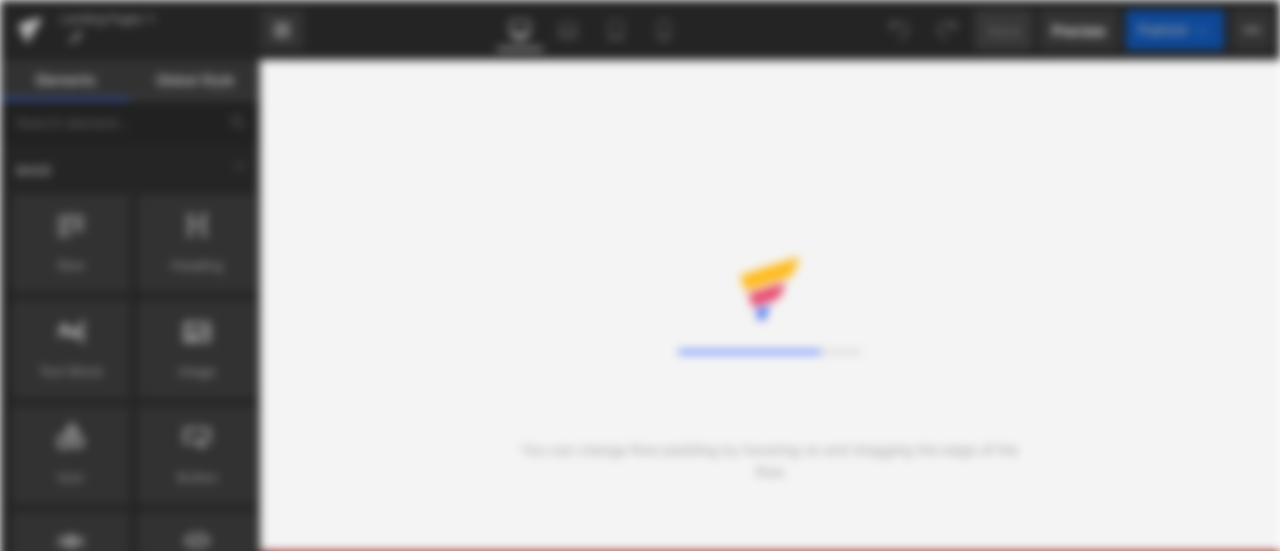 scroll, scrollTop: 0, scrollLeft: 0, axis: both 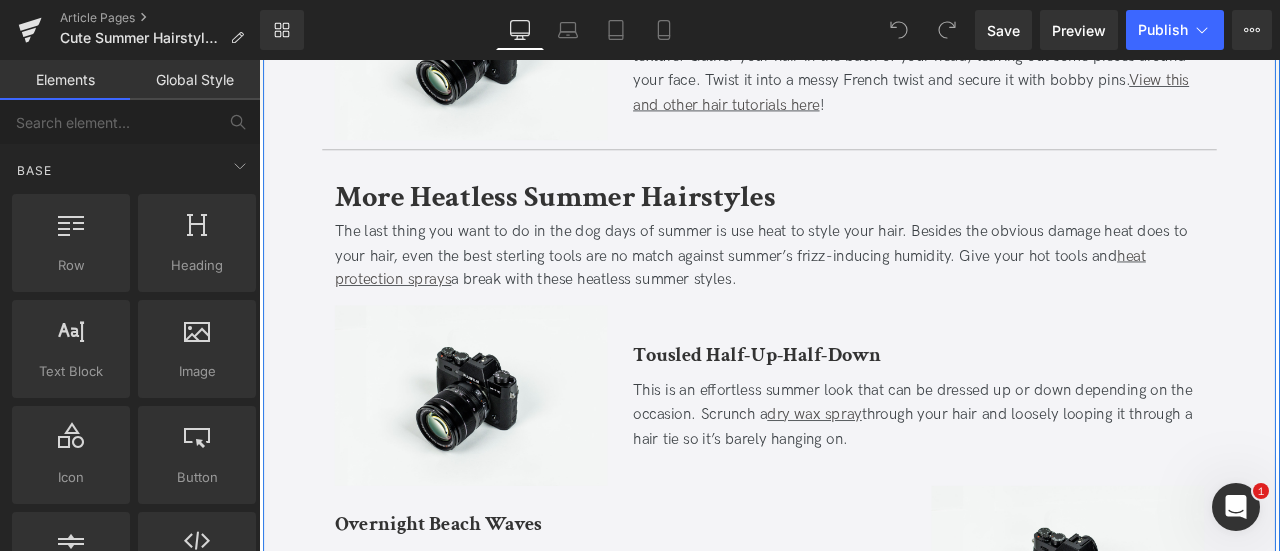 click on "Cute Summer Hairstyles to Keep You Cool in the Heat Heading Updated on August 4, 2025 | 5 min read [NAME], Davines Writer Text Block Separator It's officially hot out and that means no more leaving the house with your hair down. From limp roots and strands stuck to your face, to unmanageable frizz and flyaways, the heat and humidity can turn your best hair day into a tangled, sweaty mess within minutes of stepping outside. So keeping your hair up and away from your skin, while still looking cute, is the goal for summer. If you’re tired of the same old high ponies and messy buns, and need some hot weather hair inspo, we have you covered. Keep reading for all the cute summer hairstyles to keep you cool when the temps are anything but. Text Block Key Takeaways Heading" at bounding box center (864, 58) 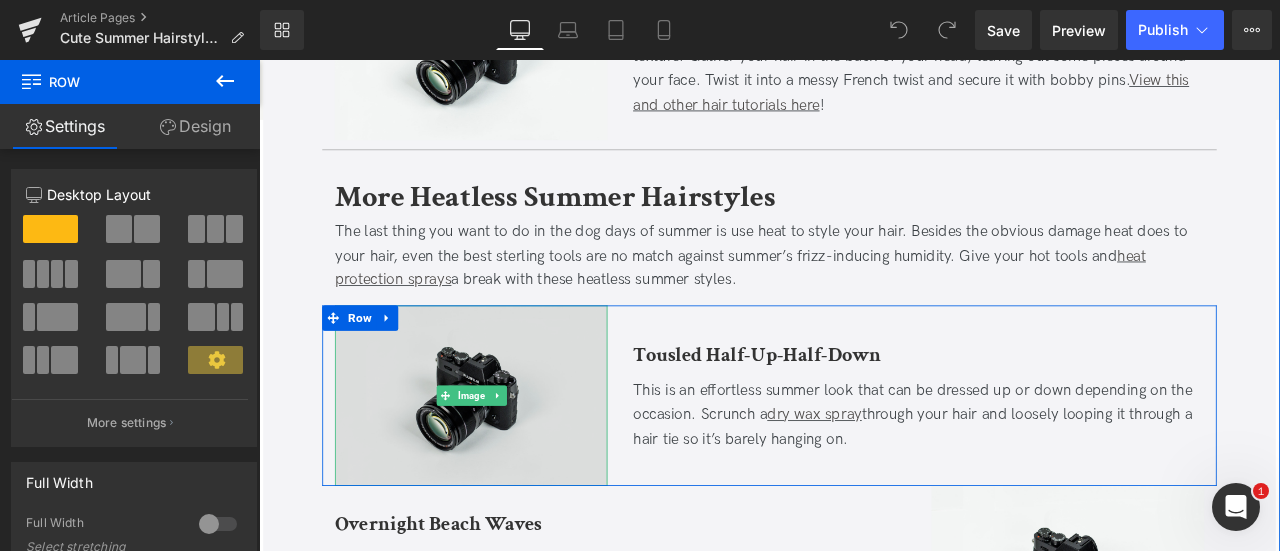click at bounding box center (510, 458) 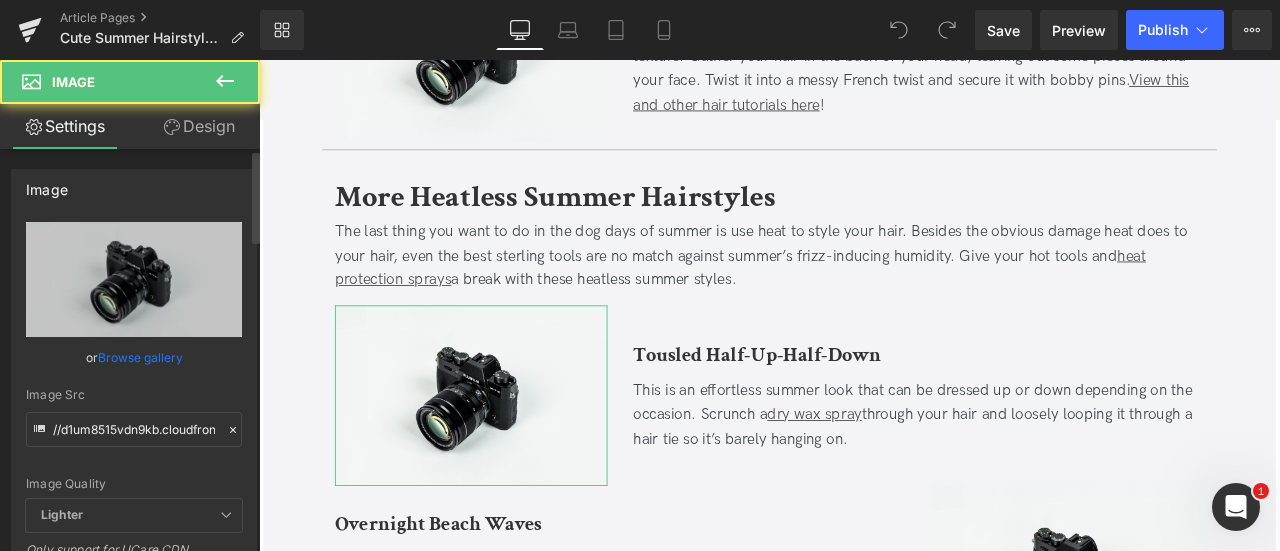 click on "Browse gallery" at bounding box center [140, 357] 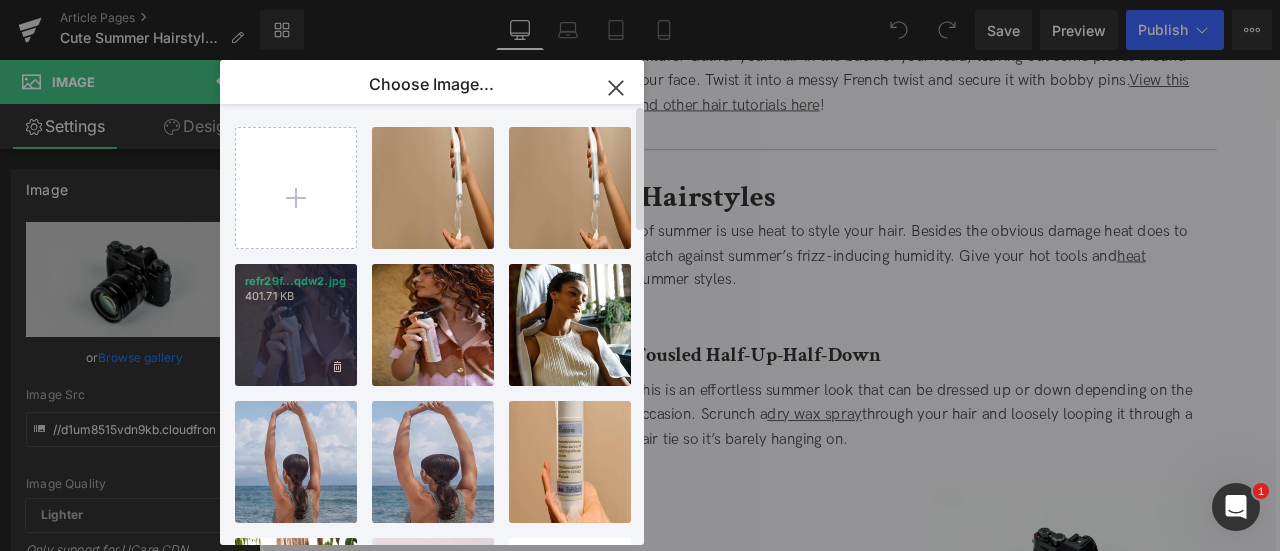 click on "refr29f...qdw2.jpg 401.71 KB" at bounding box center [296, 325] 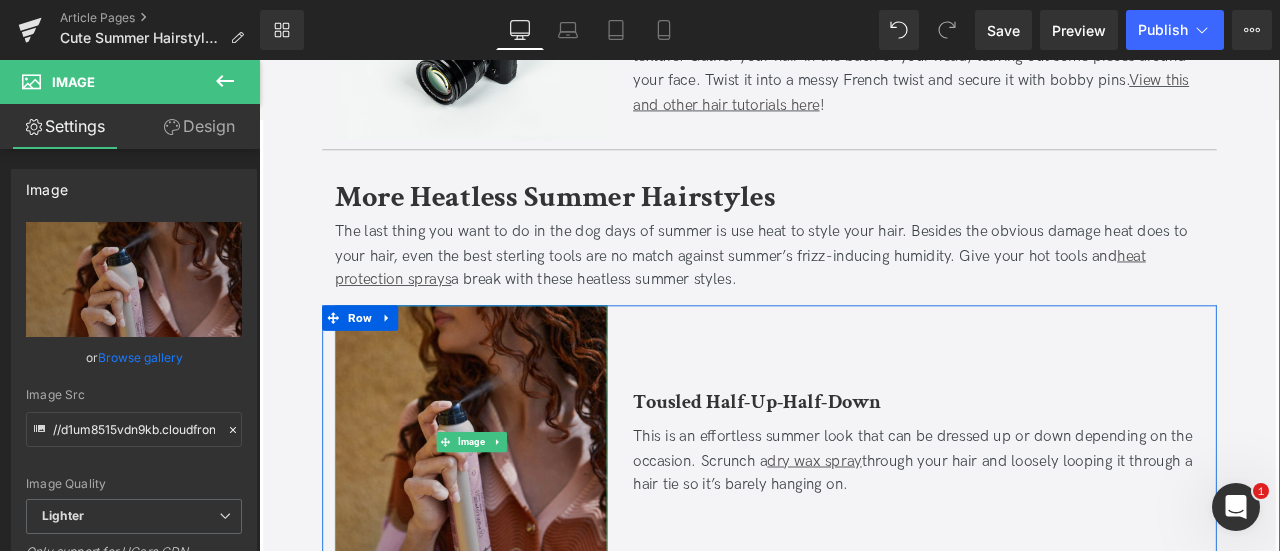 scroll, scrollTop: 3777, scrollLeft: 0, axis: vertical 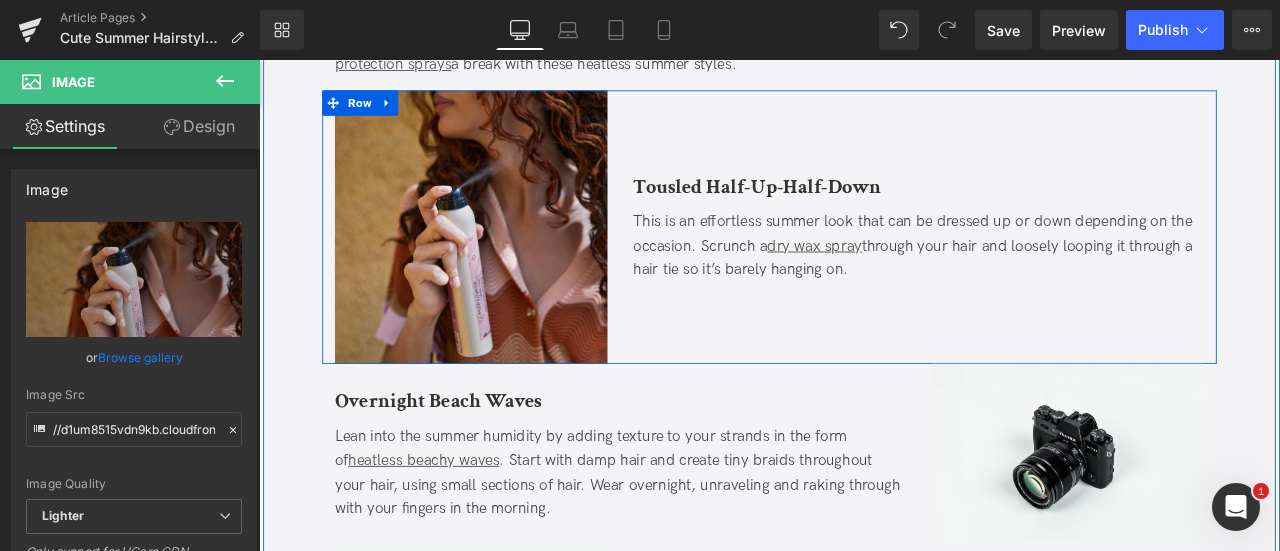 click on "Tousled Half-Up-Half-Down Heading         This is an effortless summer look that can be dressed up or down depending on the occasion. Scrunch a  dry wax spray  through your hair and loosely looping it through a hair tie so it’s barely hanging on. Text Block" at bounding box center (1040, 257) 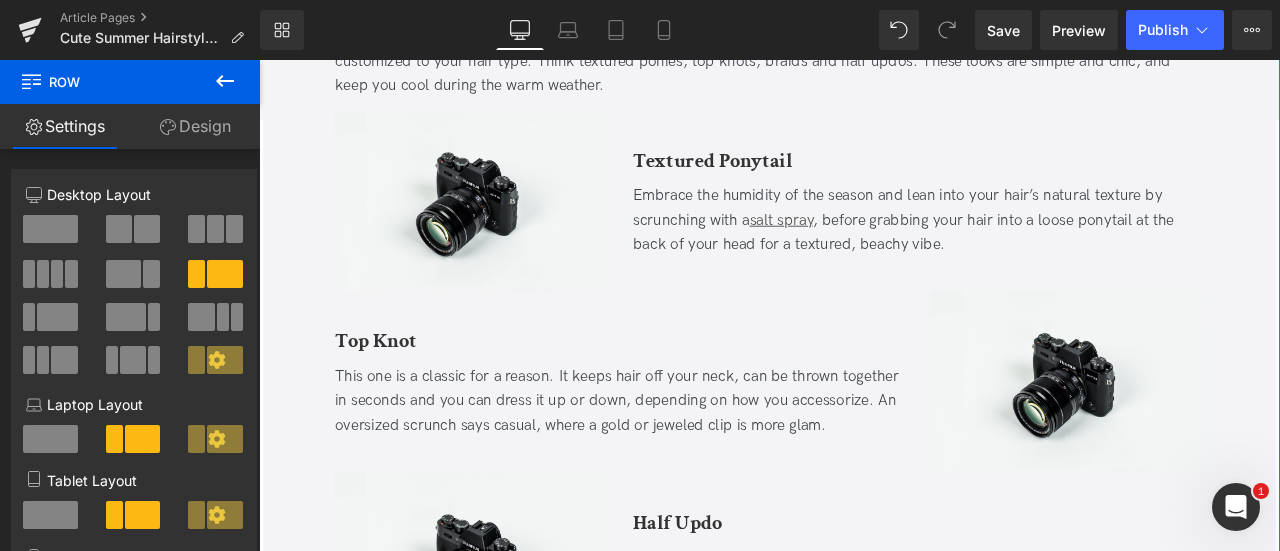 scroll, scrollTop: 1204, scrollLeft: 0, axis: vertical 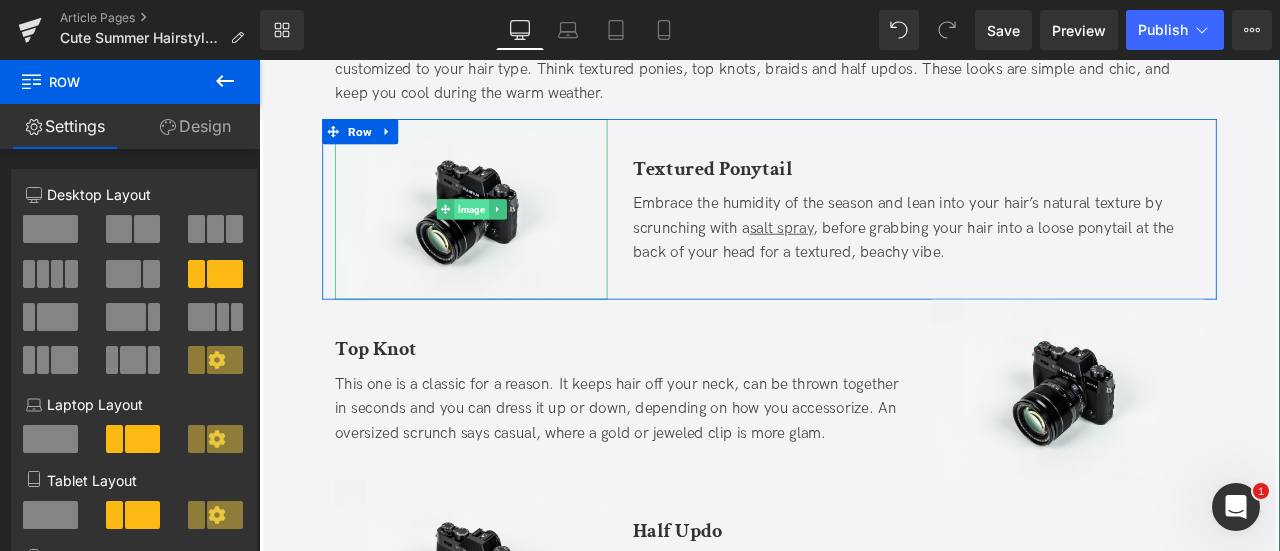 click on "Image" at bounding box center (510, 237) 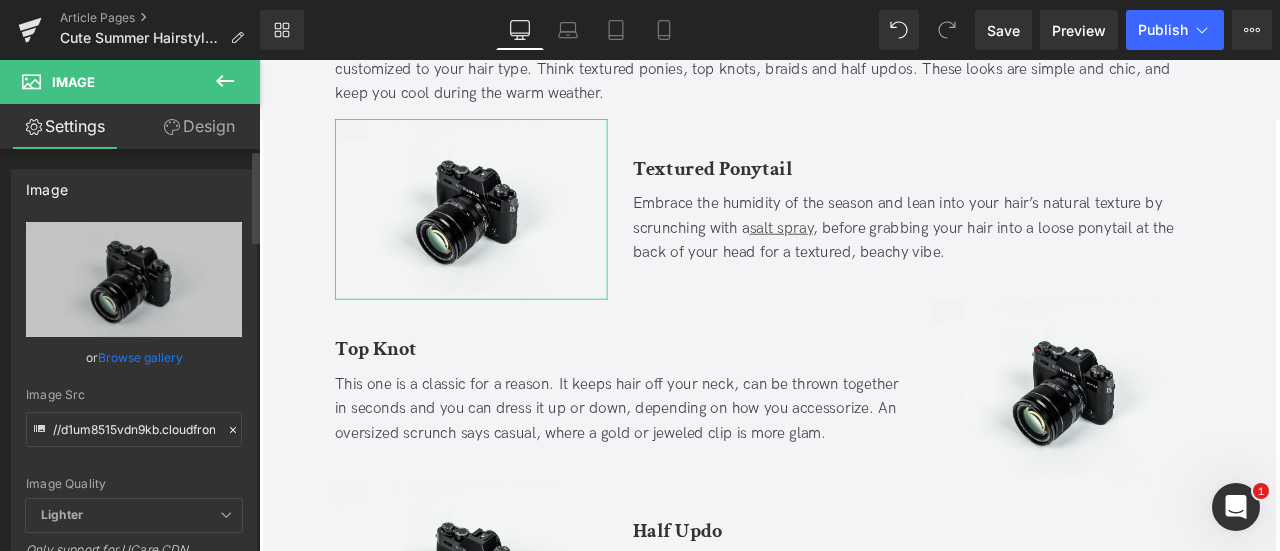 click on "Browse gallery" at bounding box center (140, 357) 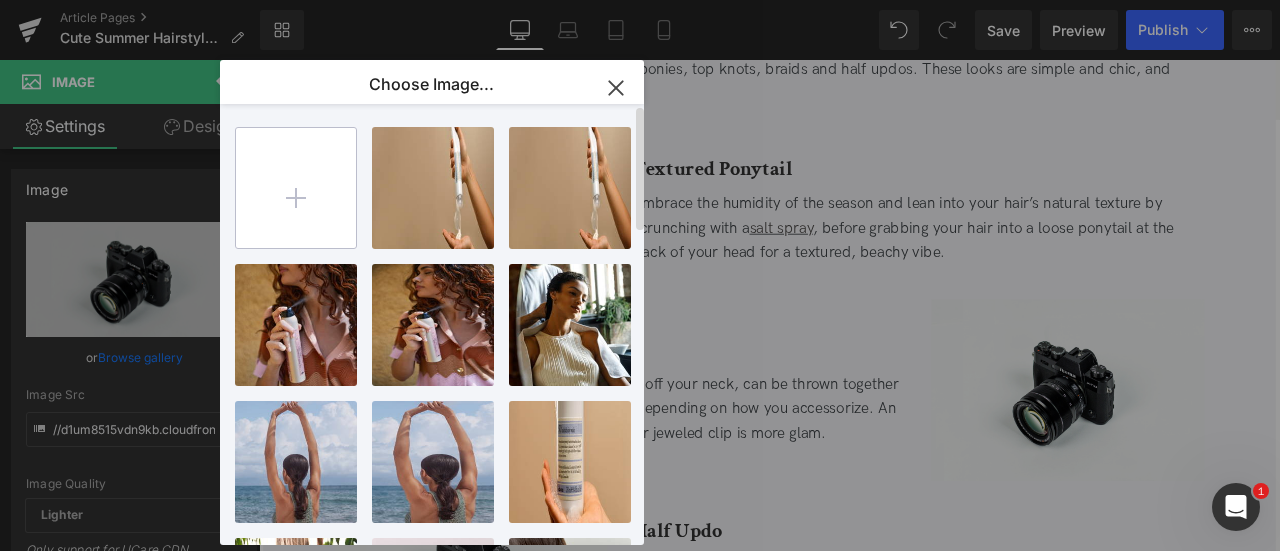 click at bounding box center [296, 188] 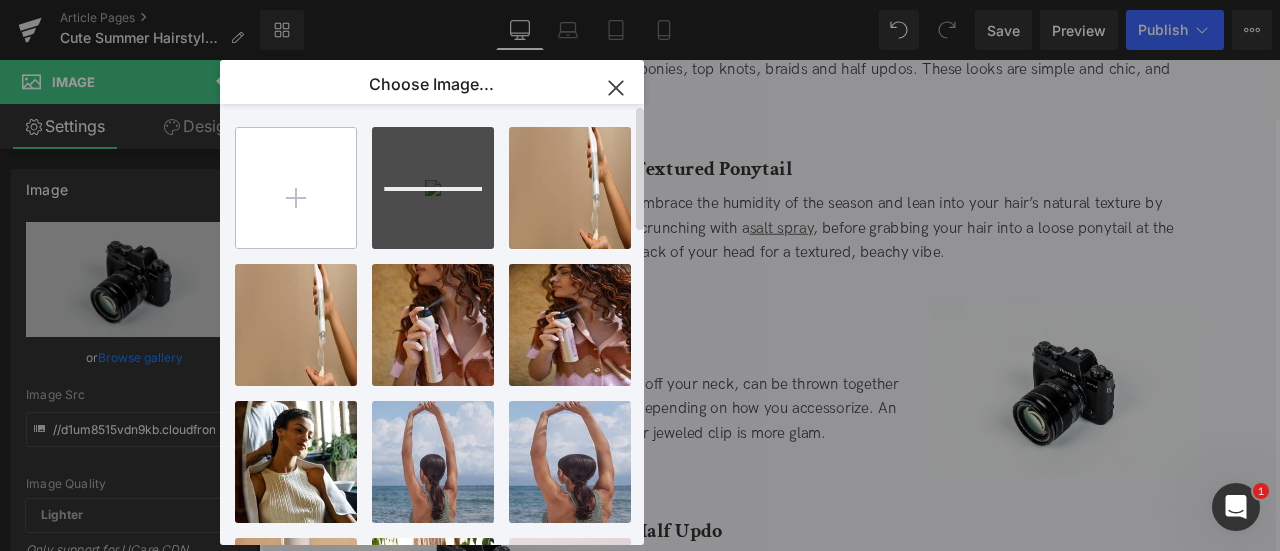 click at bounding box center [296, 188] 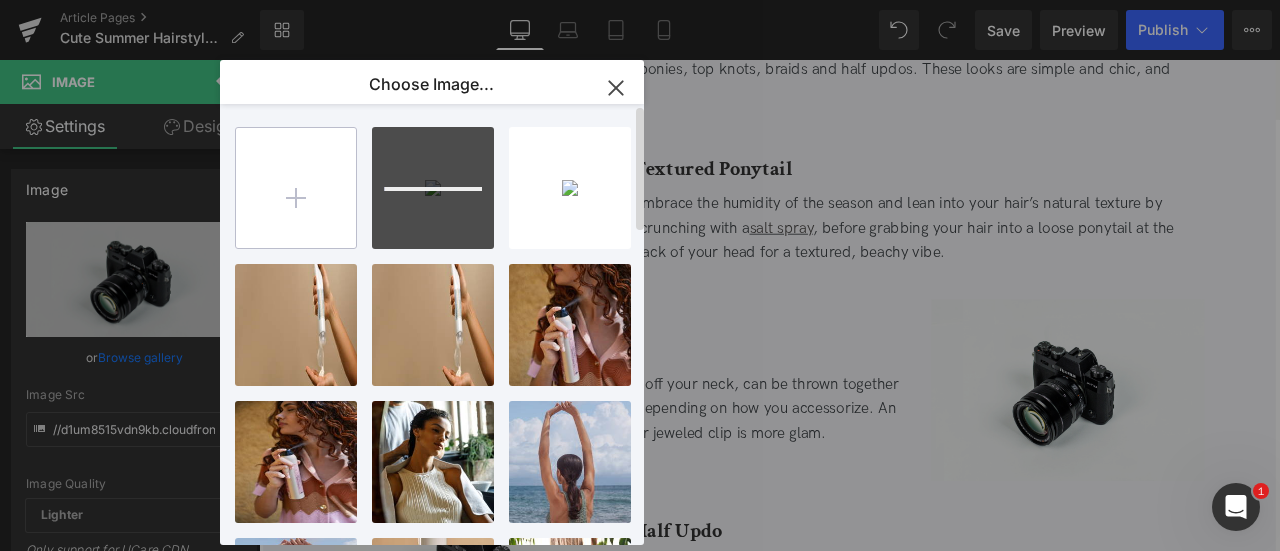 click at bounding box center [296, 188] 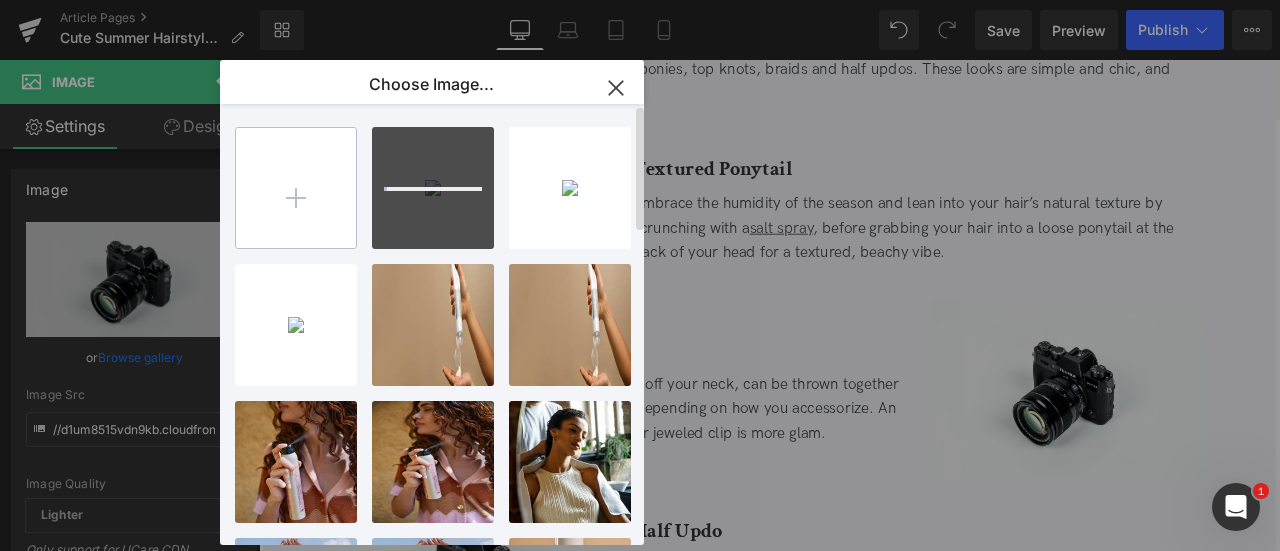 click at bounding box center [296, 188] 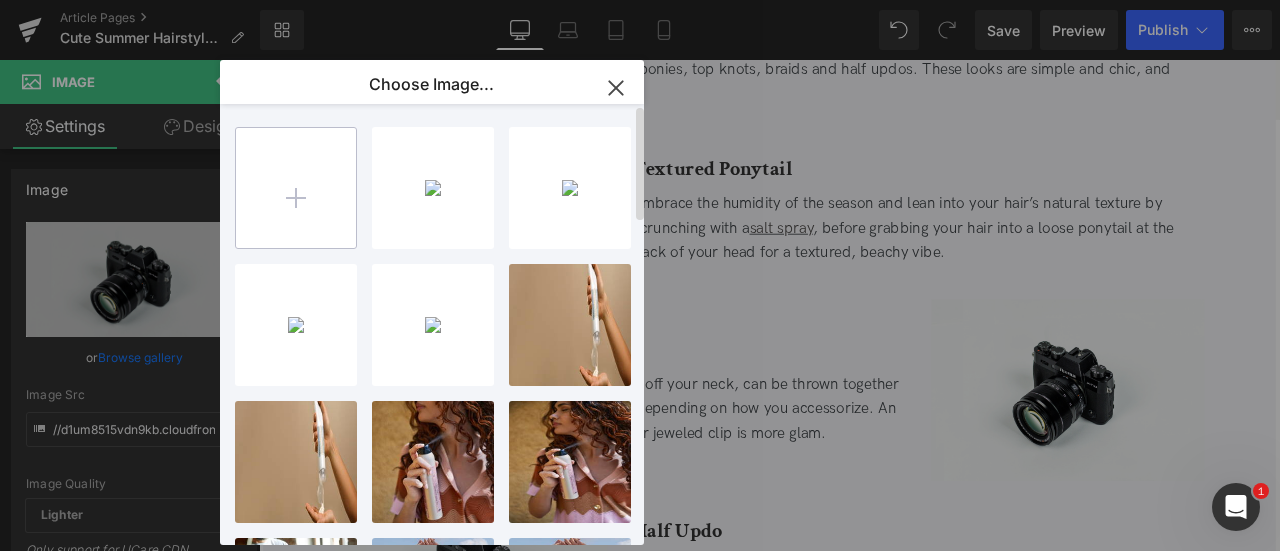 click at bounding box center (296, 188) 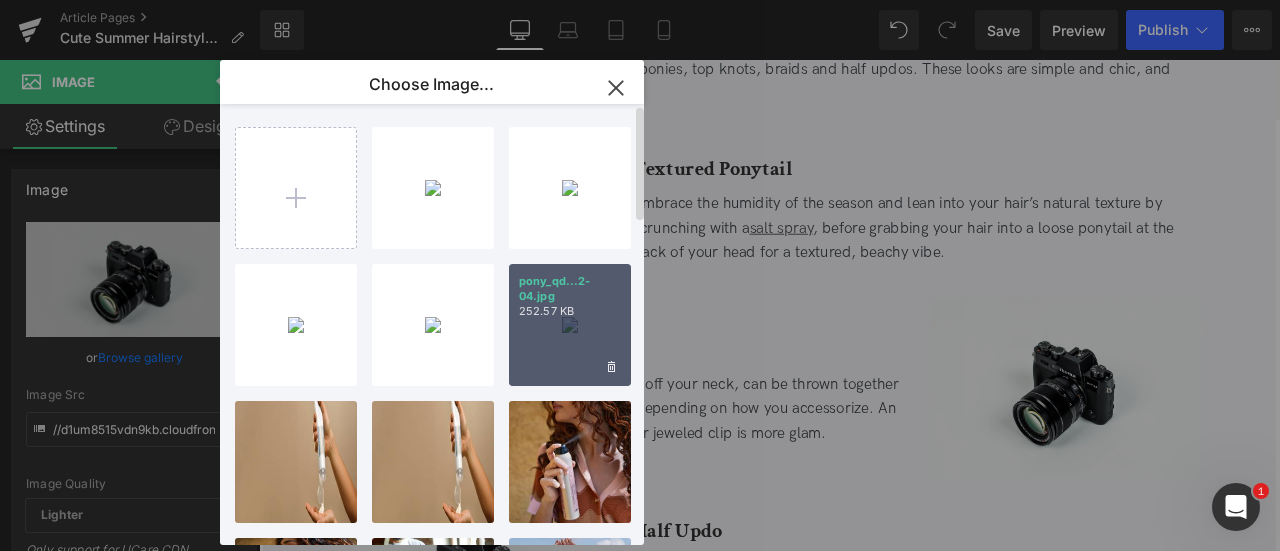 click on "pony_qd...2-04.jpg" at bounding box center [570, 289] 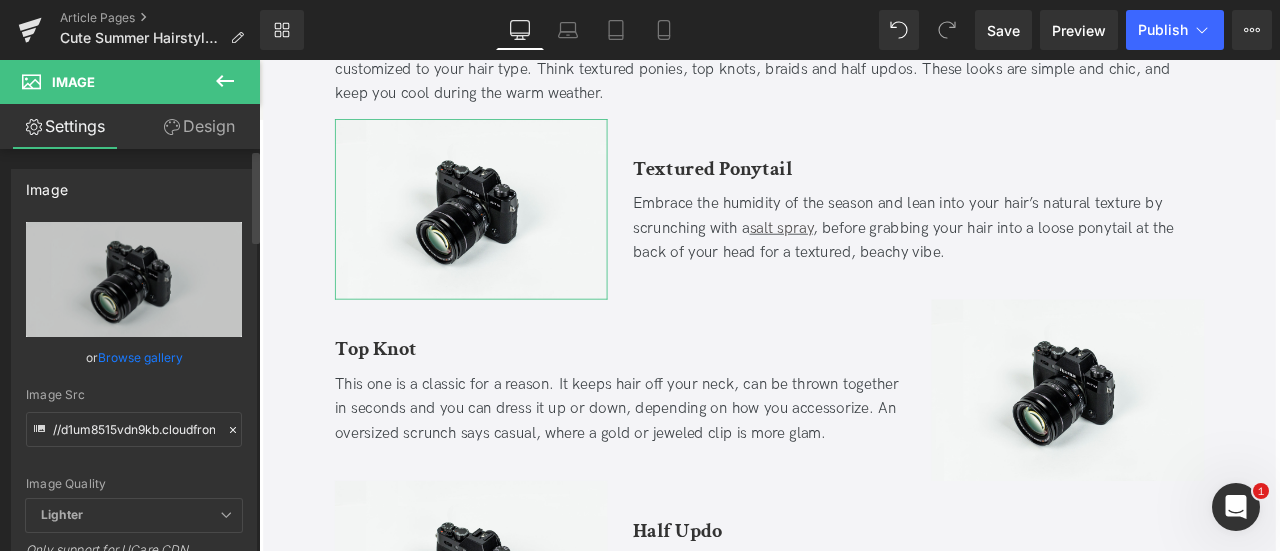 click on "Browse gallery" at bounding box center (140, 357) 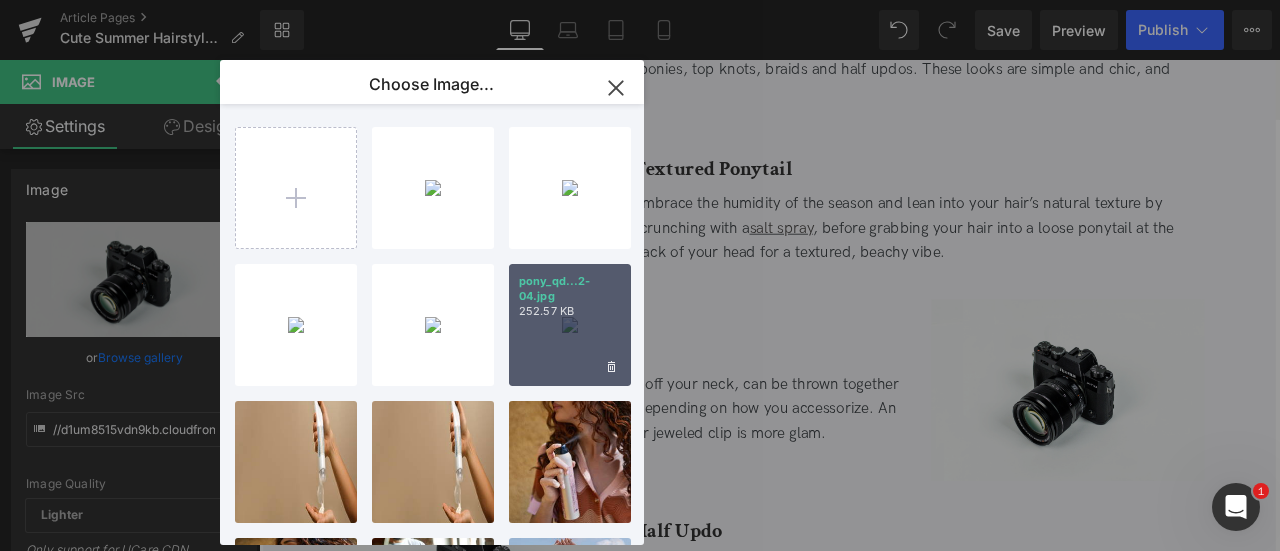 click on "252.57 KB" at bounding box center [570, 311] 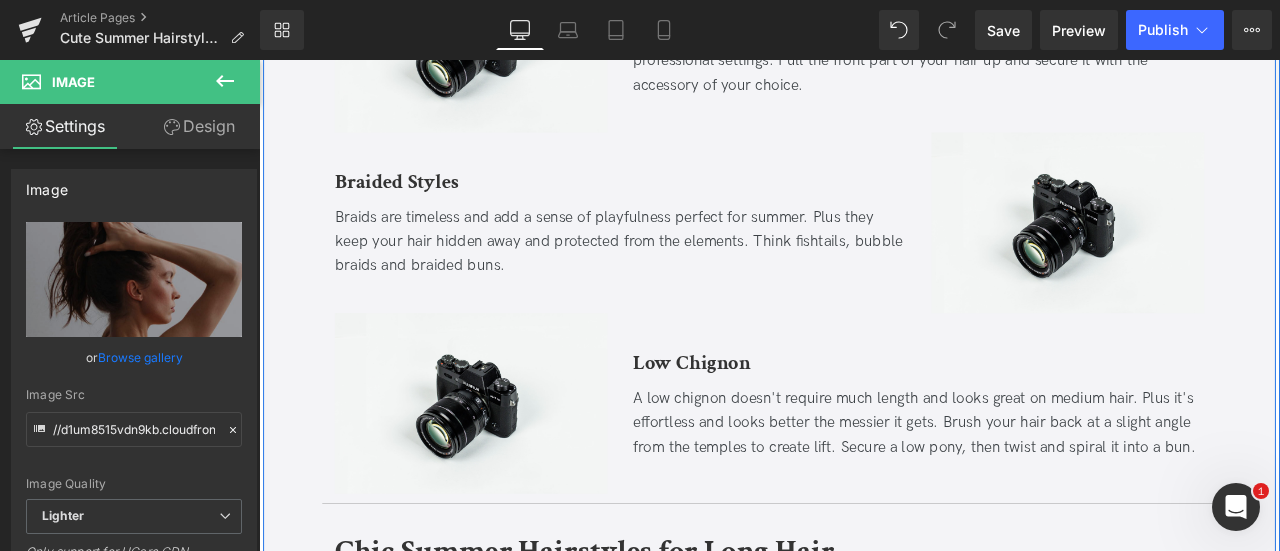scroll, scrollTop: 2094, scrollLeft: 0, axis: vertical 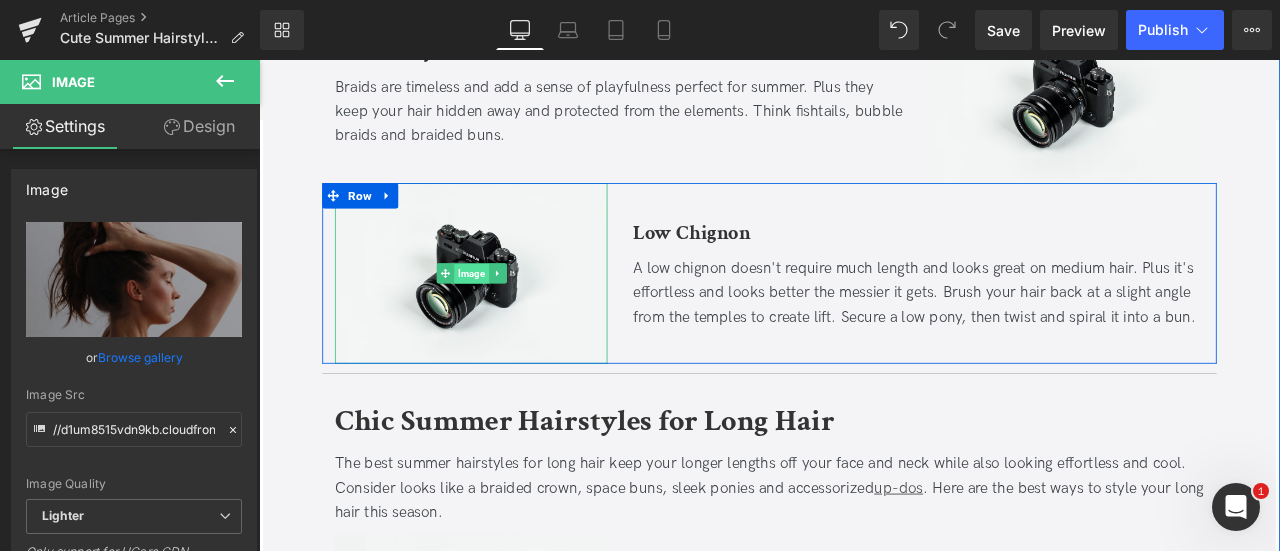 click on "Image" at bounding box center [510, 314] 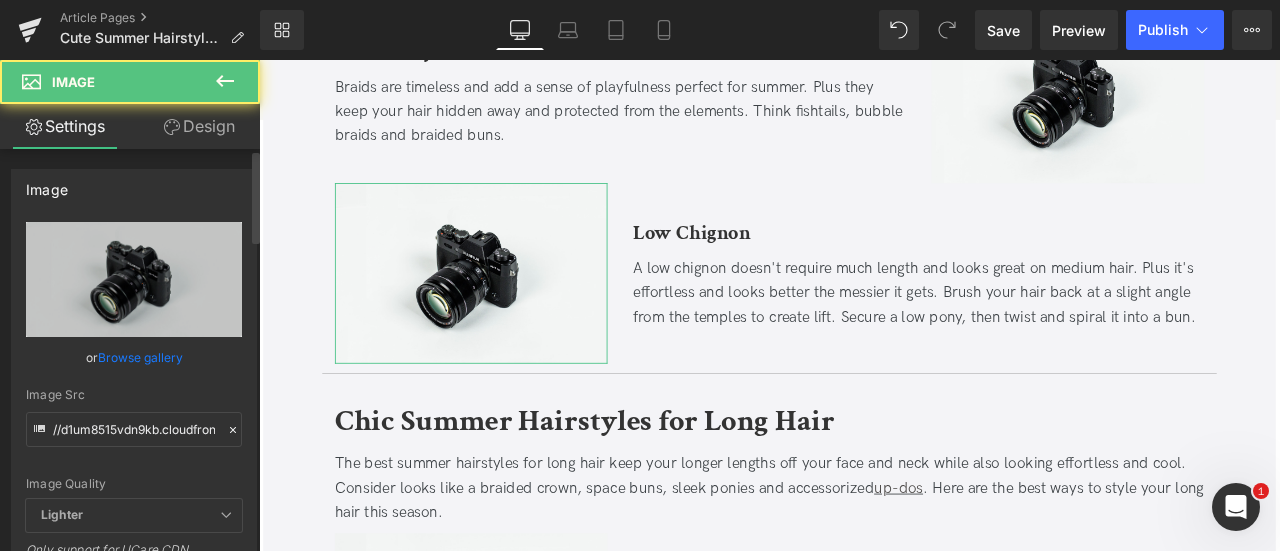 click on "Browse gallery" at bounding box center (140, 357) 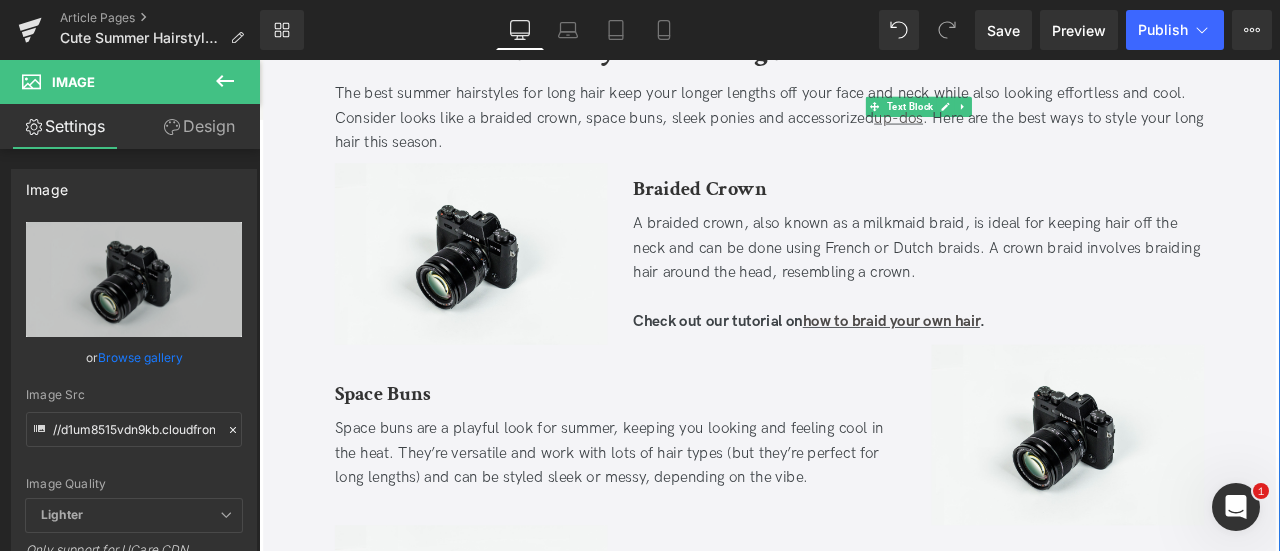 scroll, scrollTop: 2566, scrollLeft: 0, axis: vertical 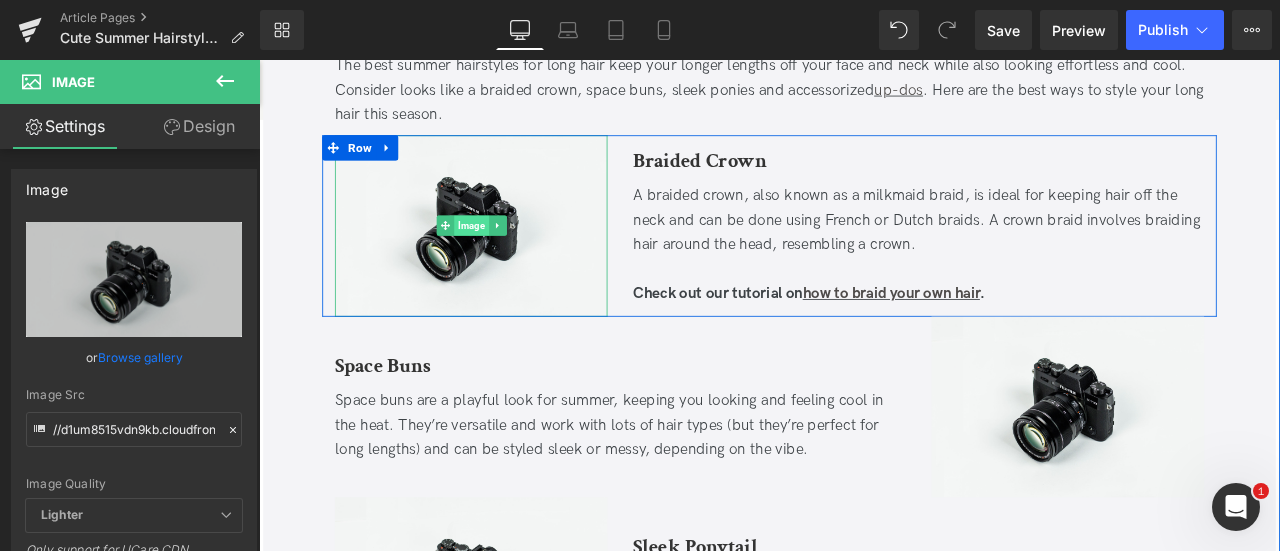 click on "Image" at bounding box center (510, 256) 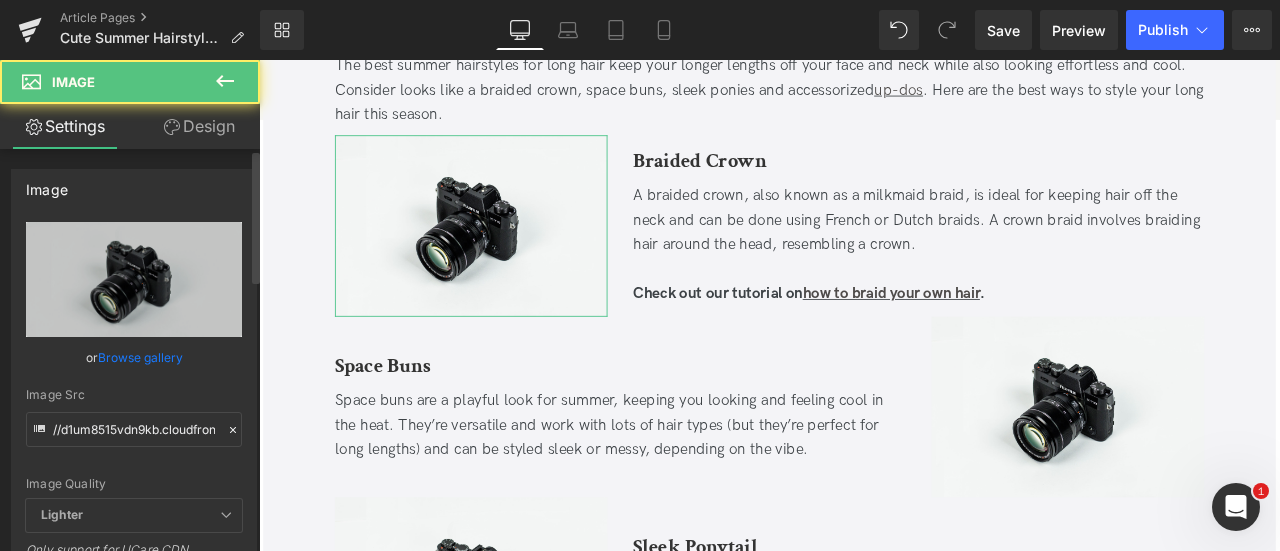 click on "Browse gallery" at bounding box center (140, 357) 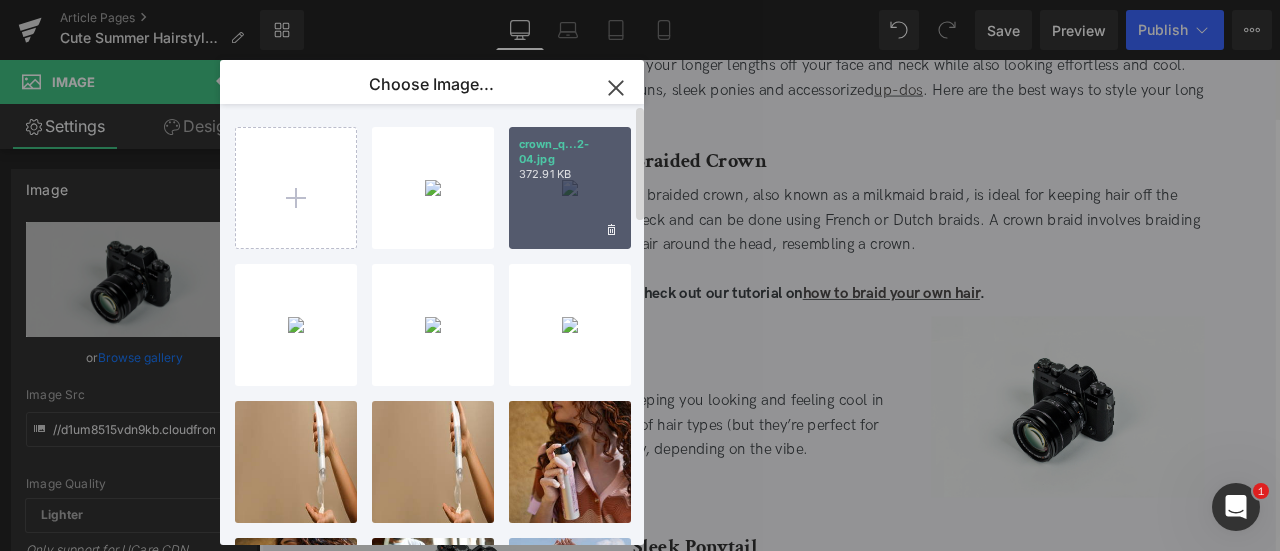 click on "crown_q...2-04.jpg 372.91 KB" at bounding box center (570, 188) 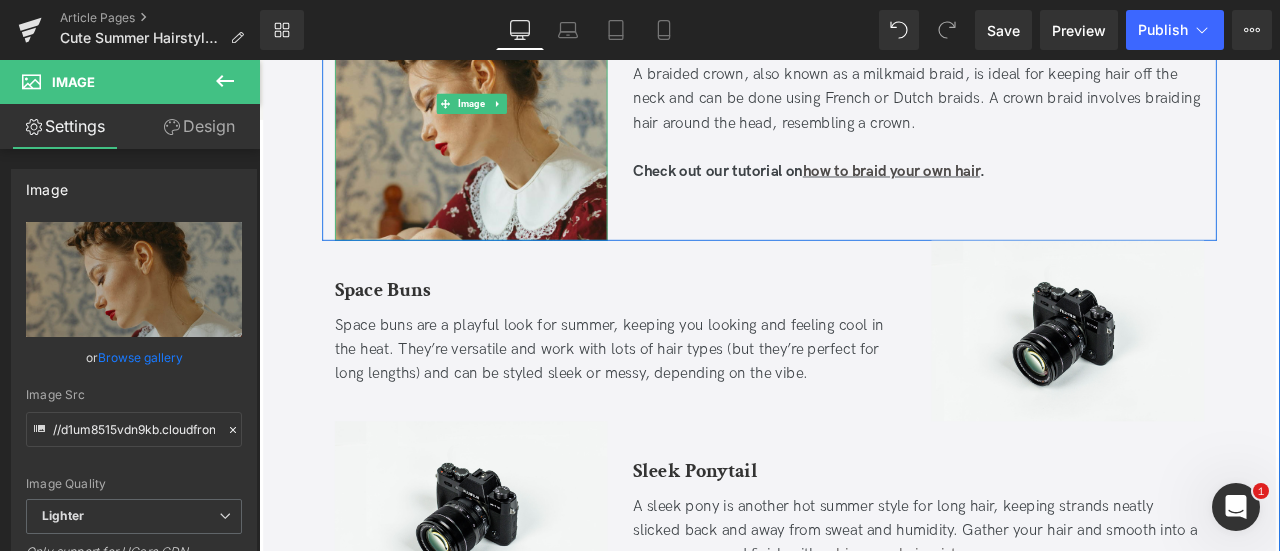 scroll, scrollTop: 2766, scrollLeft: 0, axis: vertical 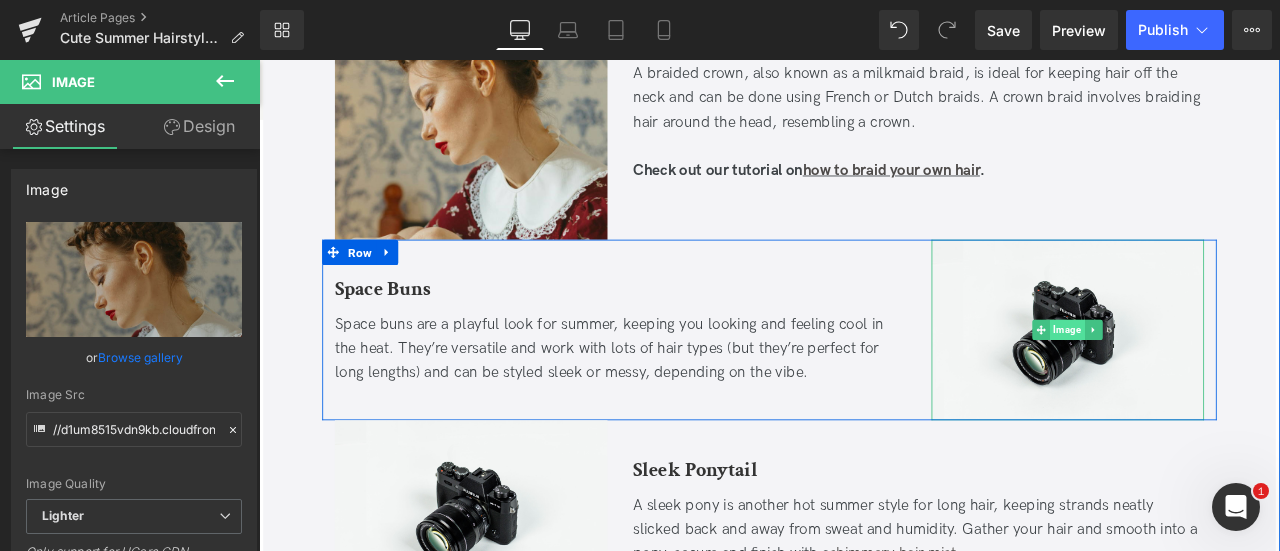 click on "Image" at bounding box center [1217, 380] 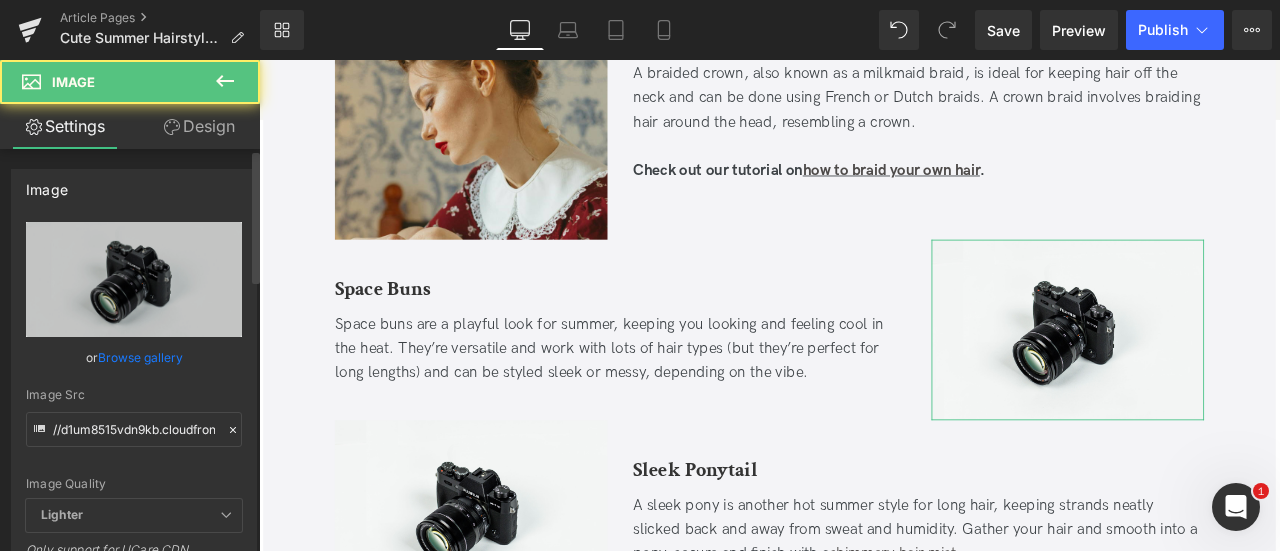 click on "Browse gallery" at bounding box center [140, 357] 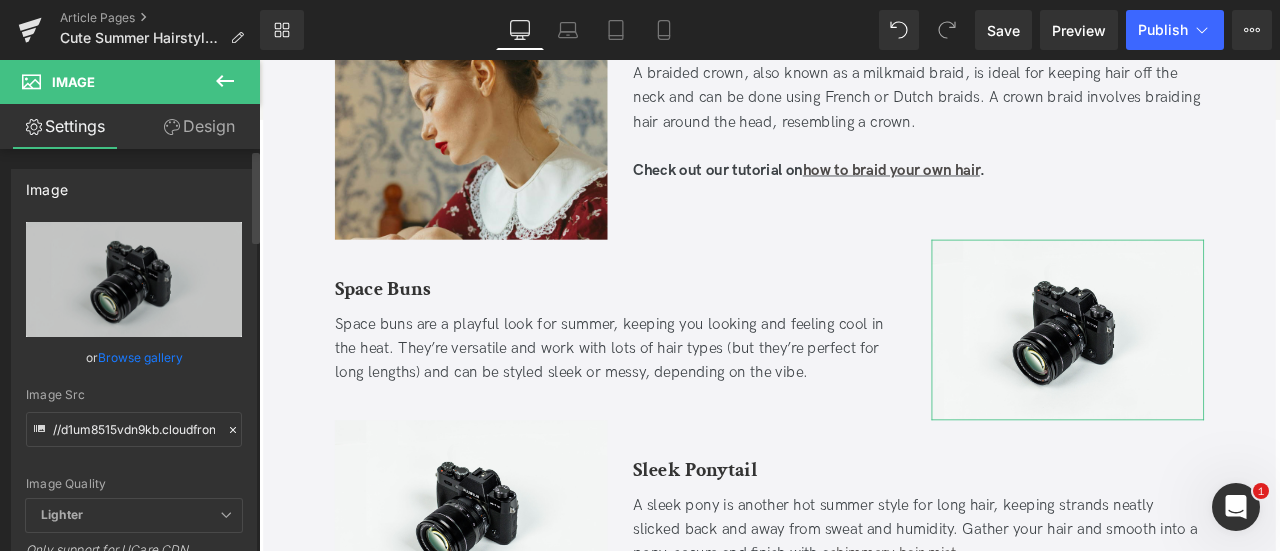 click on "Browse gallery" at bounding box center [140, 357] 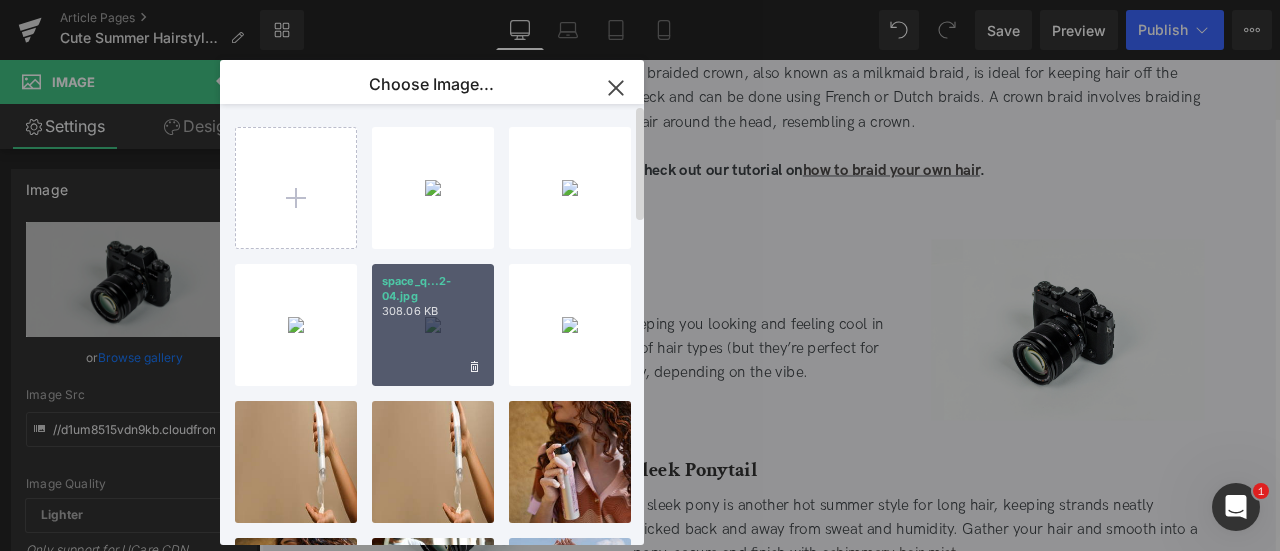 click on "308.06 KB" at bounding box center (433, 311) 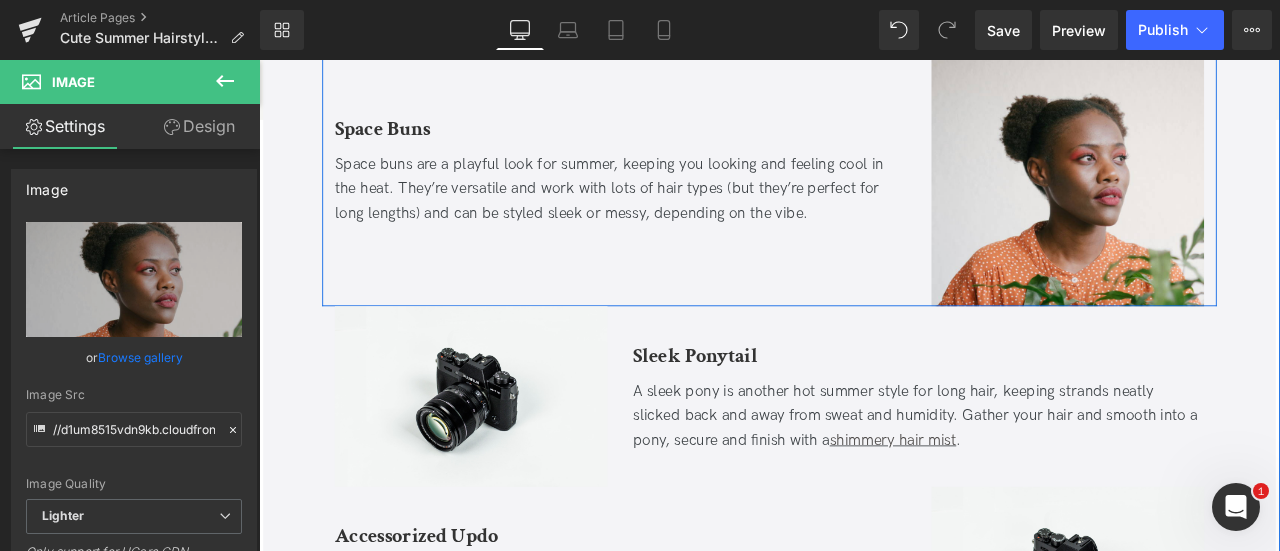scroll, scrollTop: 3063, scrollLeft: 0, axis: vertical 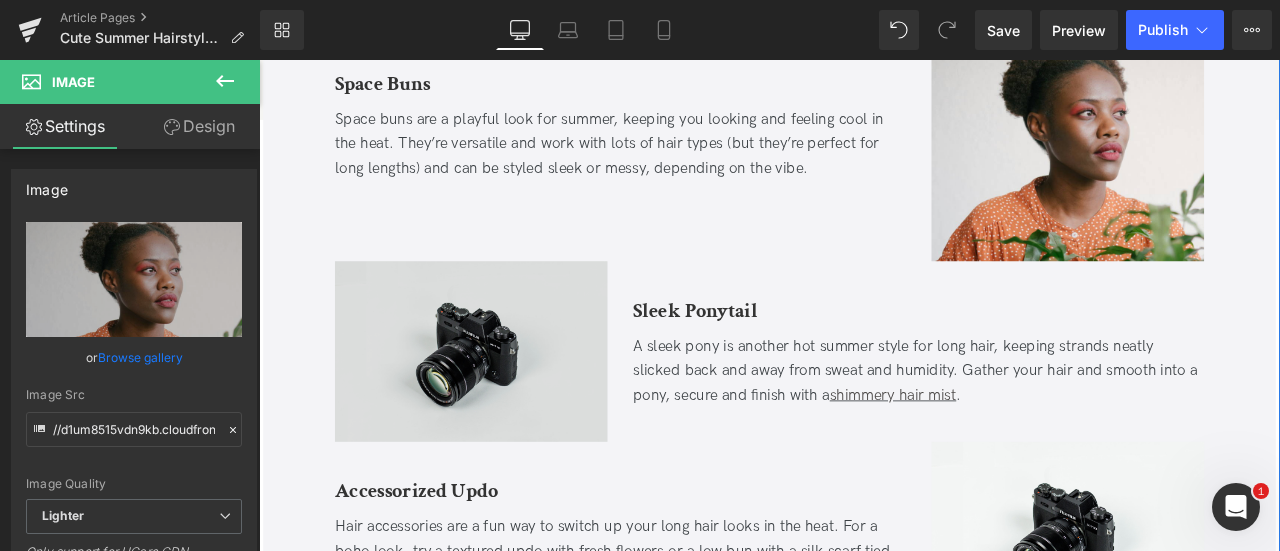 click on "Image" at bounding box center [510, 406] 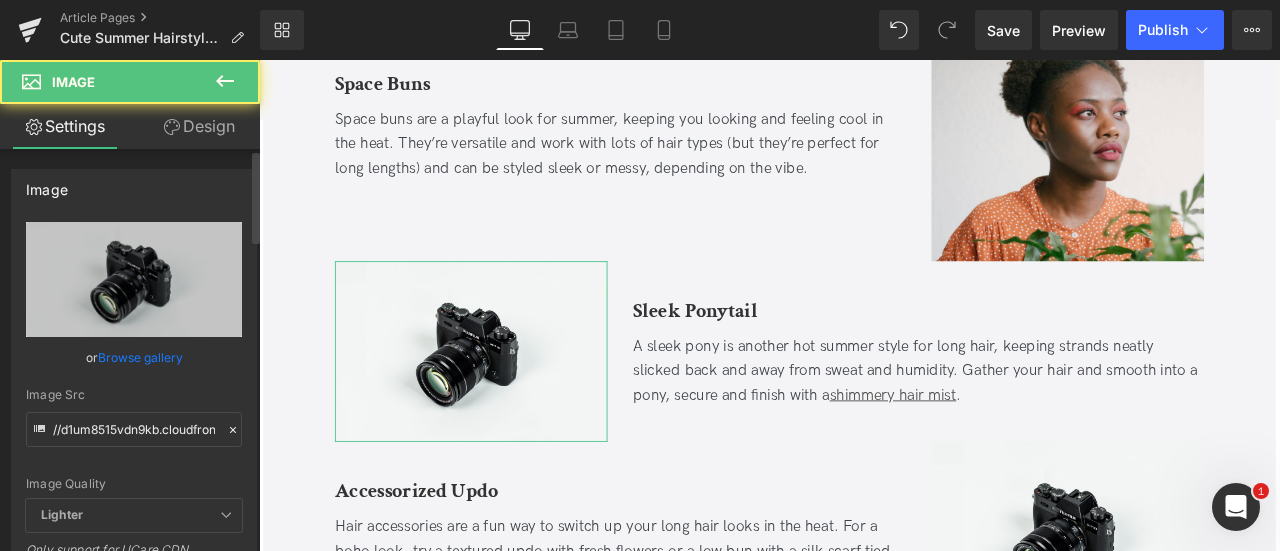 click on "Browse gallery" at bounding box center [140, 357] 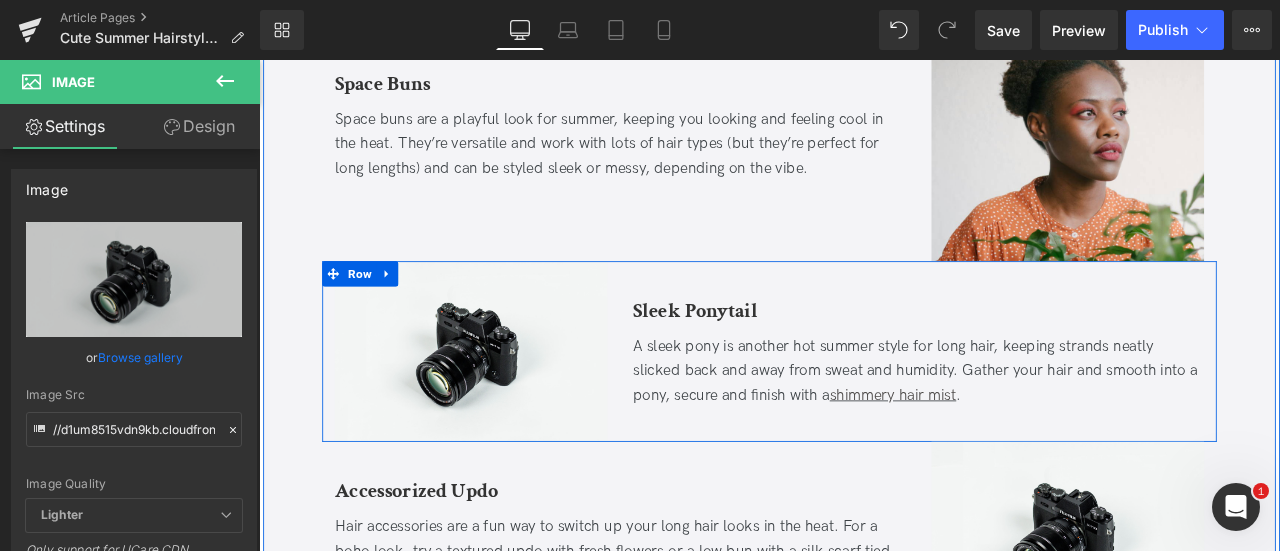 scroll, scrollTop: 3347, scrollLeft: 0, axis: vertical 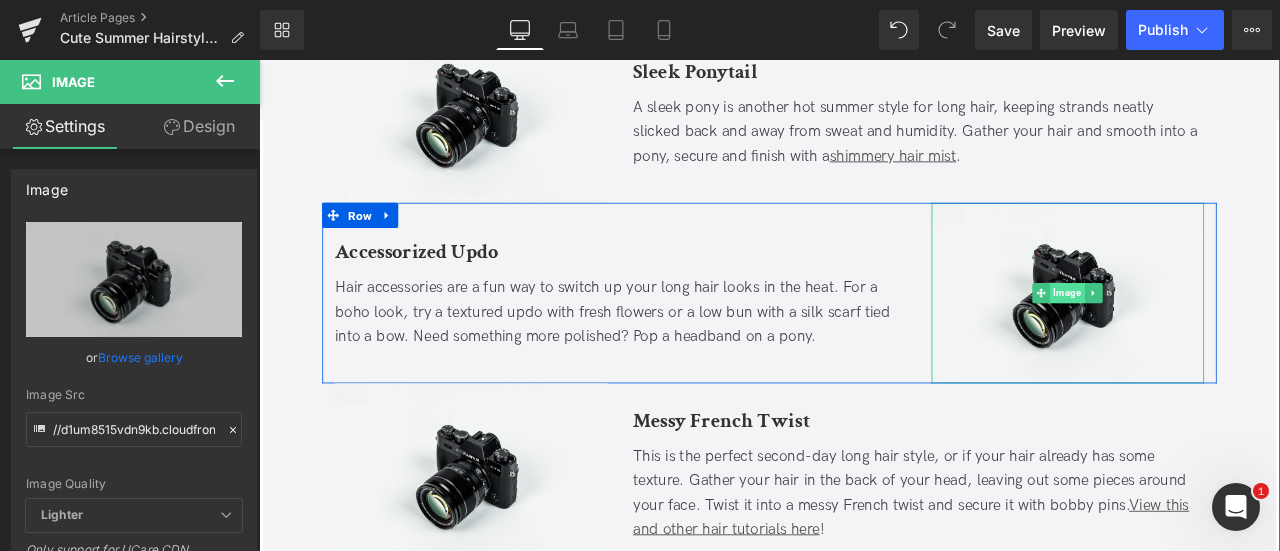 click on "Image" at bounding box center (1217, 336) 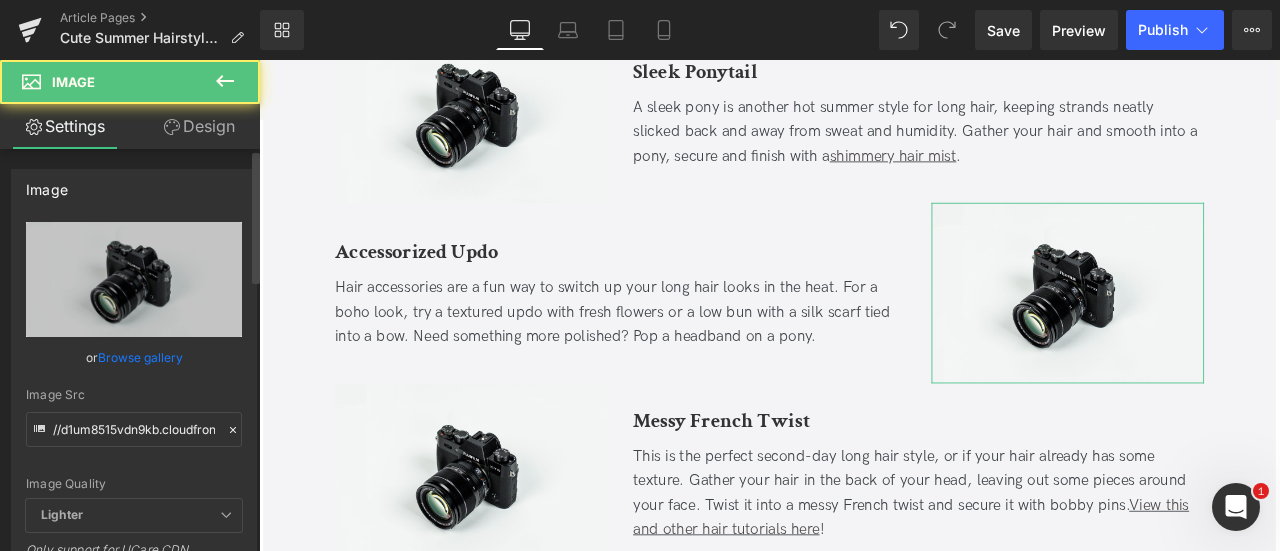click on "Browse gallery" at bounding box center [140, 357] 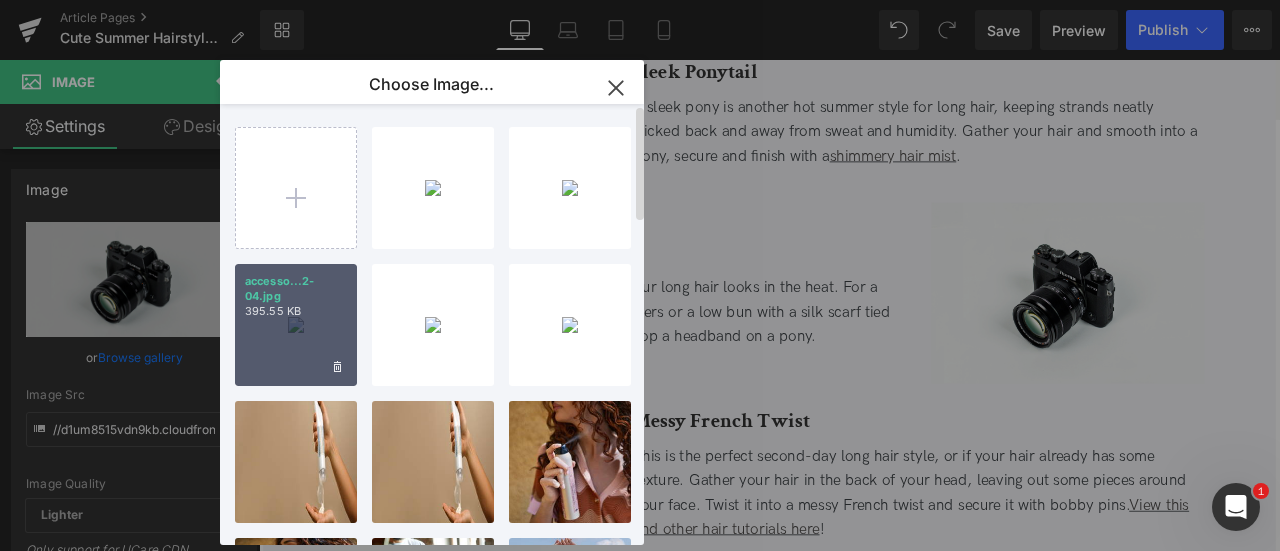 click on "accesso...2-04.jpg" at bounding box center [296, 289] 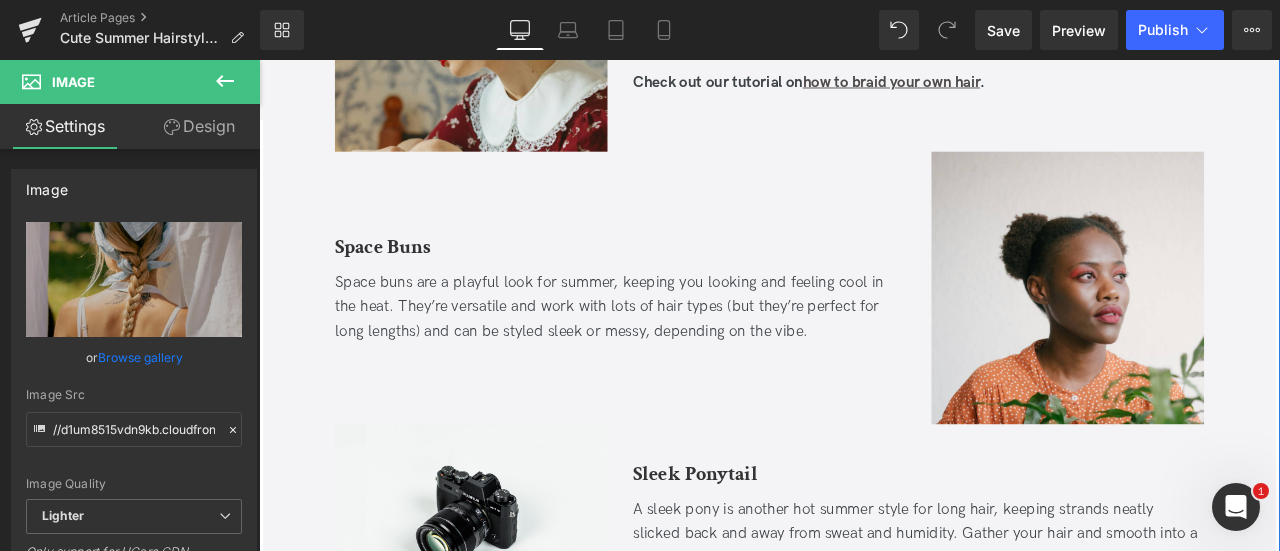 scroll, scrollTop: 2867, scrollLeft: 0, axis: vertical 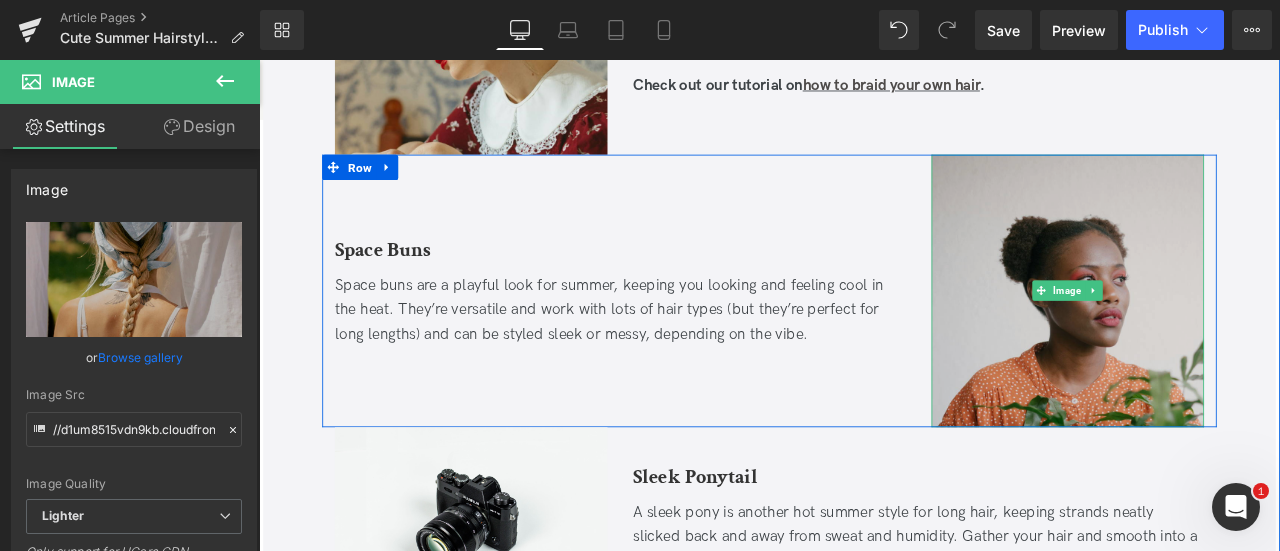click at bounding box center [1217, 333] 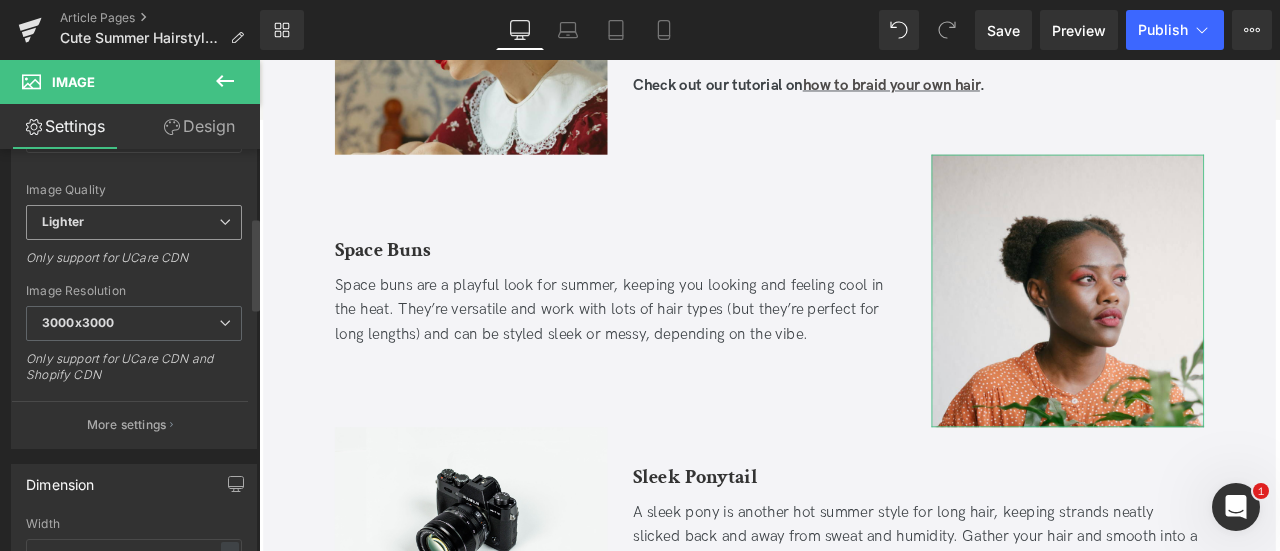 scroll, scrollTop: 528, scrollLeft: 0, axis: vertical 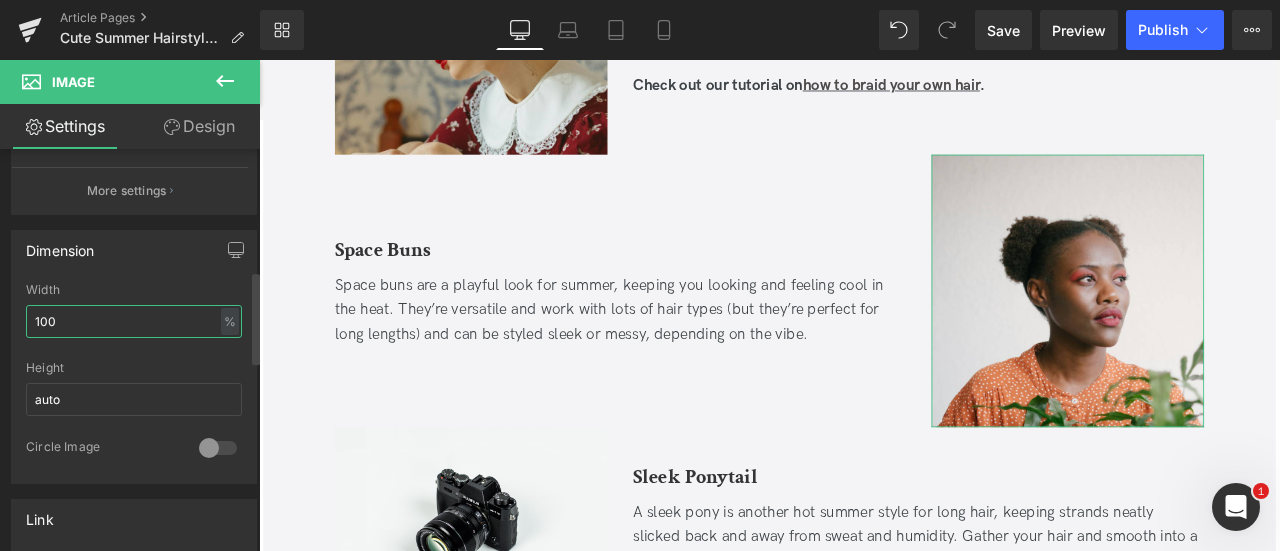 click on "100" at bounding box center (134, 321) 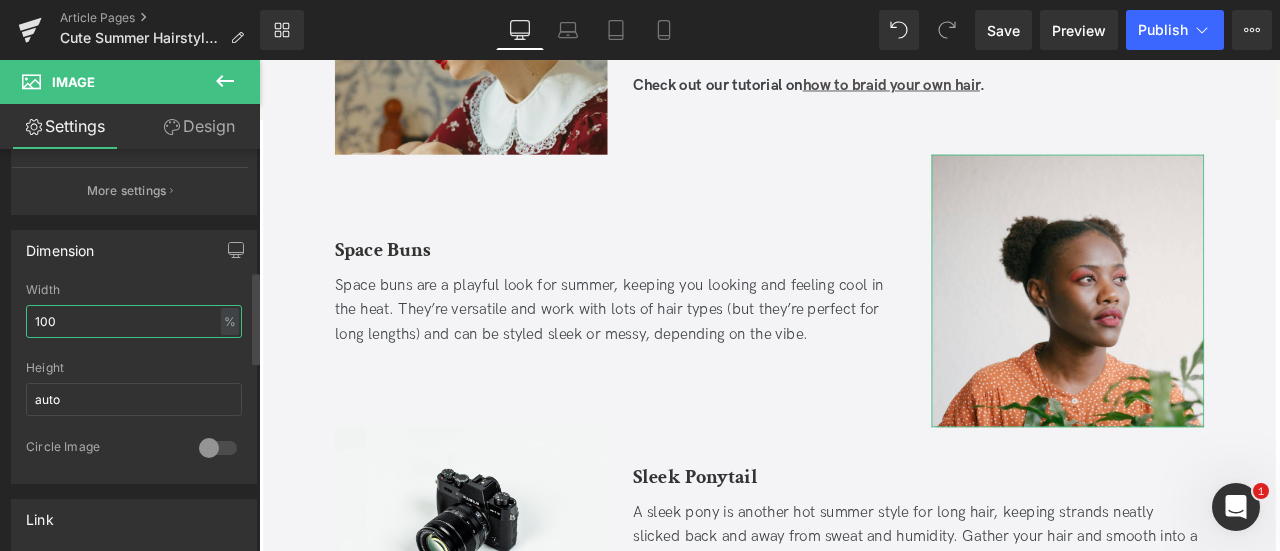 click on "100" at bounding box center [134, 321] 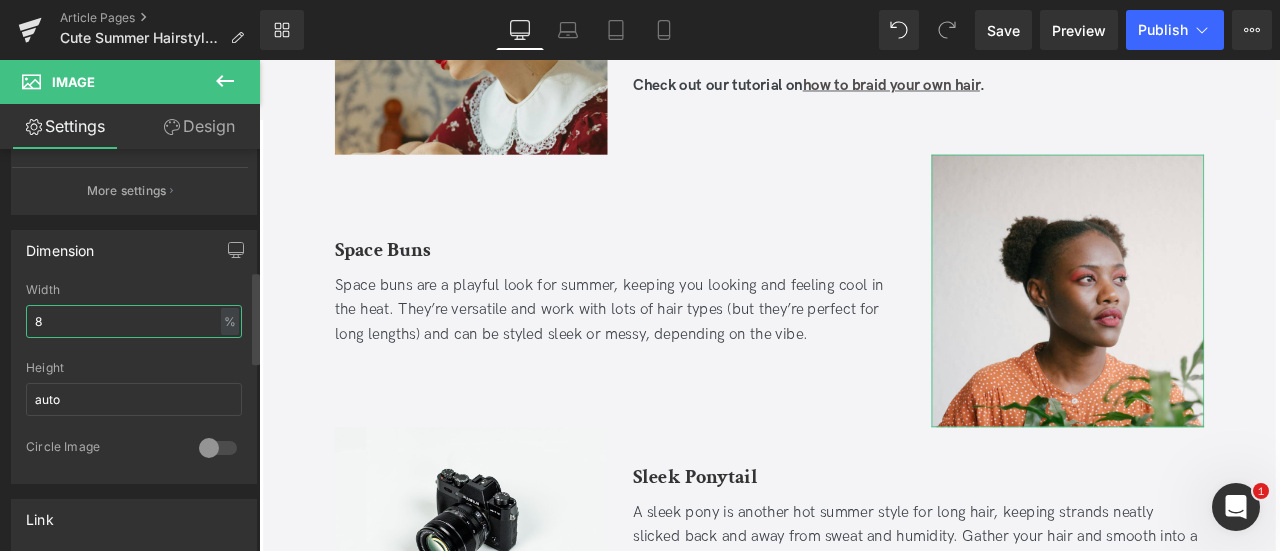 type on "80" 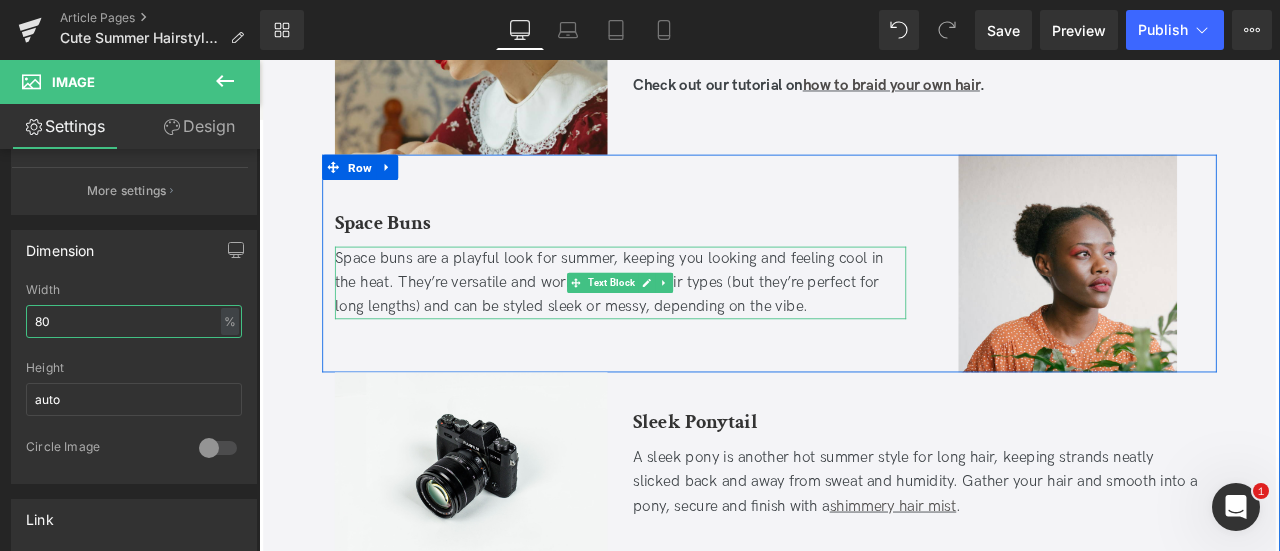 scroll, scrollTop: 2676, scrollLeft: 0, axis: vertical 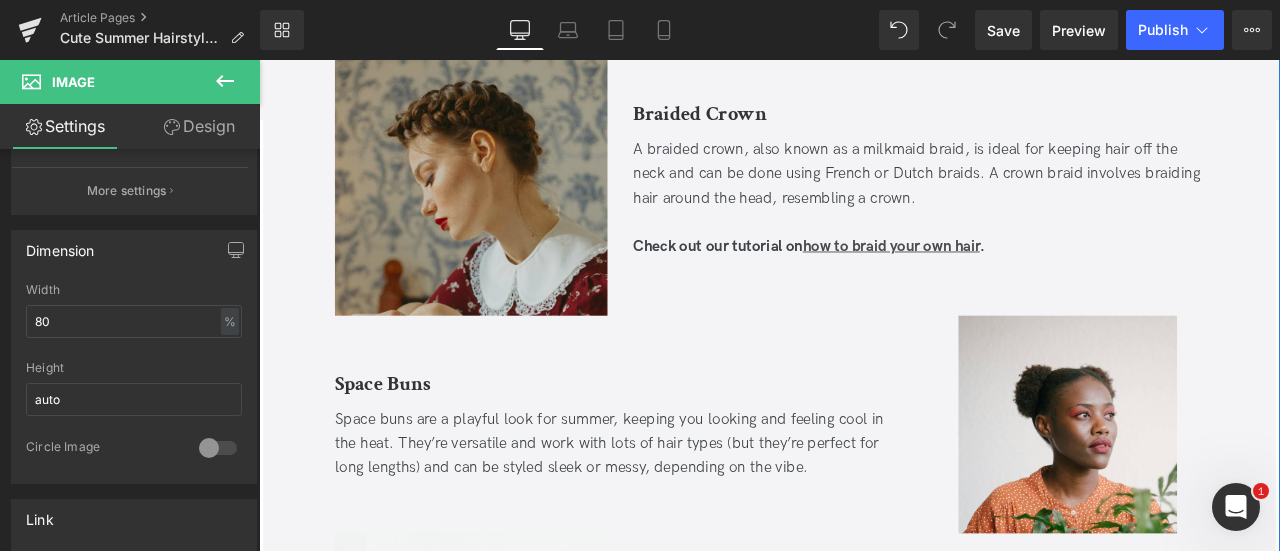 click at bounding box center [510, 200] 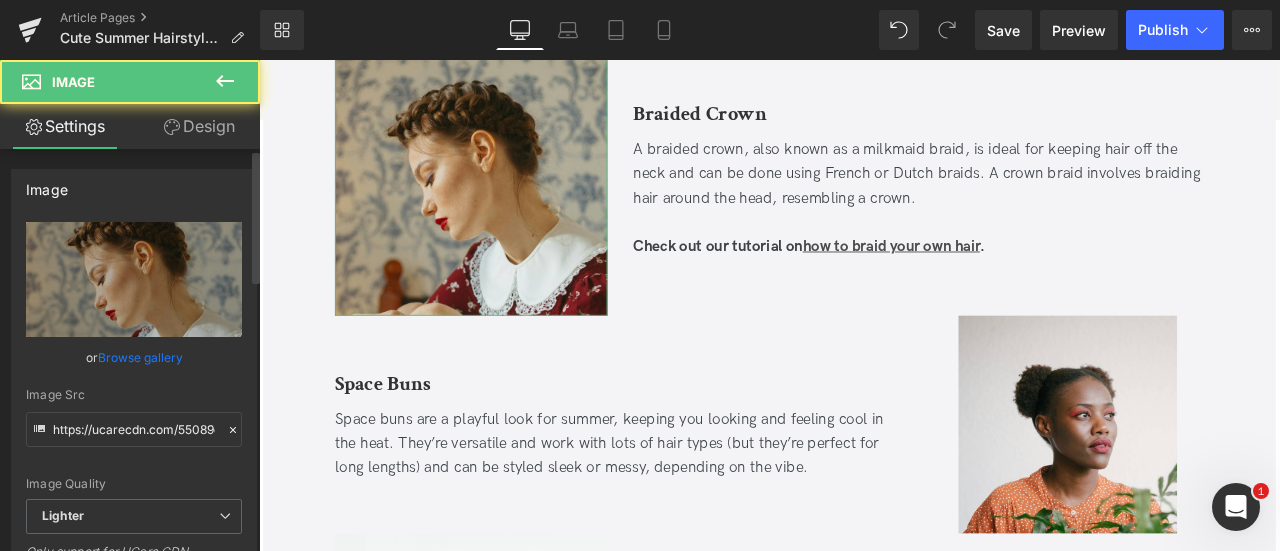 scroll, scrollTop: 419, scrollLeft: 0, axis: vertical 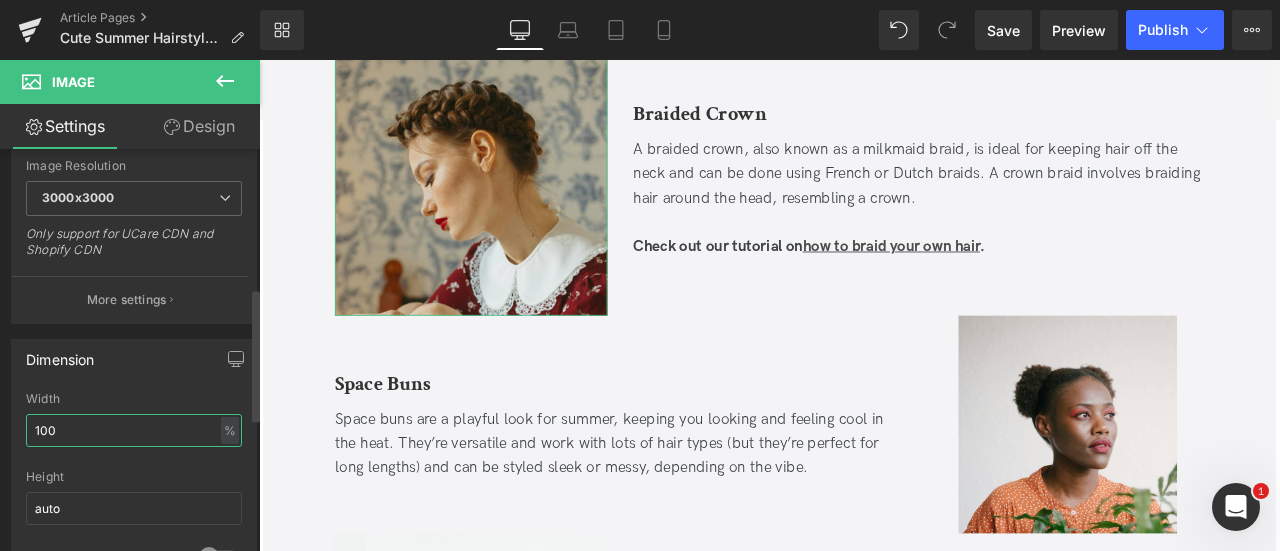 click on "100" at bounding box center [134, 430] 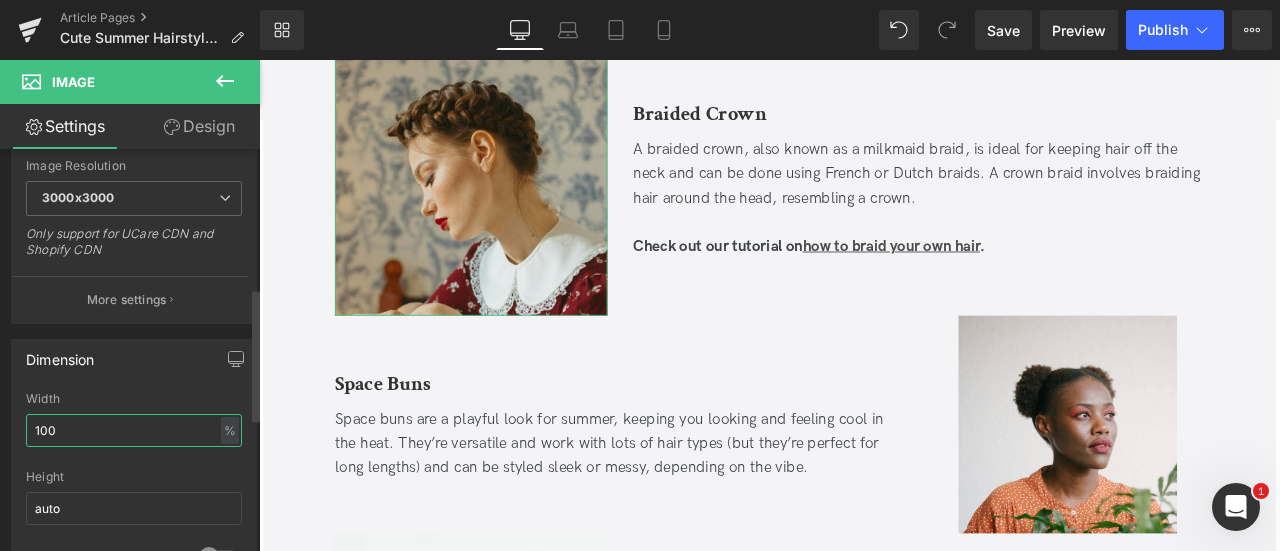 click on "100" at bounding box center (134, 430) 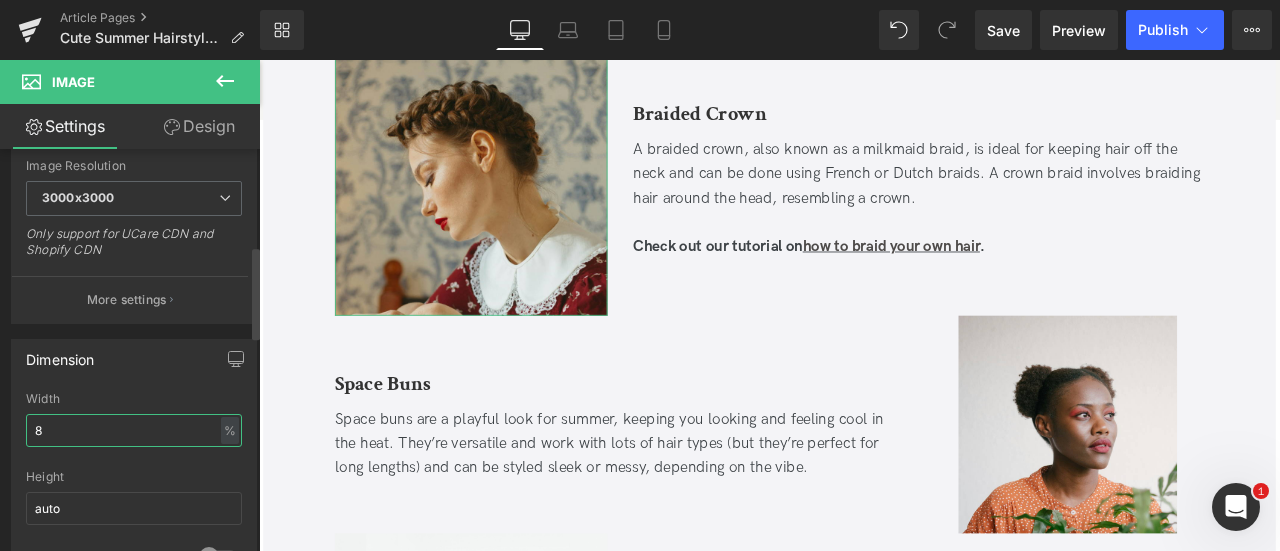 type on "80" 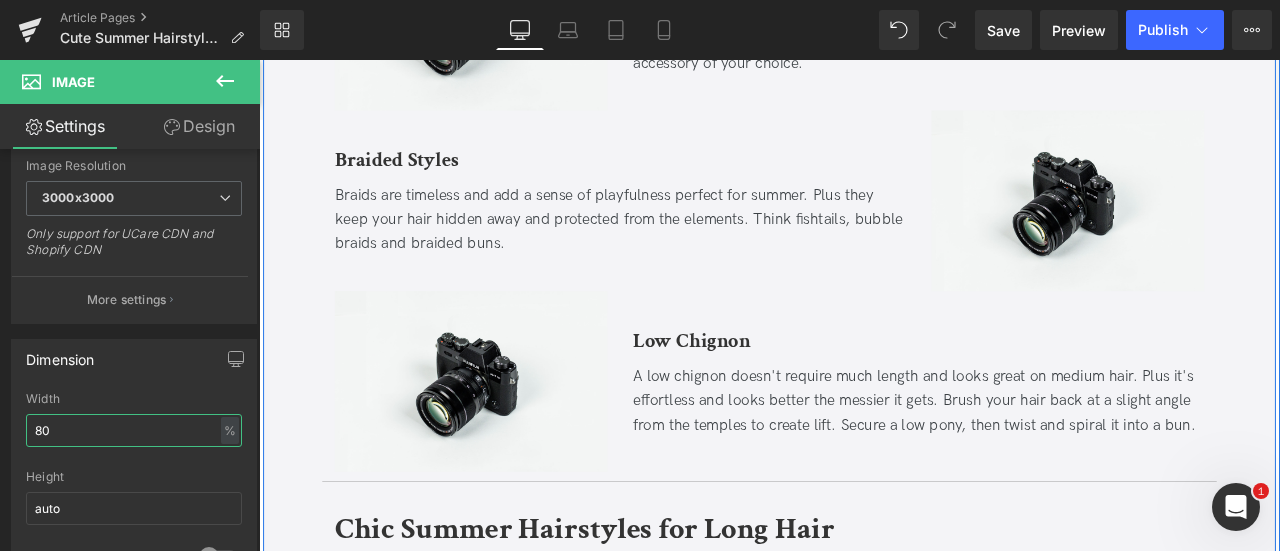 scroll, scrollTop: 1952, scrollLeft: 0, axis: vertical 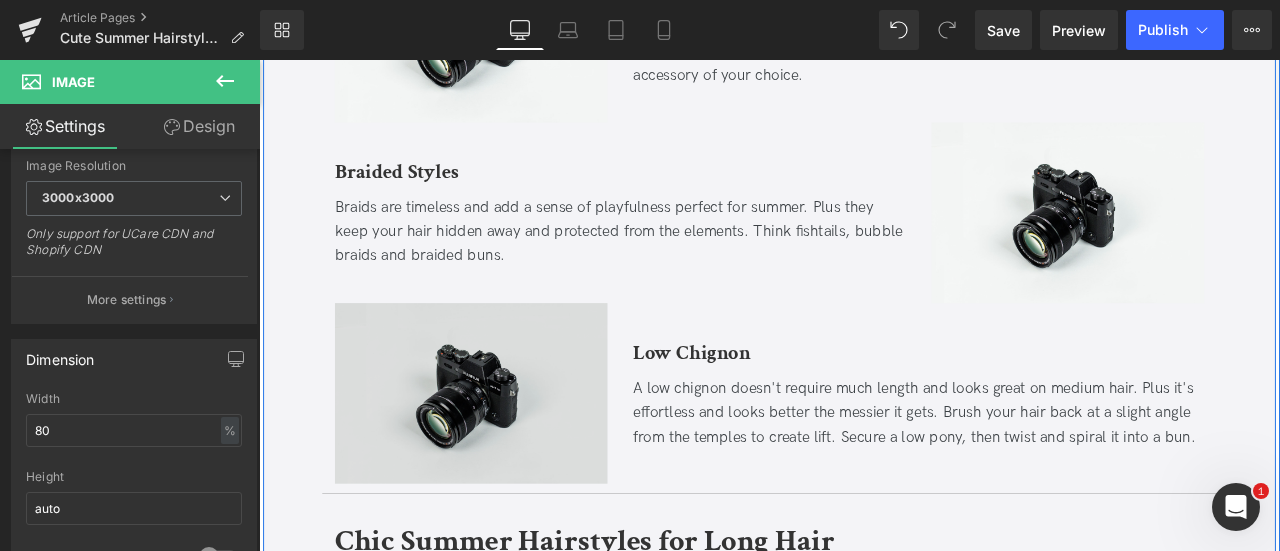 click at bounding box center (510, 455) 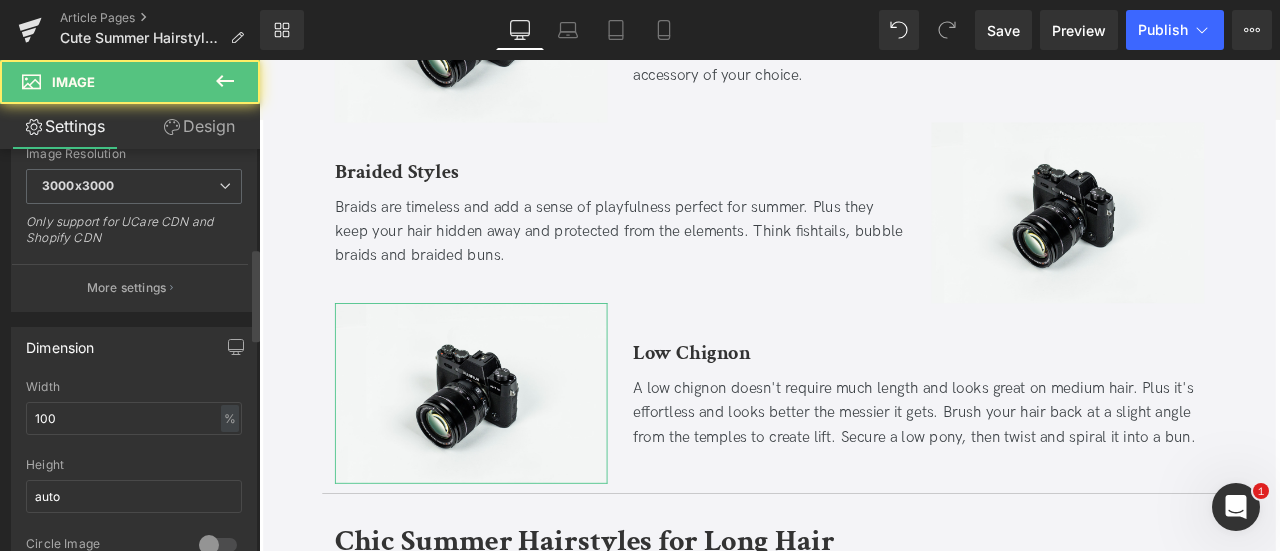 scroll, scrollTop: 428, scrollLeft: 0, axis: vertical 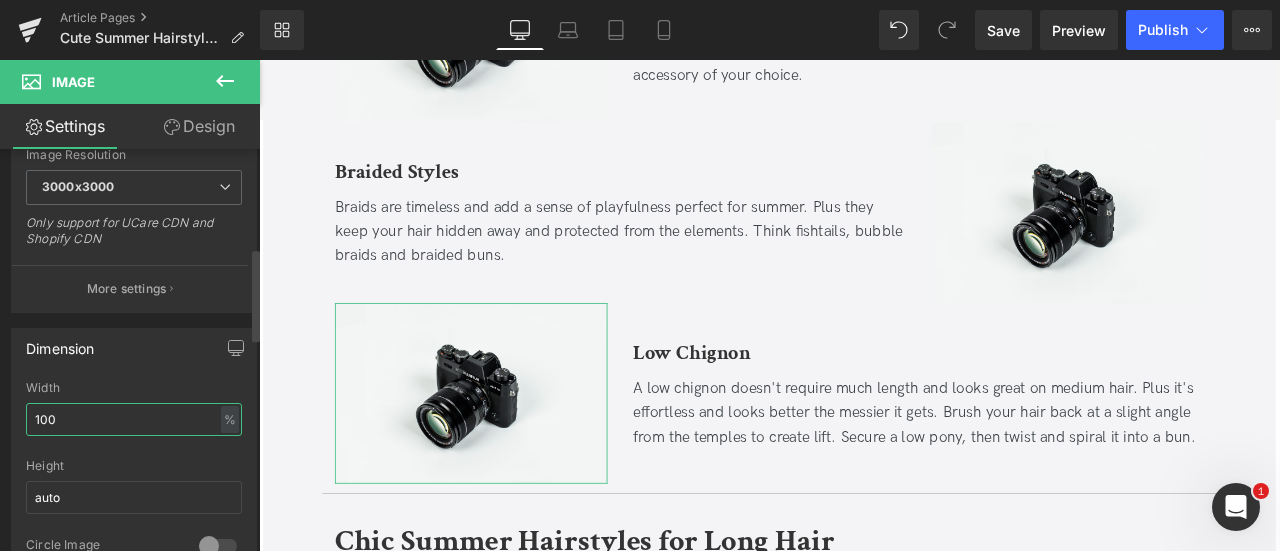 click on "100" at bounding box center [134, 419] 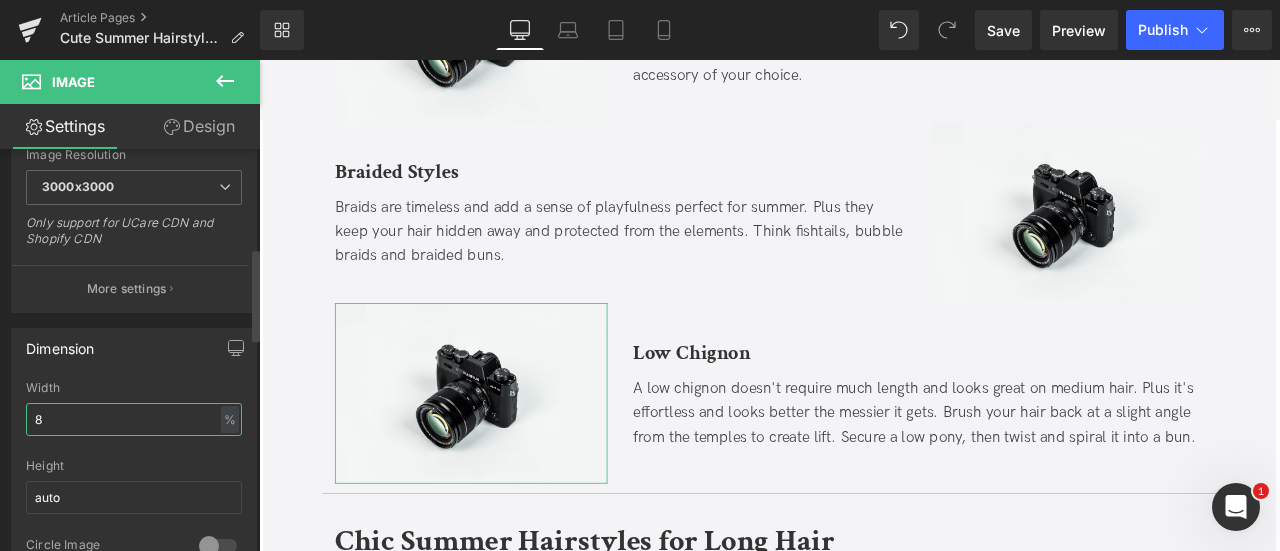 type on "80" 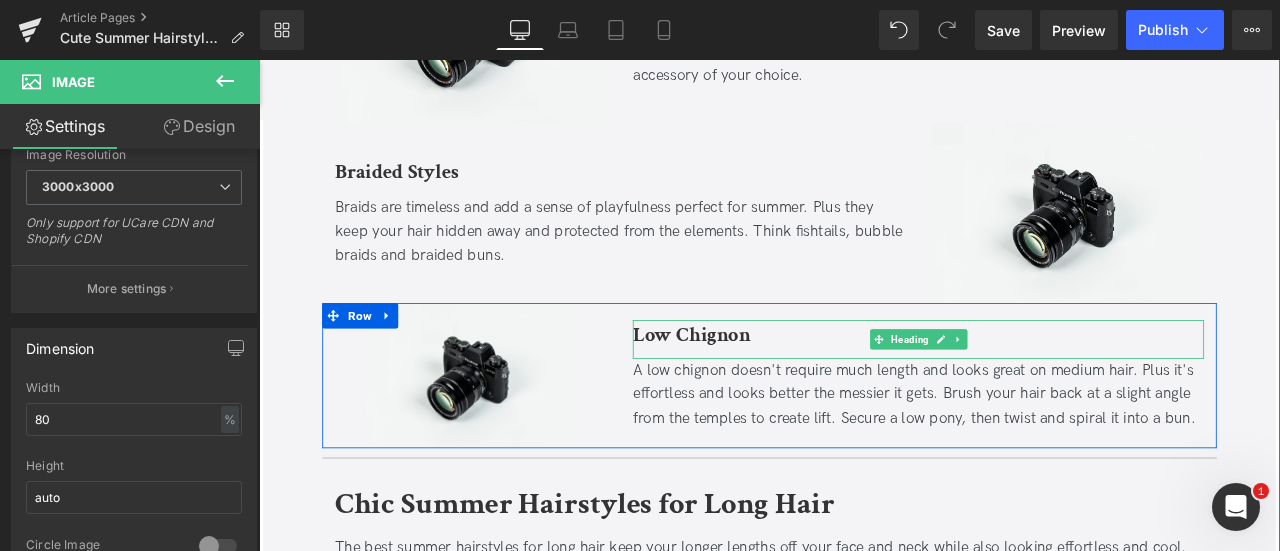 click on "Low Chignon" at bounding box center (1040, 391) 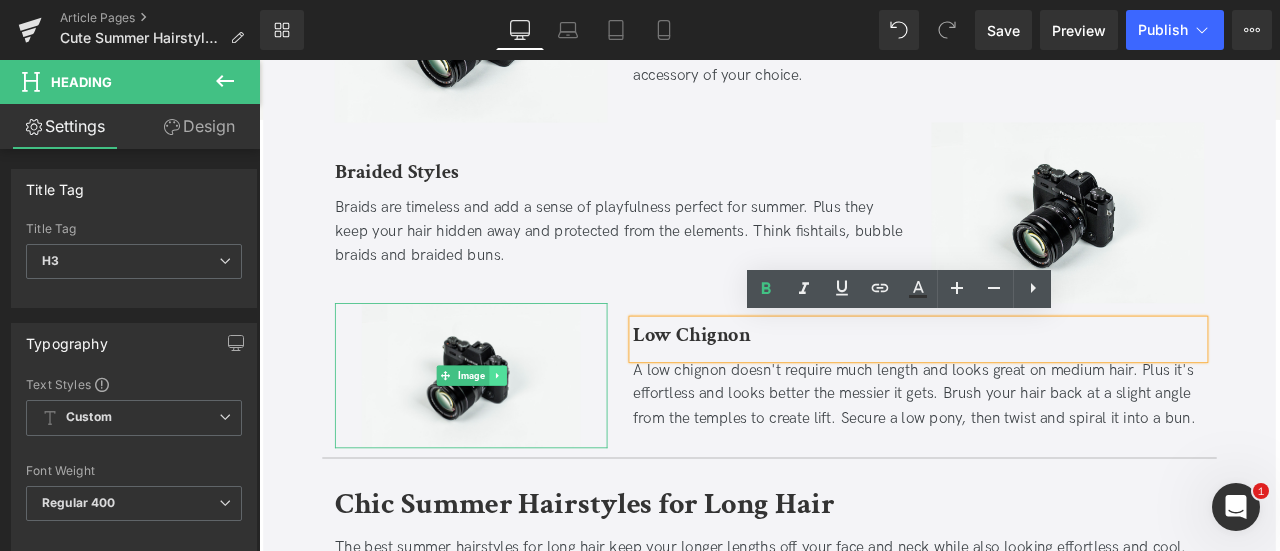 click 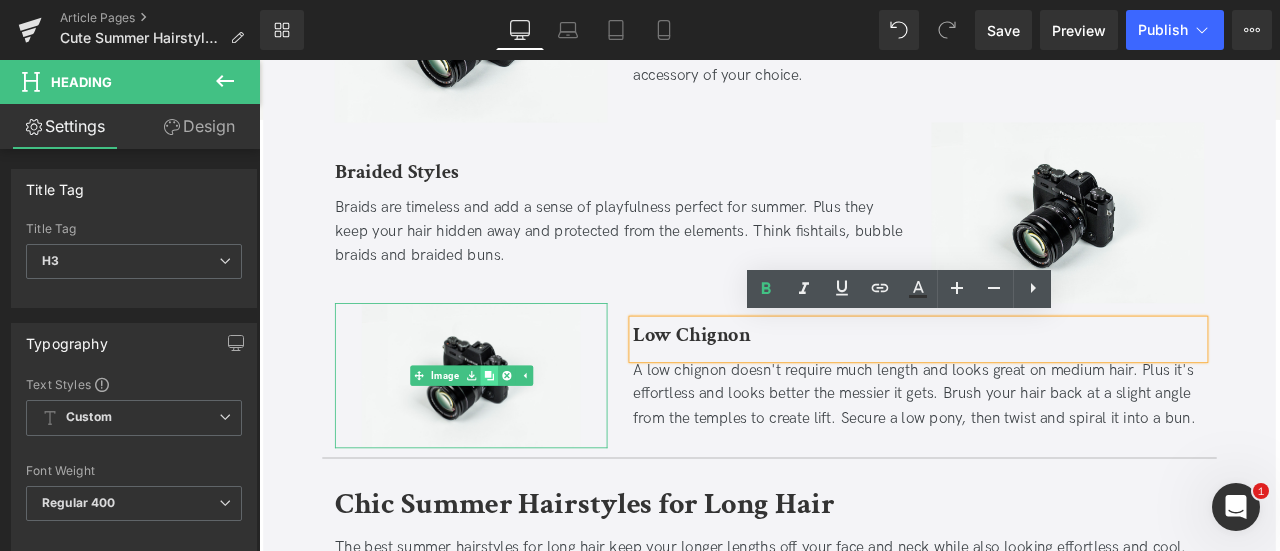 scroll, scrollTop: 1996, scrollLeft: 0, axis: vertical 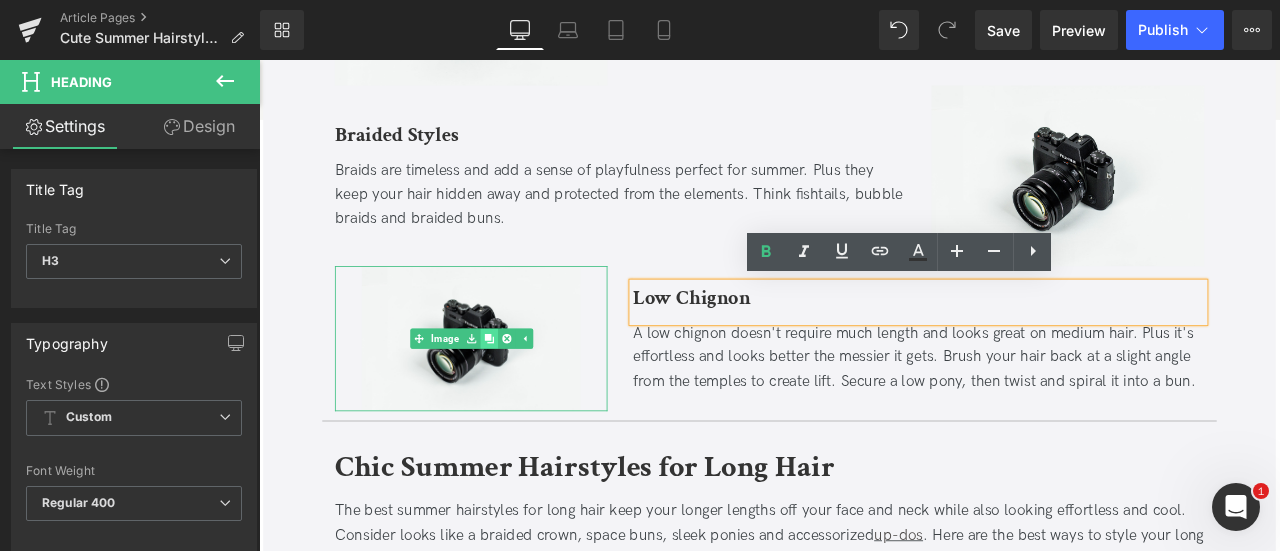 click 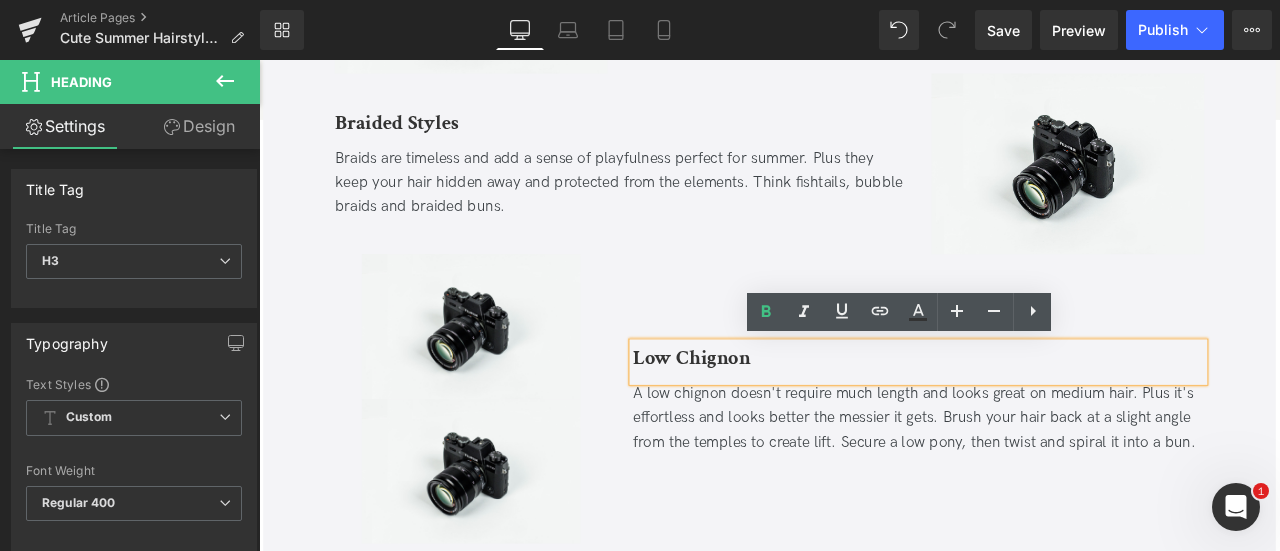 scroll, scrollTop: 1926, scrollLeft: 0, axis: vertical 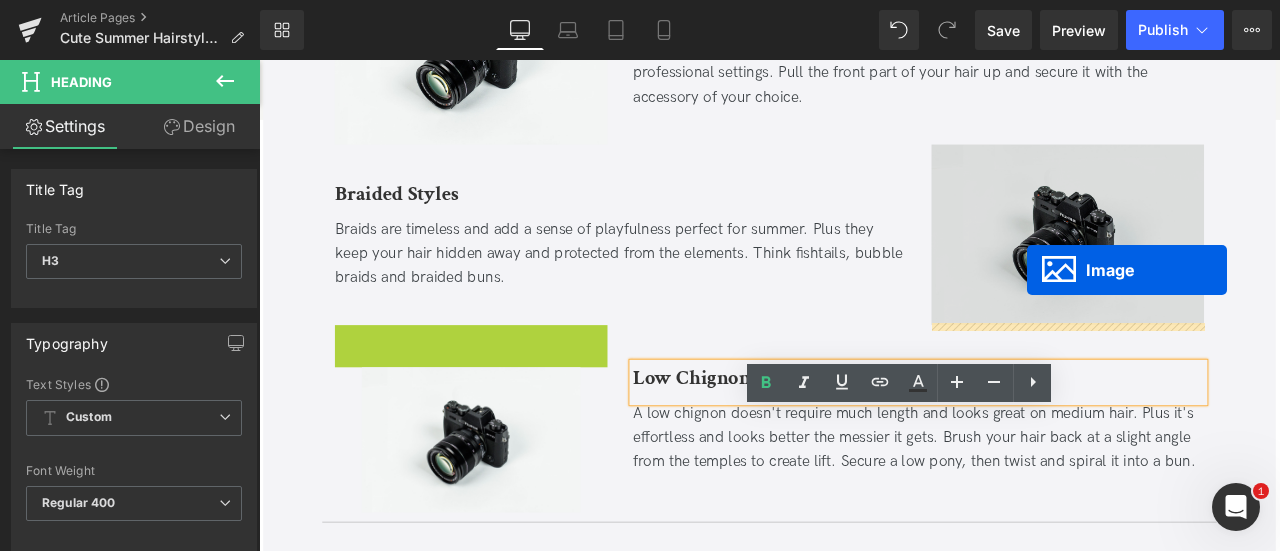 drag, startPoint x: 444, startPoint y: 452, endPoint x: 1169, endPoint y: 309, distance: 738.9682 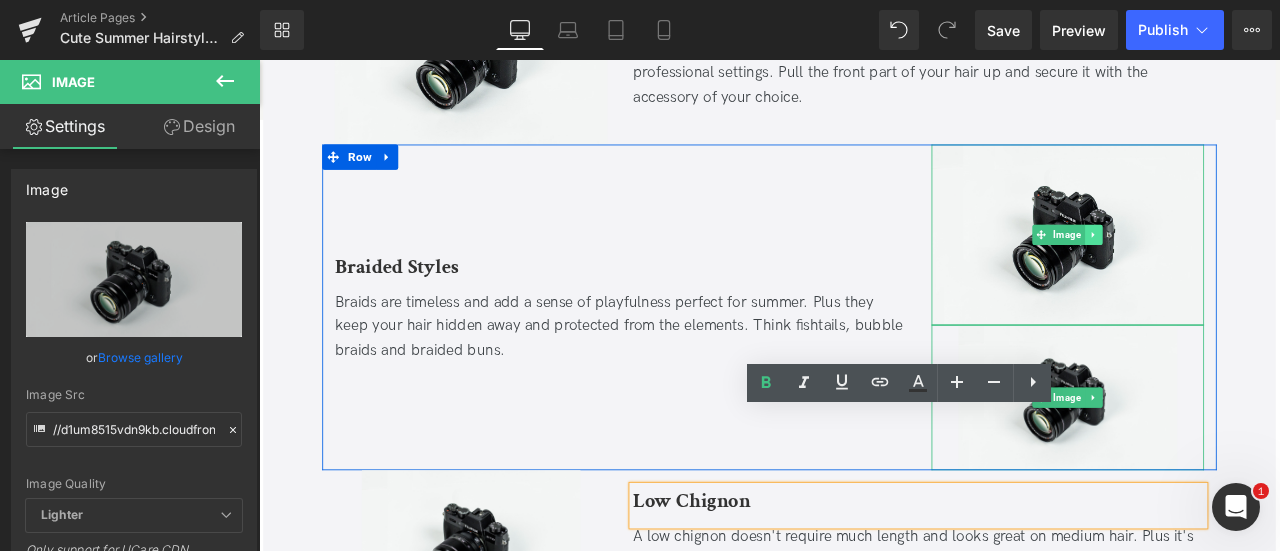 click 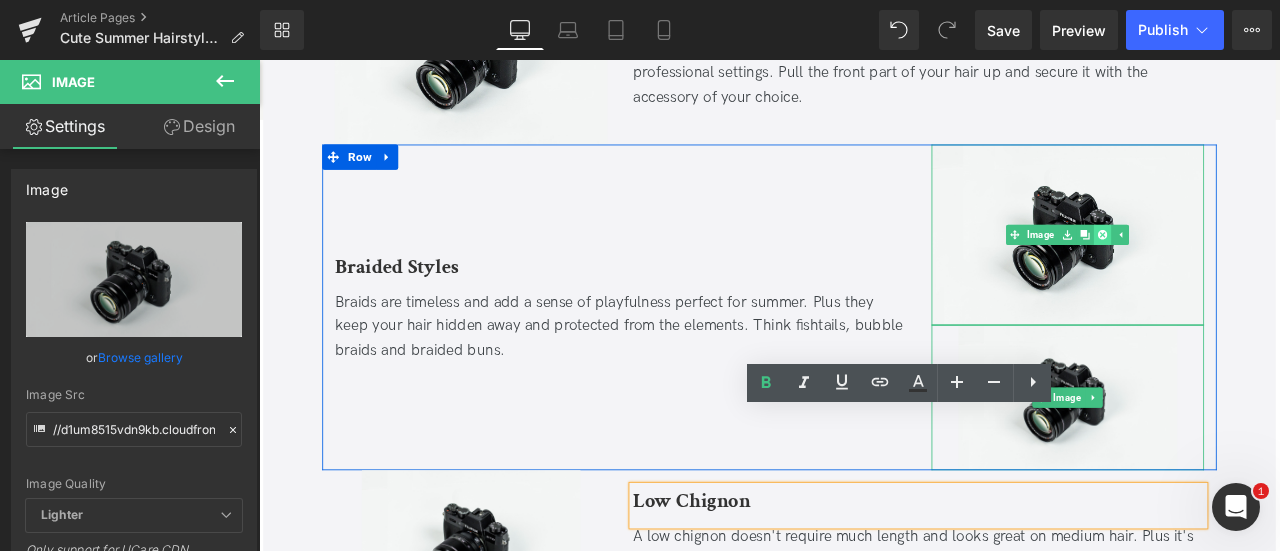 click 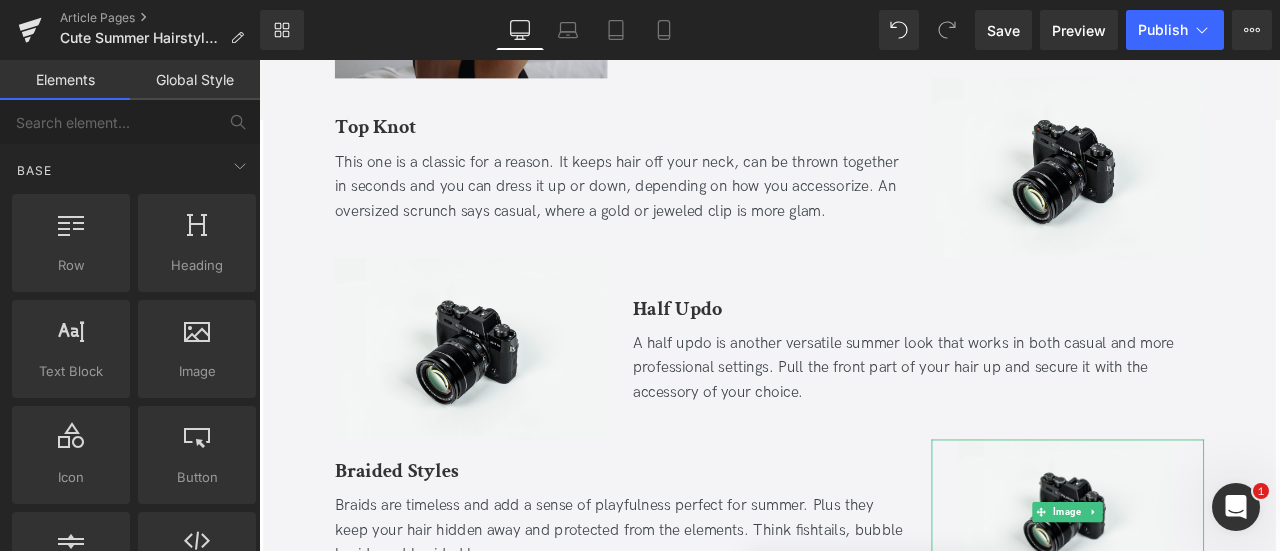 scroll, scrollTop: 1572, scrollLeft: 0, axis: vertical 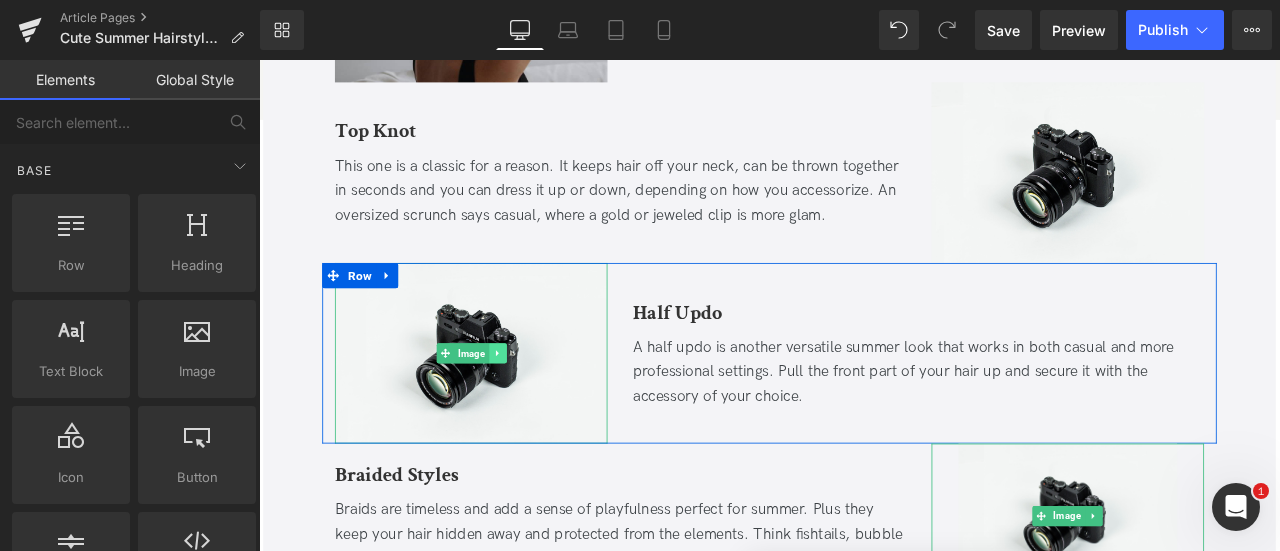 click 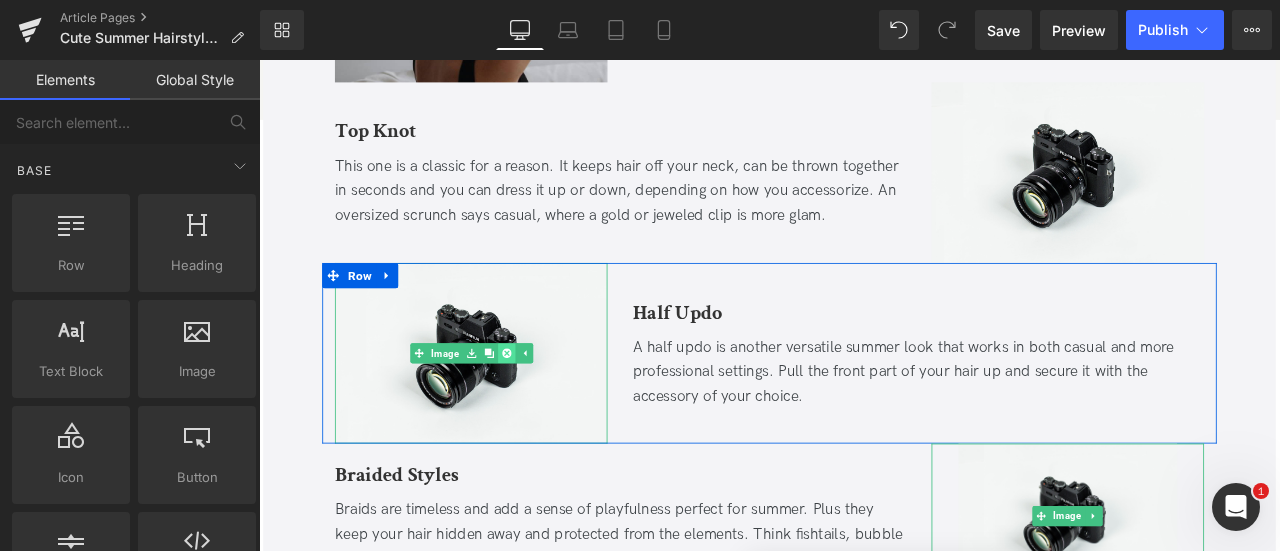 click 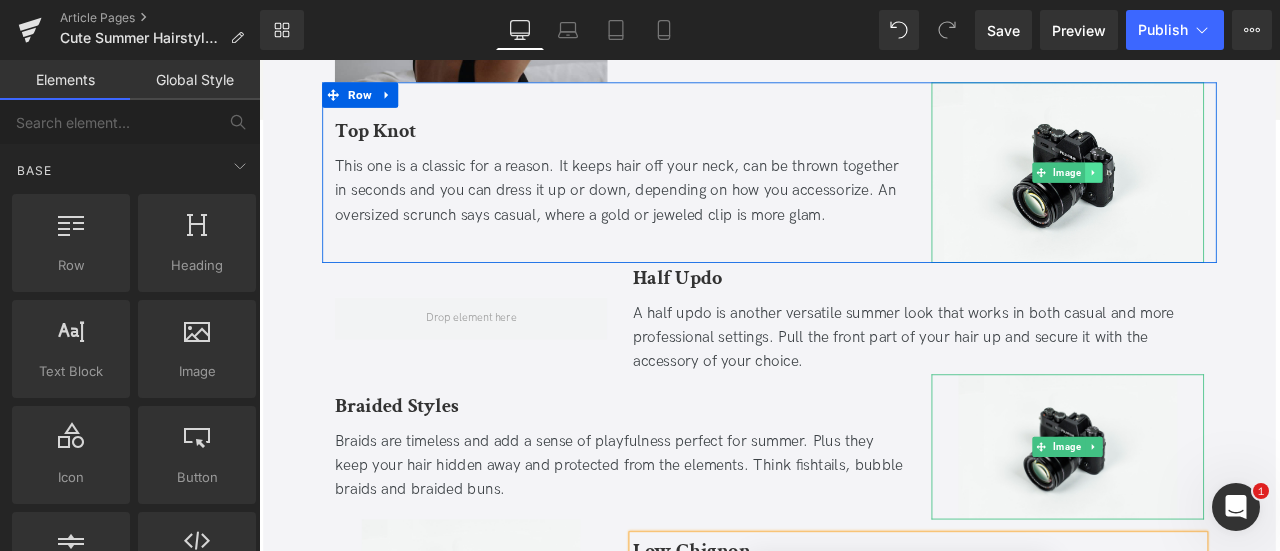 click 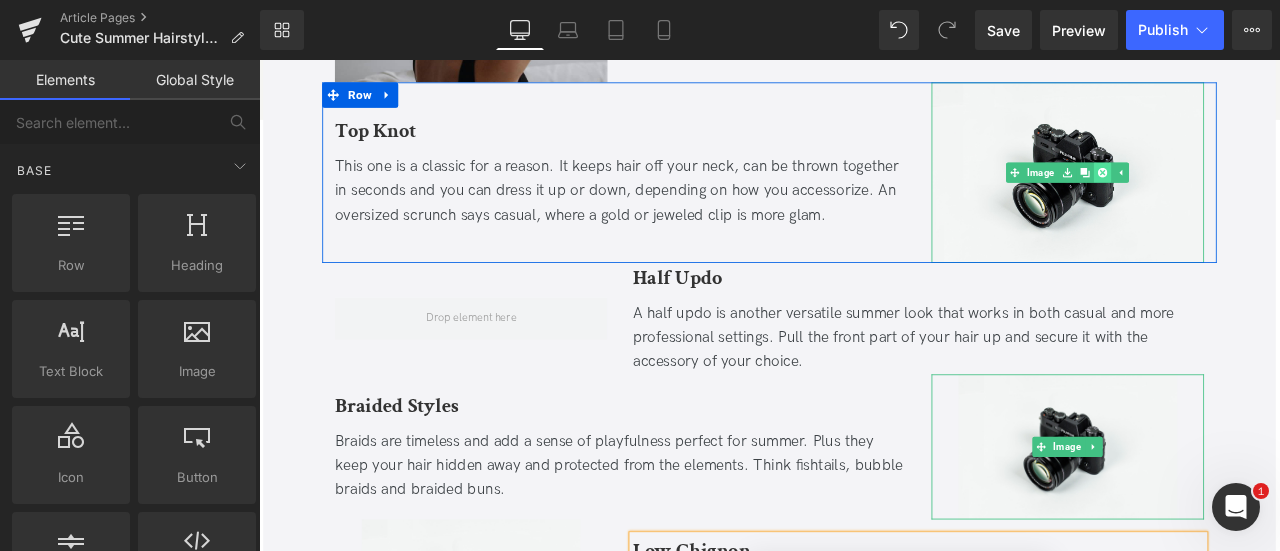 click at bounding box center (1258, 193) 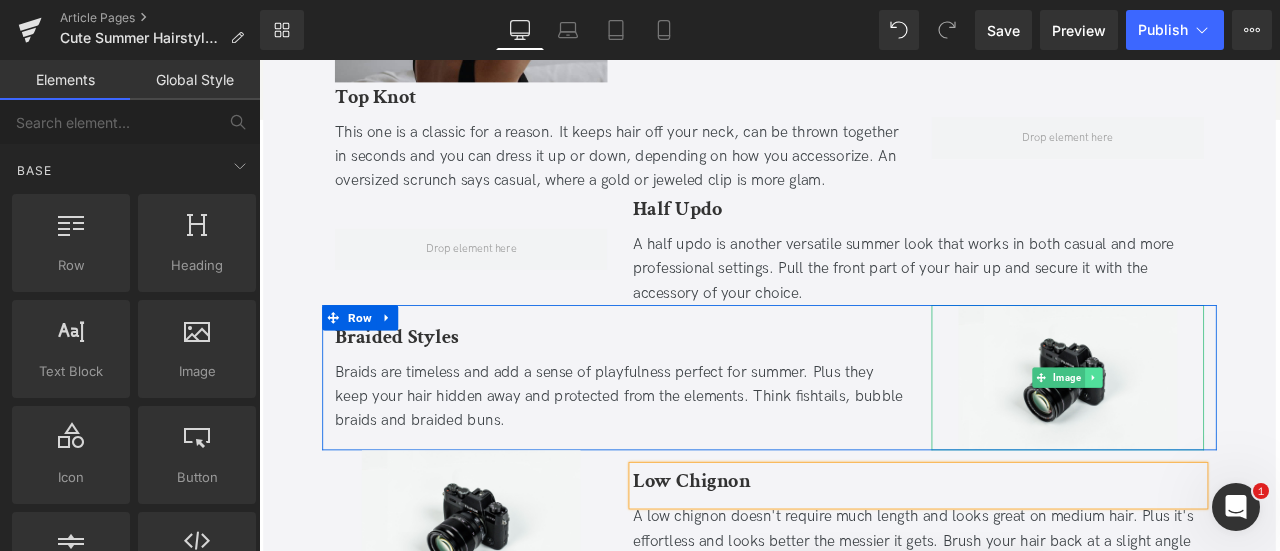 click 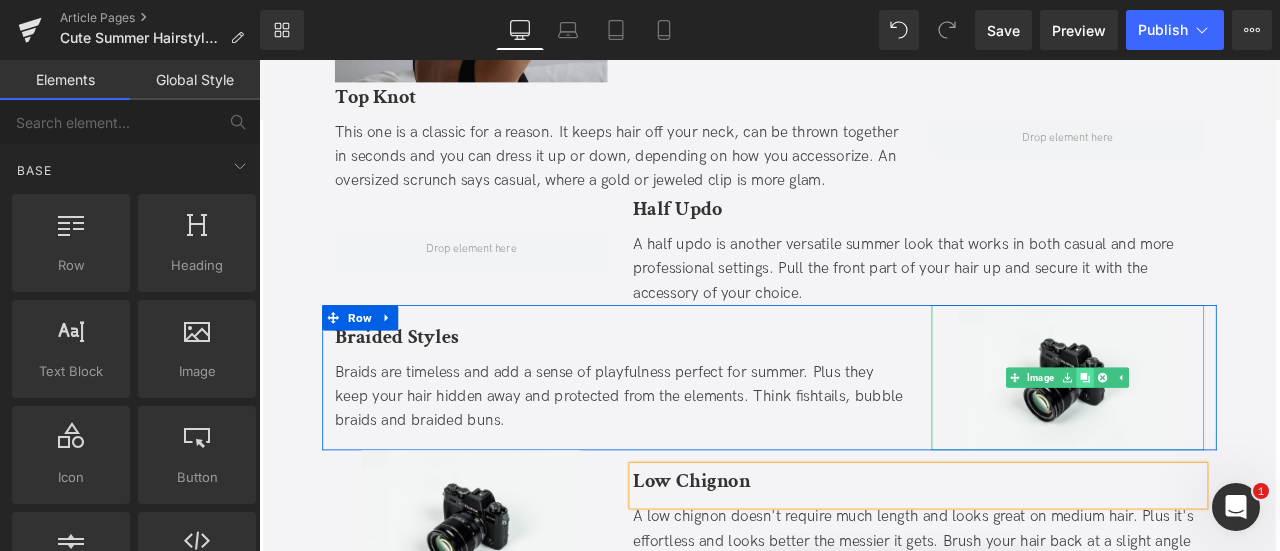 click 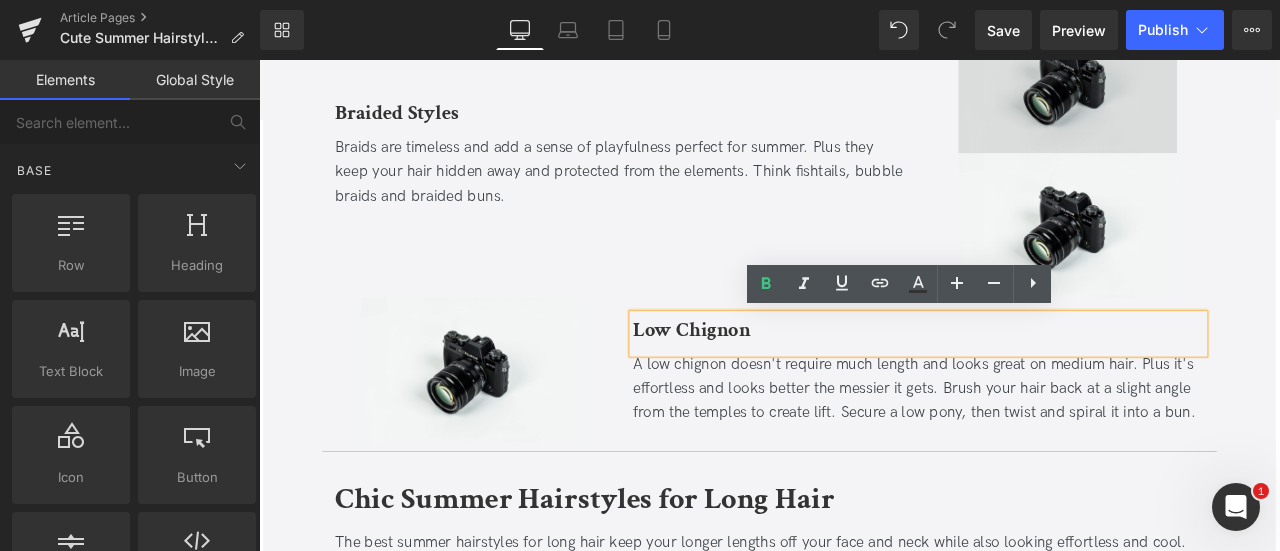 click at bounding box center (1217, 84) 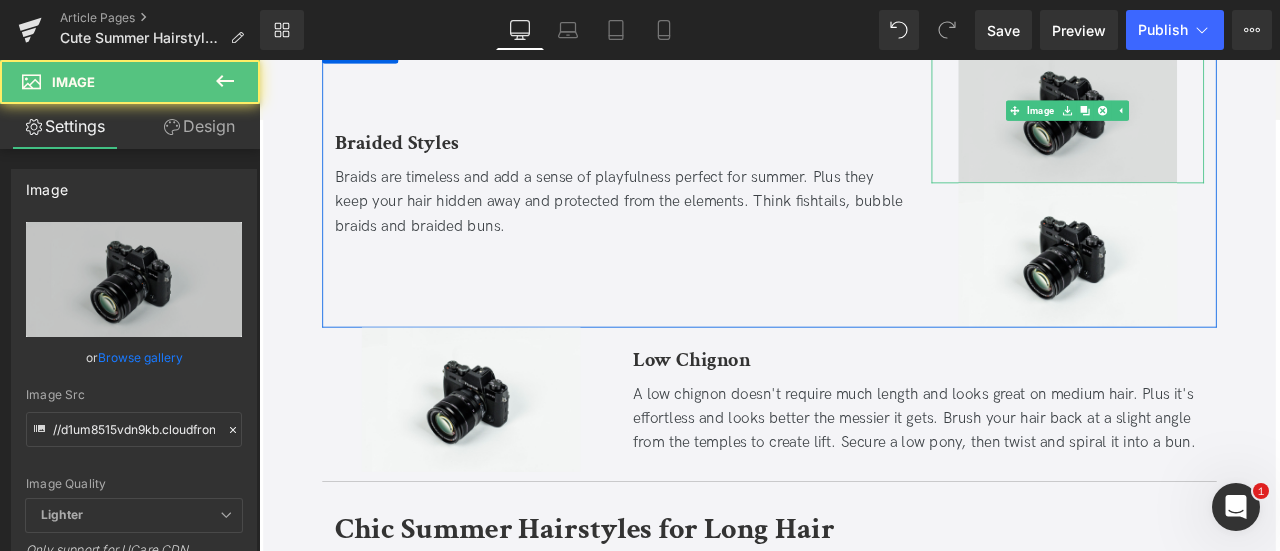 scroll, scrollTop: 1889, scrollLeft: 0, axis: vertical 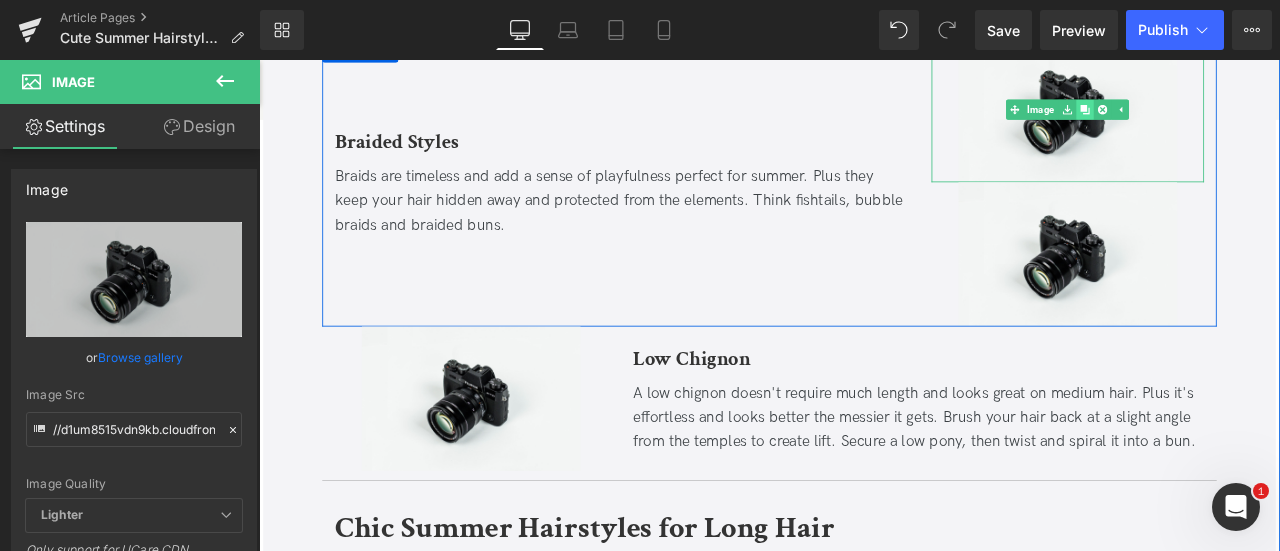click 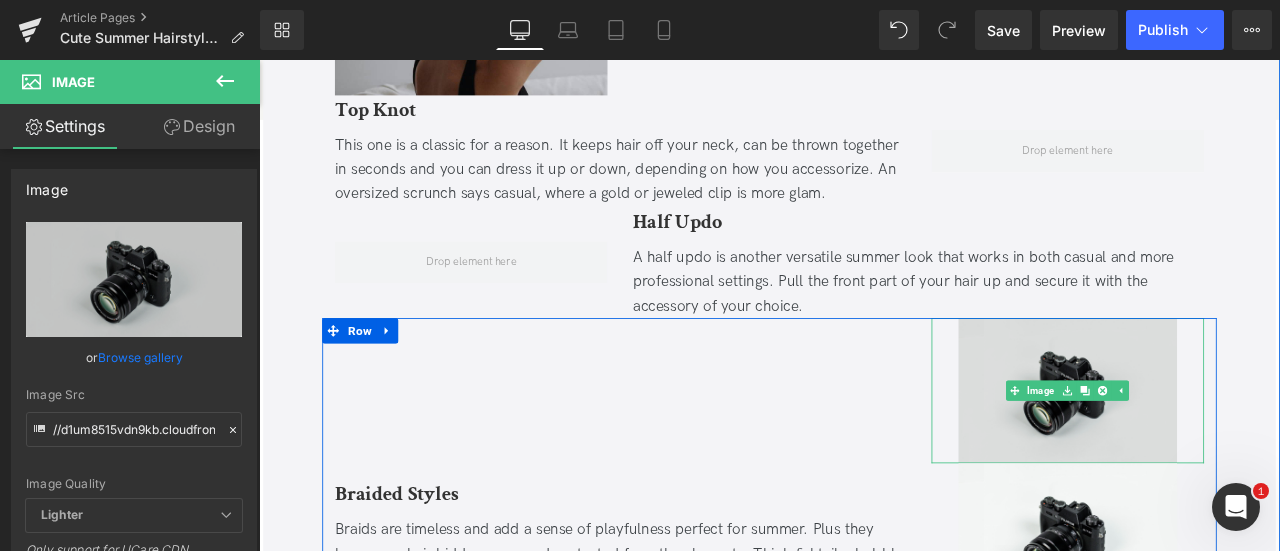 scroll, scrollTop: 1555, scrollLeft: 0, axis: vertical 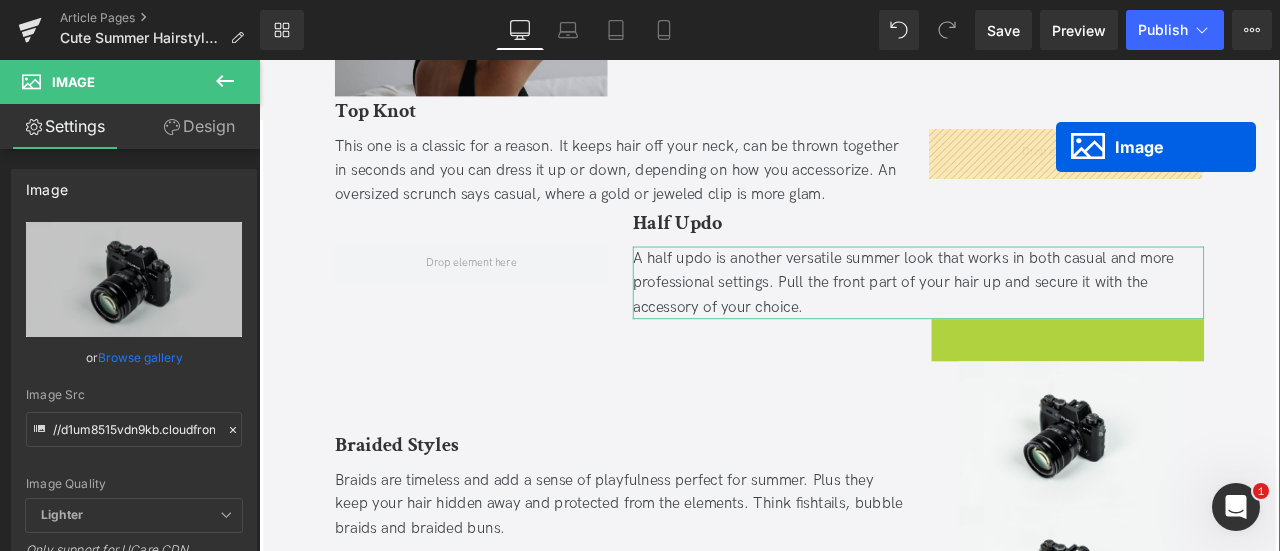 drag, startPoint x: 1183, startPoint y: 447, endPoint x: 1203, endPoint y: 165, distance: 282.70834 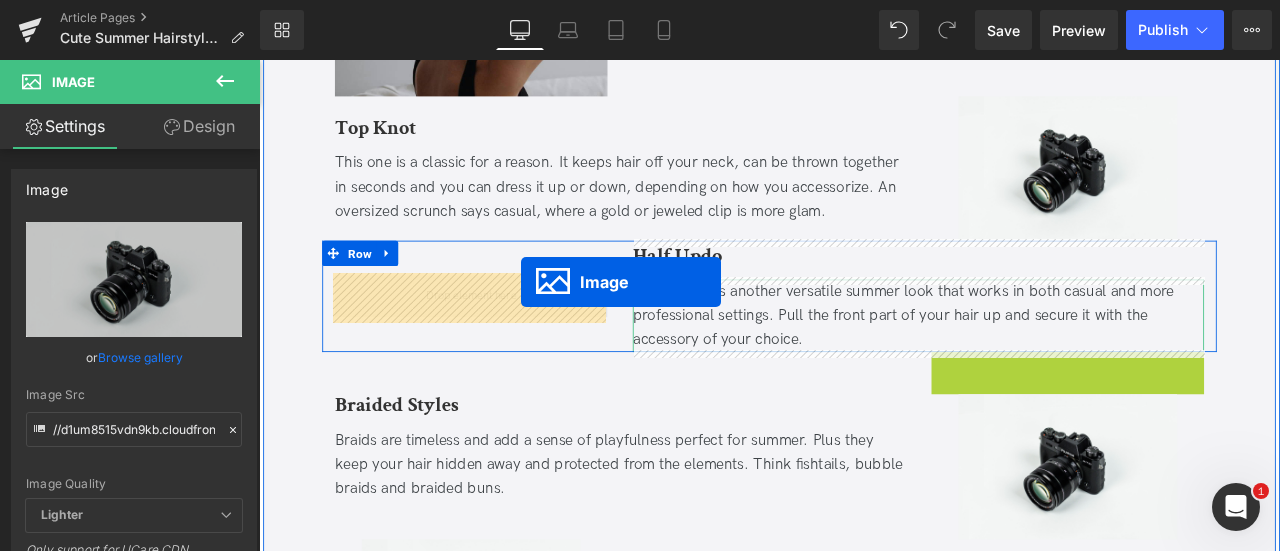 drag, startPoint x: 1203, startPoint y: 490, endPoint x: 569, endPoint y: 322, distance: 655.8811 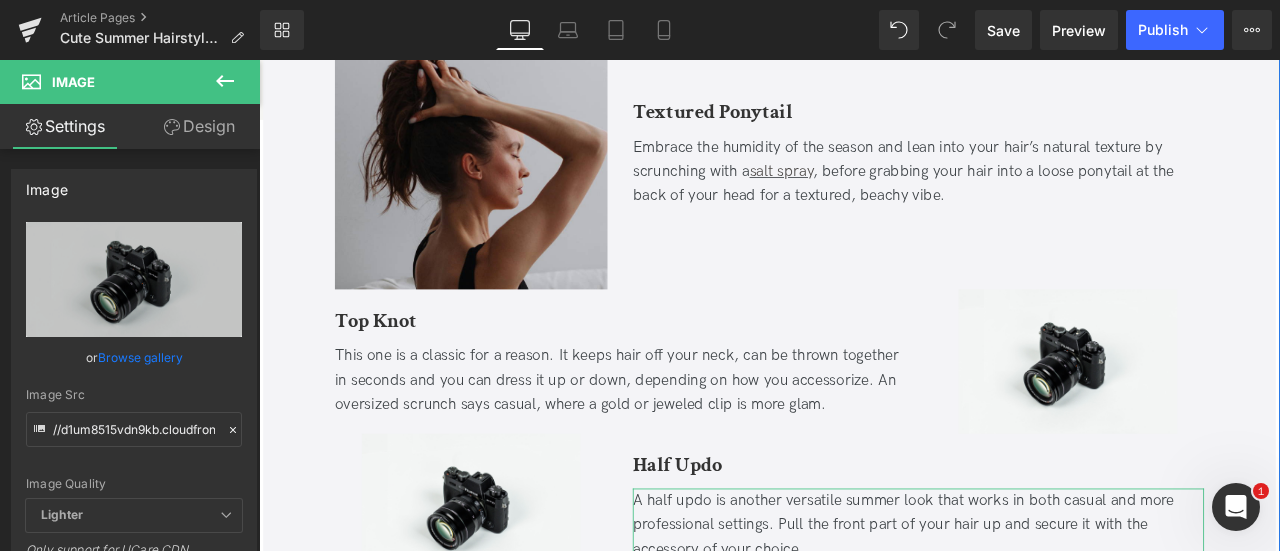 scroll, scrollTop: 1206, scrollLeft: 0, axis: vertical 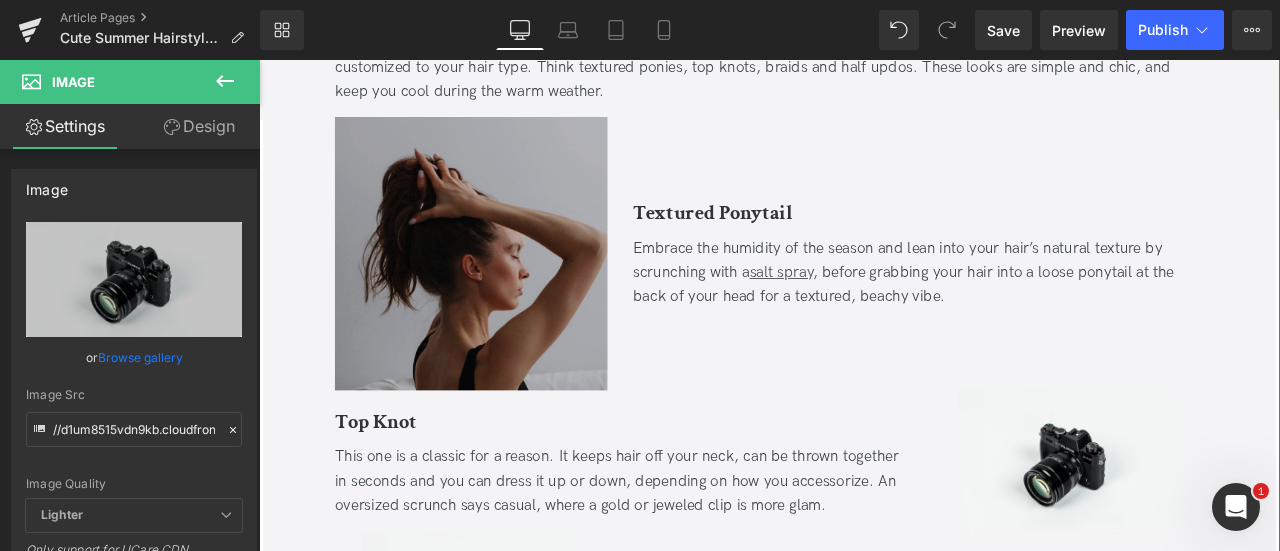 click at bounding box center [510, 289] 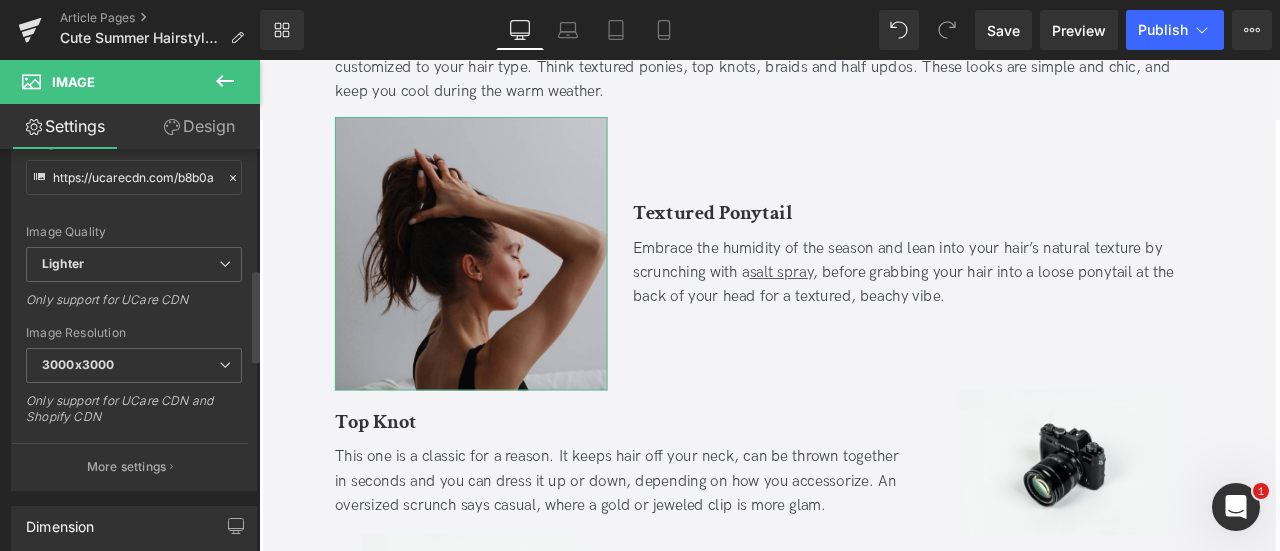 scroll, scrollTop: 562, scrollLeft: 0, axis: vertical 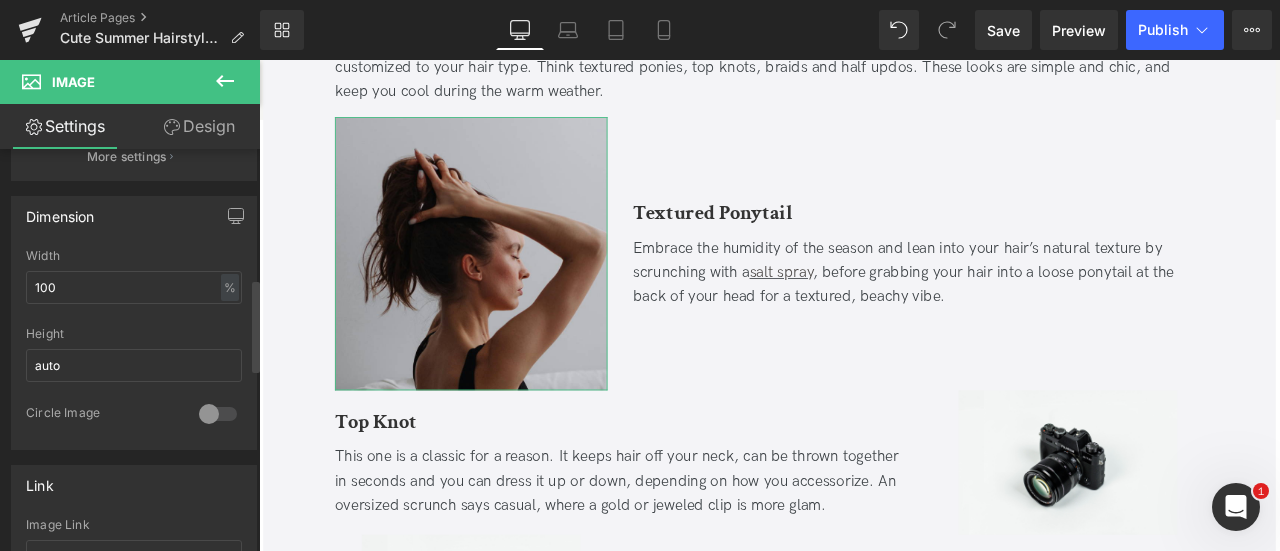 click on "Width 100 % % px" at bounding box center (134, 288) 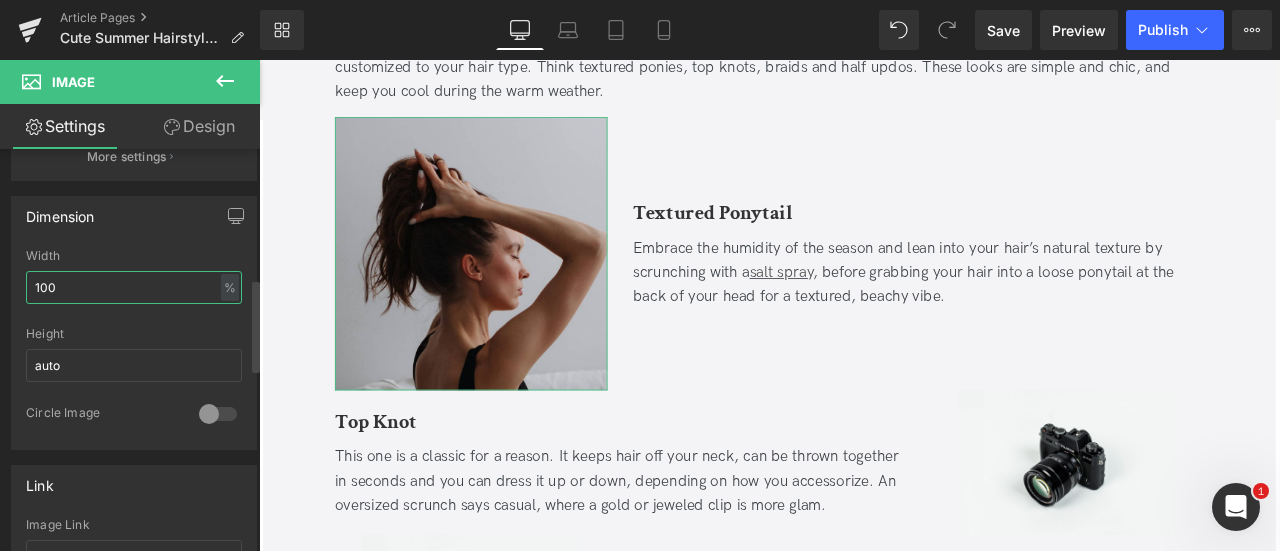 click on "100" at bounding box center [134, 287] 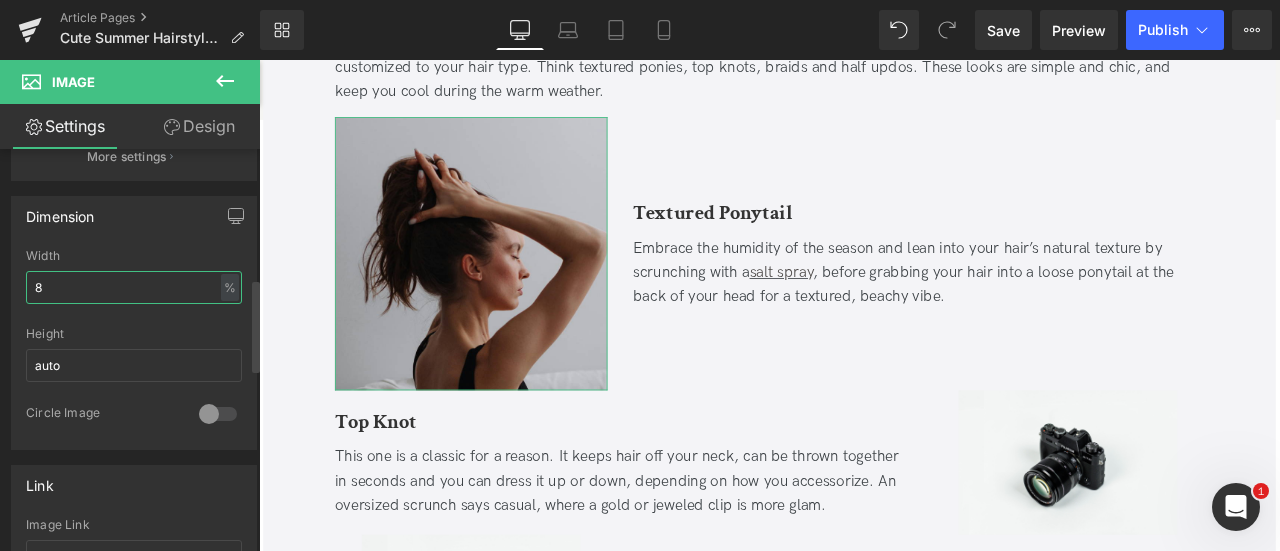 type on "80" 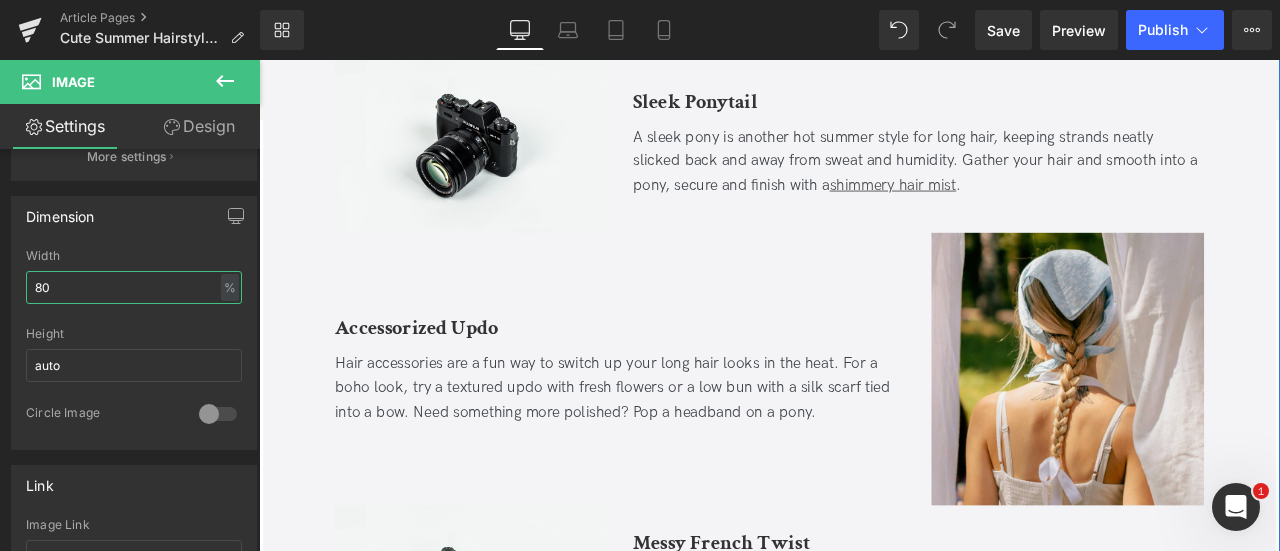 scroll, scrollTop: 2947, scrollLeft: 0, axis: vertical 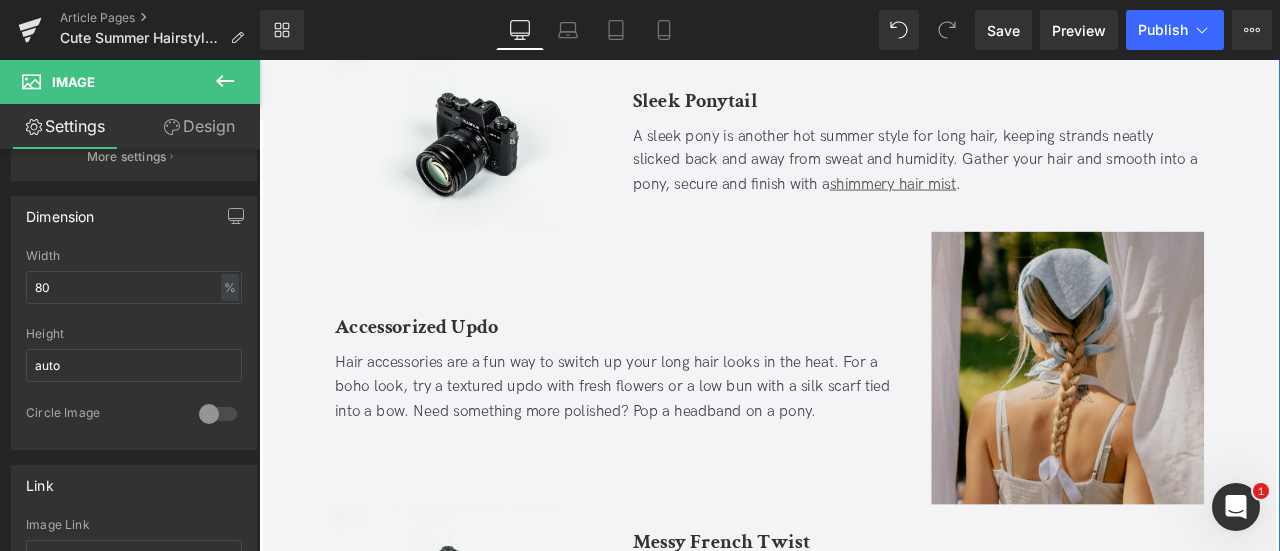 click at bounding box center [1217, 425] 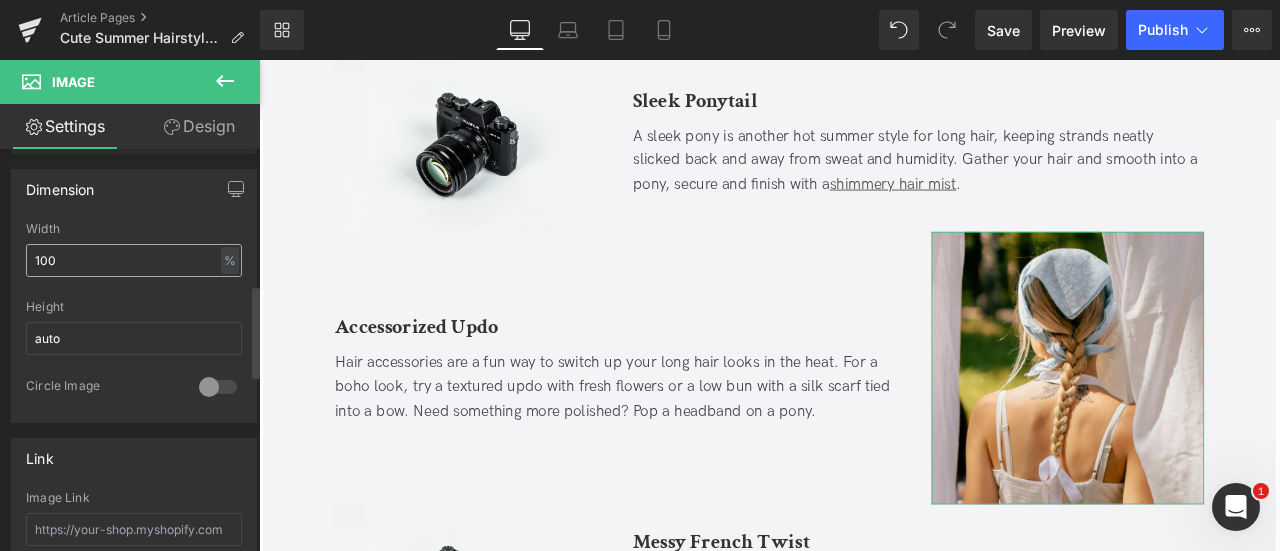 scroll, scrollTop: 590, scrollLeft: 0, axis: vertical 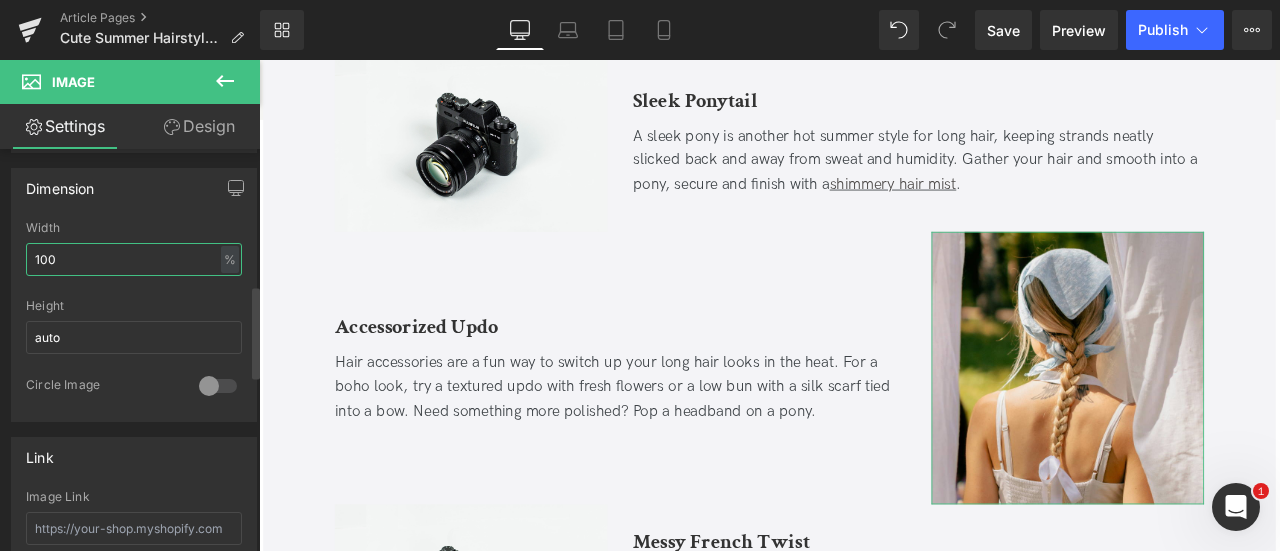 click on "100" at bounding box center [134, 259] 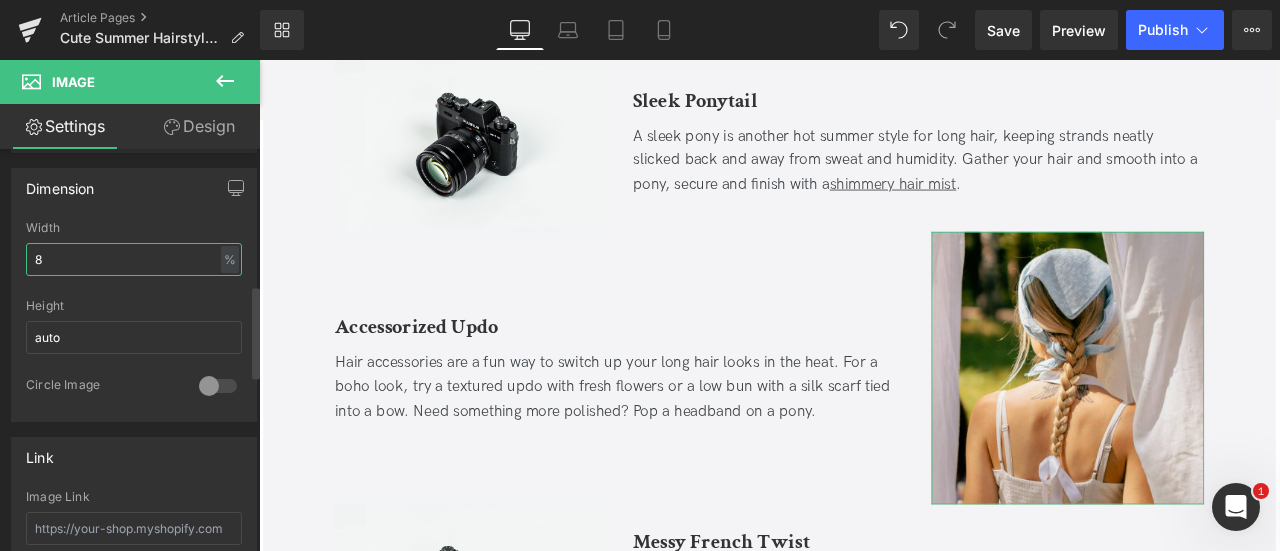 type on "80" 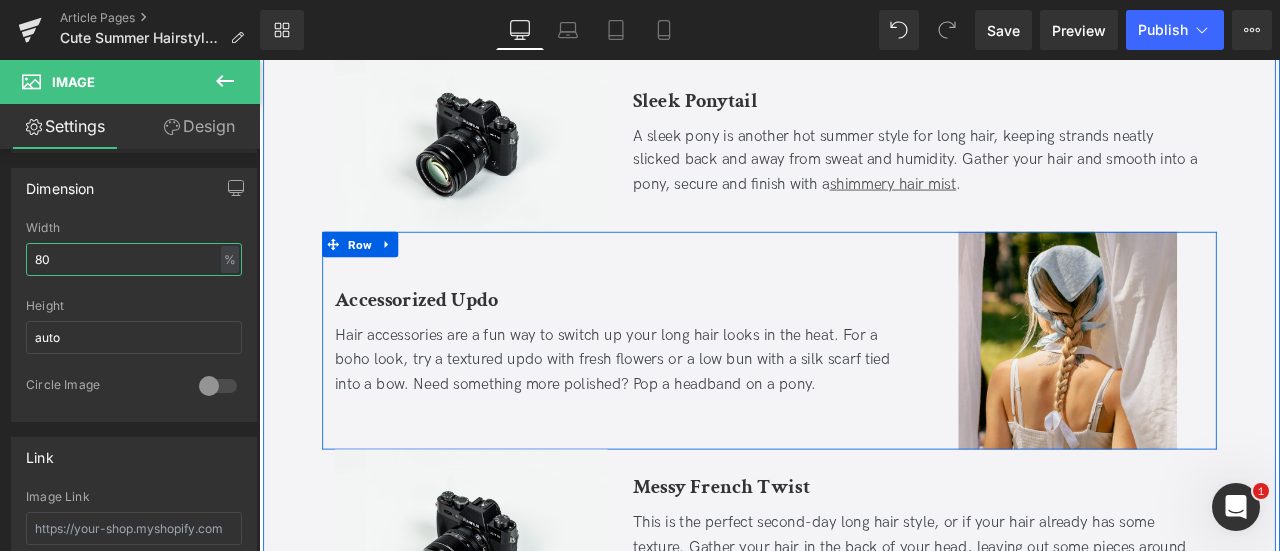 scroll, scrollTop: 2871, scrollLeft: 0, axis: vertical 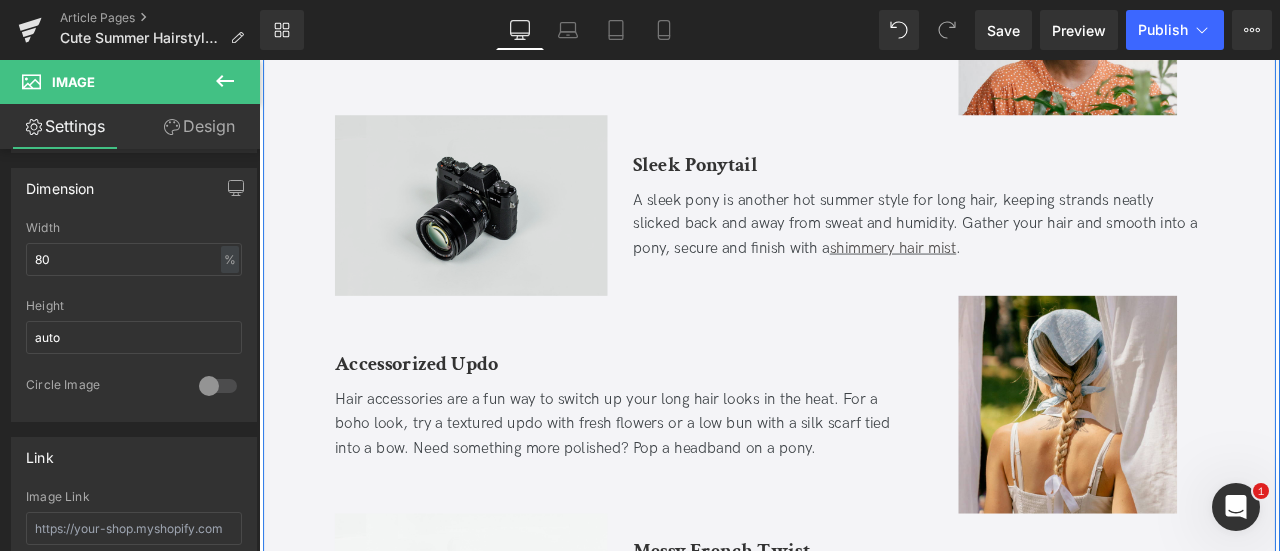 click at bounding box center [510, 233] 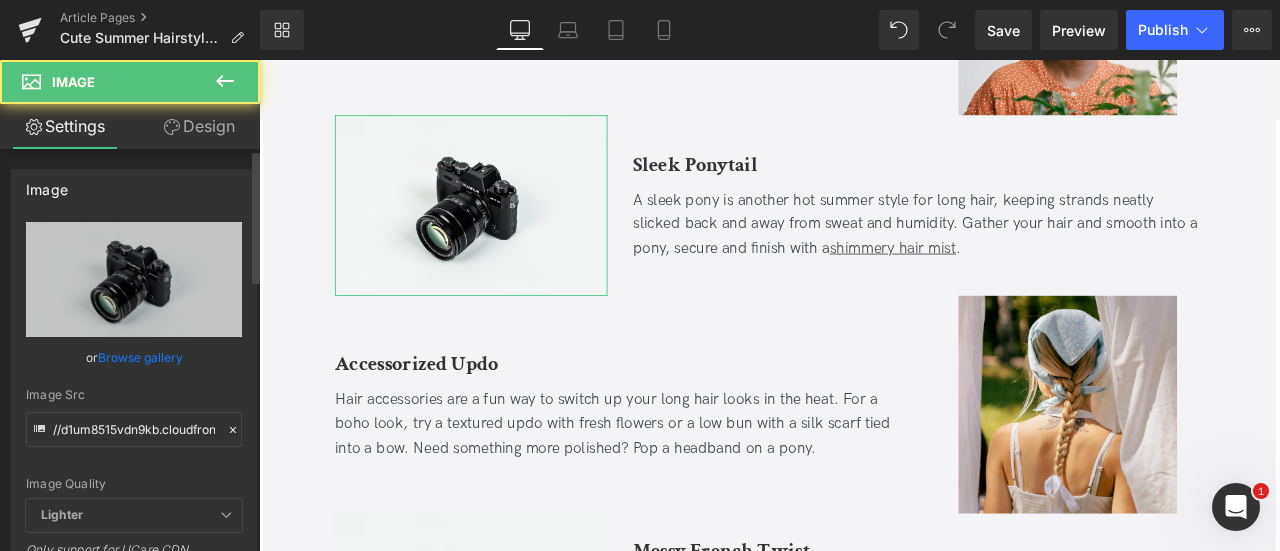 scroll, scrollTop: 369, scrollLeft: 0, axis: vertical 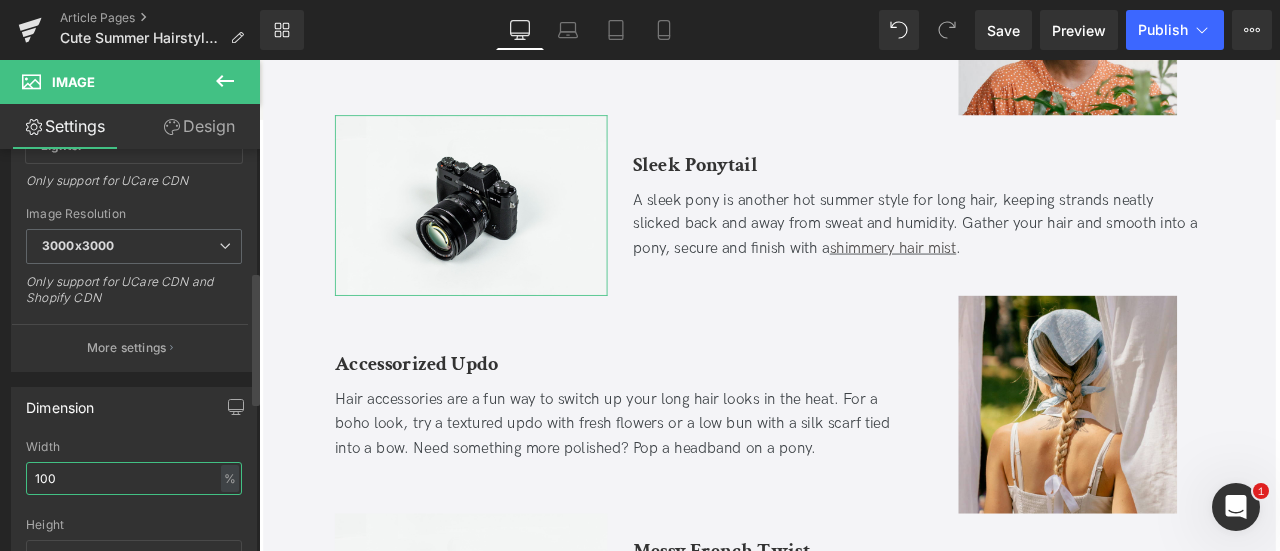 click on "100" at bounding box center (134, 478) 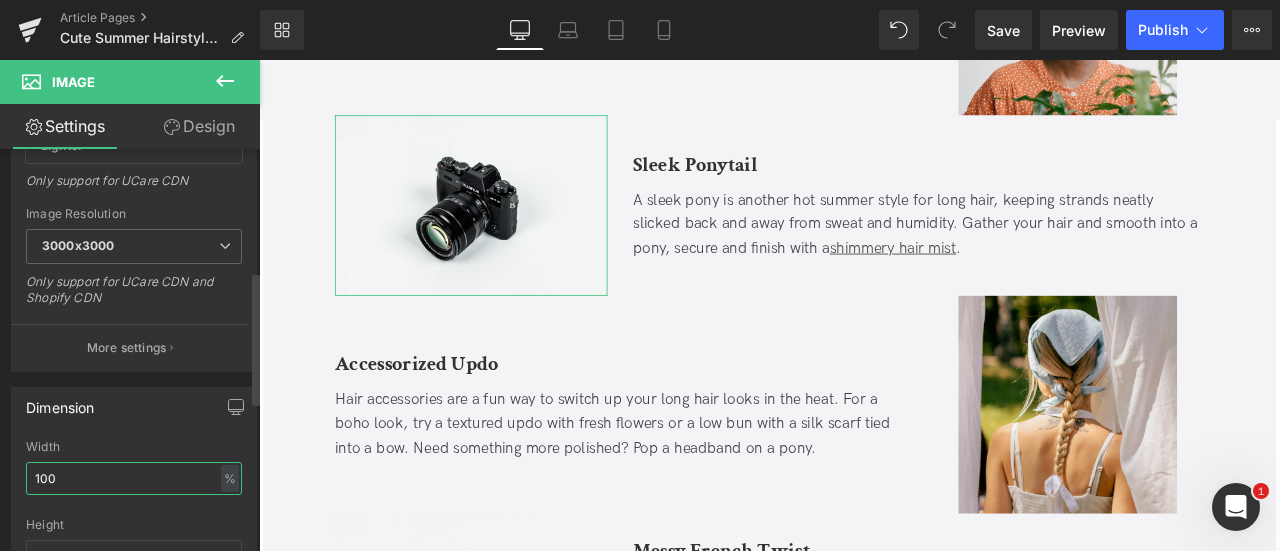 click on "100" at bounding box center (134, 478) 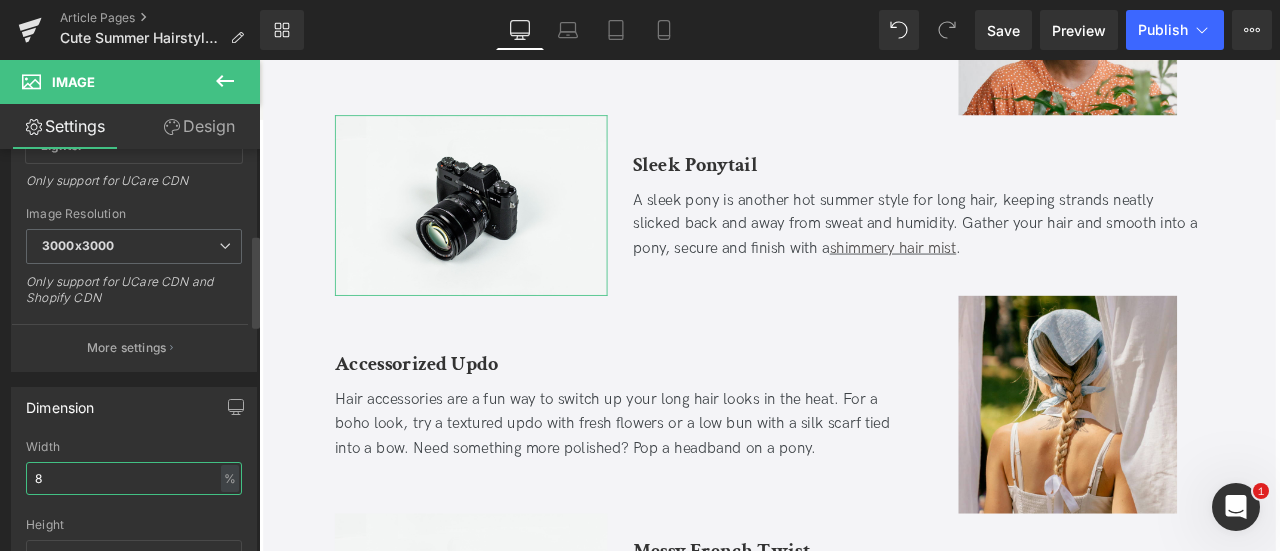 type on "80" 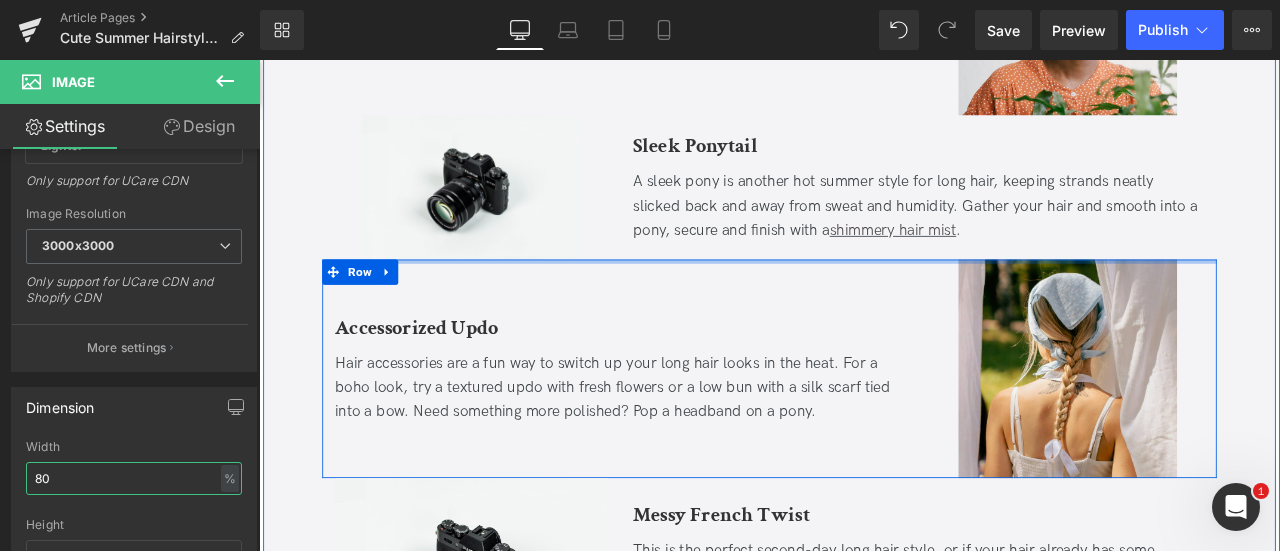 scroll, scrollTop: 2633, scrollLeft: 0, axis: vertical 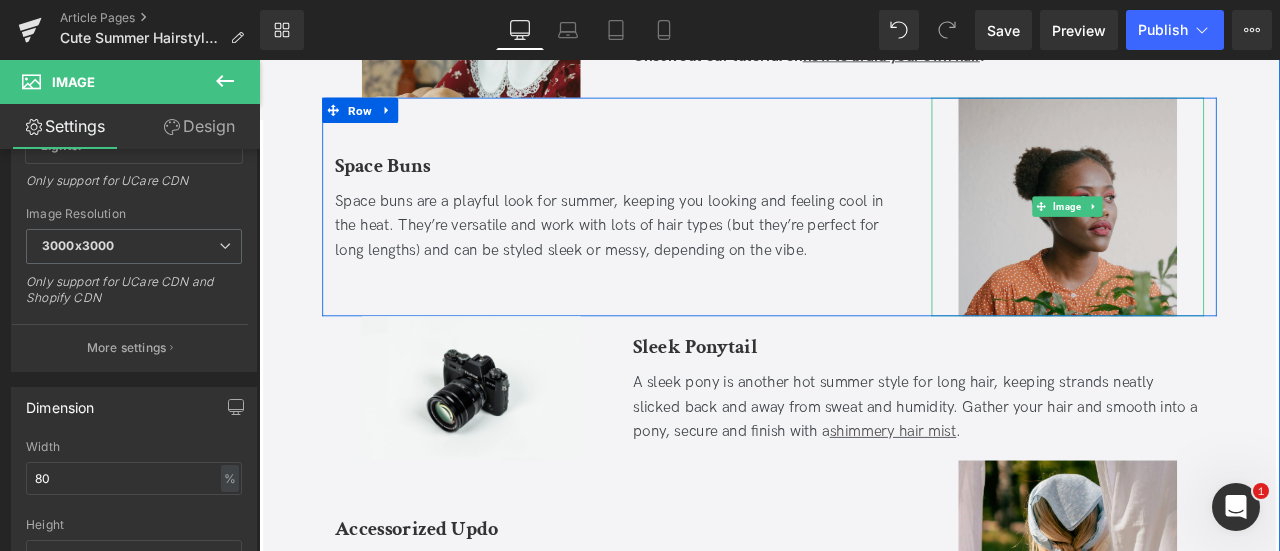 click at bounding box center [1217, 234] 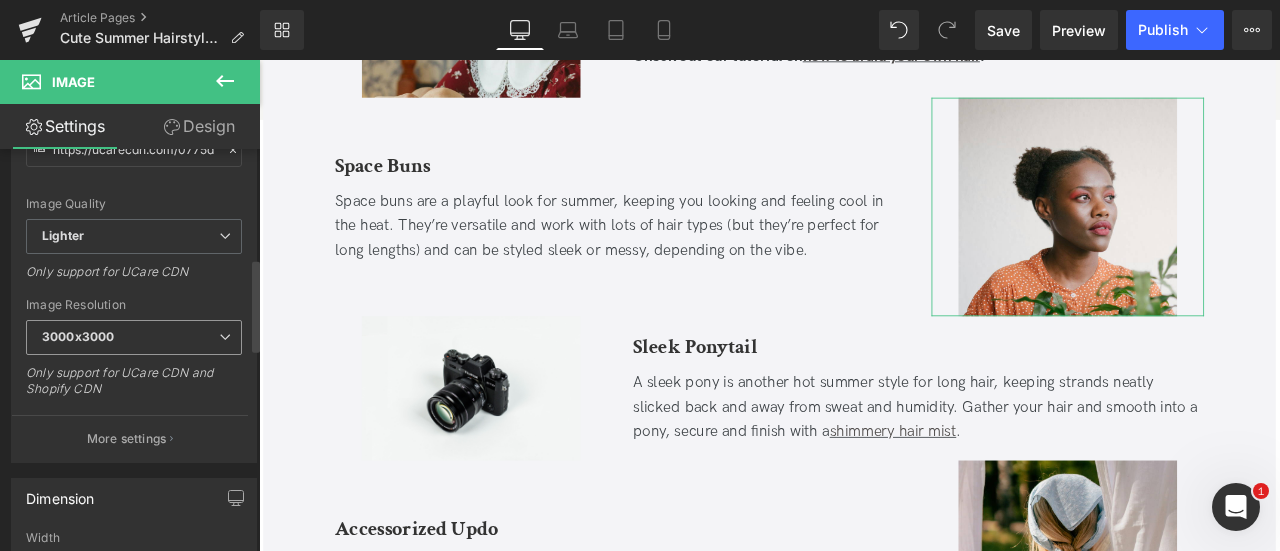 scroll, scrollTop: 493, scrollLeft: 0, axis: vertical 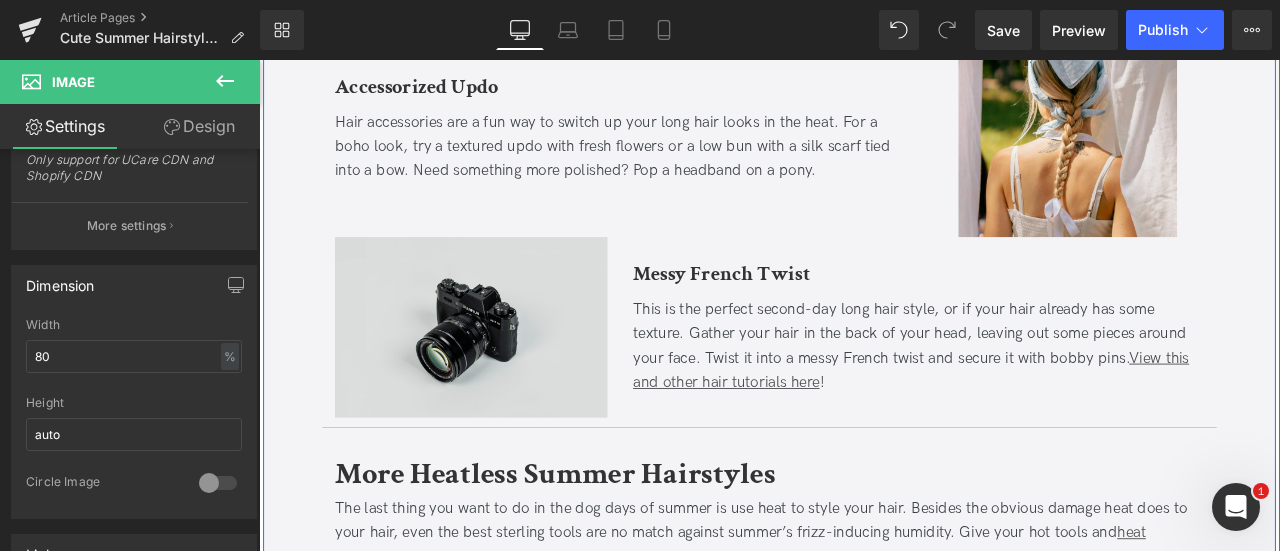 click at bounding box center [510, 377] 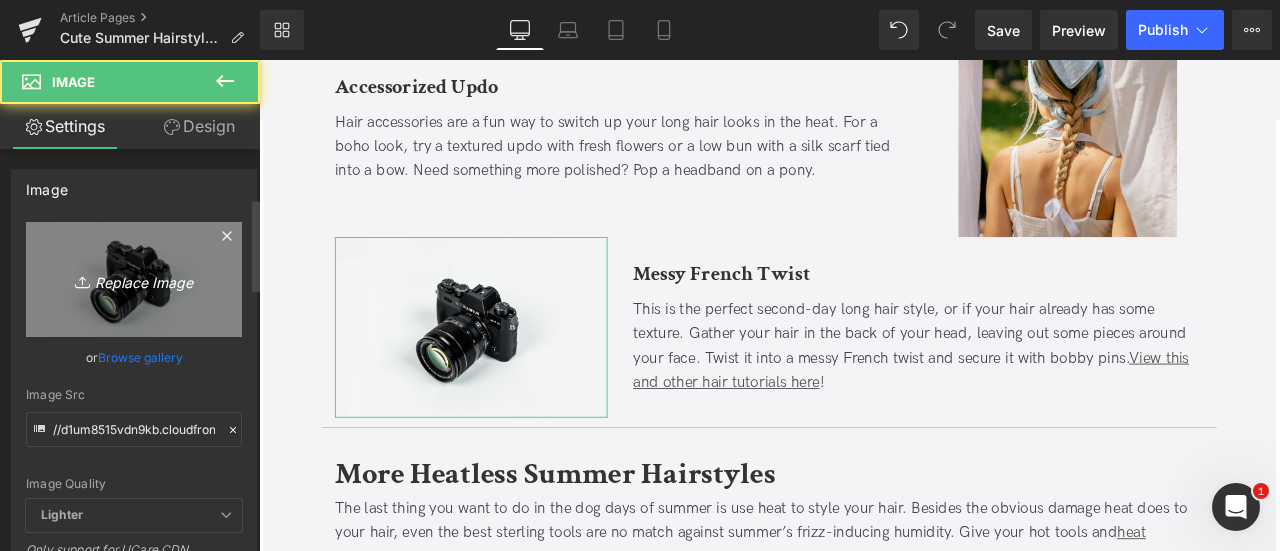 scroll, scrollTop: 456, scrollLeft: 0, axis: vertical 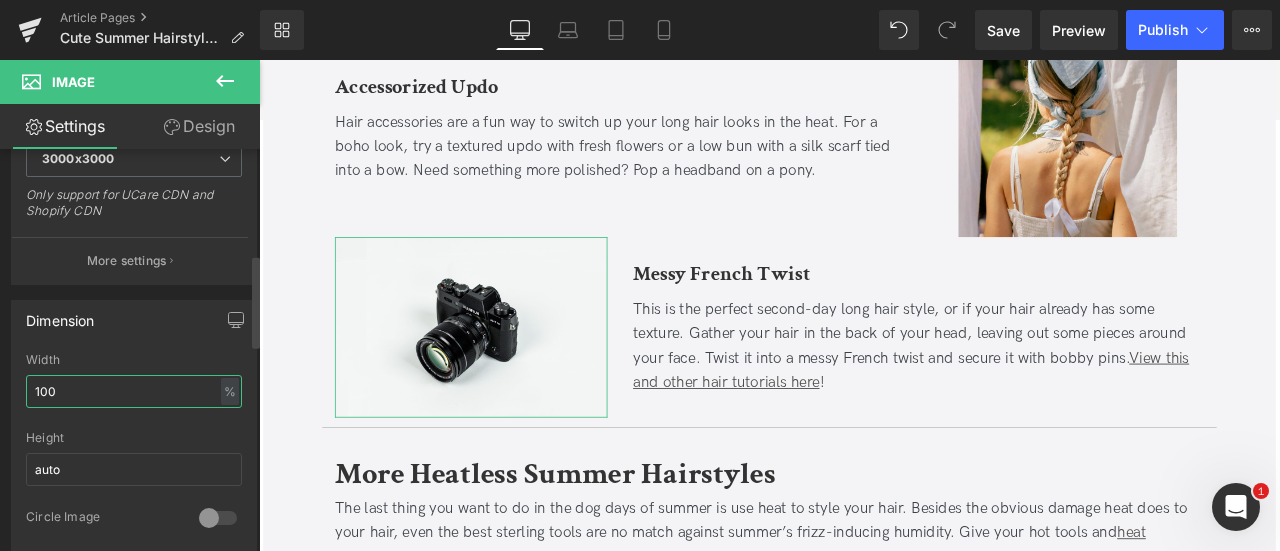 click on "100" at bounding box center [134, 391] 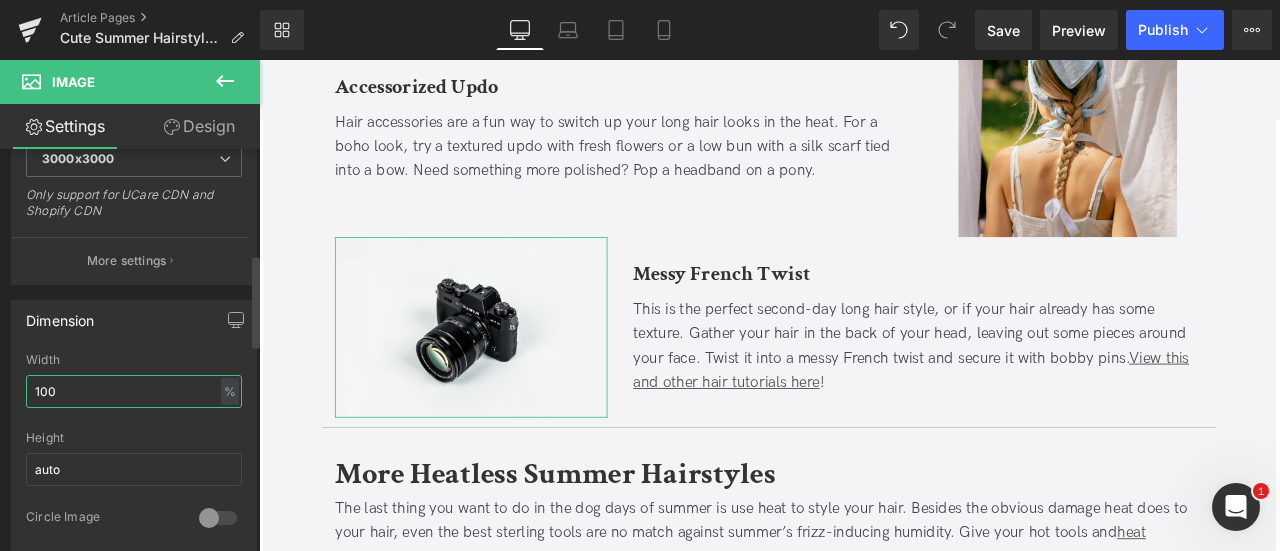 click on "100" at bounding box center (134, 391) 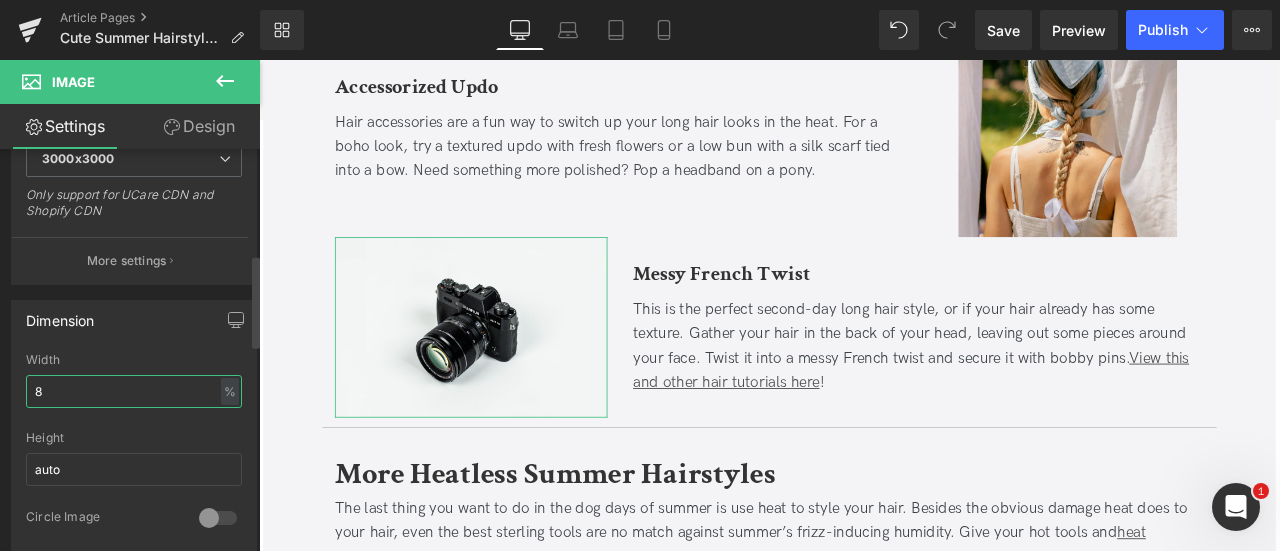 type on "80" 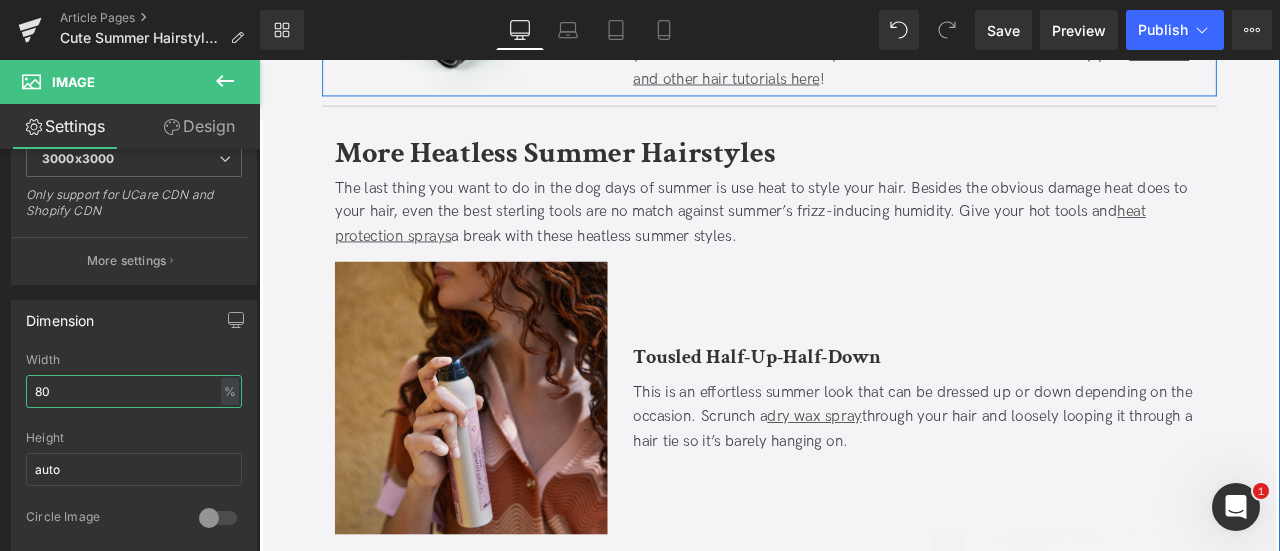 scroll, scrollTop: 3511, scrollLeft: 0, axis: vertical 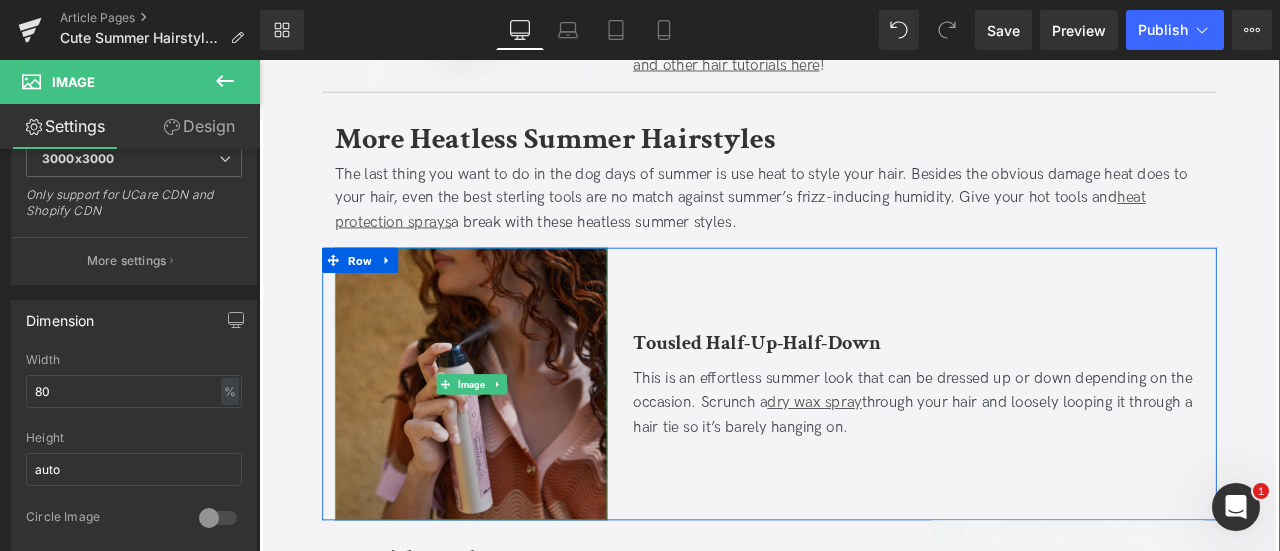 click at bounding box center [510, 444] 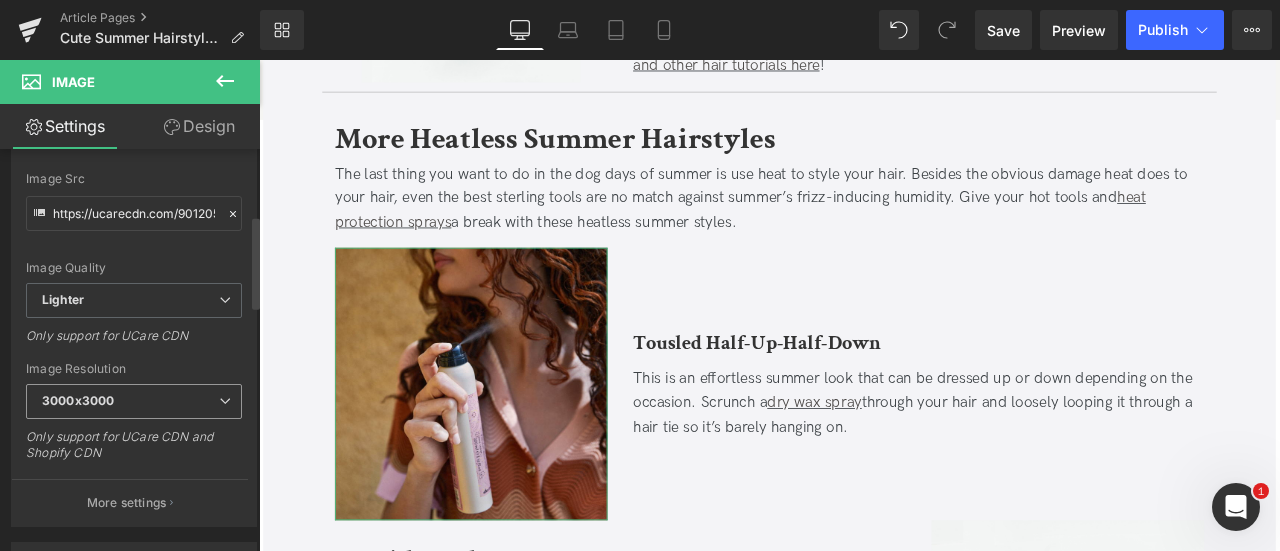 scroll, scrollTop: 439, scrollLeft: 0, axis: vertical 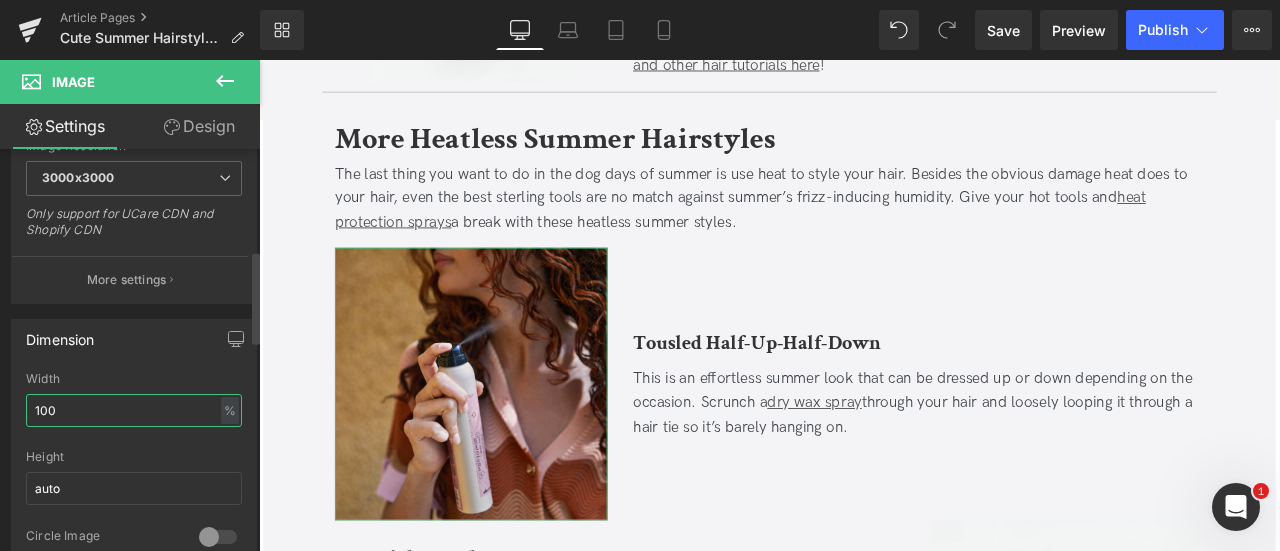 click on "100" at bounding box center (134, 410) 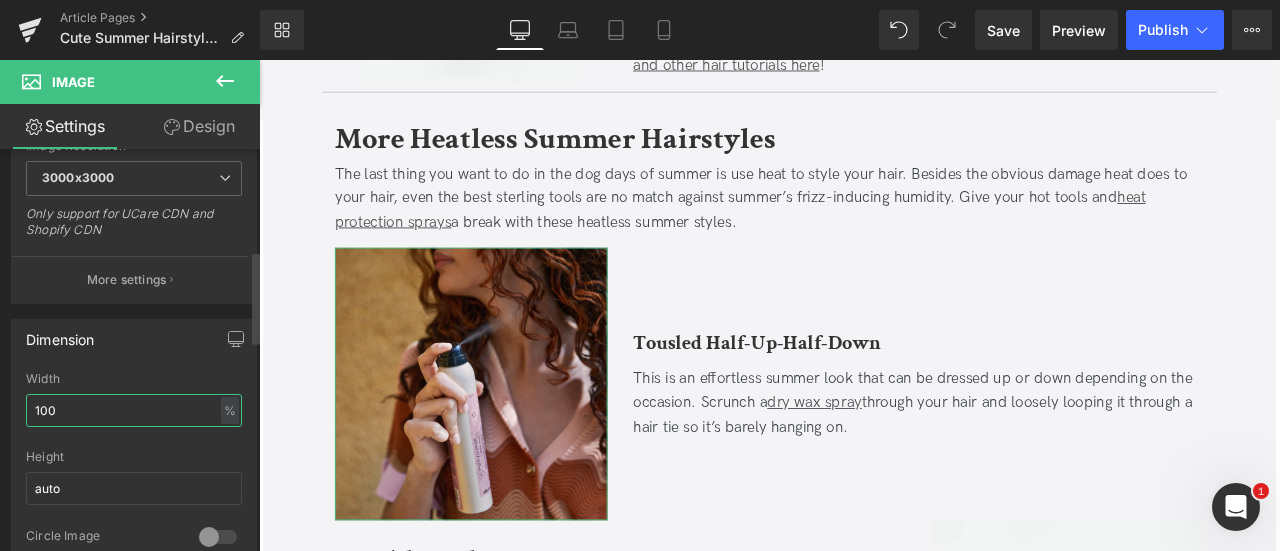 click on "100" at bounding box center (134, 410) 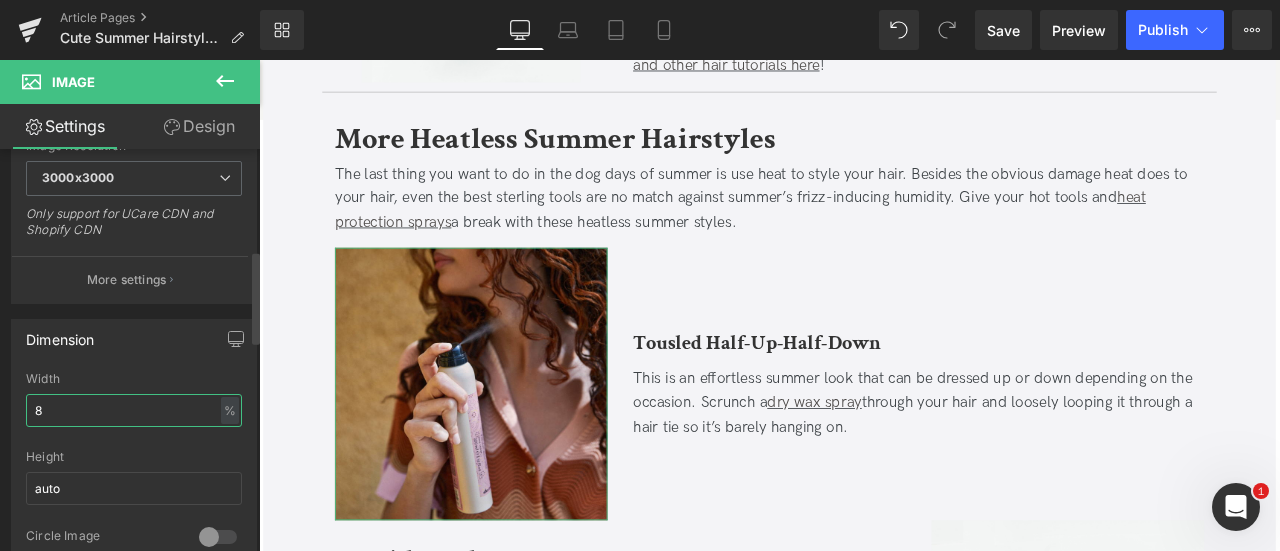 type on "80" 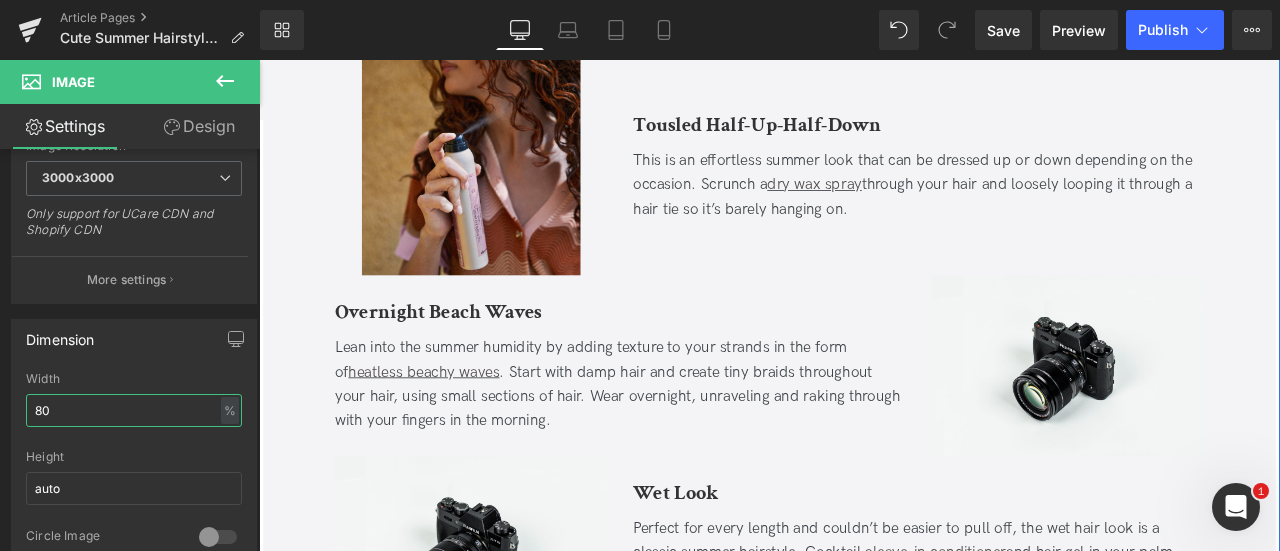 scroll, scrollTop: 3739, scrollLeft: 0, axis: vertical 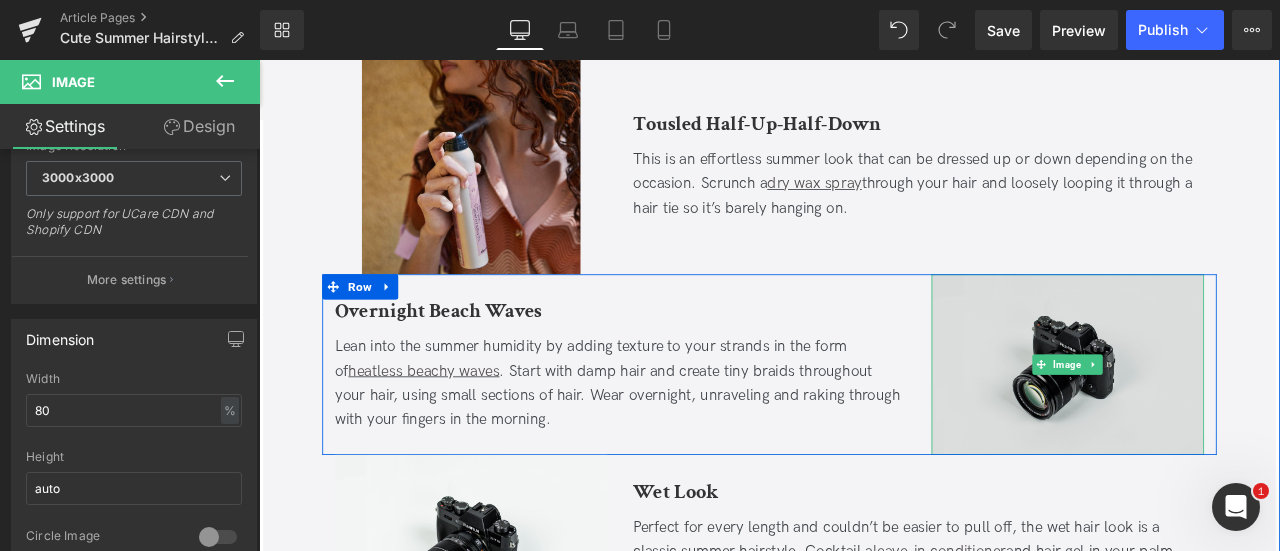 click at bounding box center [1217, 421] 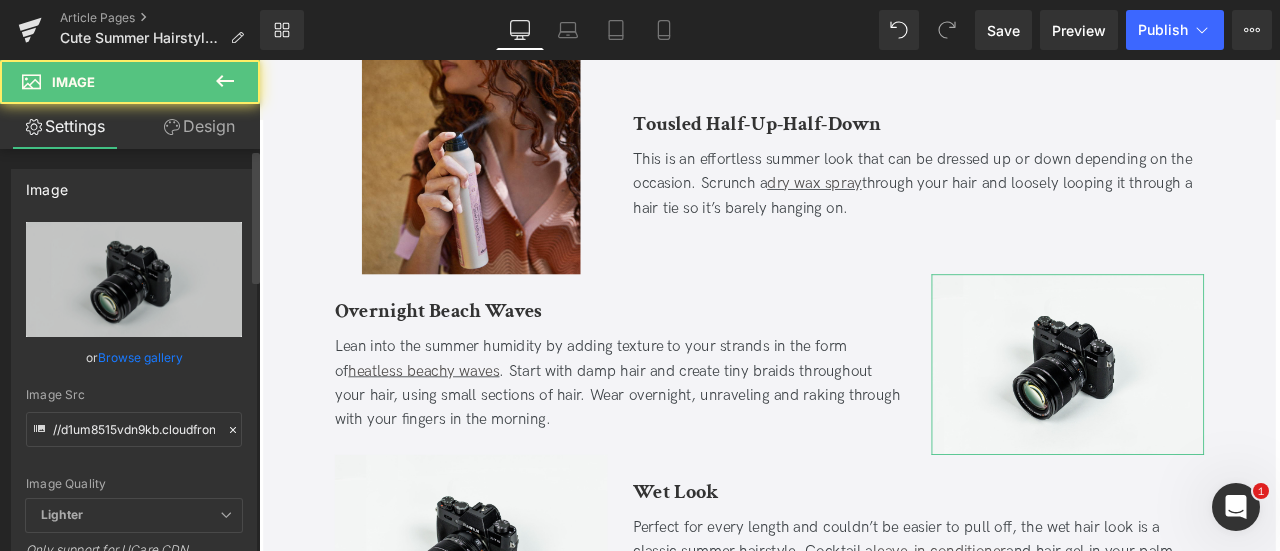 scroll, scrollTop: 335, scrollLeft: 0, axis: vertical 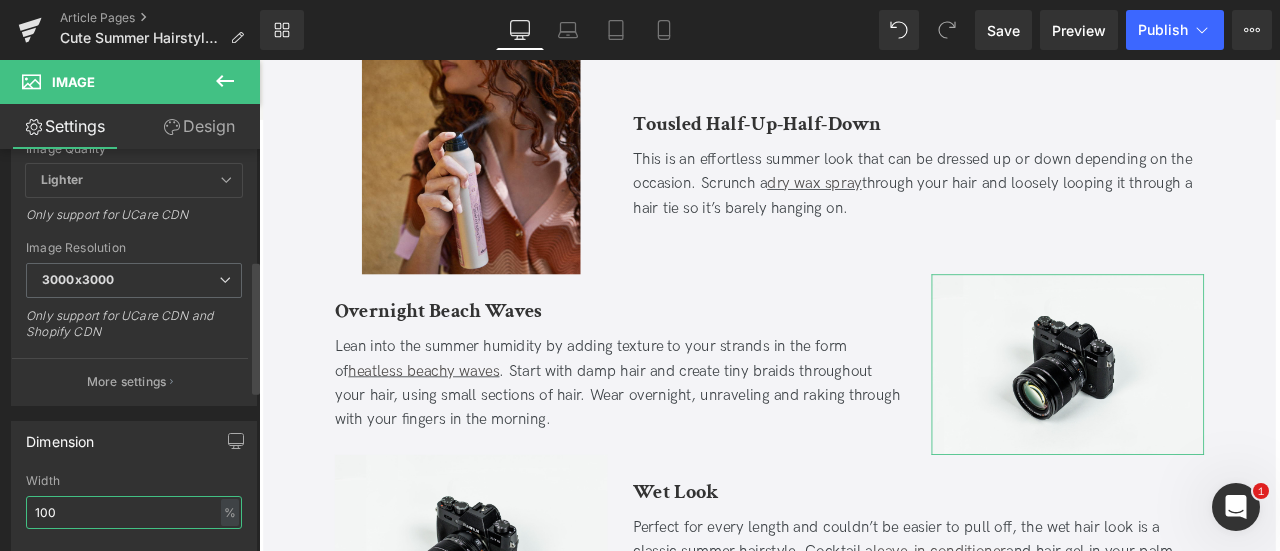 click on "100" at bounding box center [134, 512] 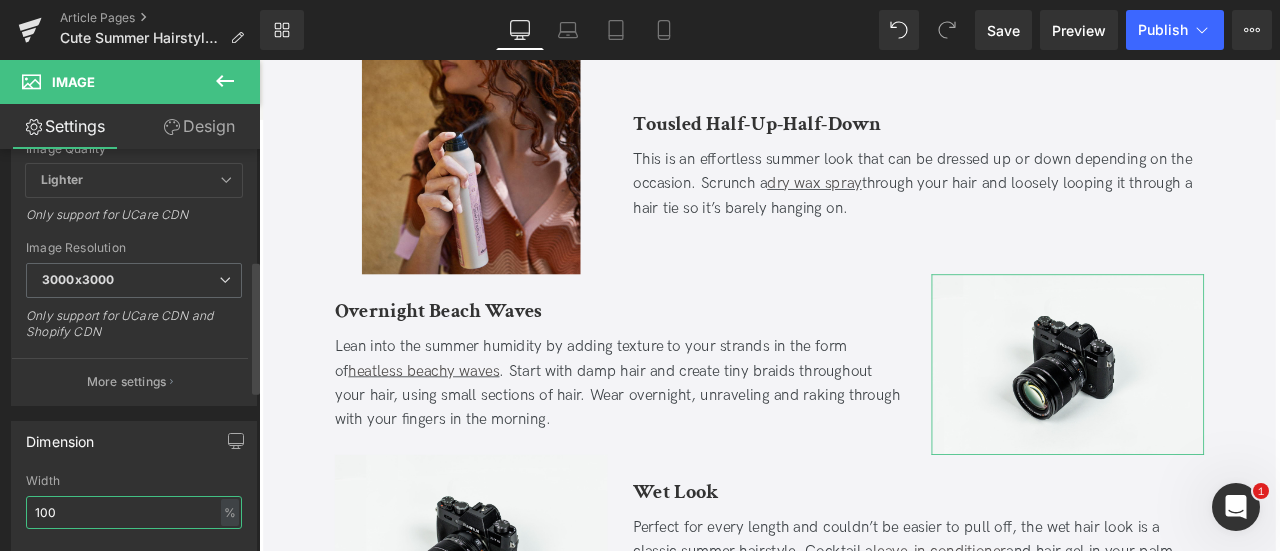 click on "100" at bounding box center [134, 512] 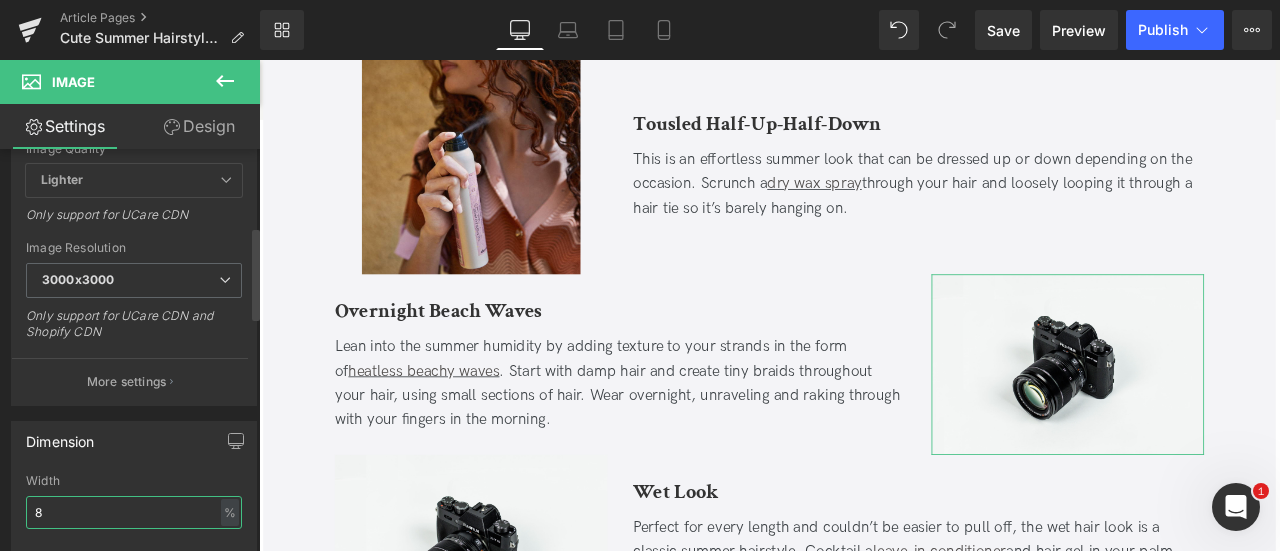 type on "80" 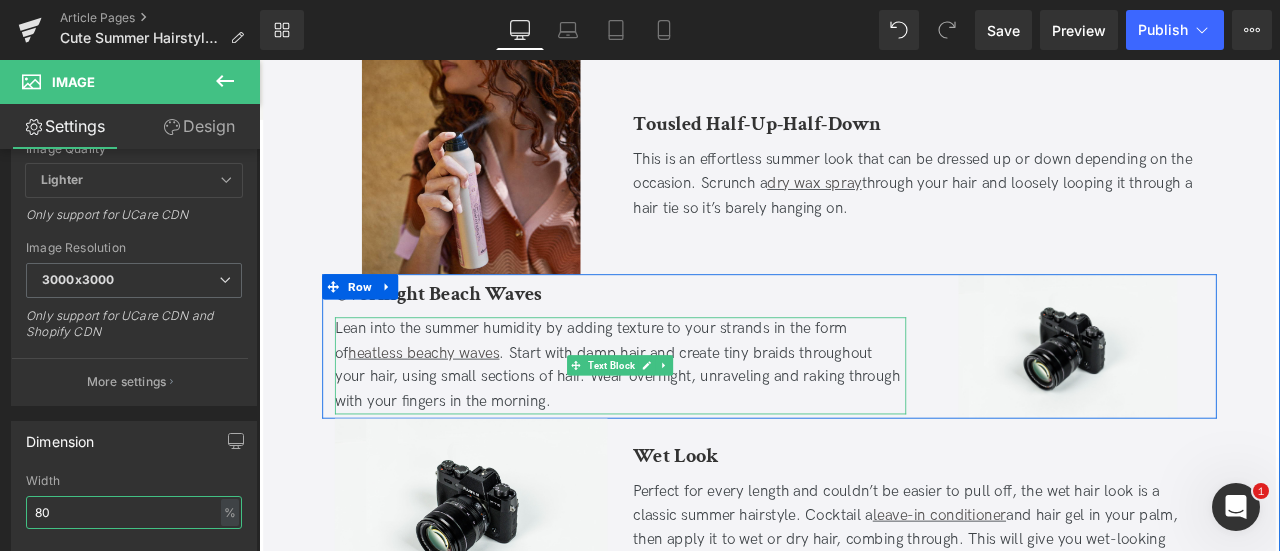 scroll, scrollTop: 3981, scrollLeft: 0, axis: vertical 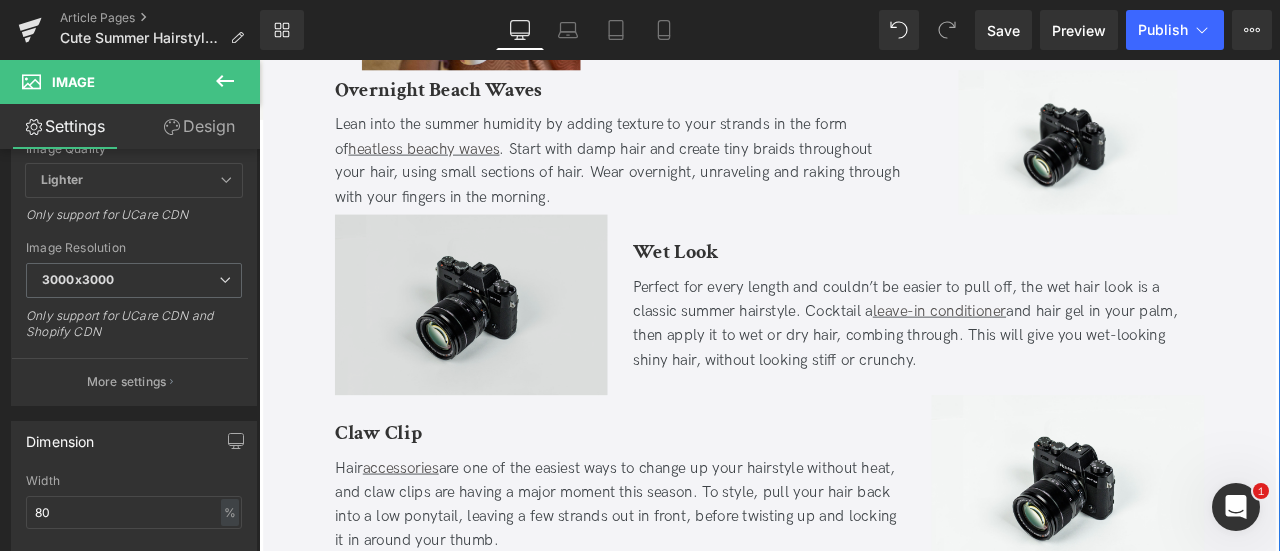 click at bounding box center (510, 350) 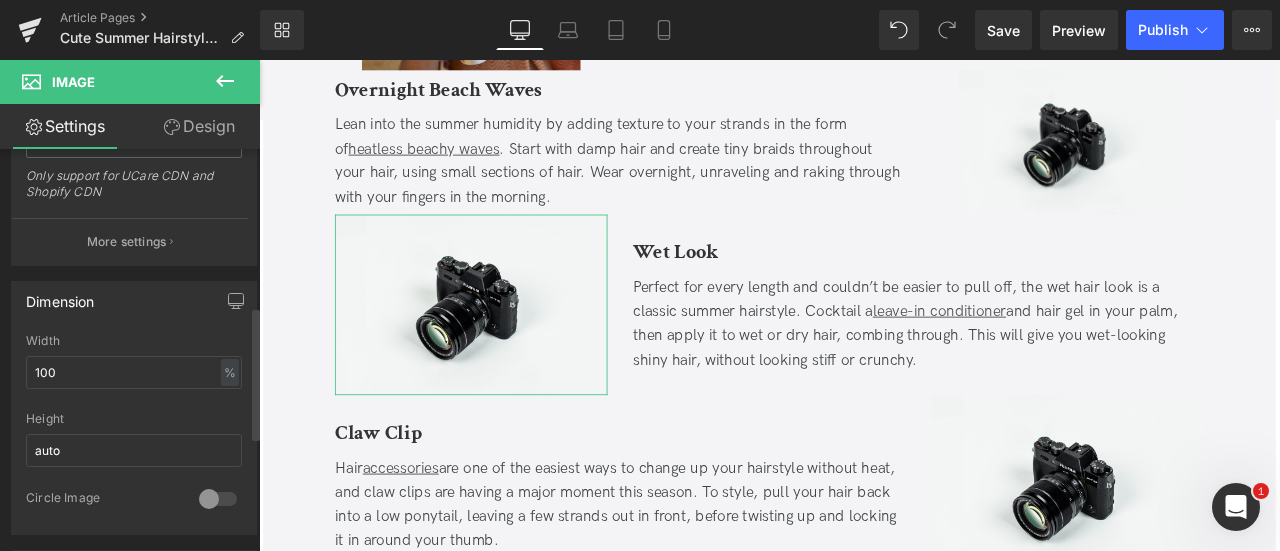 scroll, scrollTop: 494, scrollLeft: 0, axis: vertical 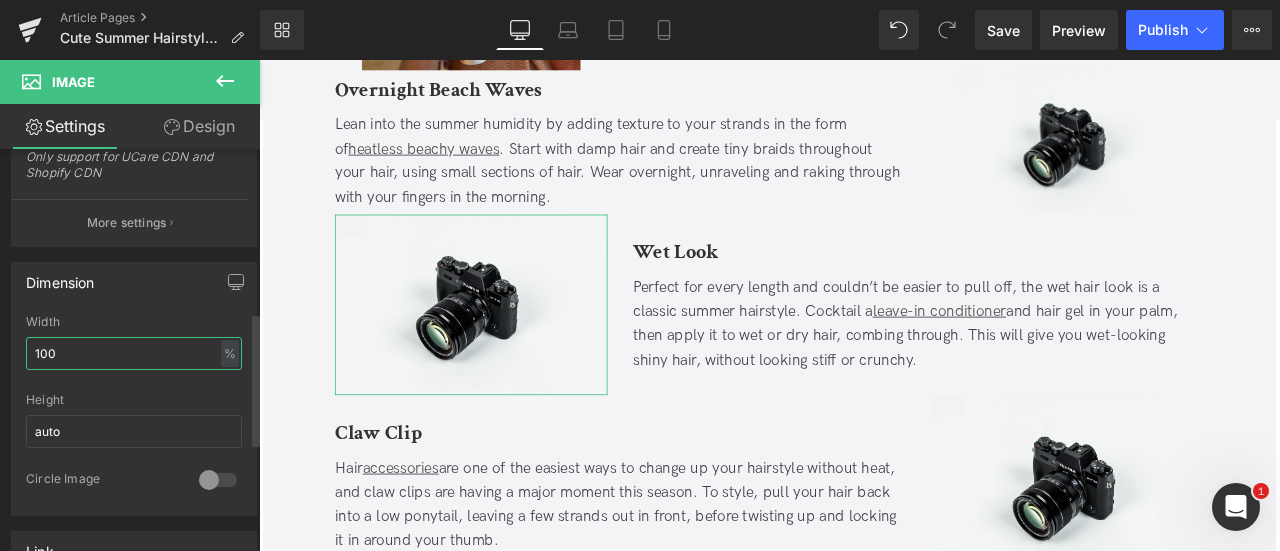 click on "100" at bounding box center [134, 353] 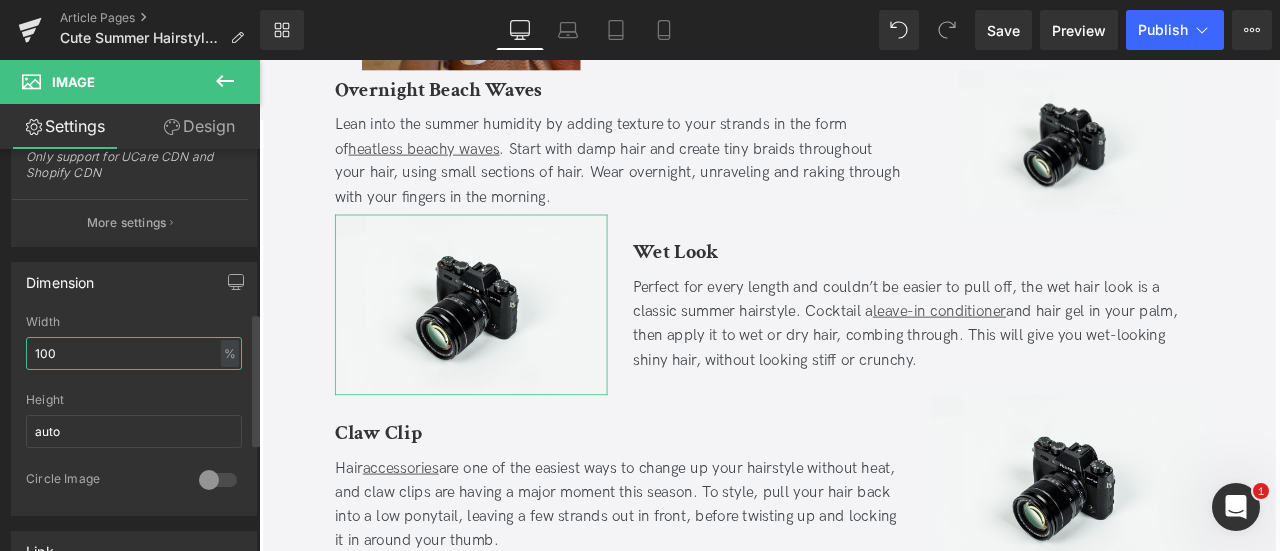 click on "100" at bounding box center [134, 353] 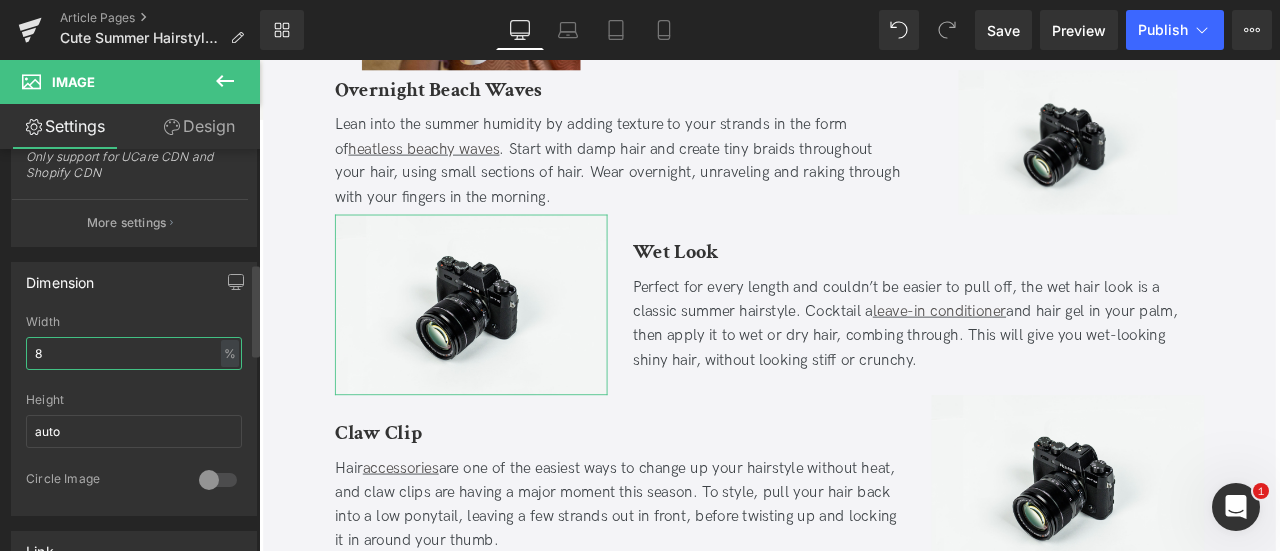type on "80" 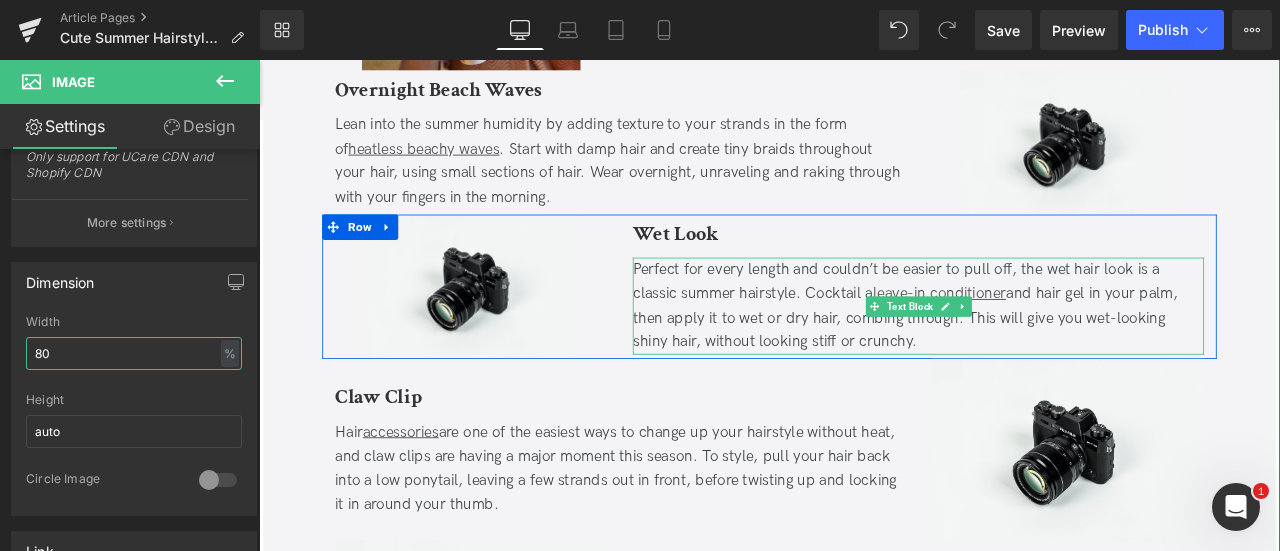 scroll, scrollTop: 4191, scrollLeft: 0, axis: vertical 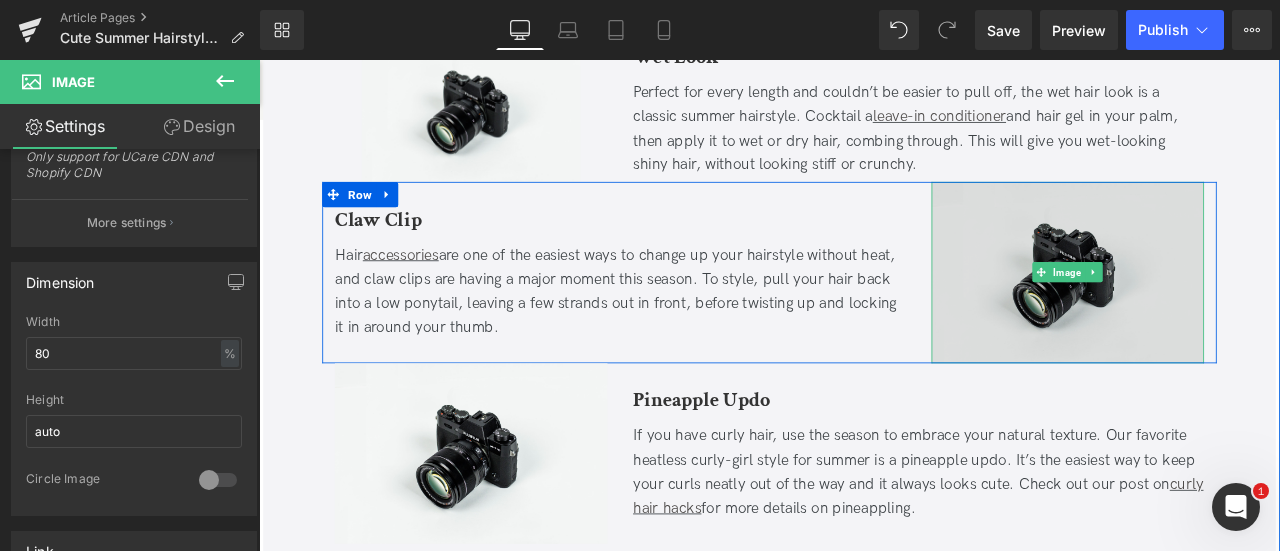 click at bounding box center [1217, 311] 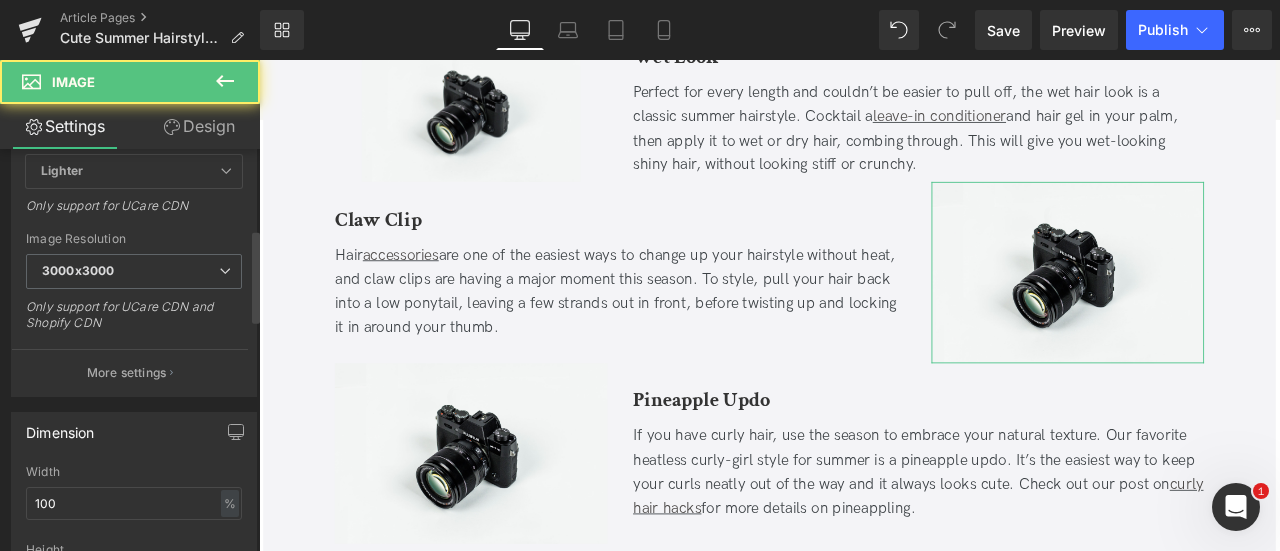 scroll, scrollTop: 348, scrollLeft: 0, axis: vertical 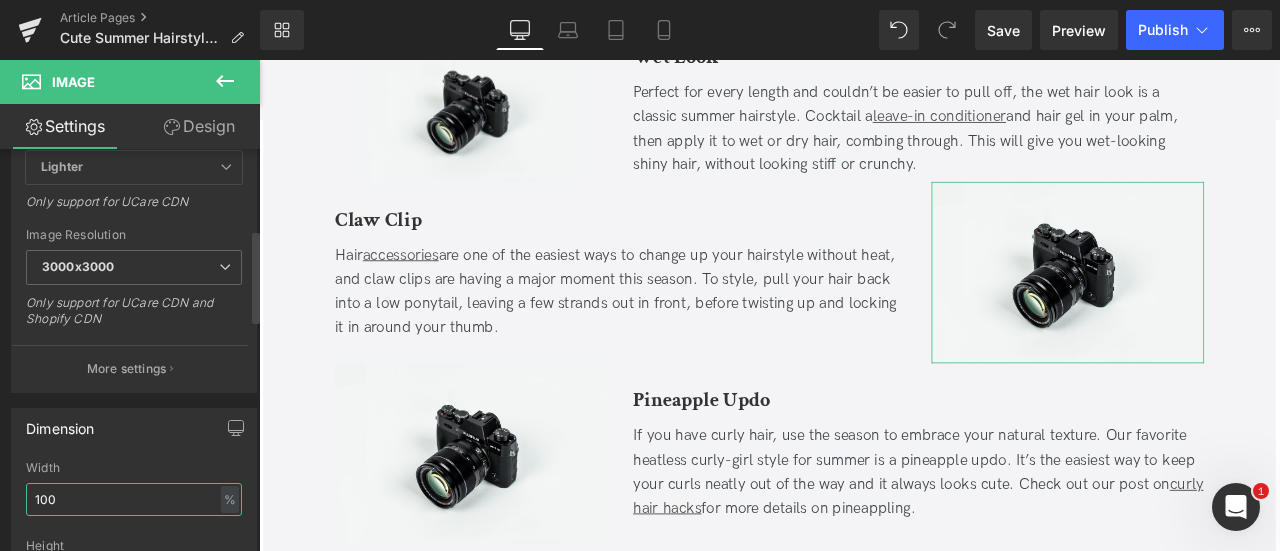 click on "100" at bounding box center (134, 499) 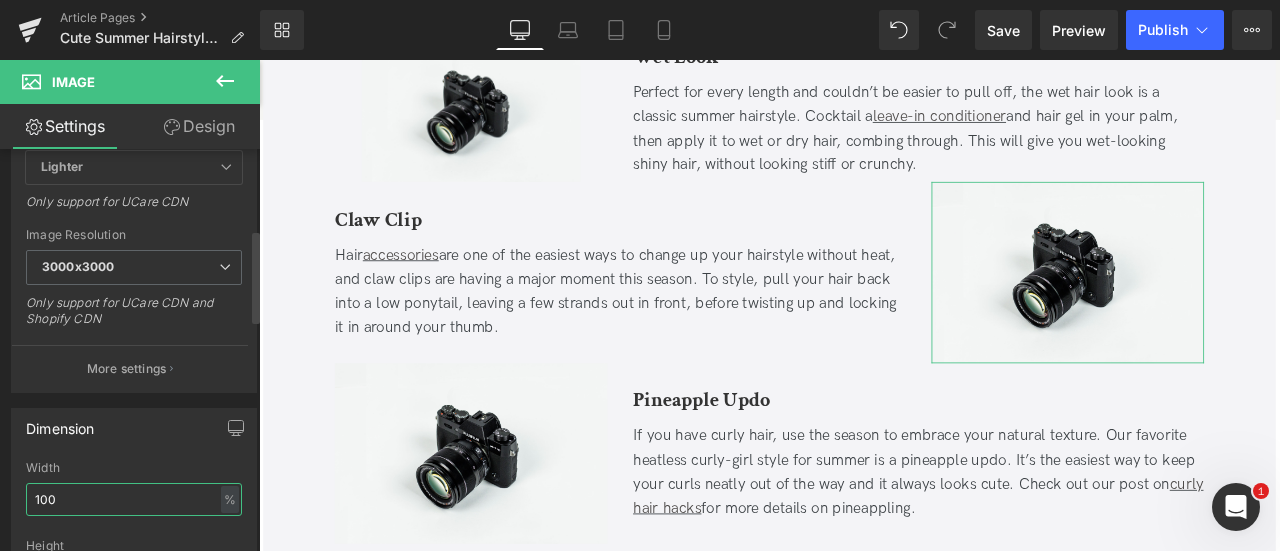 click on "100" at bounding box center [134, 499] 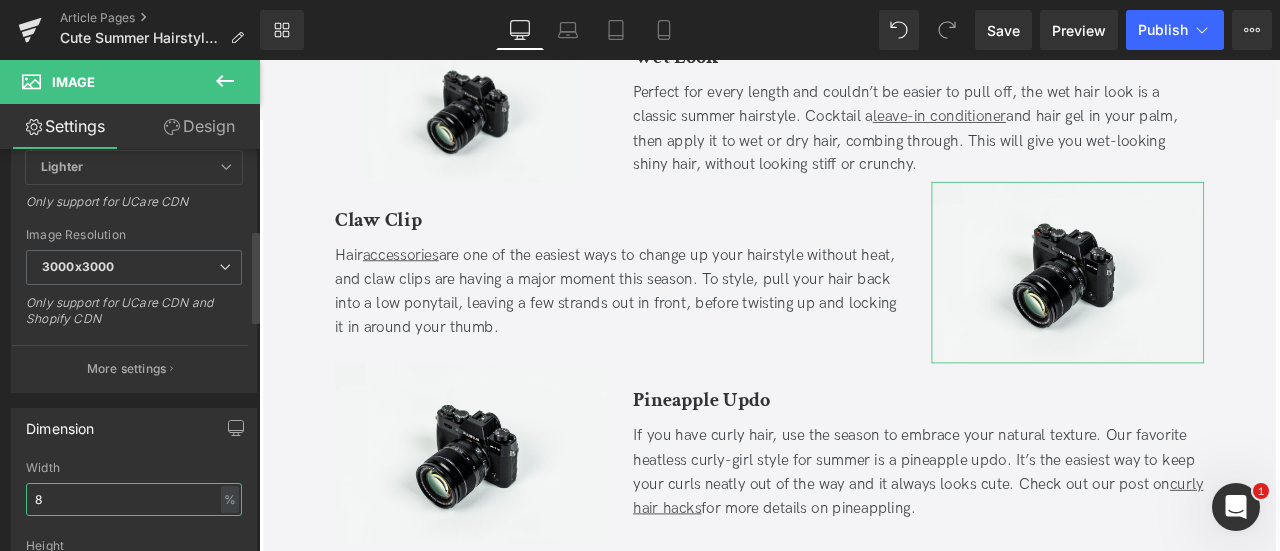 type on "80" 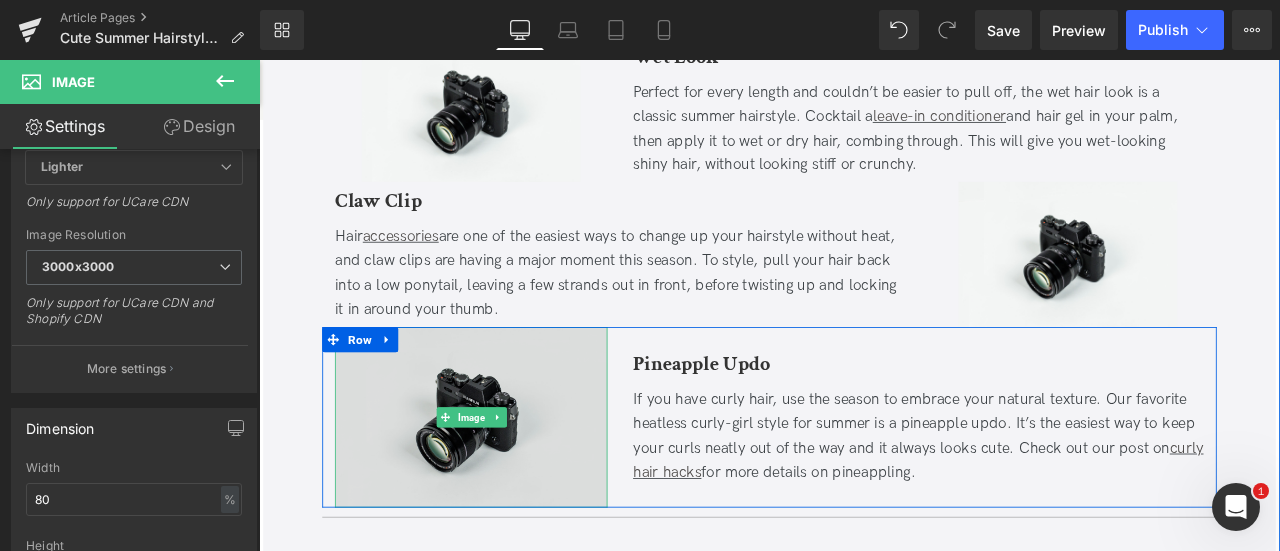 click at bounding box center [510, 483] 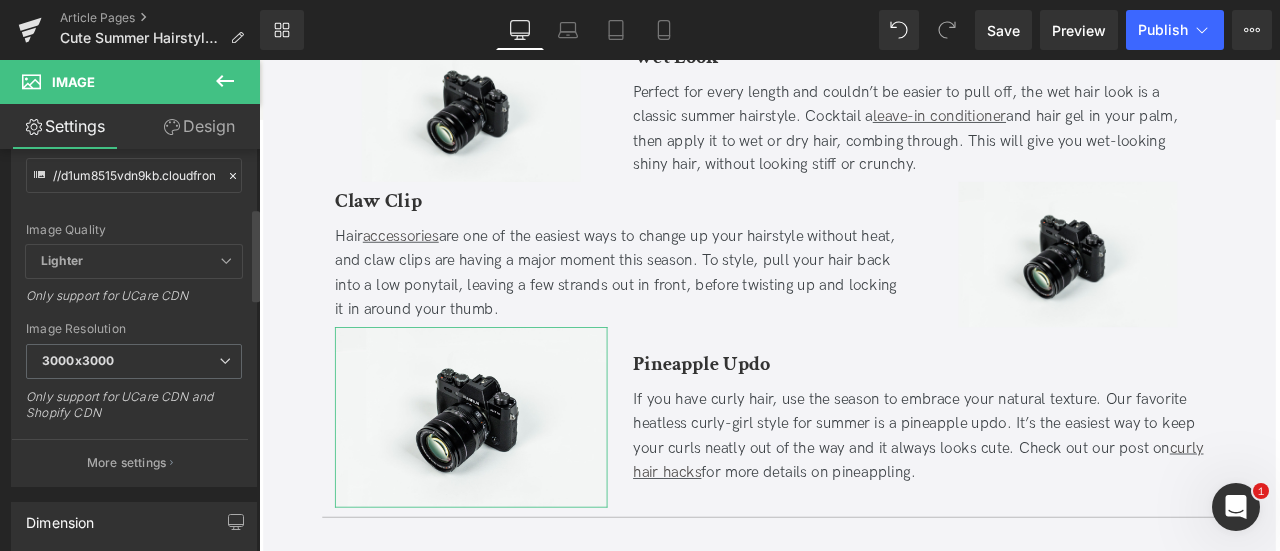 scroll, scrollTop: 423, scrollLeft: 0, axis: vertical 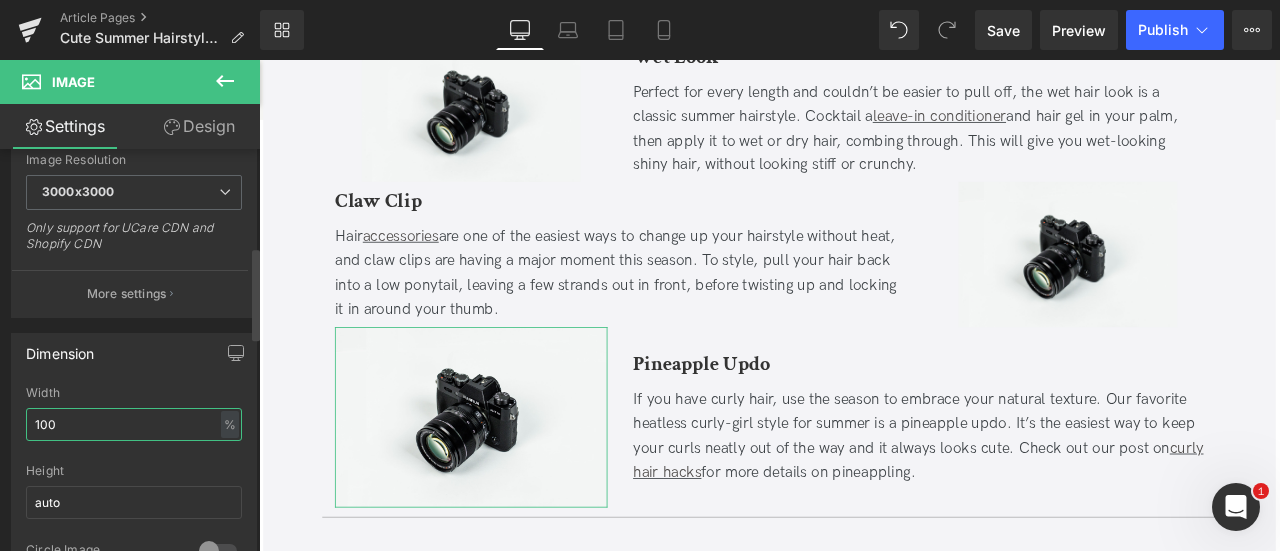 click on "100" at bounding box center [134, 424] 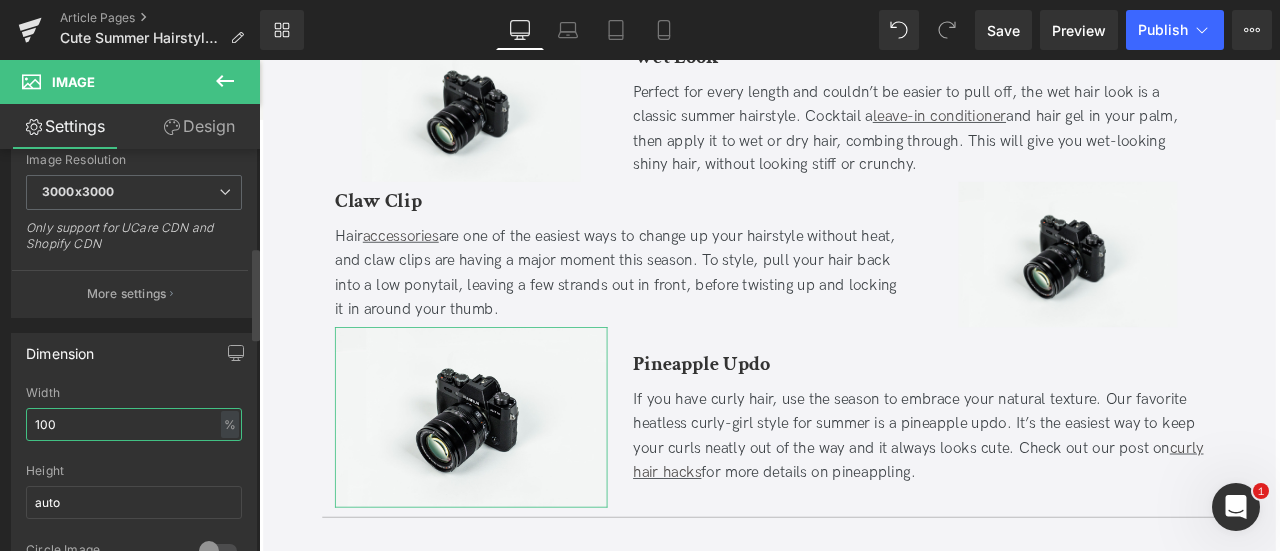 click on "100" at bounding box center [134, 424] 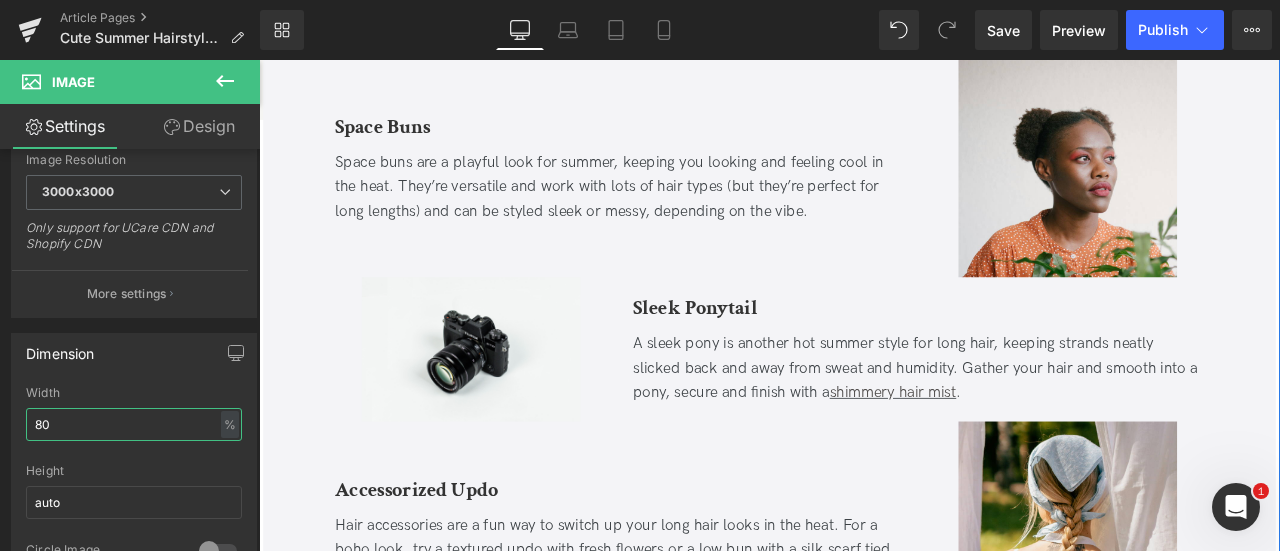 scroll, scrollTop: 2650, scrollLeft: 0, axis: vertical 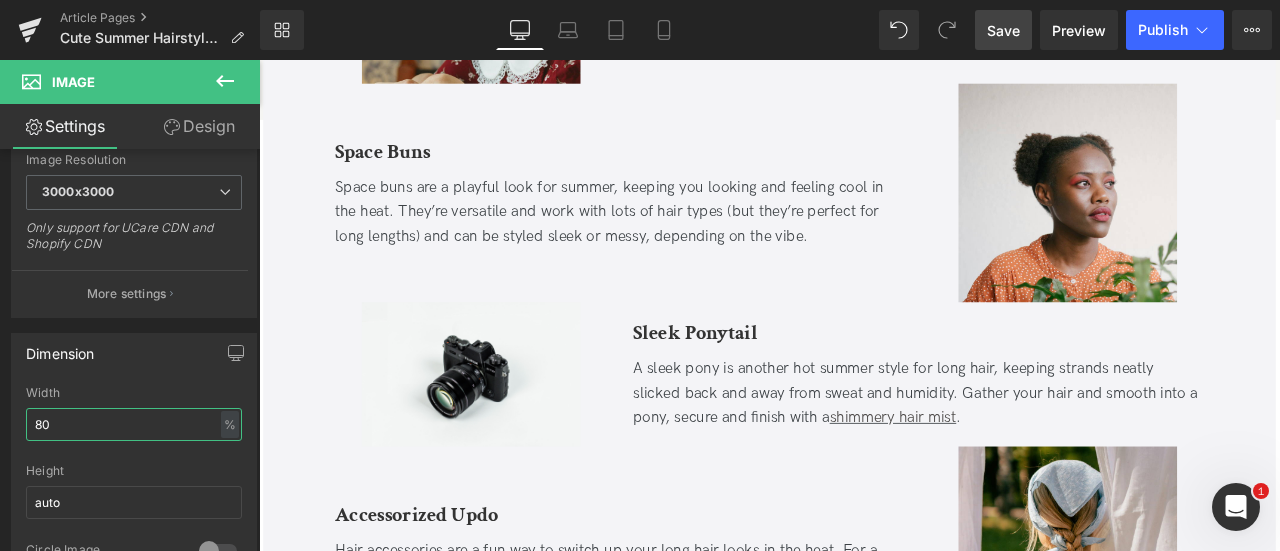 type on "80" 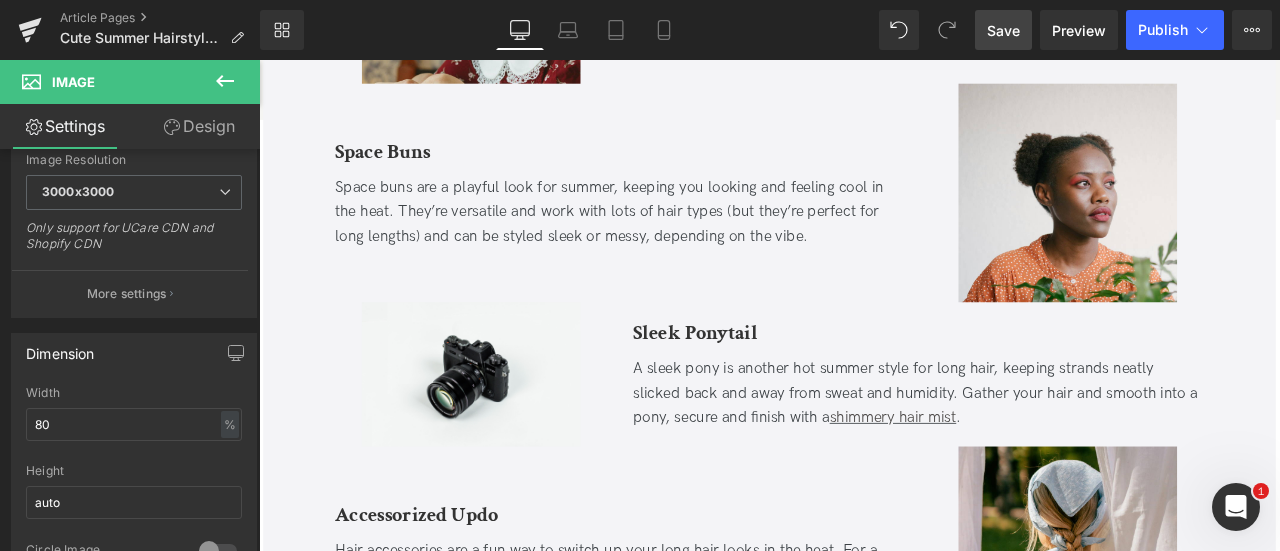click on "Save" at bounding box center [1003, 30] 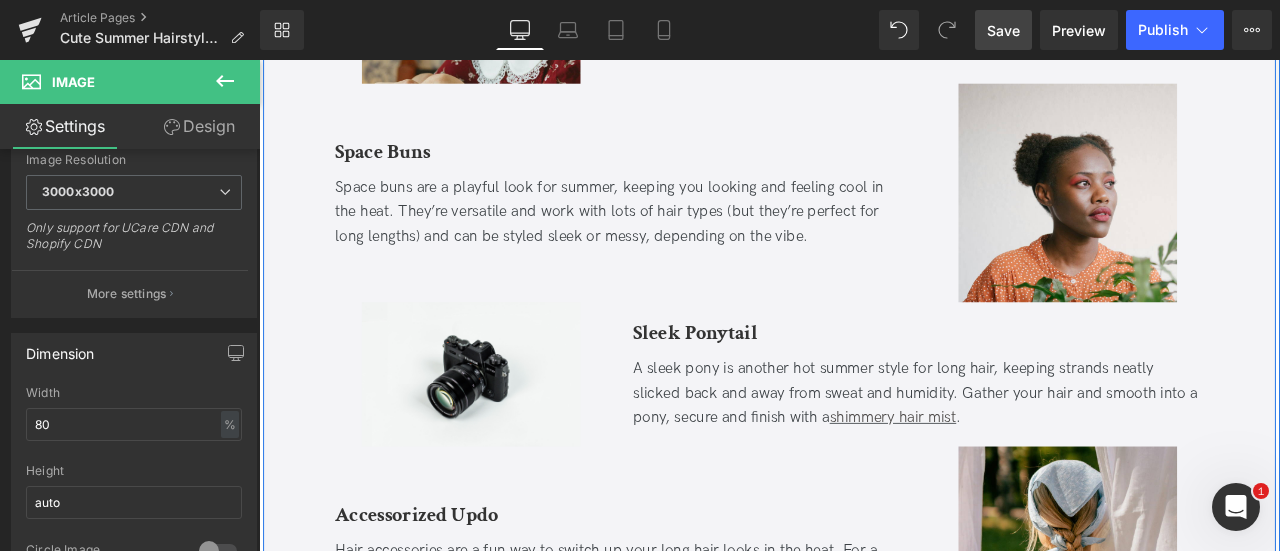 click on "Cute Summer Hairstyles to Keep You Cool in the Heat Heading         Updated on August 4, 2025 |  5  min read Jaclyn LaBadia,  Davines Writer Text Block         Separator         It's officially hot out and that means no more leaving the house with your hair down. From limp roots and strands stuck to your face, to unmanageable frizz and flyaways, the heat and humidity can turn your best hair day into a tangled, sweaty mess within minutes of stepping outside. So keeping your hair up and away from your skin, while still looking cute, is the goal for summer. If you’re tired of the same old high ponies and messy buns, and need some hot weather hair inspo, we have you covered. Keep reading for all the cute summer hairstyles to keep you cool when the temps are anything but. Text Block
Key Takeaways Heading" at bounding box center [864, 827] 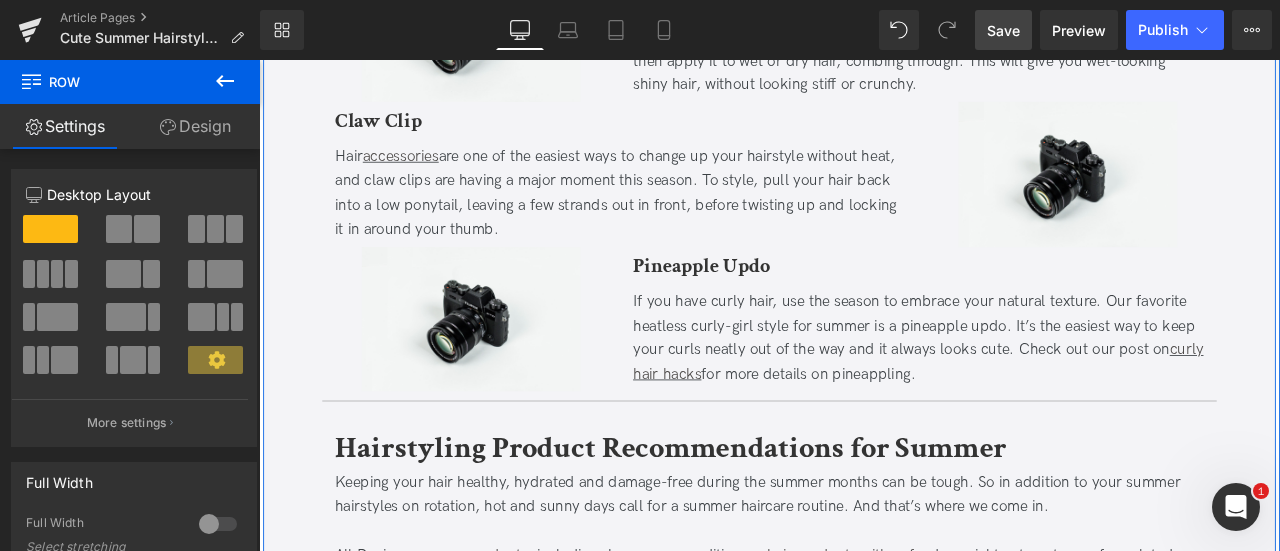 scroll, scrollTop: 4117, scrollLeft: 0, axis: vertical 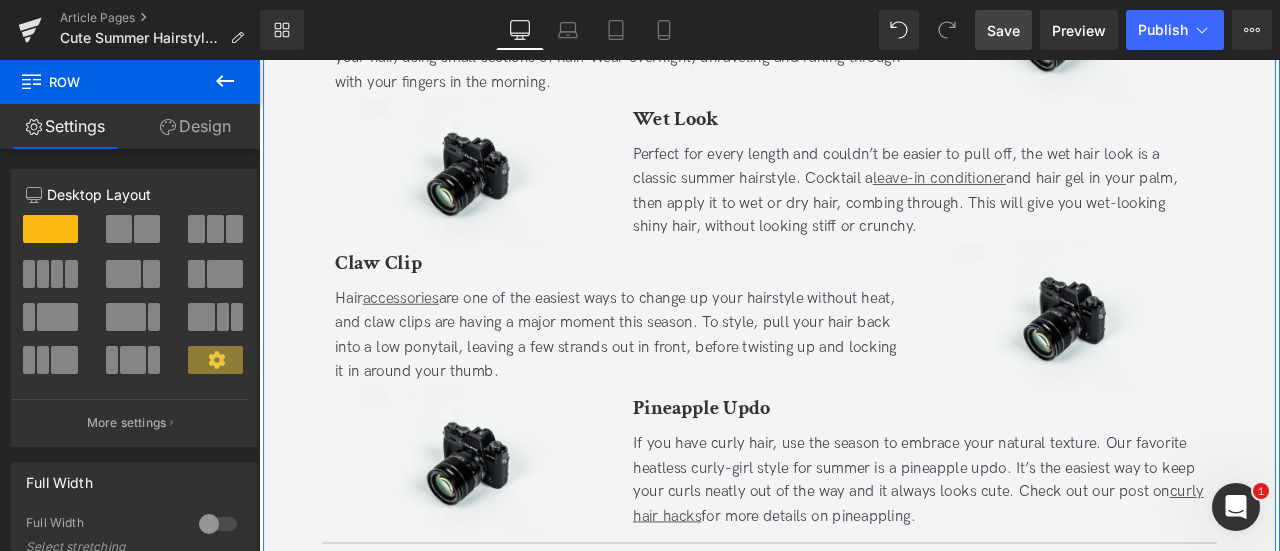 click on "Cute Summer Hairstyles to Keep You Cool in the Heat Heading         Updated on August 4, 2025 |  5  min read Jaclyn LaBadia,  Davines Writer Text Block         Separator         It's officially hot out and that means no more leaving the house with your hair down. From limp roots and strands stuck to your face, to unmanageable frizz and flyaways, the heat and humidity can turn your best hair day into a tangled, sweaty mess within minutes of stepping outside. So keeping your hair up and away from your skin, while still looking cute, is the goal for summer. If you’re tired of the same old high ponies and messy buns, and need some hot weather hair inspo, we have you covered. Keep reading for all the cute summer hairstyles to keep you cool when the temps are anything but. Text Block
Key Takeaways Heading" at bounding box center (864, -640) 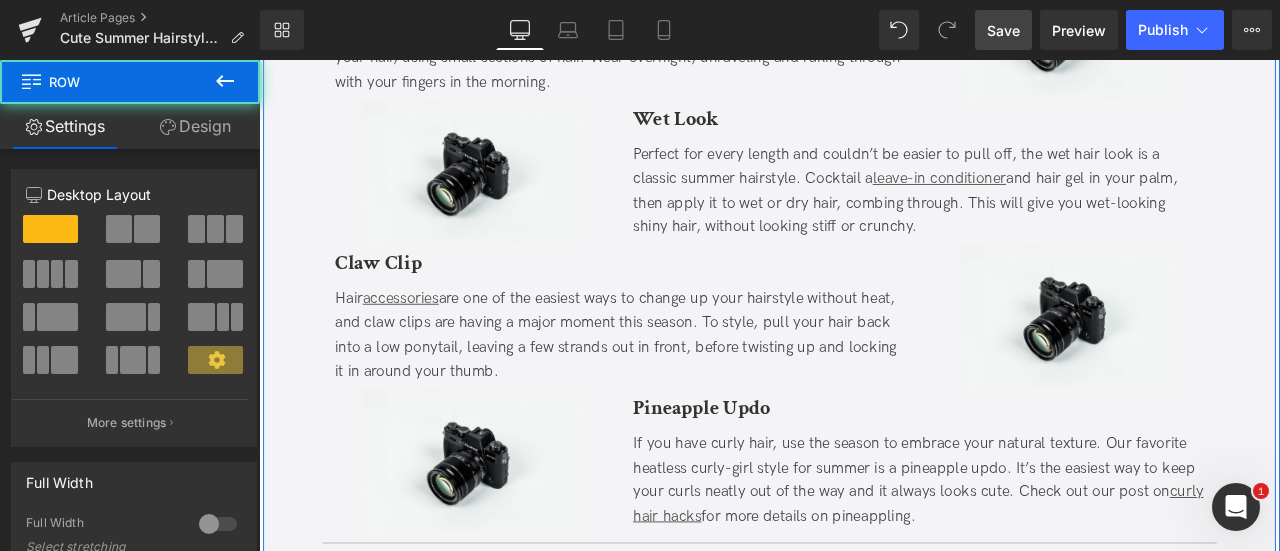 scroll, scrollTop: 4297, scrollLeft: 0, axis: vertical 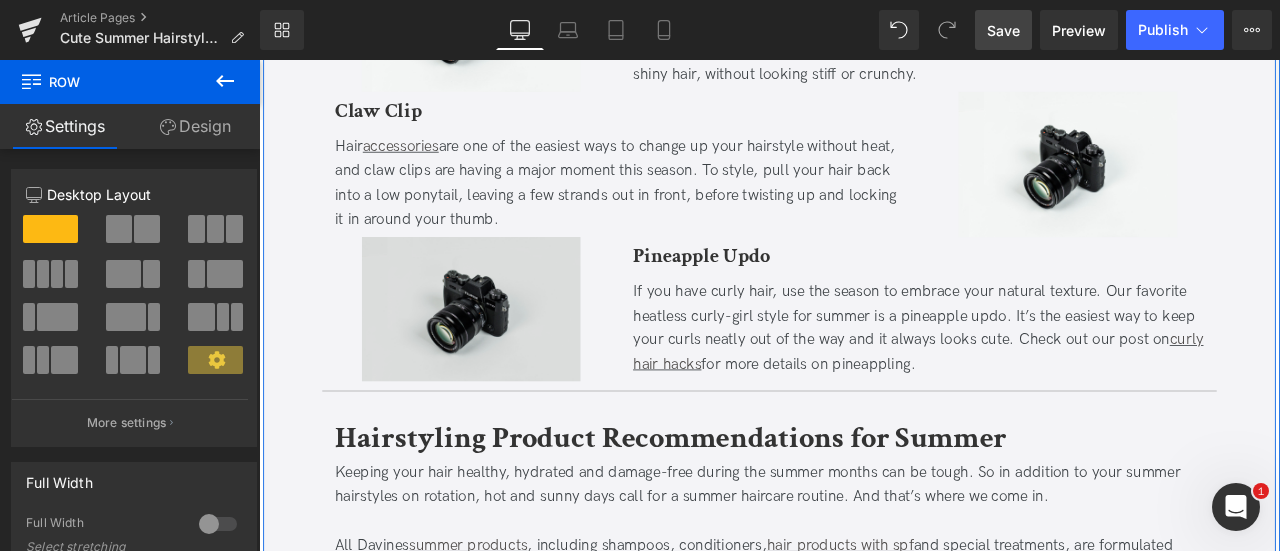 click on "Image" at bounding box center (510, 355) 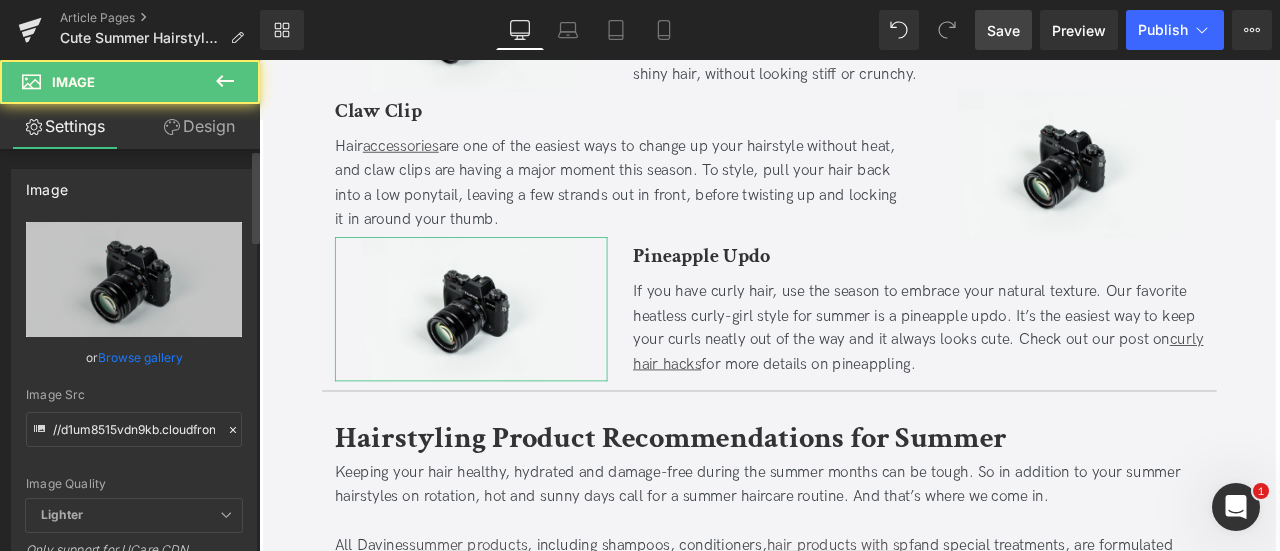 click on "Browse gallery" at bounding box center [140, 357] 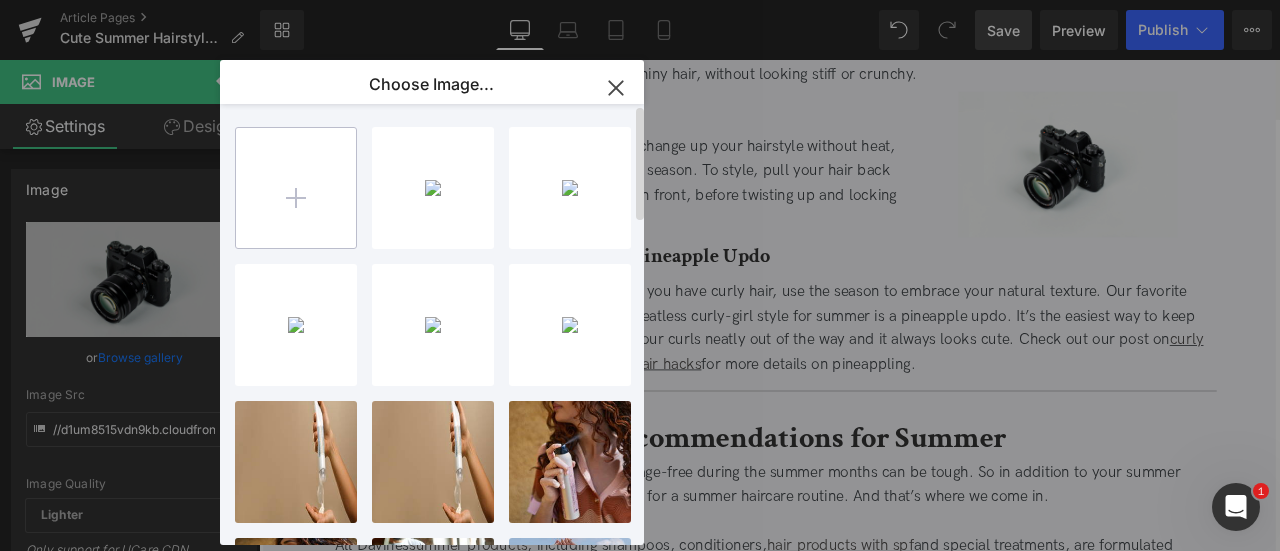click at bounding box center (296, 188) 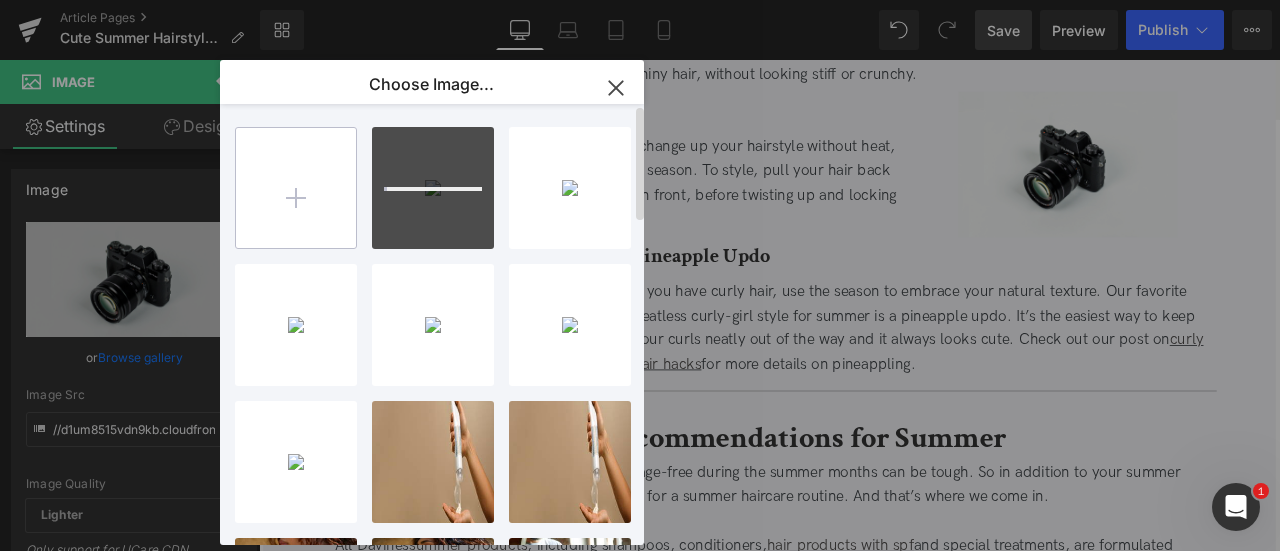click at bounding box center [296, 188] 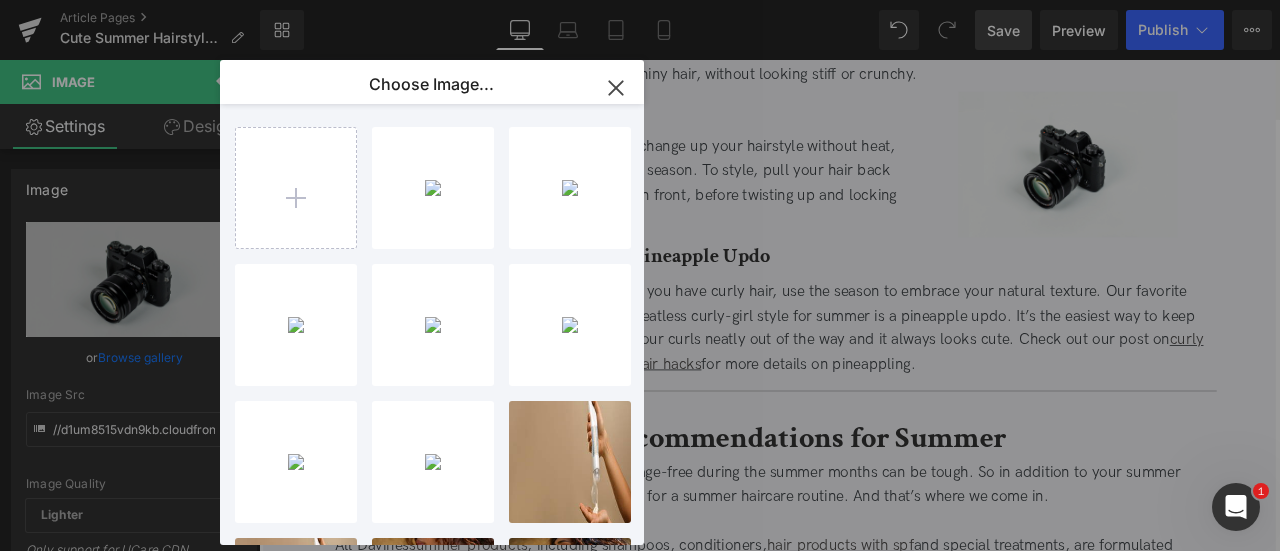 click on "Image  You are previewing how the   will restyle your page. You can not edit Elements in Preset Preview Mode.  Article Pages Cute Summer Hairstyles to Keep You Cool in the Heat Library Desktop Desktop Laptop Tablet Mobile Save Preview Publish Scheduled View Live Page View with current Template Save Template to Library Schedule Publish  Optimize  Publish Settings Shortcuts  Your page can’t be published   You've reached the maximum number of published pages on your plan  (407/999999).  You need to upgrade your plan or unpublish all your pages to get 1 publish slot.   Unpublish pages   Upgrade plan  Elements Global Style Base Row  rows, columns, layouts, div Heading  headings, titles, h1,h2,h3,h4,h5,h6 Text Block  texts, paragraphs, contents, blocks Image  images, photos, alts, uploads Icon  icons, symbols Button  button, call to action, cta Separator  separators, dividers, horizontal lines Liquid  liquid, custom code, html, javascript, css, reviews, apps, applications, embeded, iframe Banner Parallax  Stack" at bounding box center [640, 0] 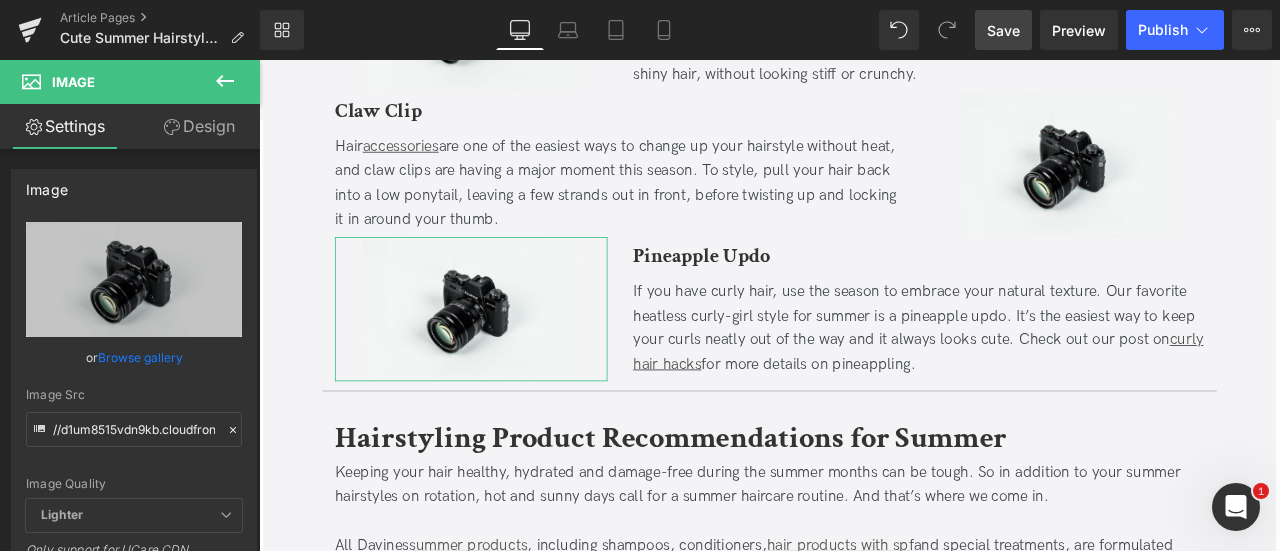 click on "Browse gallery" at bounding box center (140, 357) 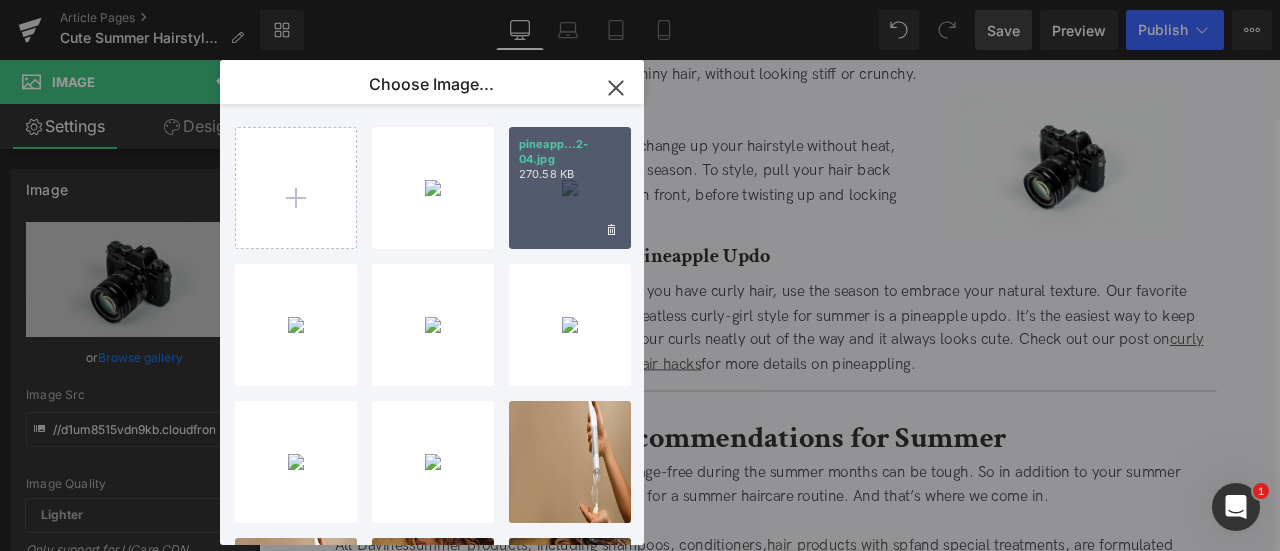 click on "pineapp...2-04.jpg 270.58 KB" at bounding box center (570, 188) 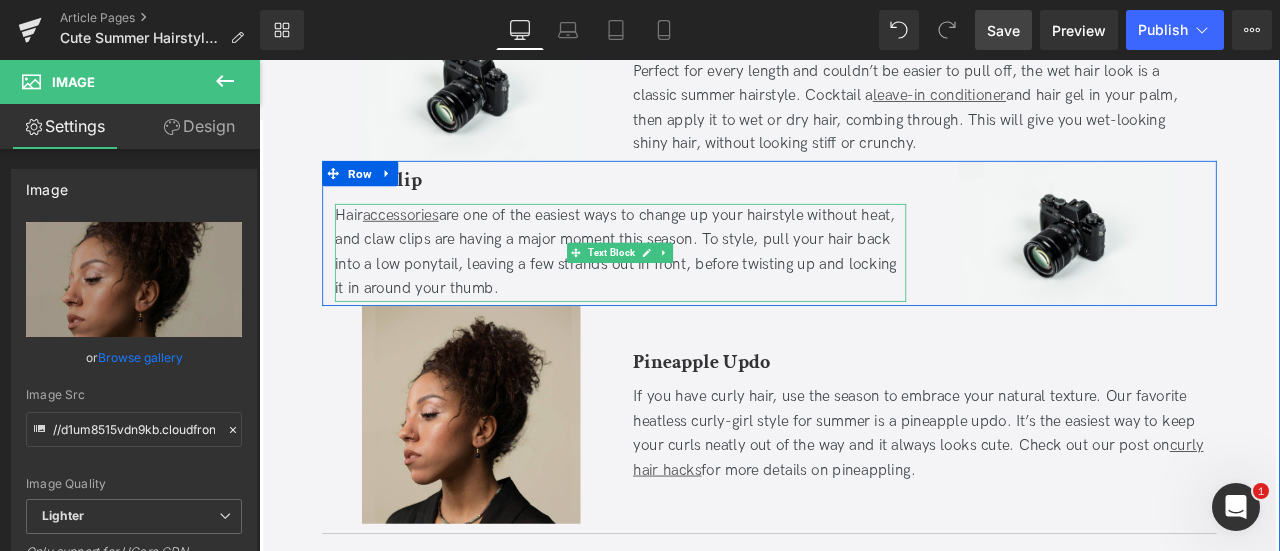 scroll, scrollTop: 4210, scrollLeft: 0, axis: vertical 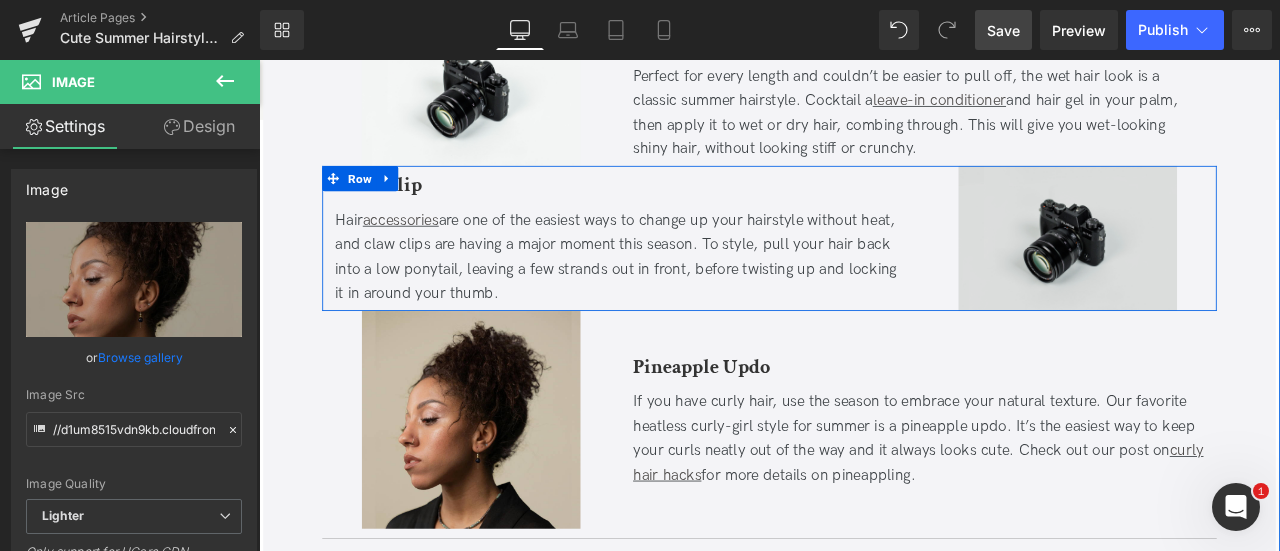 click at bounding box center [1217, 270] 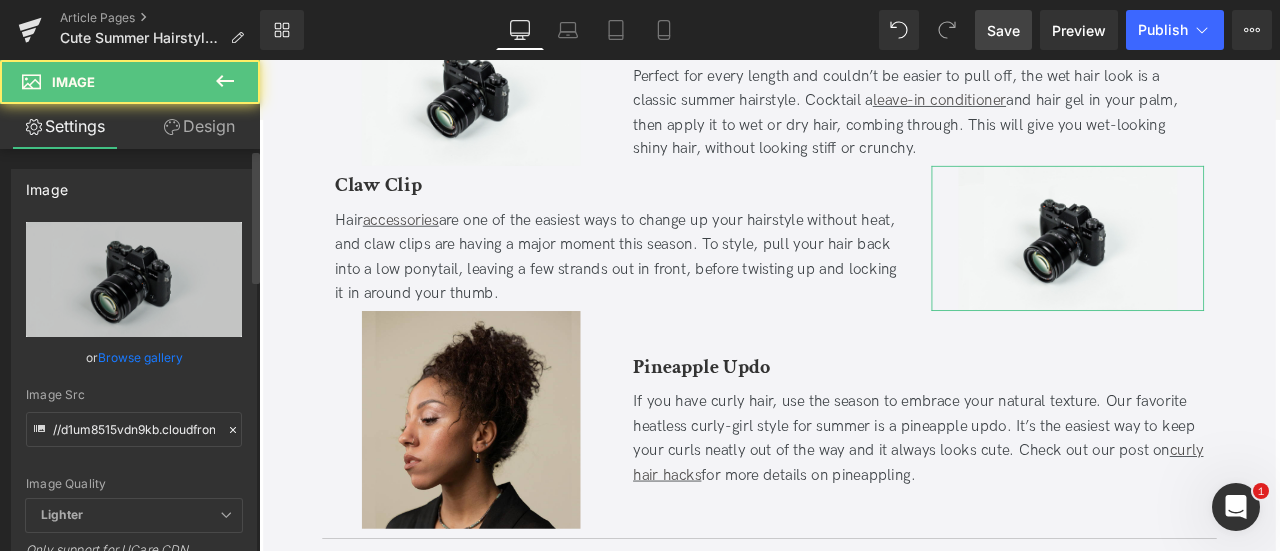 click on "Browse gallery" at bounding box center [140, 357] 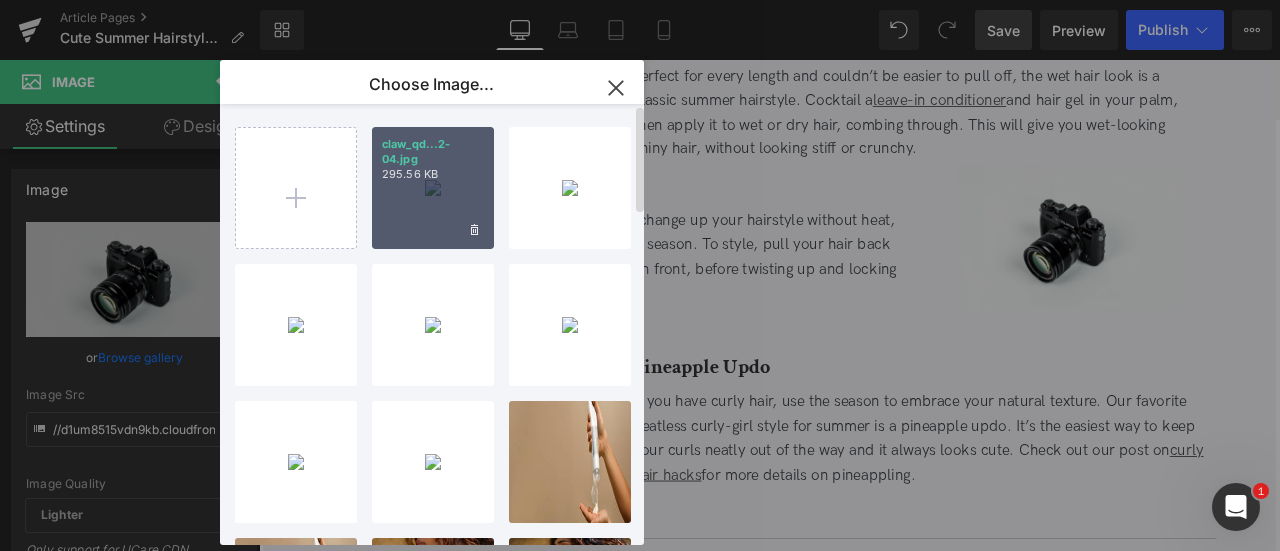 click on "claw_qd...2-04.jpg 295.56 KB" at bounding box center (433, 188) 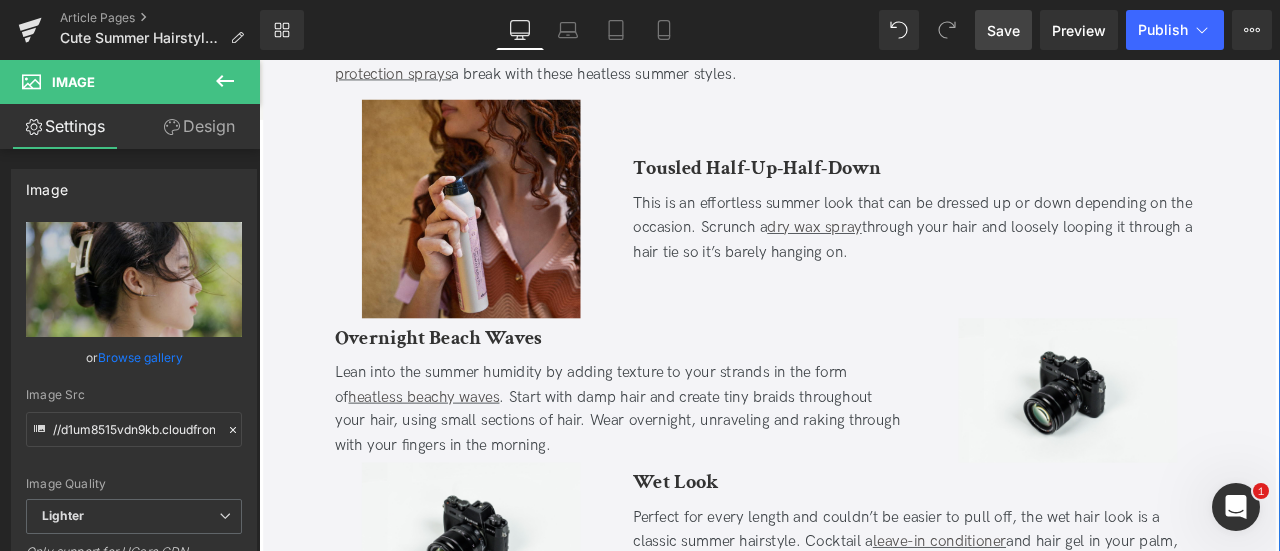 scroll, scrollTop: 3669, scrollLeft: 0, axis: vertical 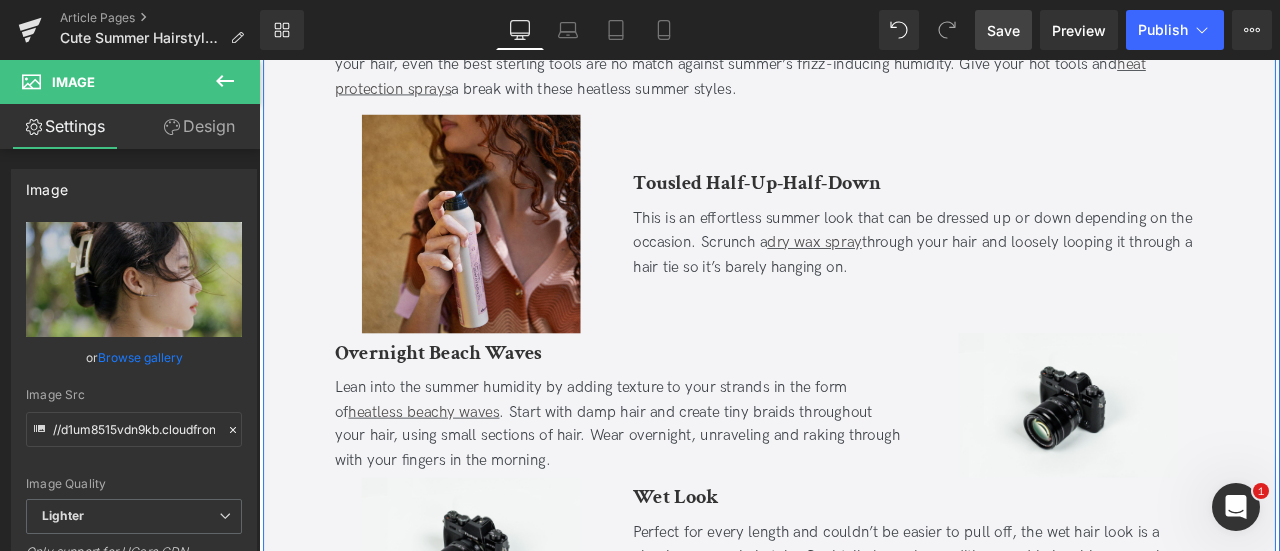 click on "Cute Summer Hairstyles to Keep You Cool in the Heat Heading         Updated on August 4, 2025 |  5  min read Jaclyn LaBadia,  Davines Writer Text Block         Separator         It's officially hot out and that means no more leaving the house with your hair down. From limp roots and strands stuck to your face, to unmanageable frizz and flyaways, the heat and humidity can turn your best hair day into a tangled, sweaty mess within minutes of stepping outside. So keeping your hair up and away from your skin, while still looking cute, is the goal for summer. If you’re tired of the same old high ponies and messy buns, and need some hot weather hair inspo, we have you covered. Keep reading for all the cute summer hairstyles to keep you cool when the temps are anything but. Text Block
Key Takeaways Heading" at bounding box center (864, -105) 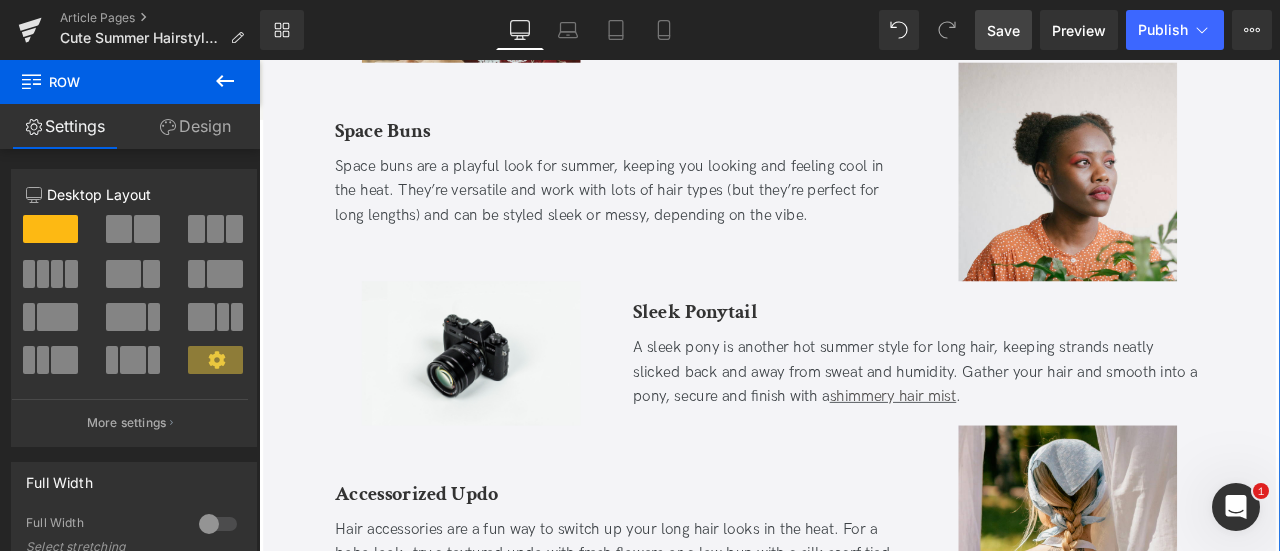 scroll, scrollTop: 2670, scrollLeft: 0, axis: vertical 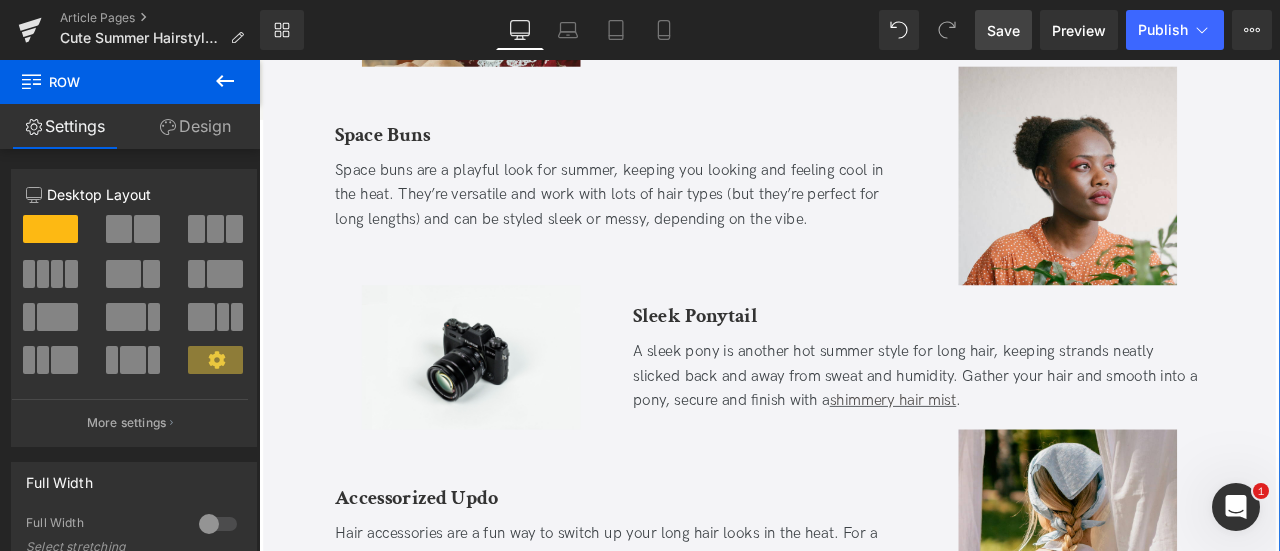 click on "Image" at bounding box center (510, 412) 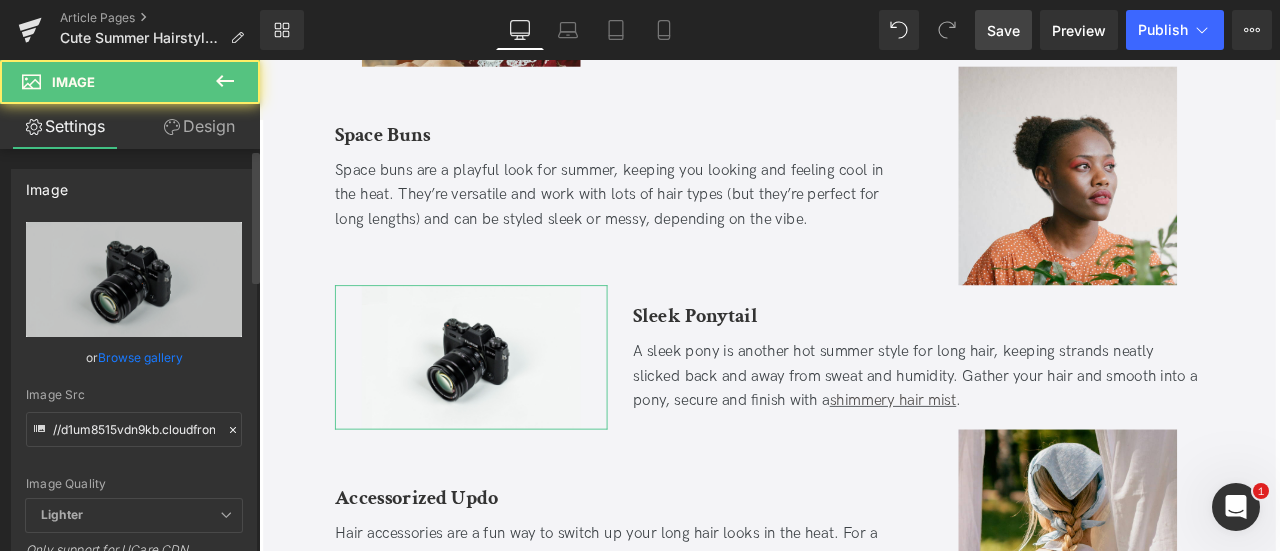 click on "Browse gallery" at bounding box center [140, 357] 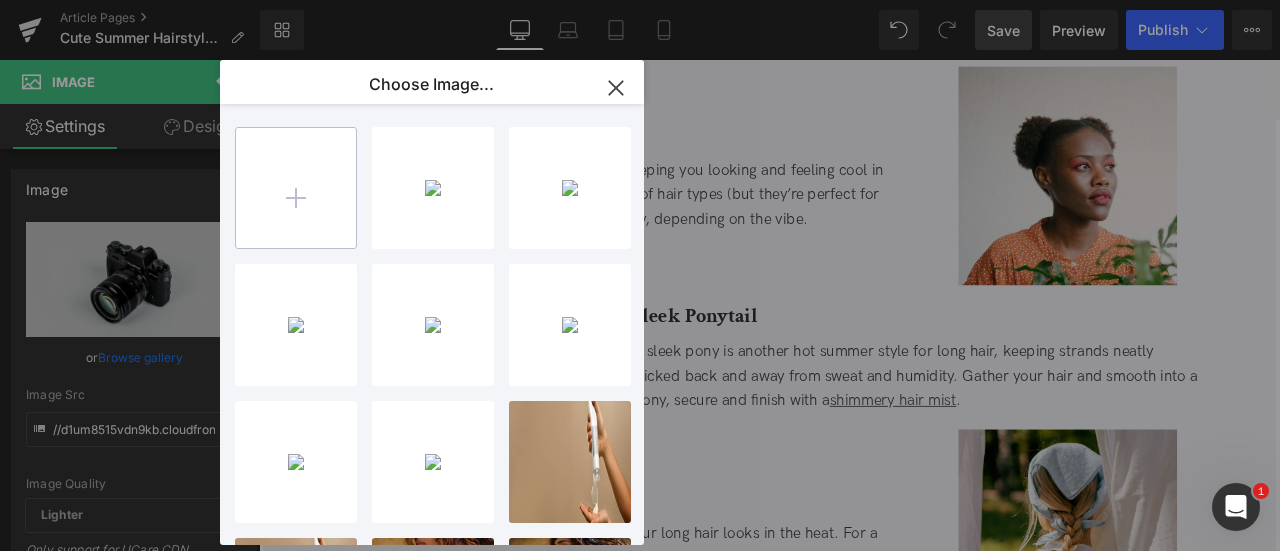click at bounding box center (296, 188) 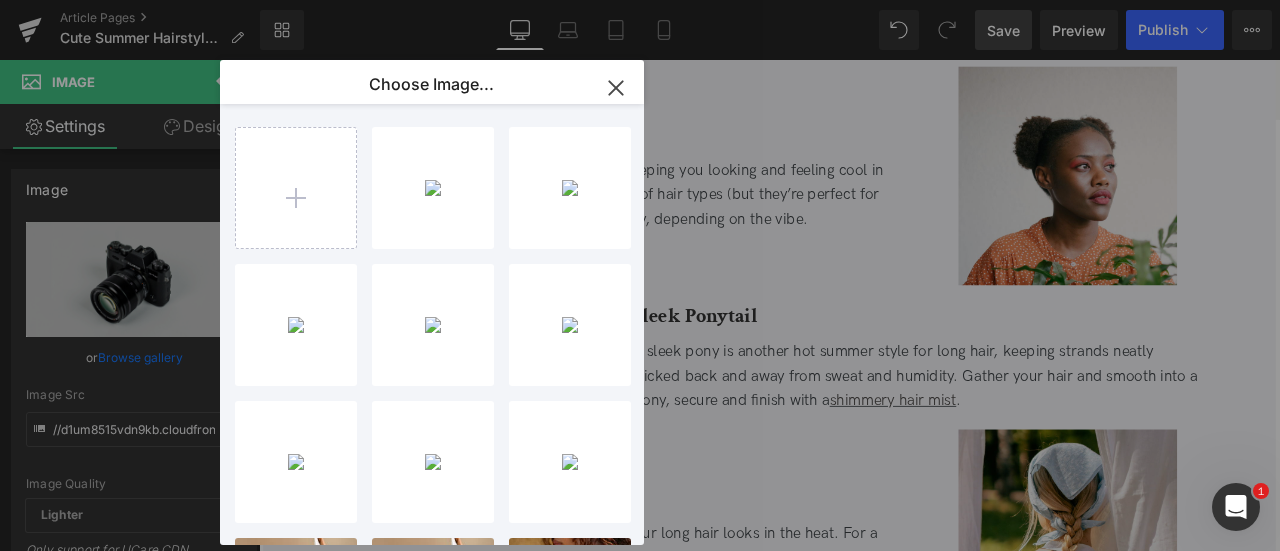 click on "Image  You are previewing how the   will restyle your page. You can not edit Elements in Preset Preview Mode.  Article Pages Cute Summer Hairstyles to Keep You Cool in the Heat Library Desktop Desktop Laptop Tablet Mobile Save Preview Publish Scheduled View Live Page View with current Template Save Template to Library Schedule Publish  Optimize  Publish Settings Shortcuts  Your page can’t be published   You've reached the maximum number of published pages on your plan  (407/999999).  You need to upgrade your plan or unpublish all your pages to get 1 publish slot.   Unpublish pages   Upgrade plan  Elements Global Style Base Row  rows, columns, layouts, div Heading  headings, titles, h1,h2,h3,h4,h5,h6 Text Block  texts, paragraphs, contents, blocks Image  images, photos, alts, uploads Icon  icons, symbols Button  button, call to action, cta Separator  separators, dividers, horizontal lines Liquid  liquid, custom code, html, javascript, css, reviews, apps, applications, embeded, iframe Banner Parallax  Stack" at bounding box center [640, 0] 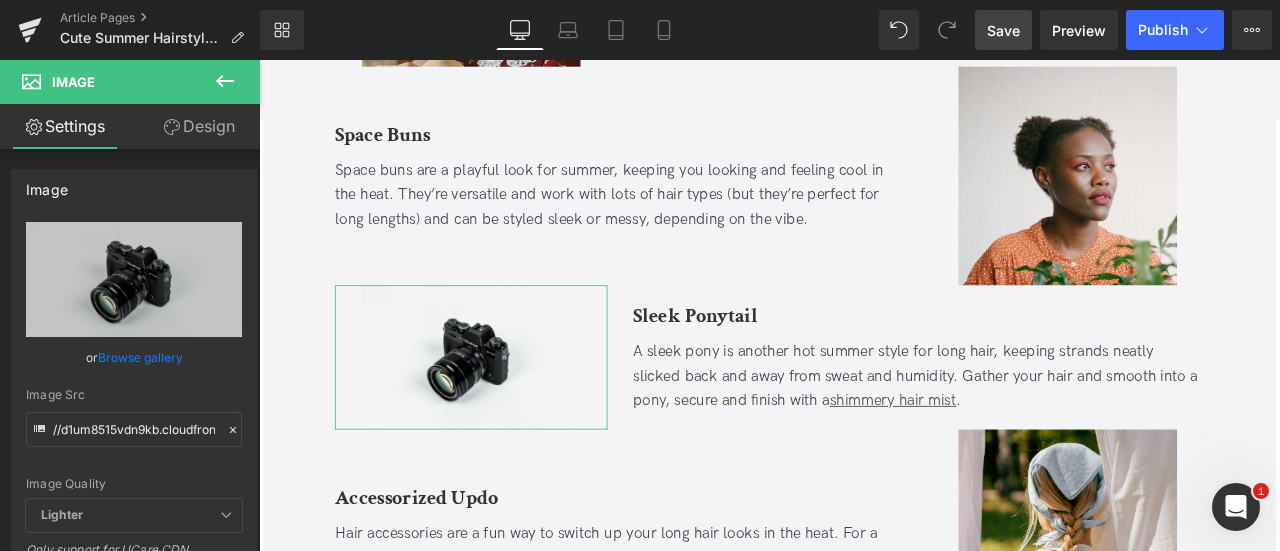 click on "Browse gallery" at bounding box center (140, 357) 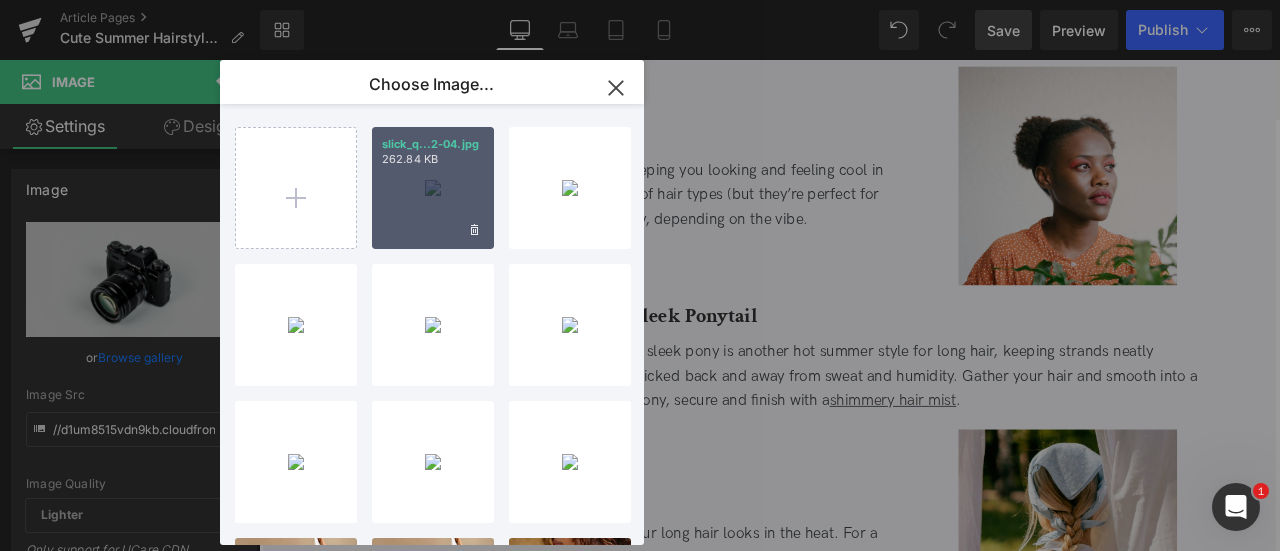 click on "slick_q...2-04.jpg 262.84 KB" at bounding box center [433, 188] 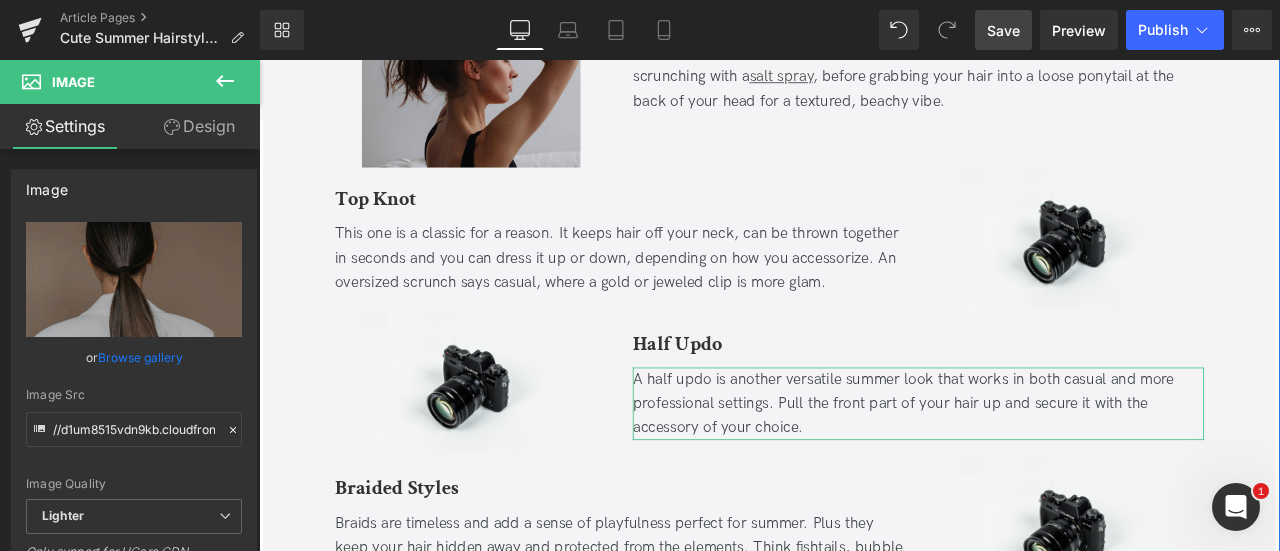 scroll, scrollTop: 1406, scrollLeft: 0, axis: vertical 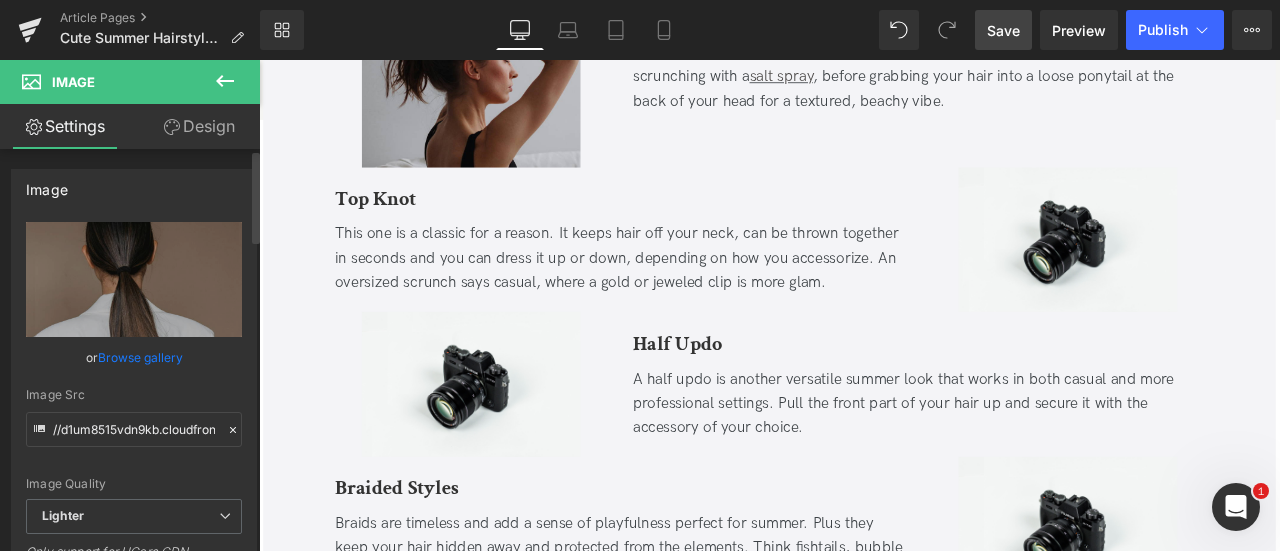 click on "Browse gallery" at bounding box center [140, 357] 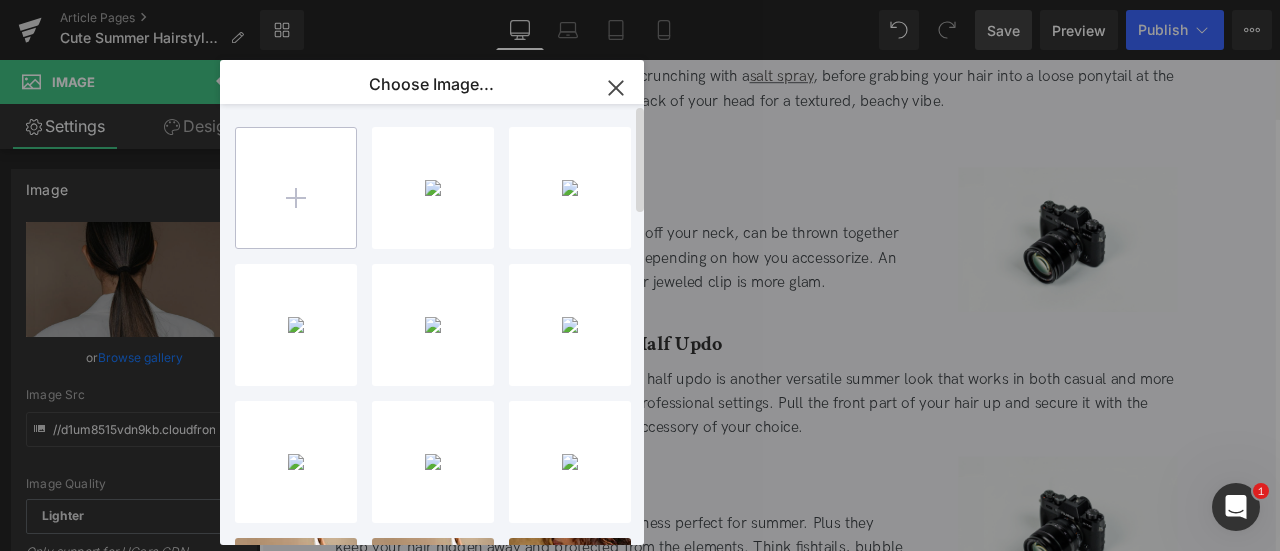 click at bounding box center (296, 188) 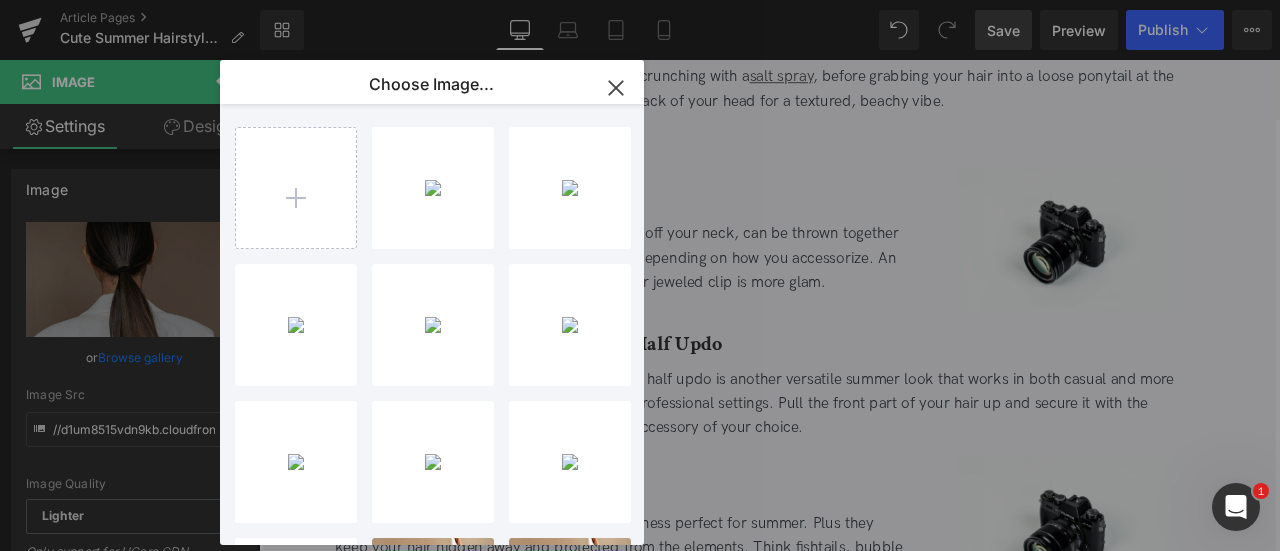 click 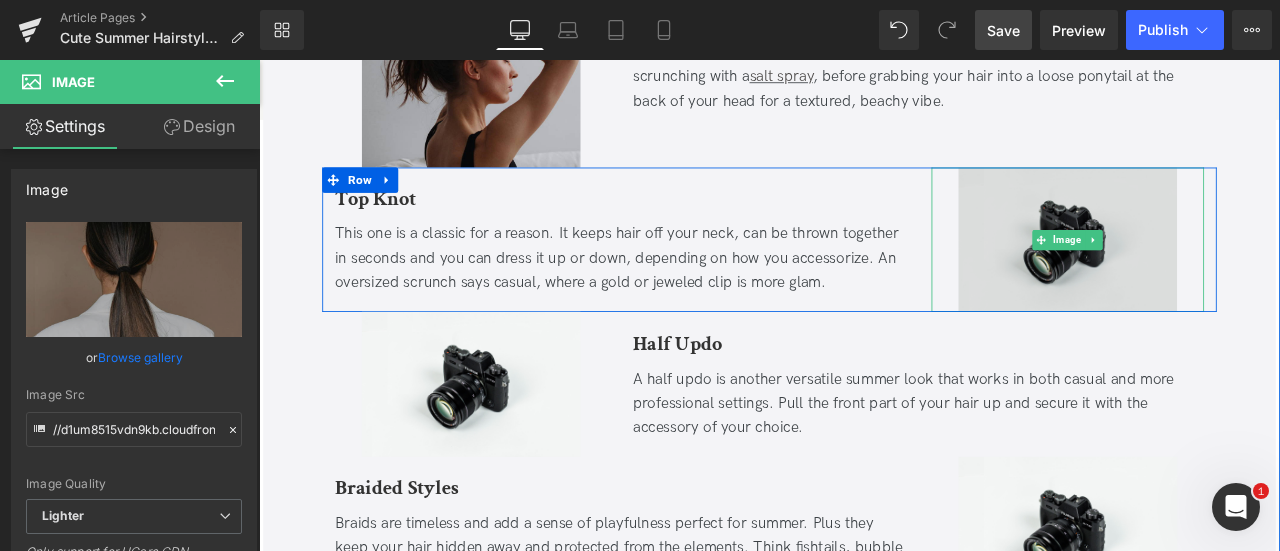 click at bounding box center (1217, 272) 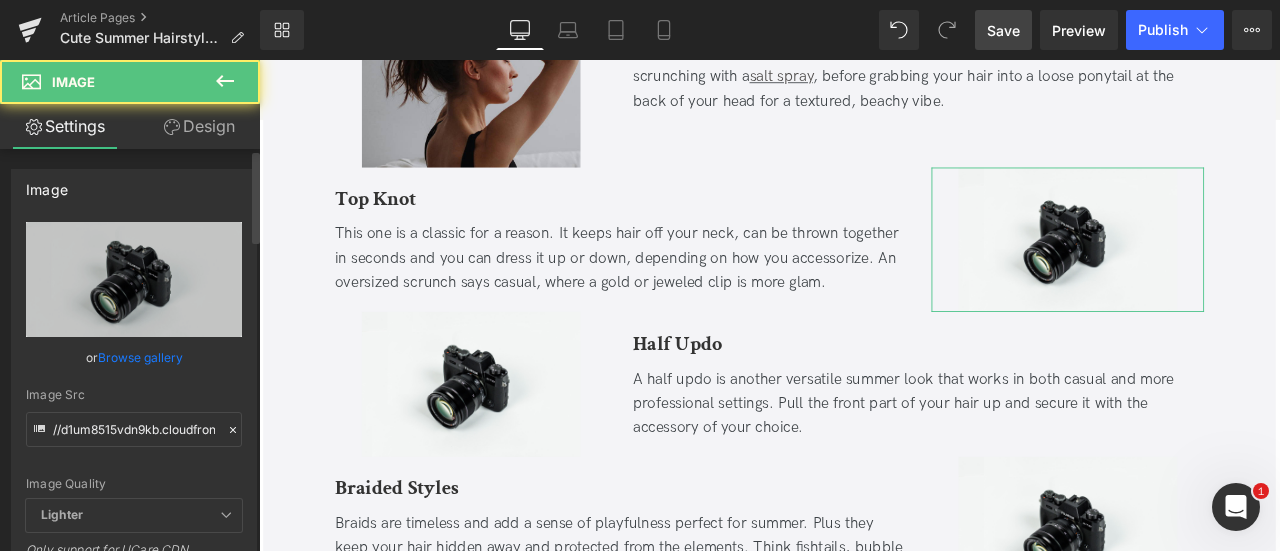 click on "Browse gallery" at bounding box center [140, 357] 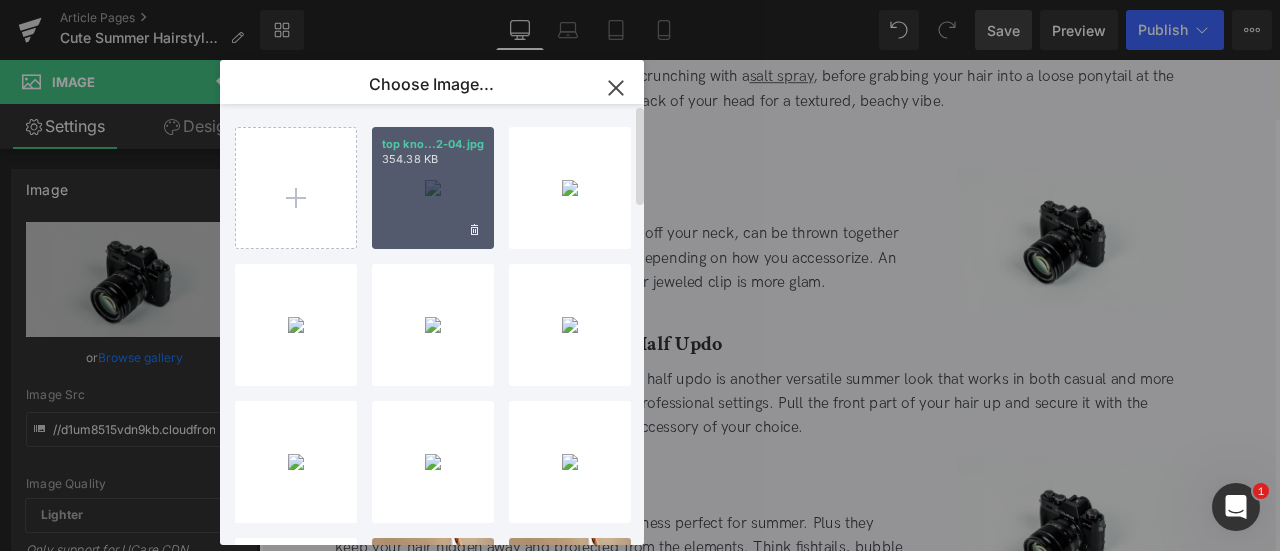 click on "top kno...2-04.jpg 354.38 KB" at bounding box center (433, 188) 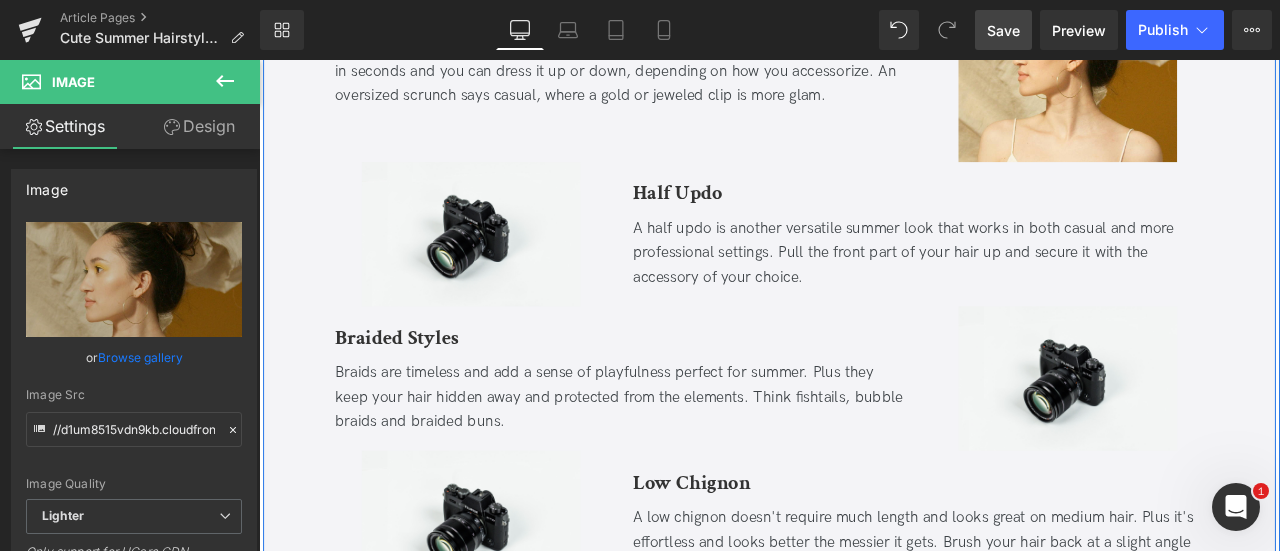 scroll, scrollTop: 1705, scrollLeft: 0, axis: vertical 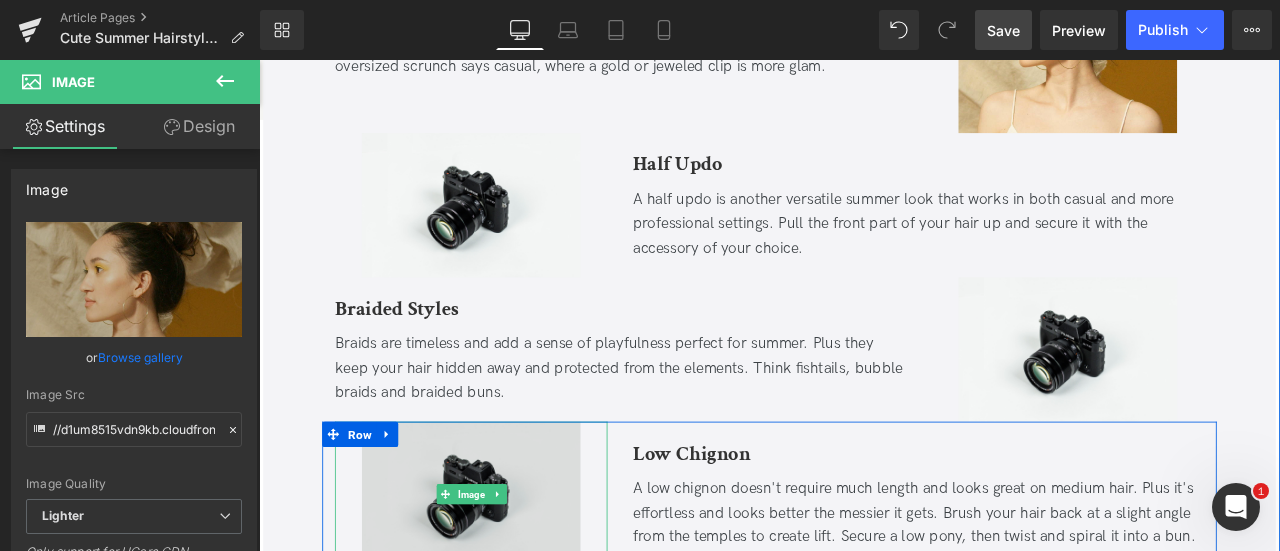 click at bounding box center [510, 574] 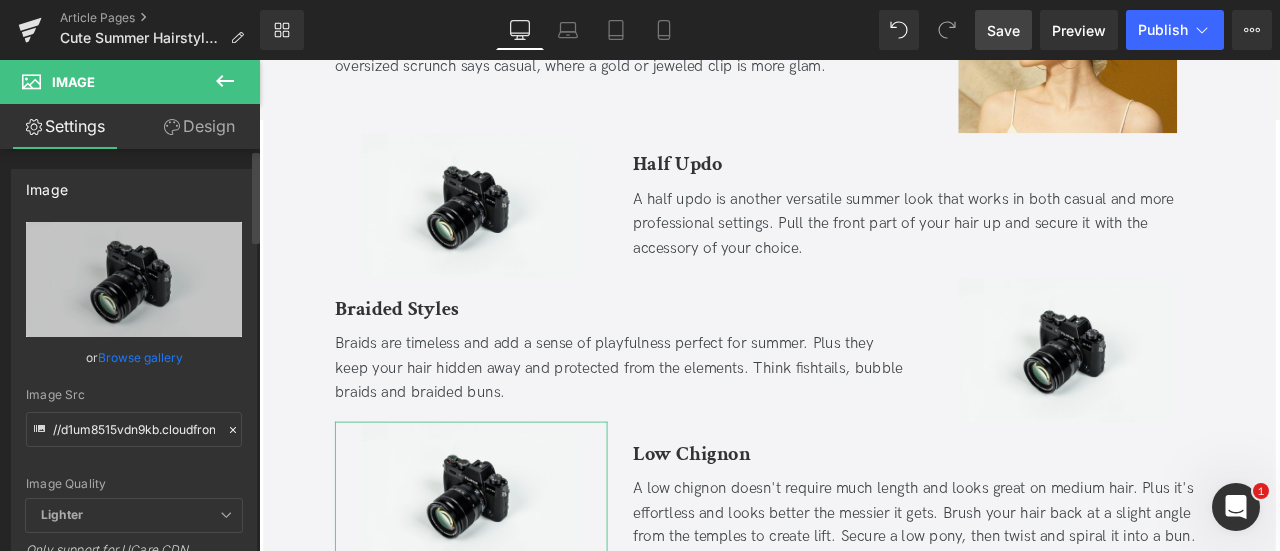 click on "Browse gallery" at bounding box center [140, 357] 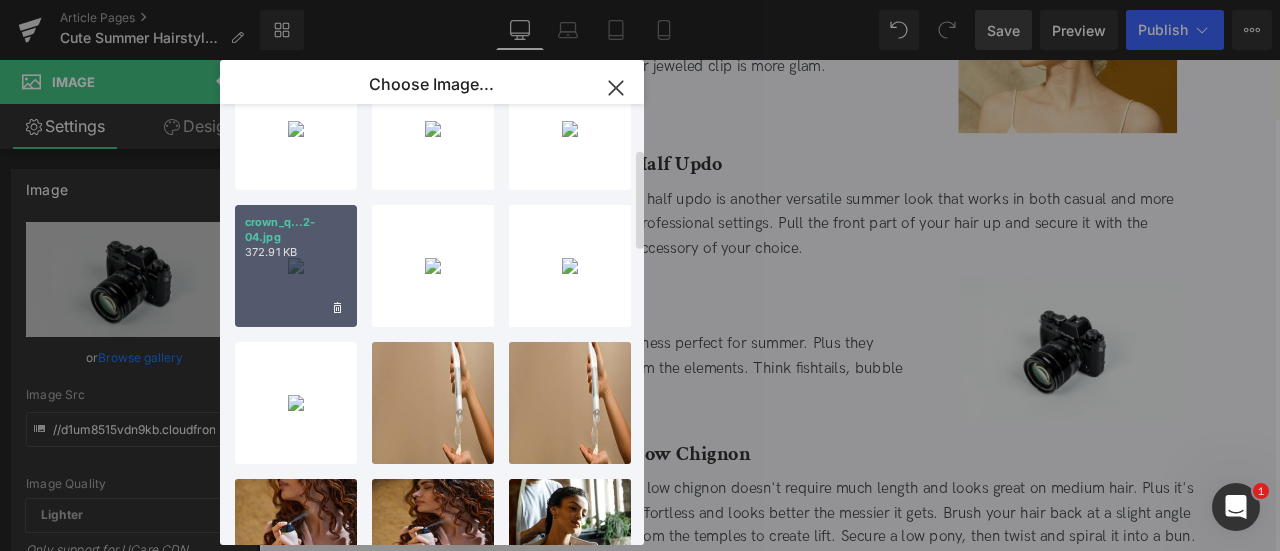 scroll, scrollTop: 0, scrollLeft: 0, axis: both 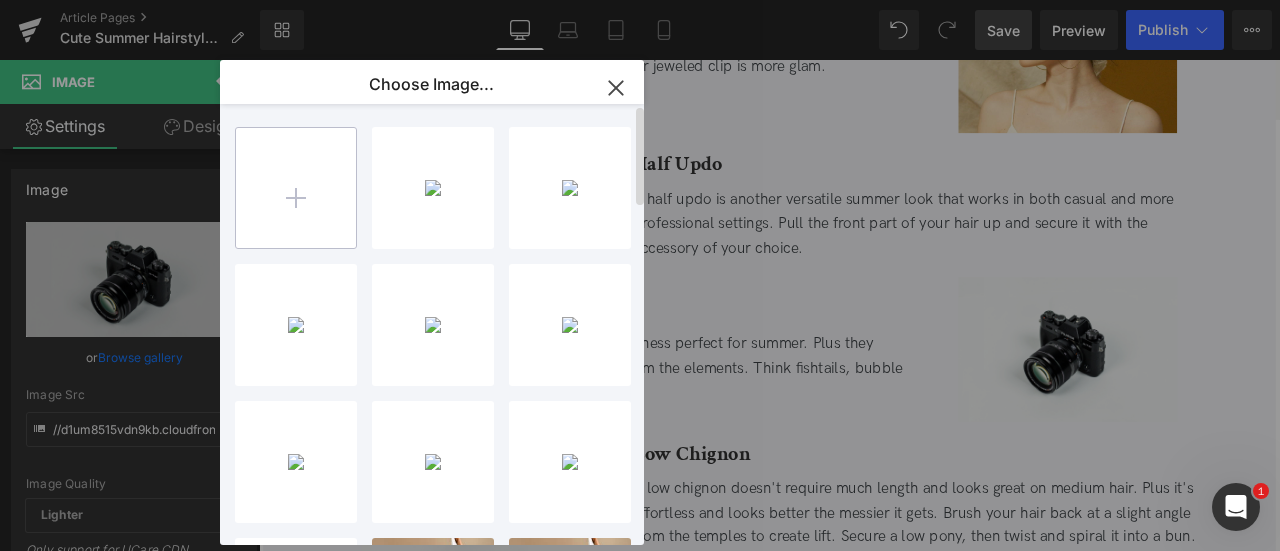 click at bounding box center [296, 188] 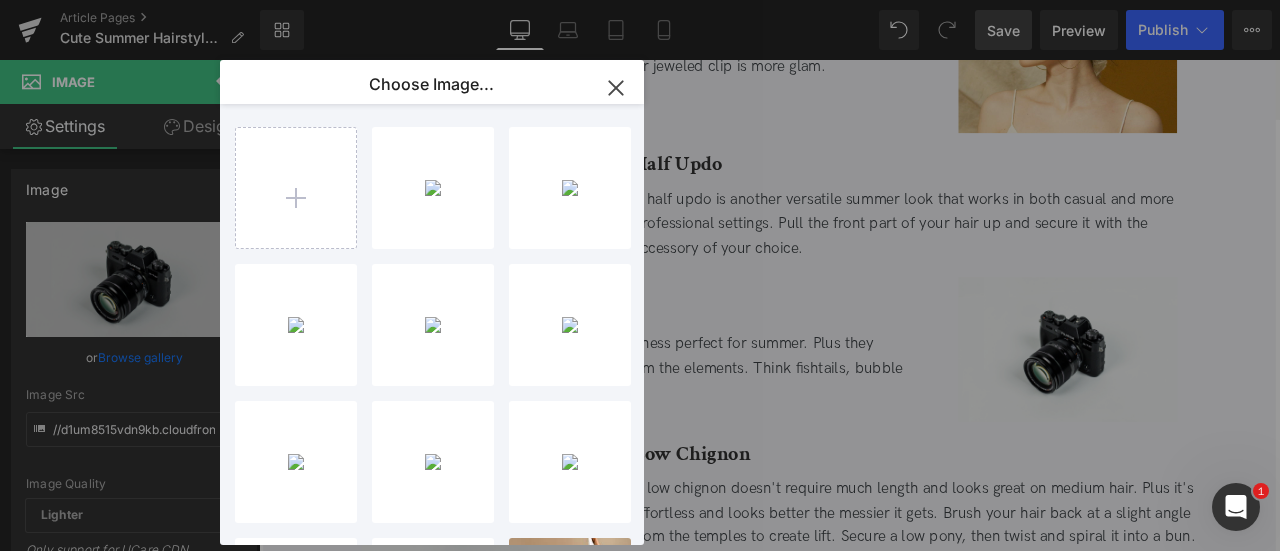 click on "Image  You are previewing how the   will restyle your page. You can not edit Elements in Preset Preview Mode.  Article Pages Cute Summer Hairstyles to Keep You Cool in the Heat Library Desktop Desktop Laptop Tablet Mobile Save Preview Publish Scheduled View Live Page View with current Template Save Template to Library Schedule Publish  Optimize  Publish Settings Shortcuts  Your page can’t be published   You've reached the maximum number of published pages on your plan  (407/999999).  You need to upgrade your plan or unpublish all your pages to get 1 publish slot.   Unpublish pages   Upgrade plan  Elements Global Style Base Row  rows, columns, layouts, div Heading  headings, titles, h1,h2,h3,h4,h5,h6 Text Block  texts, paragraphs, contents, blocks Image  images, photos, alts, uploads Icon  icons, symbols Button  button, call to action, cta Separator  separators, dividers, horizontal lines Liquid  liquid, custom code, html, javascript, css, reviews, apps, applications, embeded, iframe Banner Parallax  Stack" at bounding box center (640, 0) 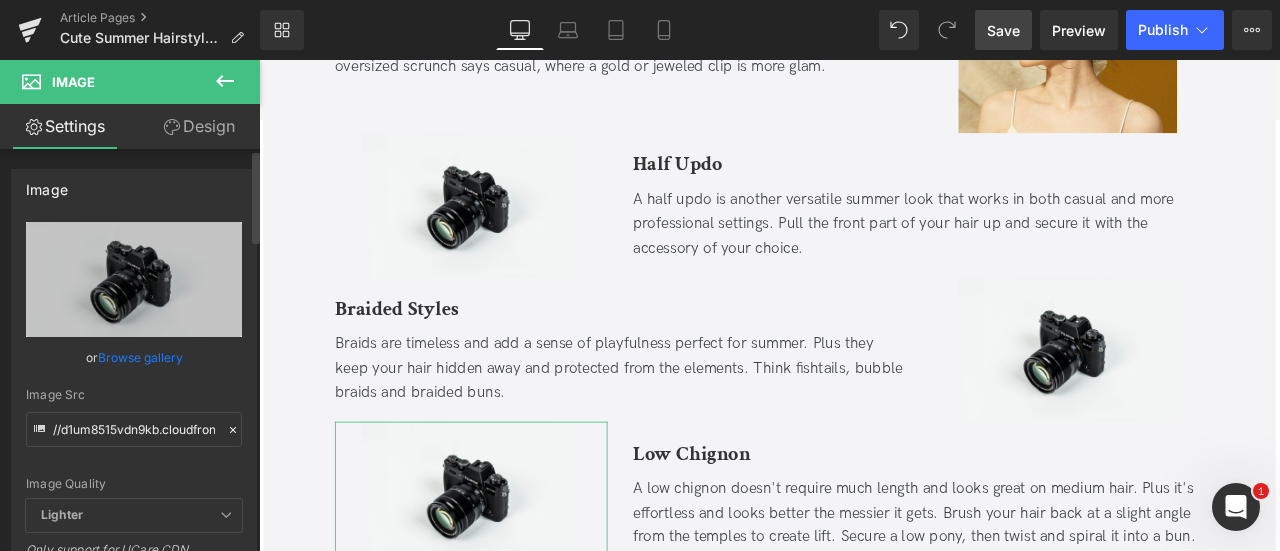 click on "Browse gallery" at bounding box center (140, 357) 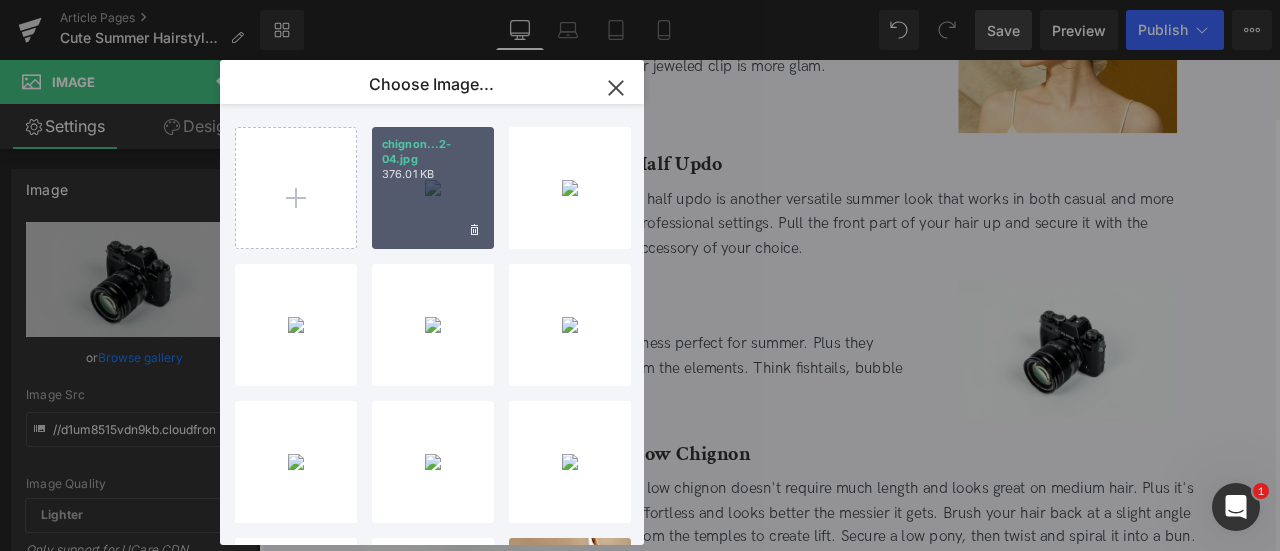 click on "chignon...2-04.jpg 376.01 KB" at bounding box center (433, 188) 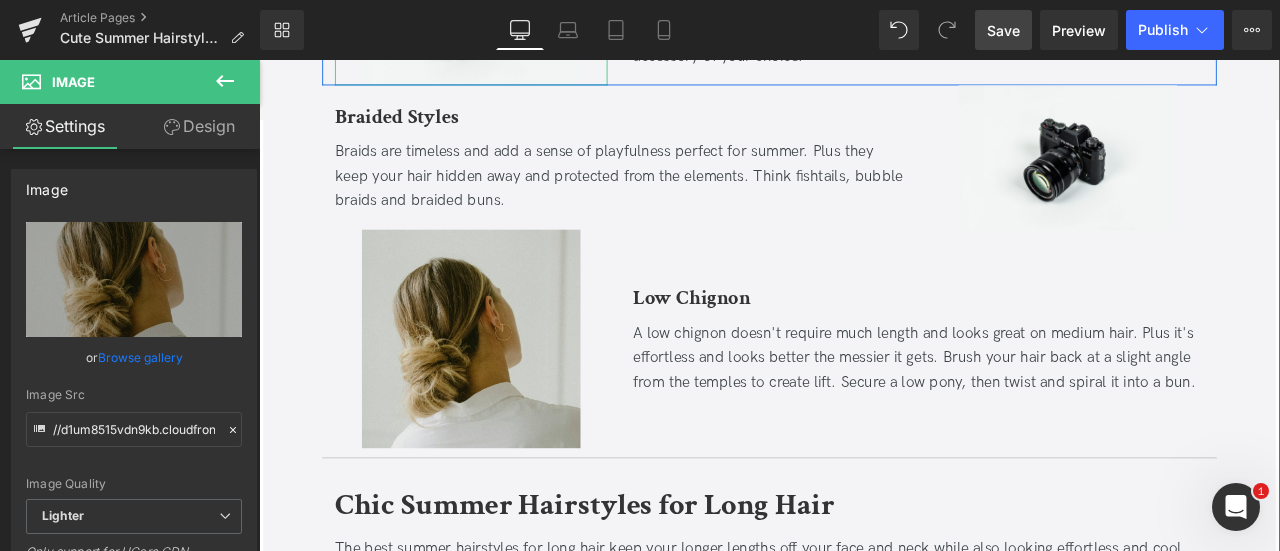 scroll, scrollTop: 1935, scrollLeft: 0, axis: vertical 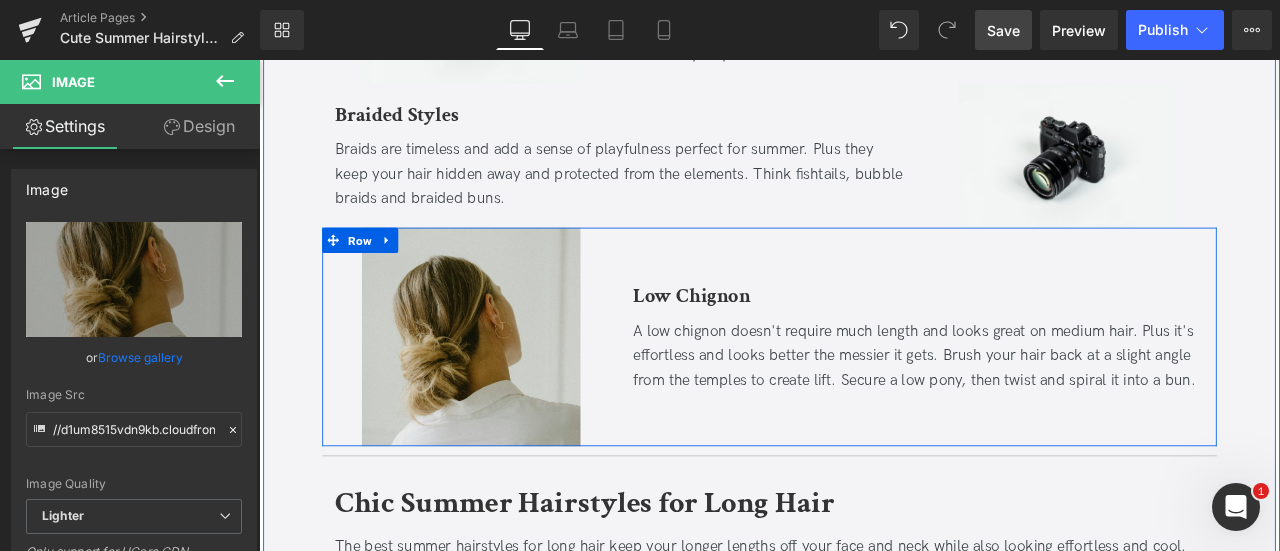 click on "Low Chignon Heading         A low chignon doesn't require much length and looks great on medium hair. Plus it's effortless and looks better the messier it gets. Brush your hair back at a slight angle from the temples to create lift. Secure a low pony, then twist and spiral it into a bun. Text Block" at bounding box center (1040, 388) 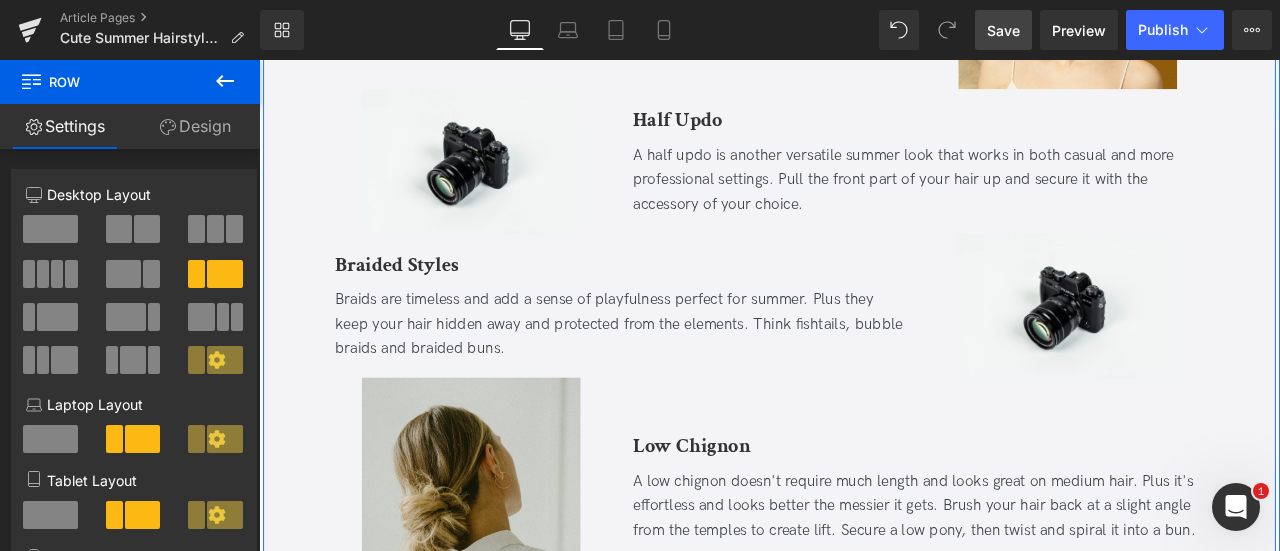 scroll, scrollTop: 1743, scrollLeft: 0, axis: vertical 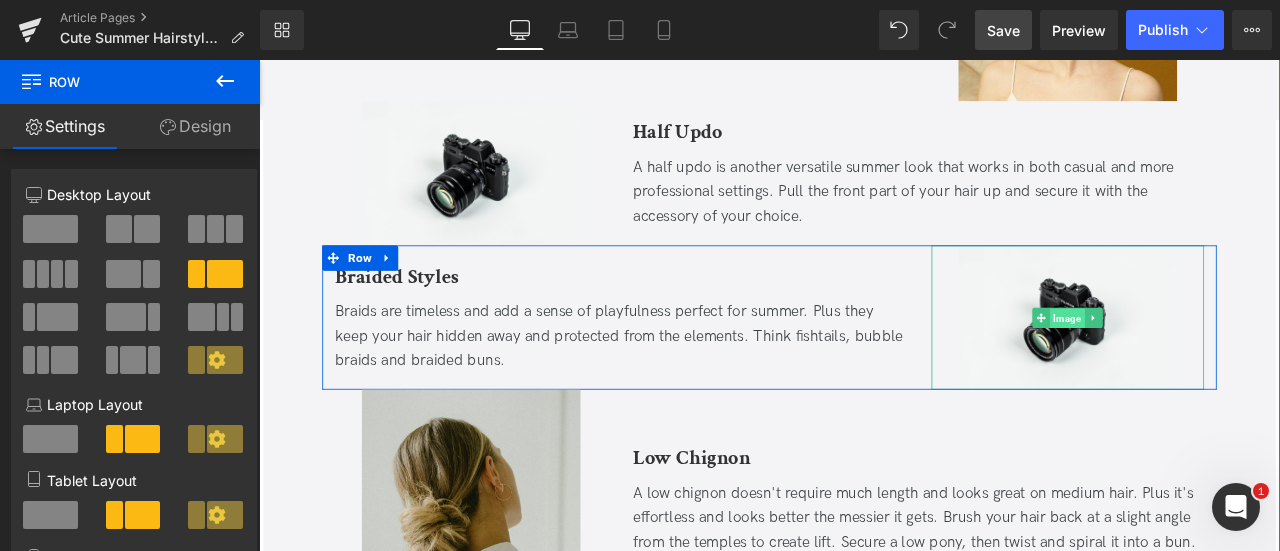 click on "Image" at bounding box center (1217, 366) 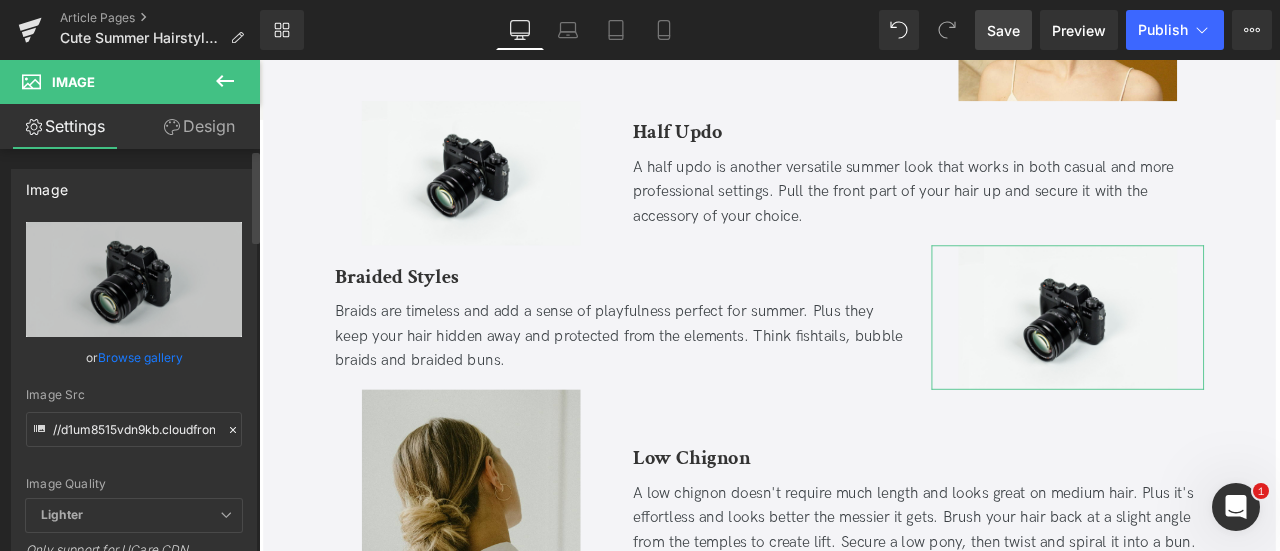 click on "Browse gallery" at bounding box center [140, 357] 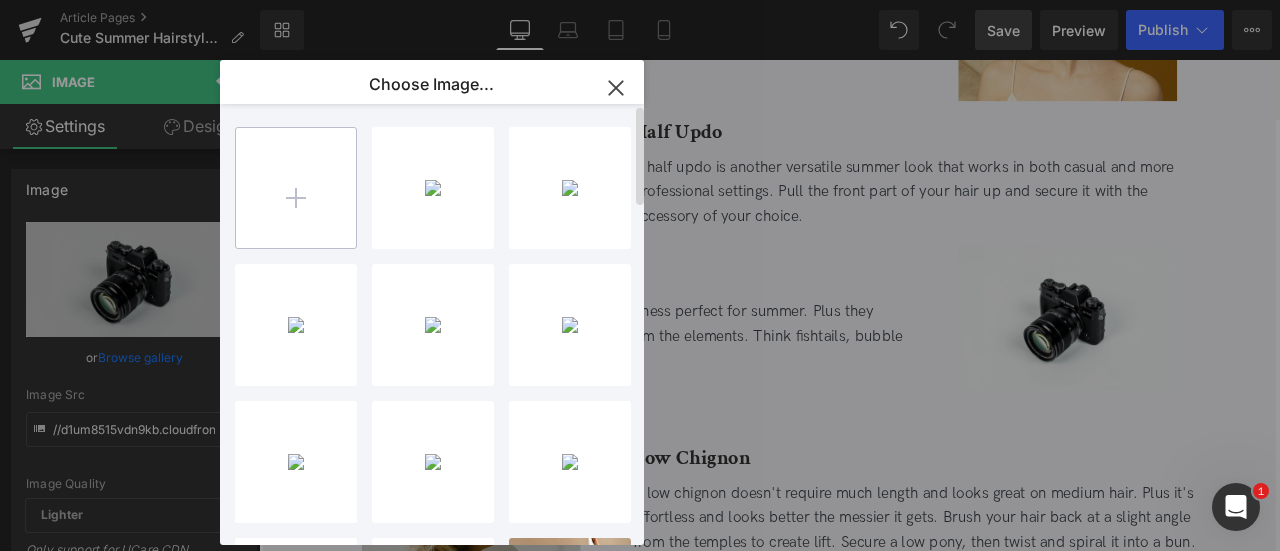 click at bounding box center [296, 188] 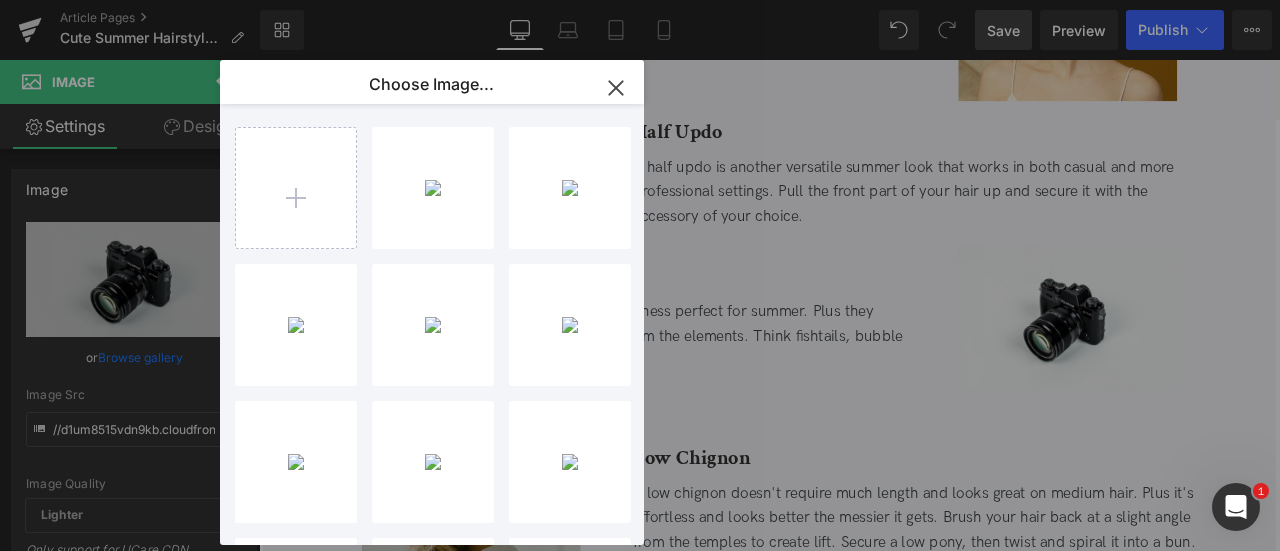 click on "Image  You are previewing how the   will restyle your page. You can not edit Elements in Preset Preview Mode.  Article Pages Cute Summer Hairstyles to Keep You Cool in the Heat Library Desktop Desktop Laptop Tablet Mobile Save Preview Publish Scheduled View Live Page View with current Template Save Template to Library Schedule Publish  Optimize  Publish Settings Shortcuts  Your page can’t be published   You've reached the maximum number of published pages on your plan  (407/999999).  You need to upgrade your plan or unpublish all your pages to get 1 publish slot.   Unpublish pages   Upgrade plan  Elements Global Style Base Row  rows, columns, layouts, div Heading  headings, titles, h1,h2,h3,h4,h5,h6 Text Block  texts, paragraphs, contents, blocks Image  images, photos, alts, uploads Icon  icons, symbols Button  button, call to action, cta Separator  separators, dividers, horizontal lines Liquid  liquid, custom code, html, javascript, css, reviews, apps, applications, embeded, iframe Banner Parallax  Stack" at bounding box center (640, 0) 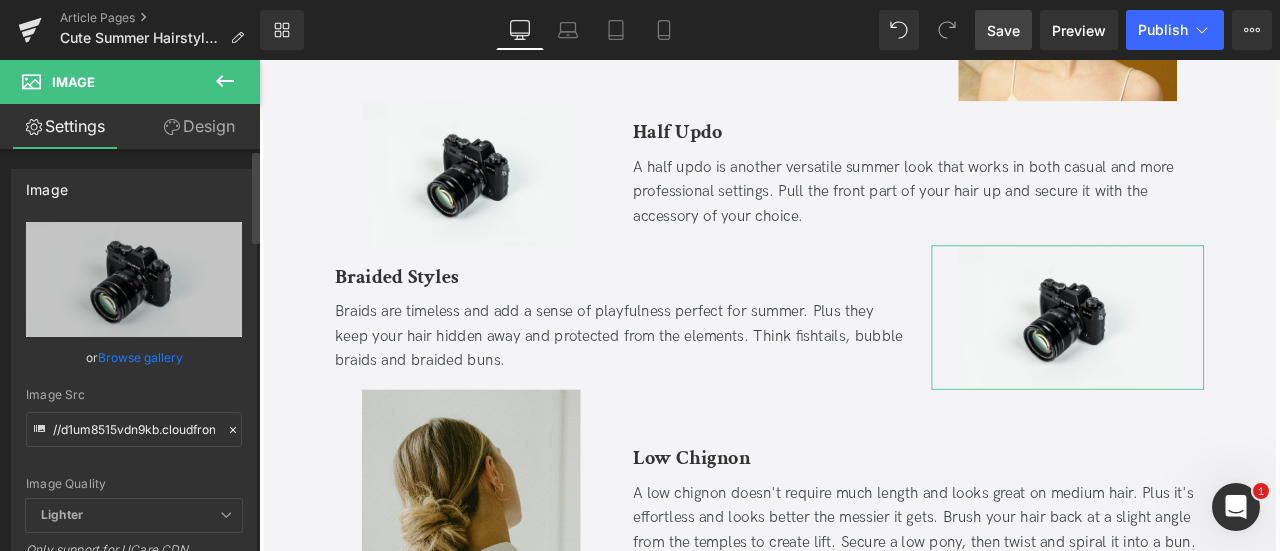 click on "Browse gallery" at bounding box center [140, 357] 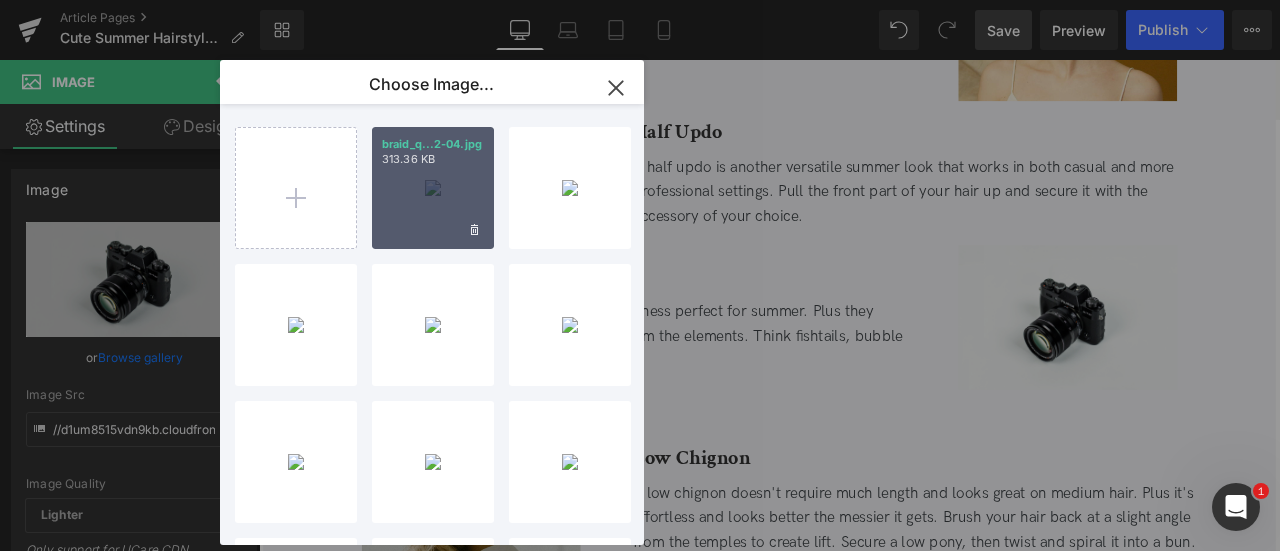 click on "braid_q...2-04.jpg 313.36 KB" at bounding box center (433, 188) 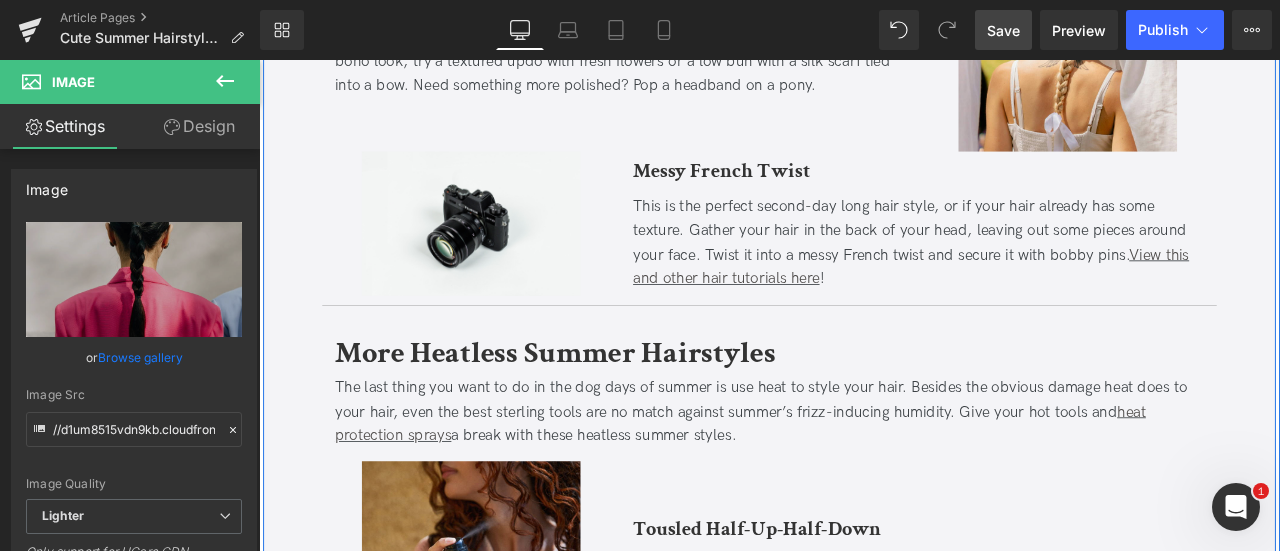 scroll, scrollTop: 3603, scrollLeft: 0, axis: vertical 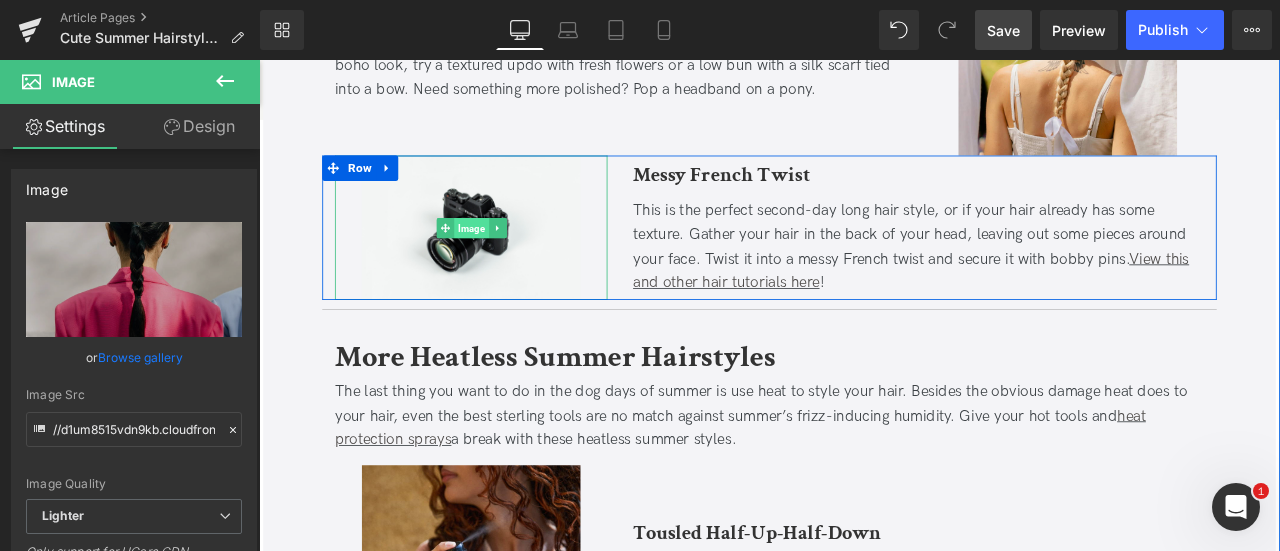 click on "Image" at bounding box center (510, 259) 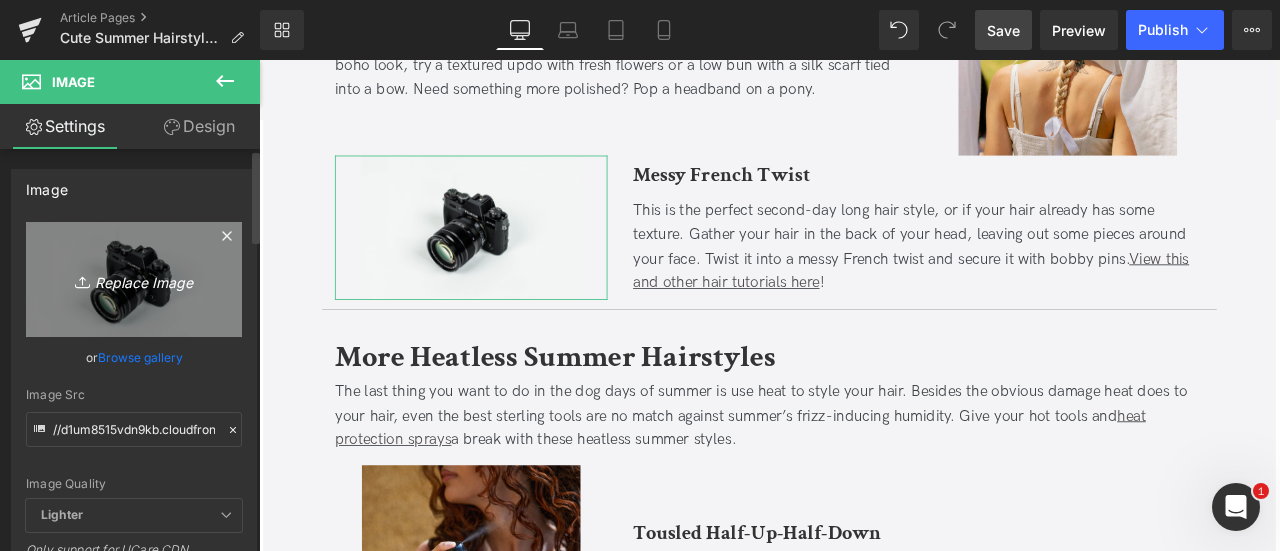 click on "Replace Image" at bounding box center [134, 279] 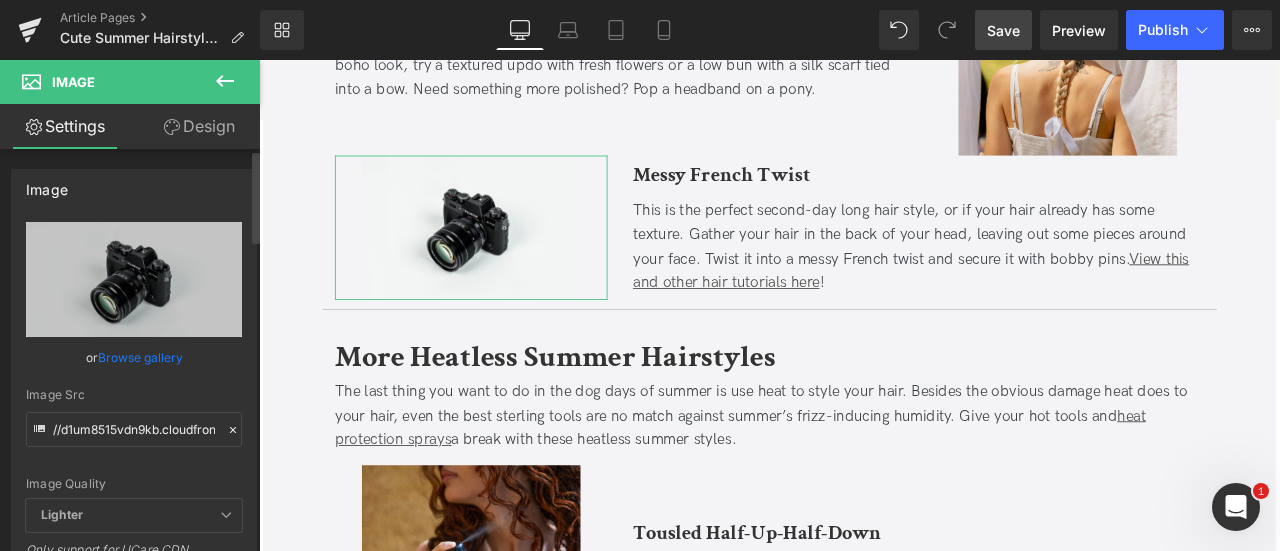 click on "Browse gallery" at bounding box center [140, 357] 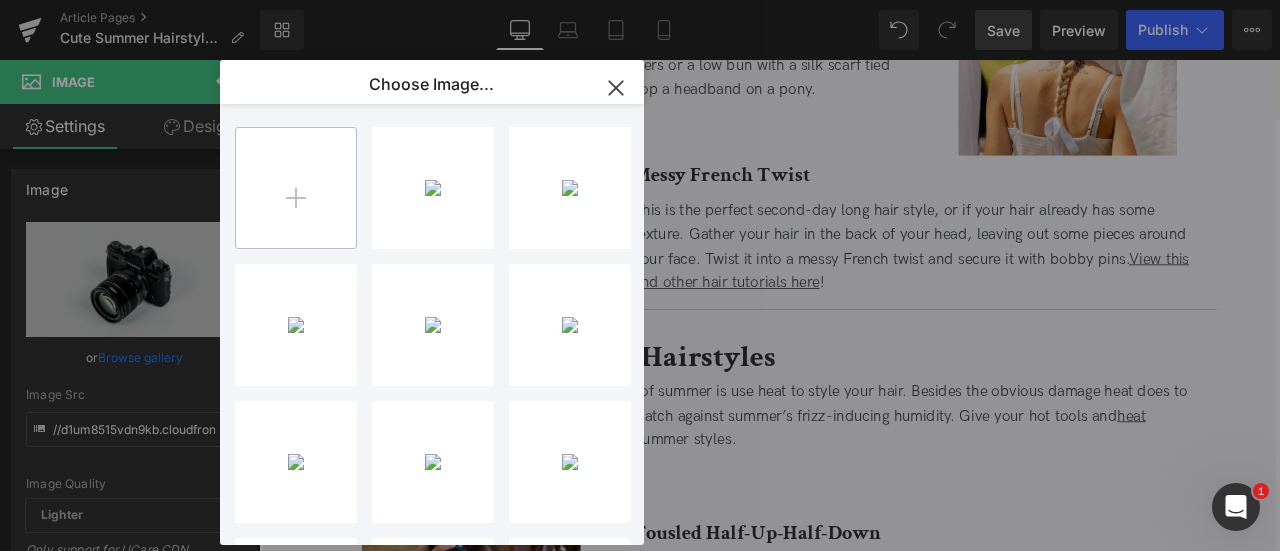 click at bounding box center (296, 188) 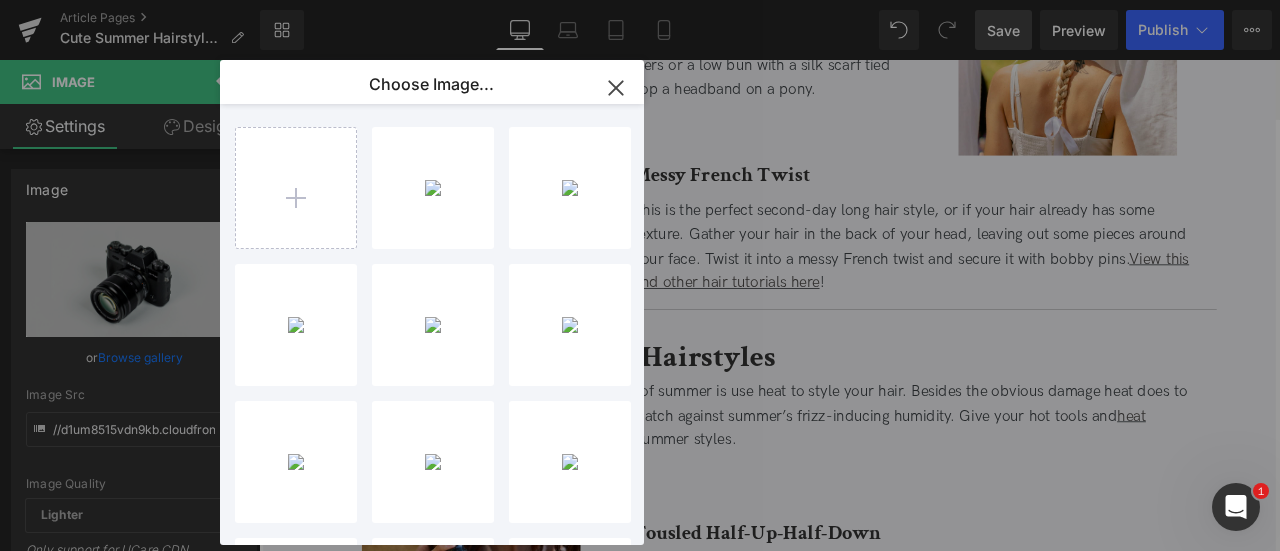 click on "Image  You are previewing how the   will restyle your page. You can not edit Elements in Preset Preview Mode.  Article Pages Cute Summer Hairstyles to Keep You Cool in the Heat Library Desktop Desktop Laptop Tablet Mobile Save Preview Publish Scheduled View Live Page View with current Template Save Template to Library Schedule Publish  Optimize  Publish Settings Shortcuts  Your page can’t be published   You've reached the maximum number of published pages on your plan  (407/999999).  You need to upgrade your plan or unpublish all your pages to get 1 publish slot.   Unpublish pages   Upgrade plan  Elements Global Style Base Row  rows, columns, layouts, div Heading  headings, titles, h1,h2,h3,h4,h5,h6 Text Block  texts, paragraphs, contents, blocks Image  images, photos, alts, uploads Icon  icons, symbols Button  button, call to action, cta Separator  separators, dividers, horizontal lines Liquid  liquid, custom code, html, javascript, css, reviews, apps, applications, embeded, iframe Banner Parallax  Stack" at bounding box center (640, 0) 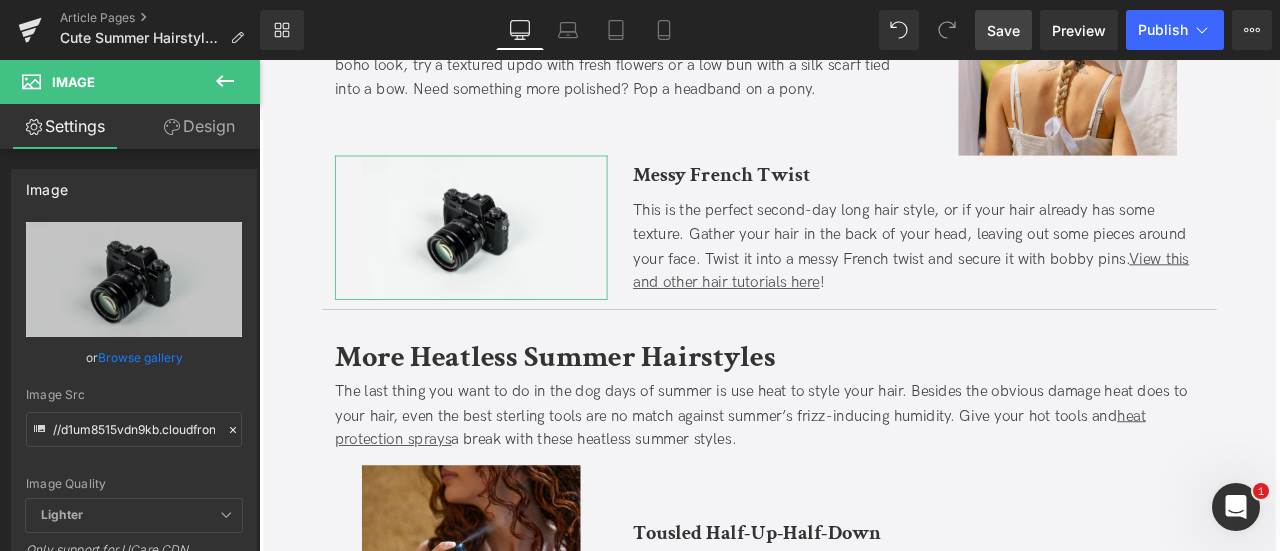 click on "Browse gallery" at bounding box center [140, 357] 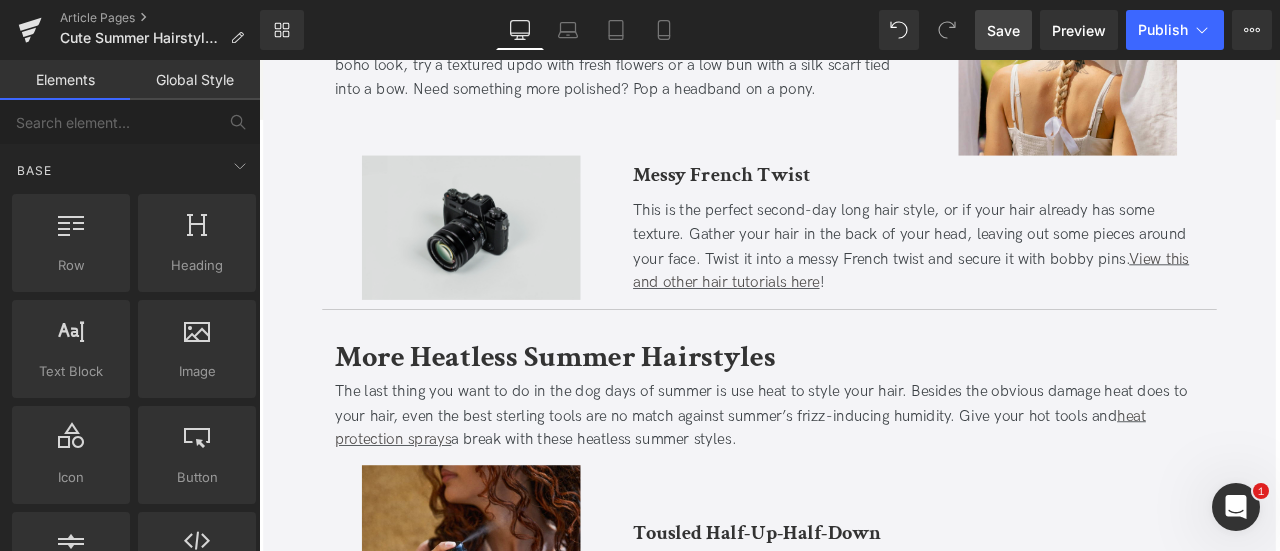 click at bounding box center [510, 258] 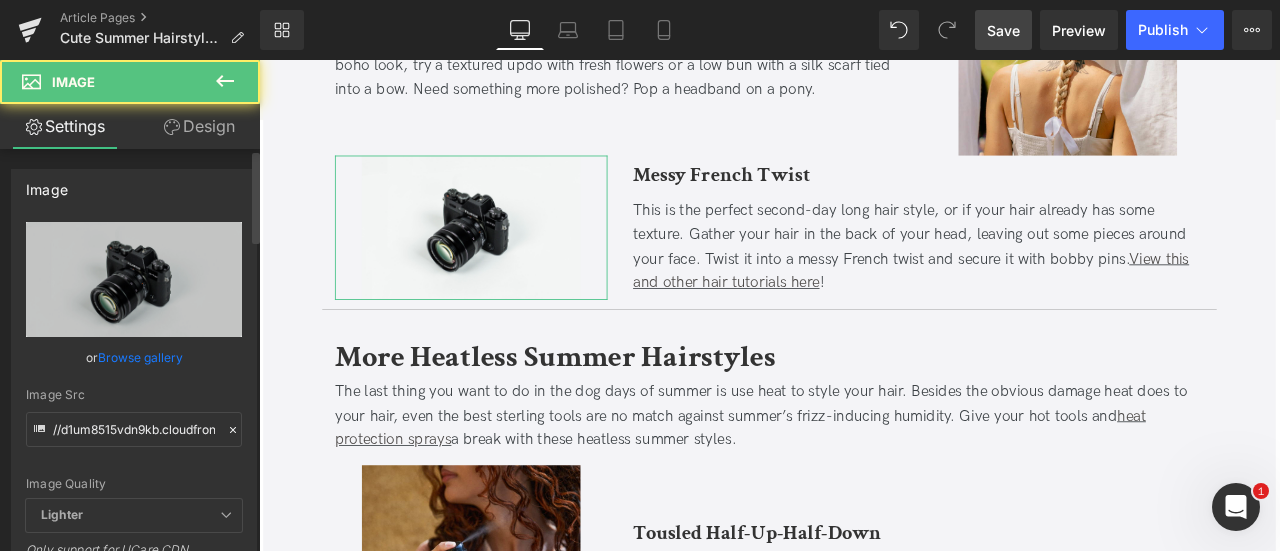 click on "Browse gallery" at bounding box center [140, 357] 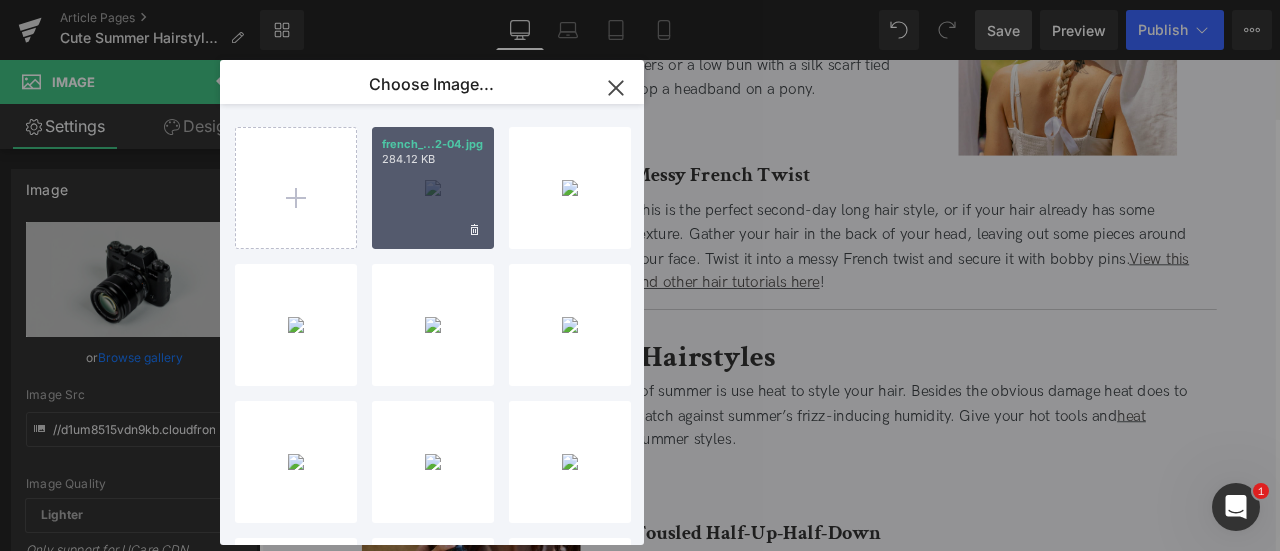 click on "french_...2-04.jpg 284.12 KB" at bounding box center [433, 188] 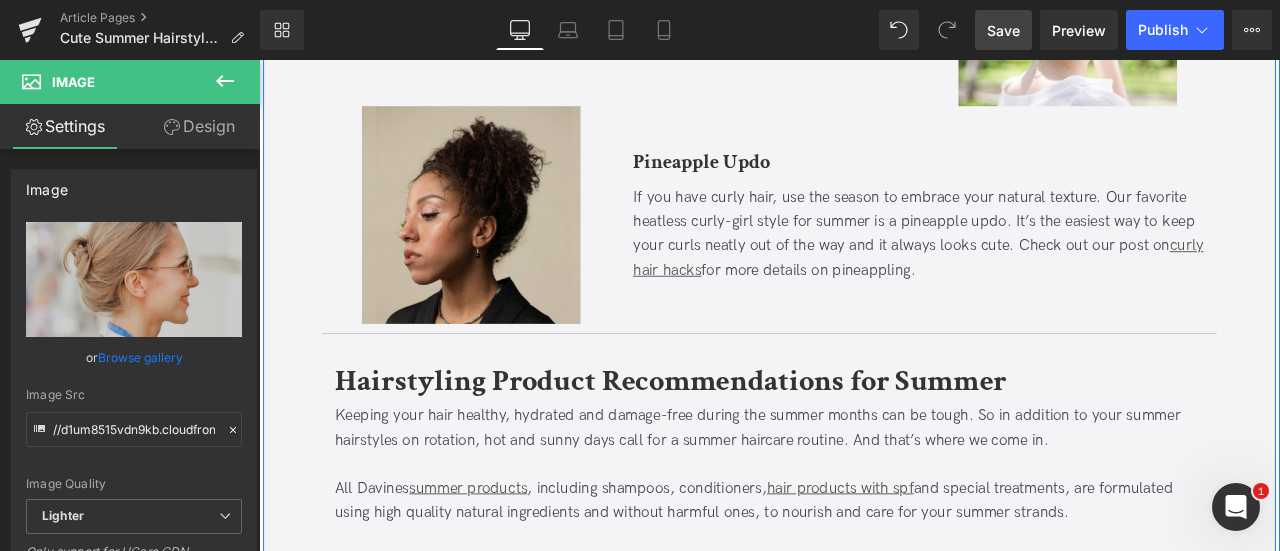 scroll, scrollTop: 4827, scrollLeft: 0, axis: vertical 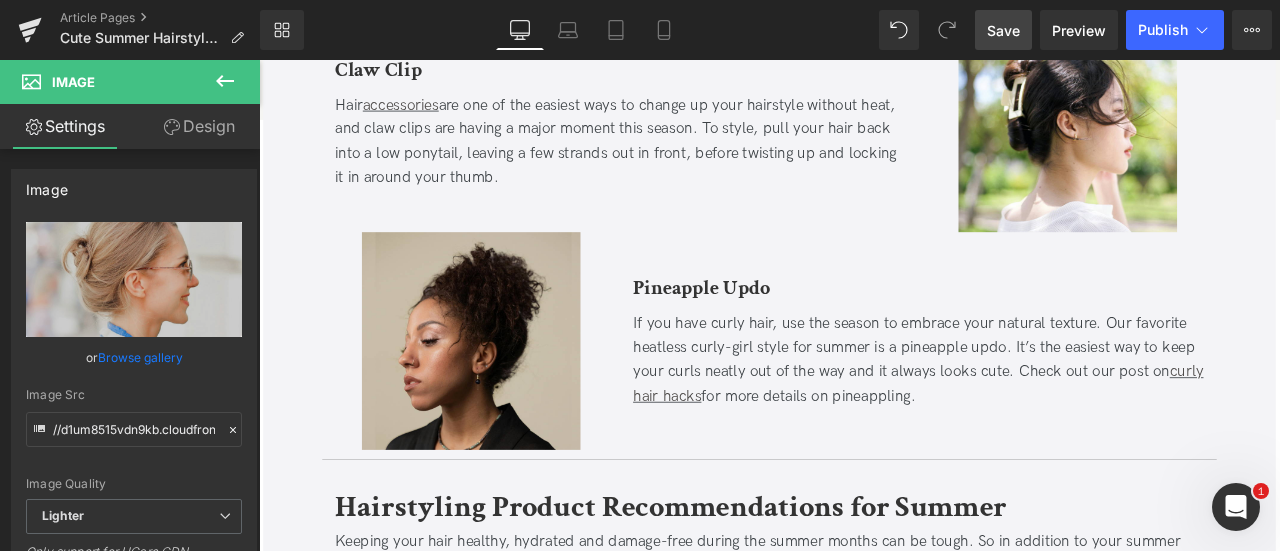 drag, startPoint x: 1004, startPoint y: 31, endPoint x: 837, endPoint y: 16, distance: 167.6723 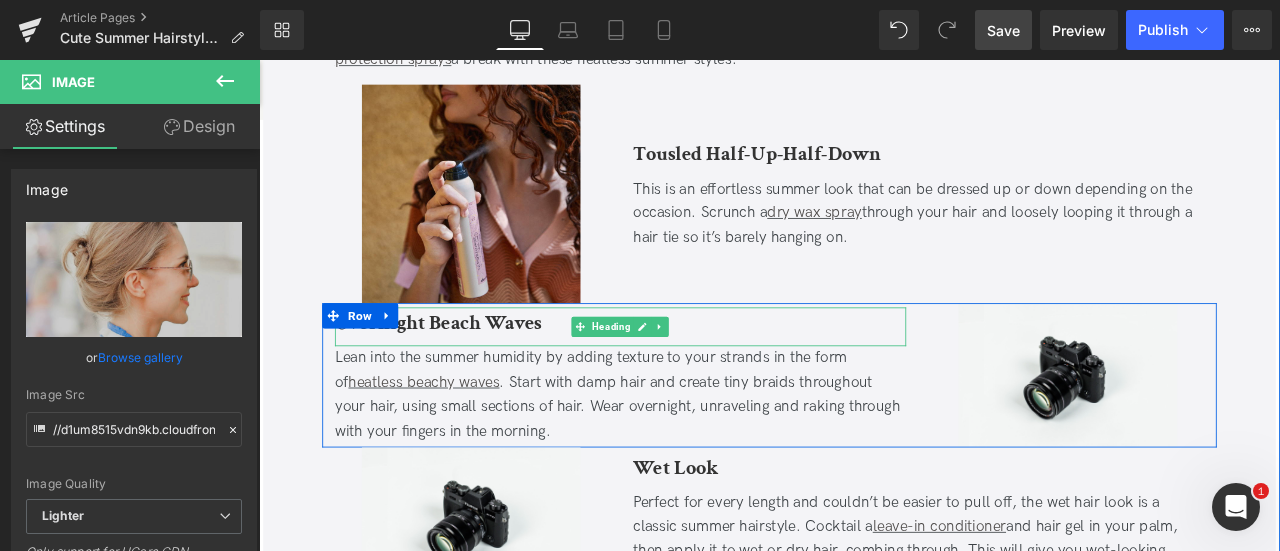 scroll, scrollTop: 4140, scrollLeft: 0, axis: vertical 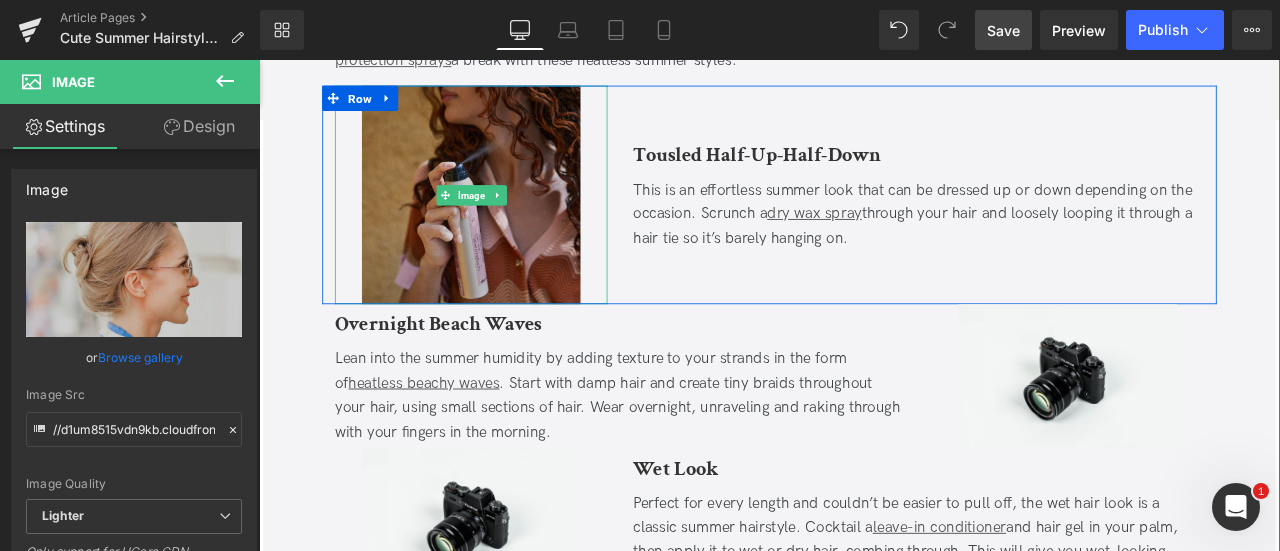 click at bounding box center (510, 219) 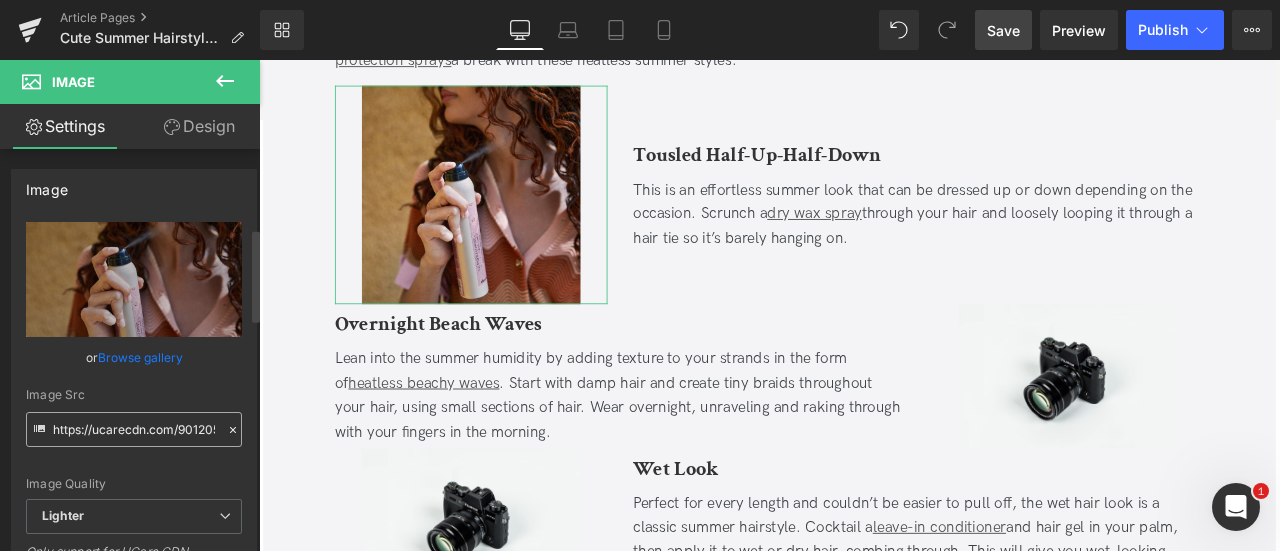 scroll, scrollTop: 360, scrollLeft: 0, axis: vertical 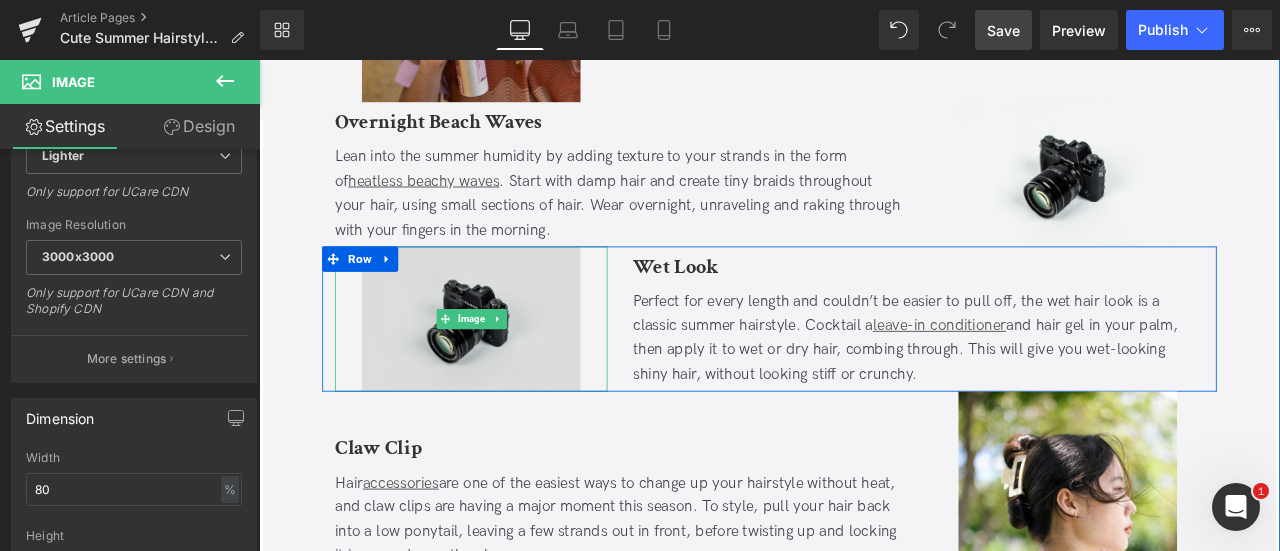 click at bounding box center (510, 366) 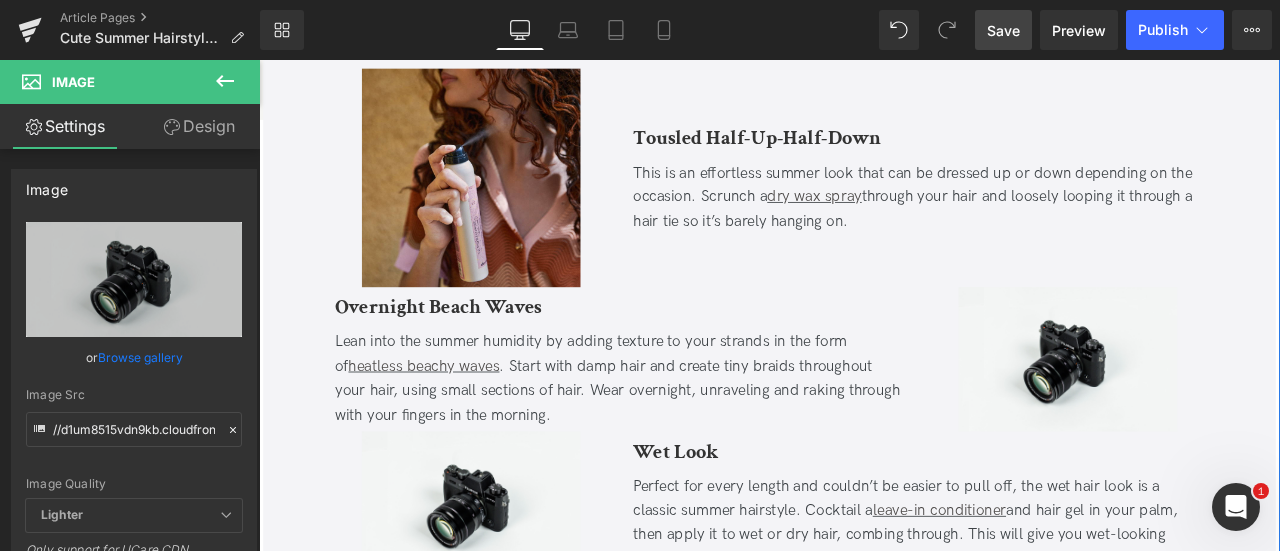 scroll, scrollTop: 4159, scrollLeft: 0, axis: vertical 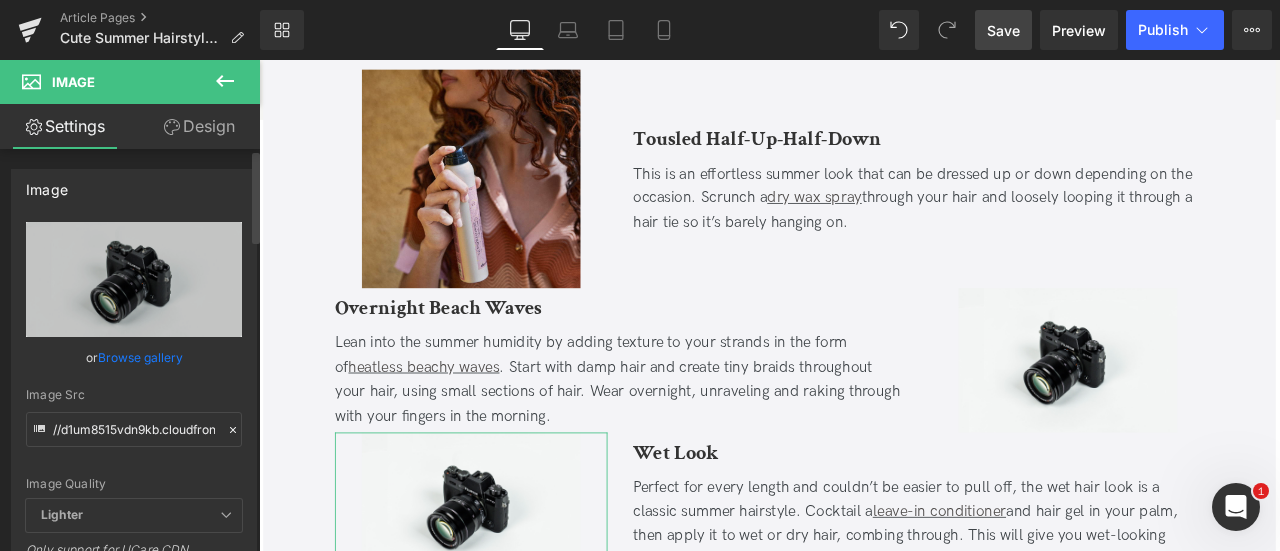 click on "Browse gallery" at bounding box center [140, 357] 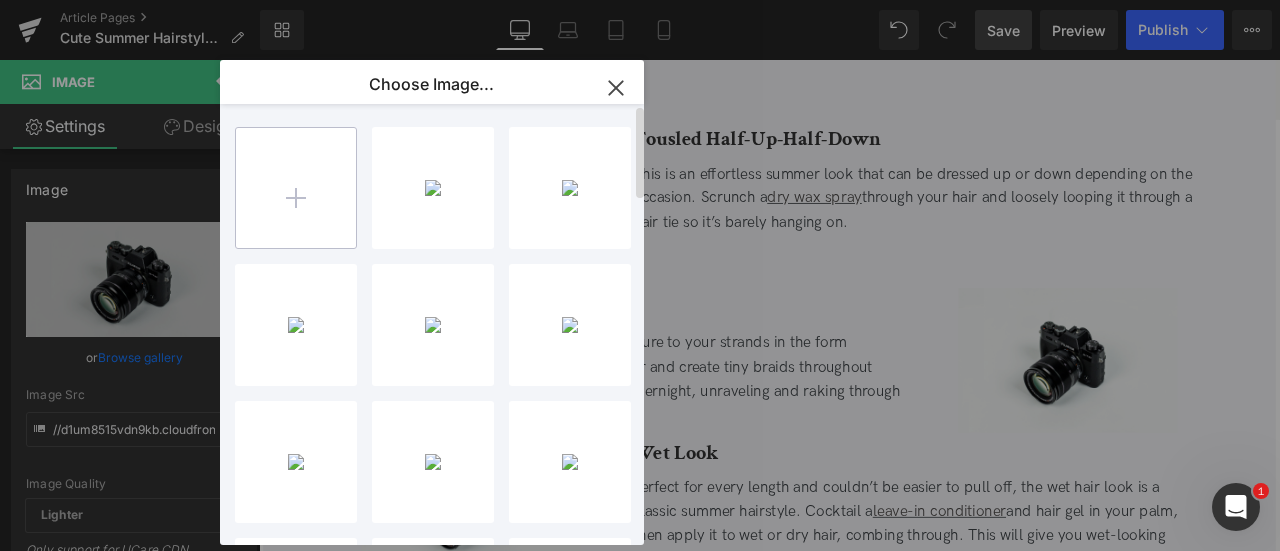 click at bounding box center [296, 188] 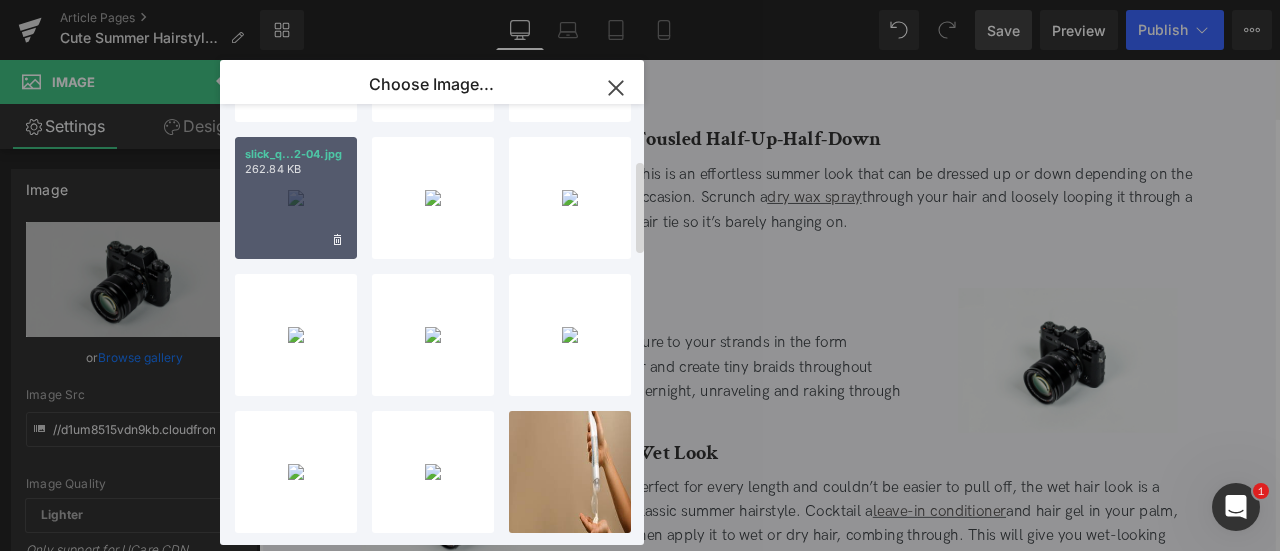 scroll, scrollTop: 386, scrollLeft: 0, axis: vertical 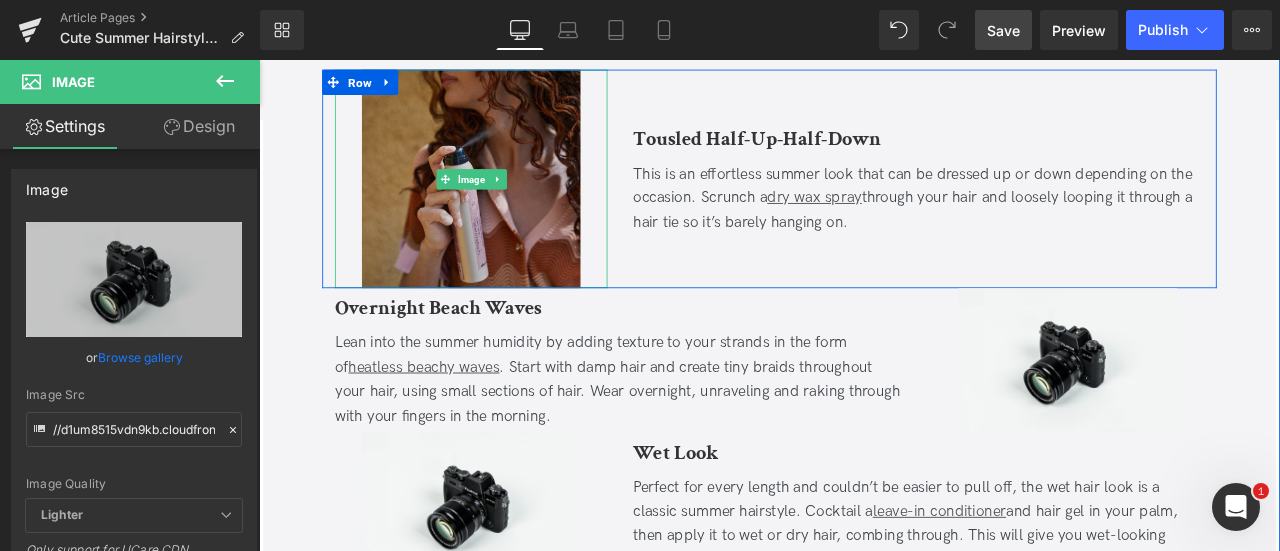 click at bounding box center [510, 200] 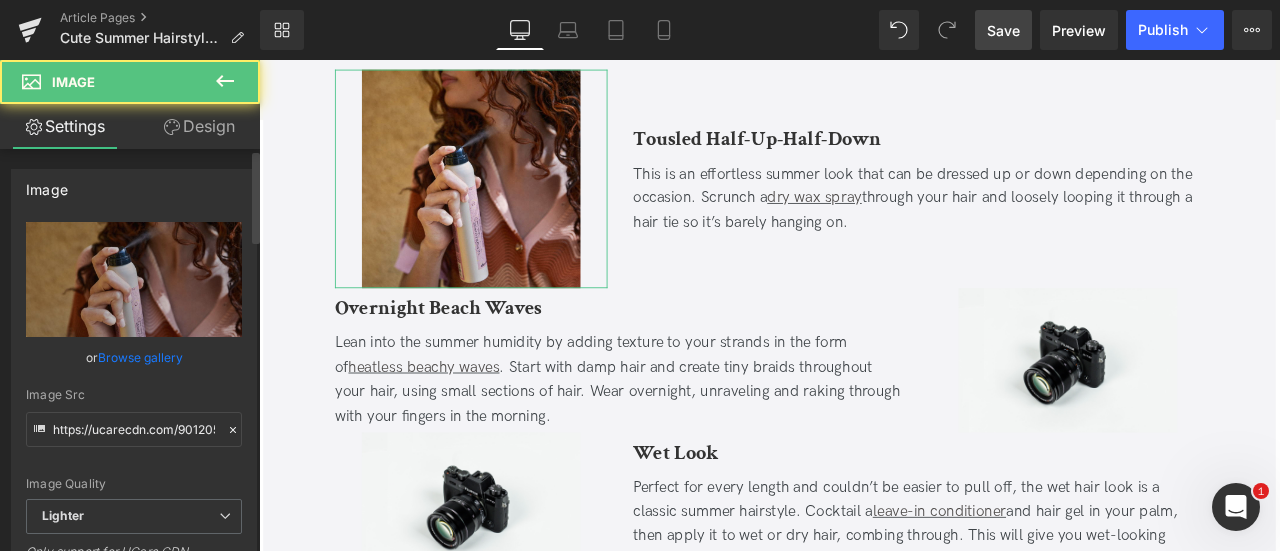 click on "Browse gallery" at bounding box center (140, 357) 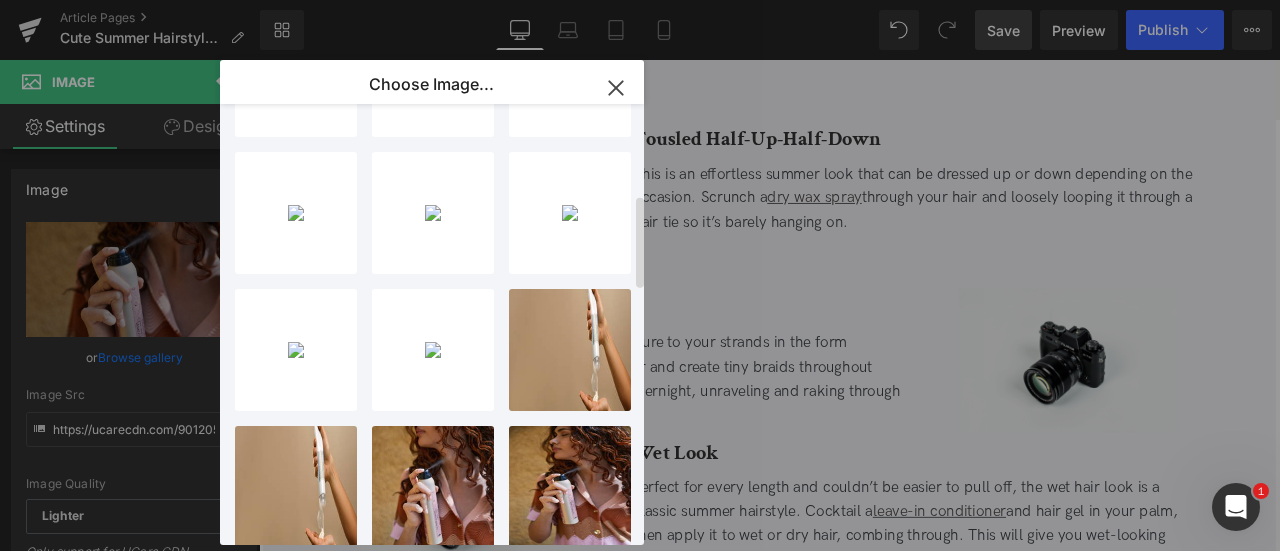 scroll, scrollTop: 432, scrollLeft: 0, axis: vertical 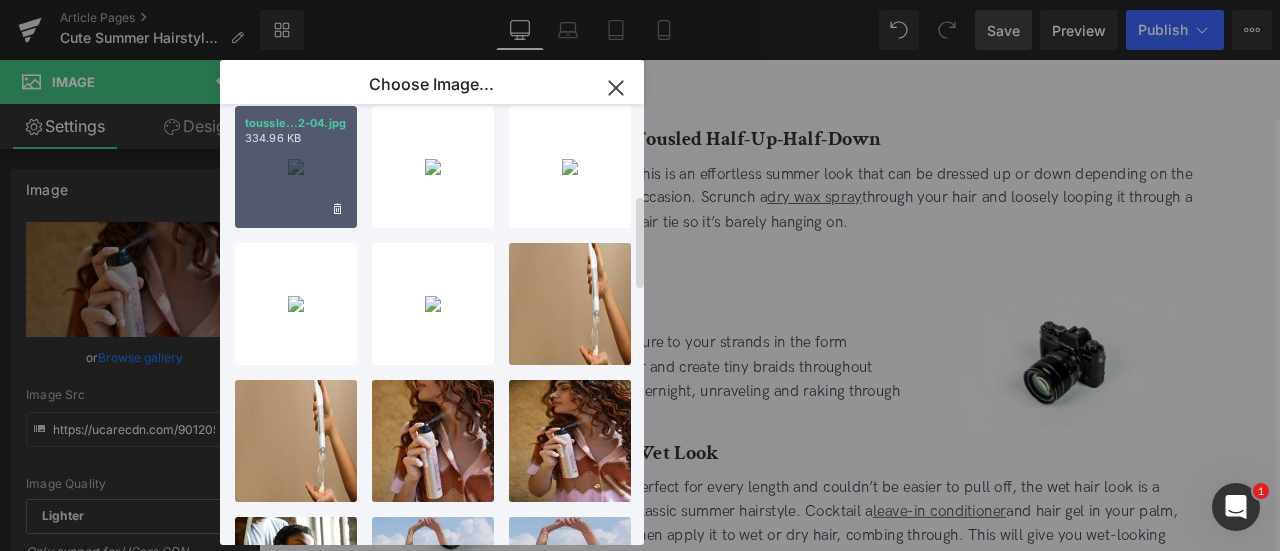 click on "toussle...2-04.jpg 334.96 KB" at bounding box center (296, 167) 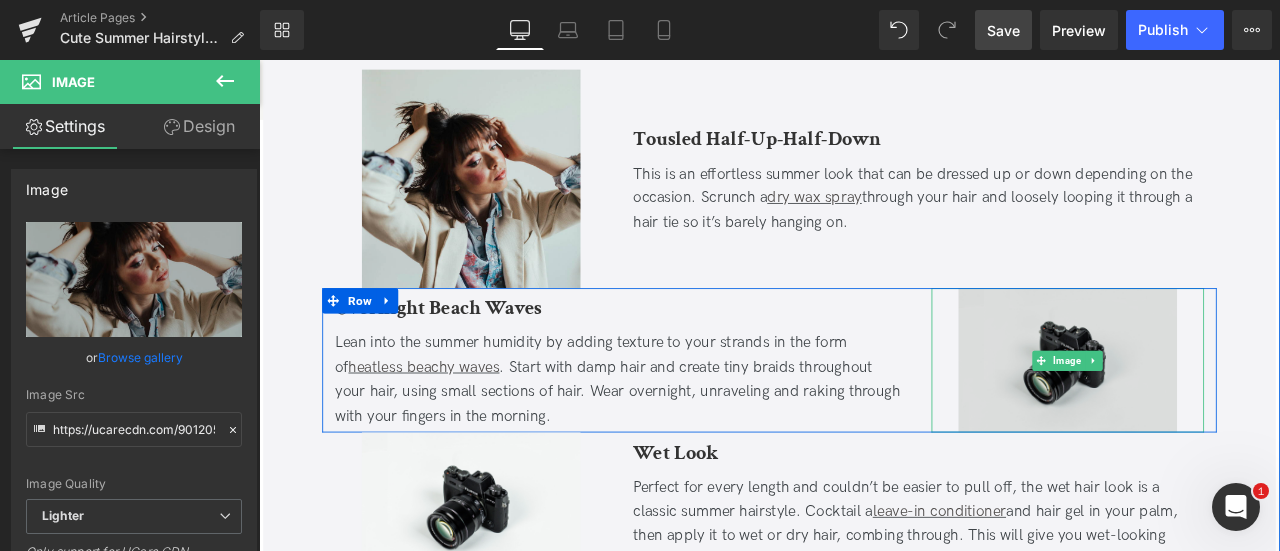 click at bounding box center (1217, 415) 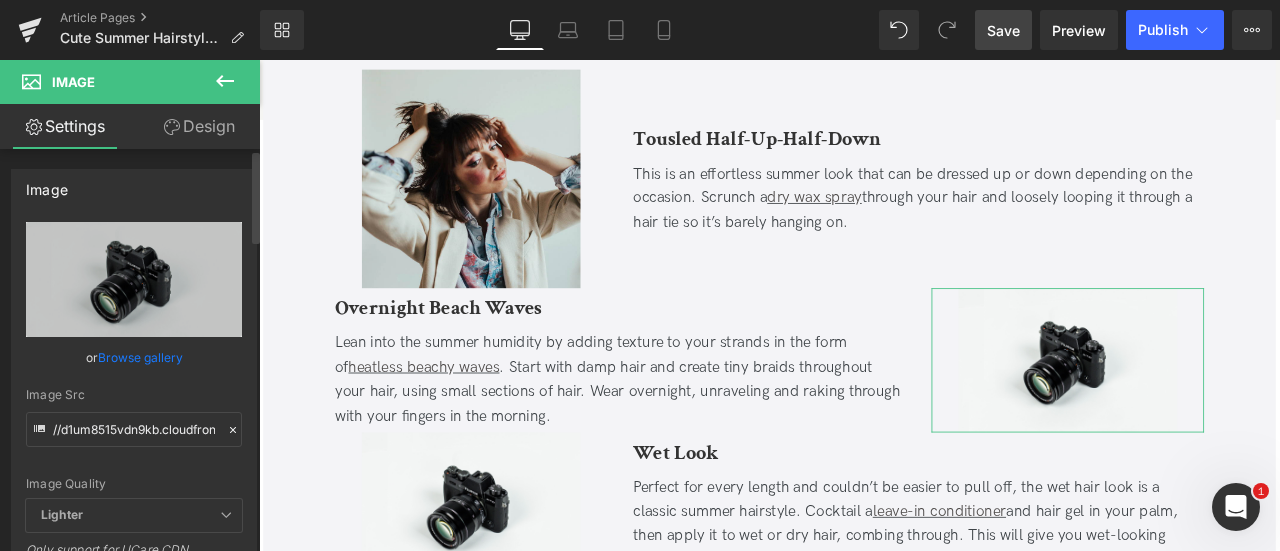 click on "Browse gallery" at bounding box center [140, 357] 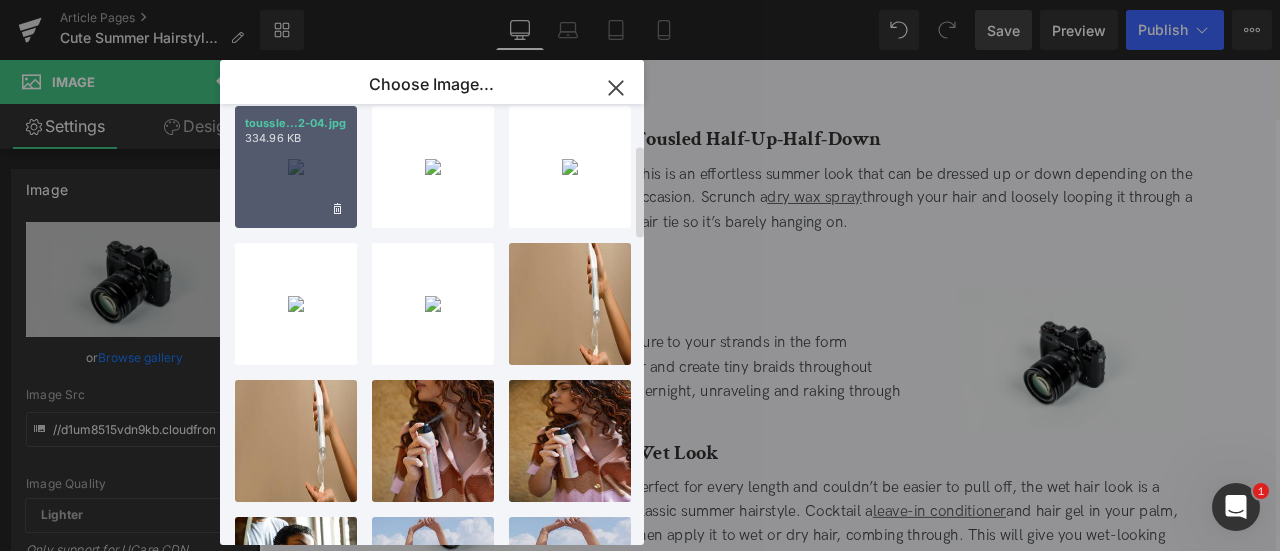 scroll, scrollTop: 0, scrollLeft: 0, axis: both 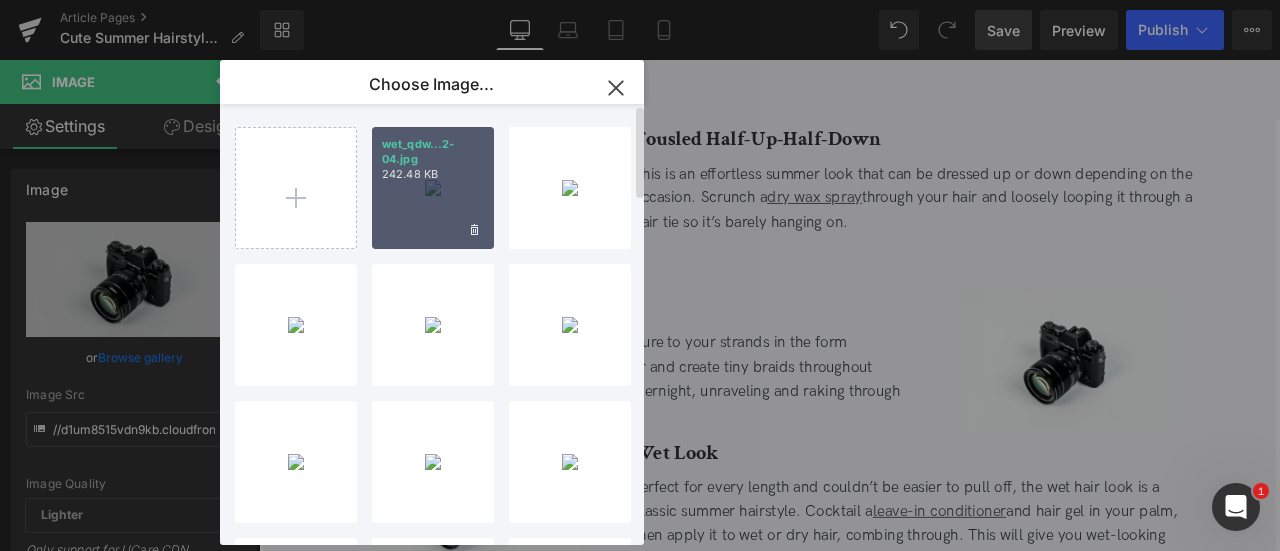 click on "242.48 KB" at bounding box center [433, 174] 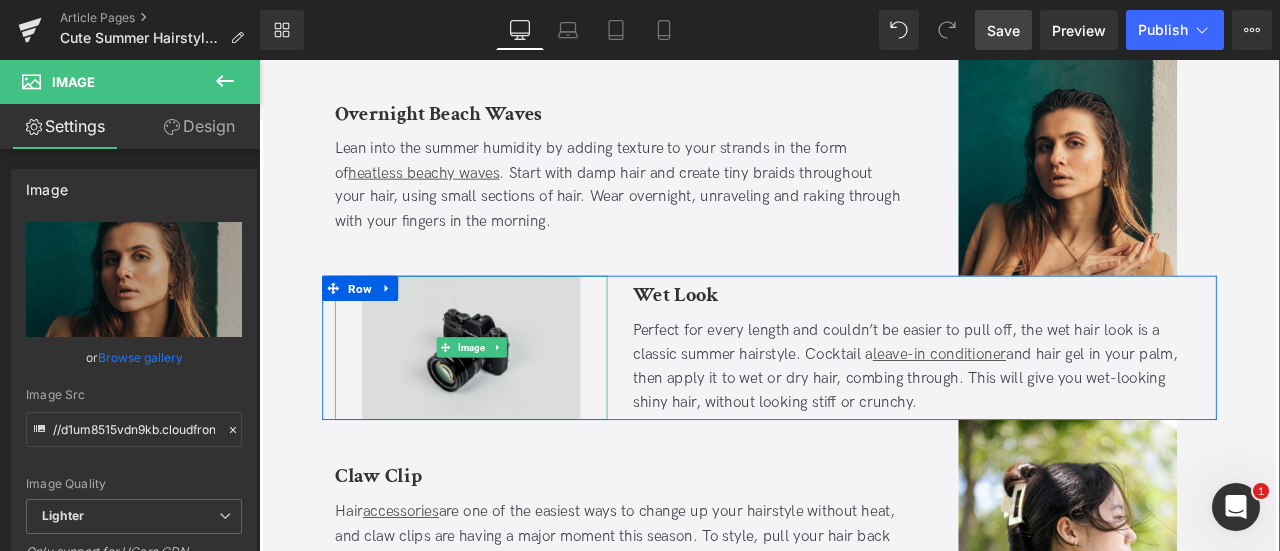 scroll, scrollTop: 4431, scrollLeft: 0, axis: vertical 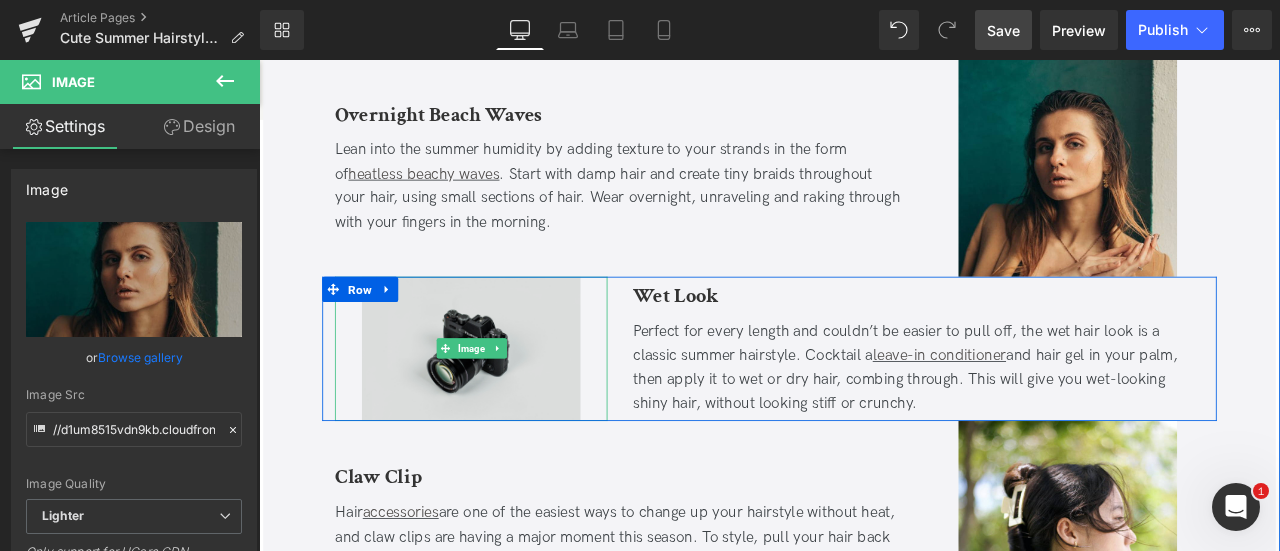 click at bounding box center [510, 402] 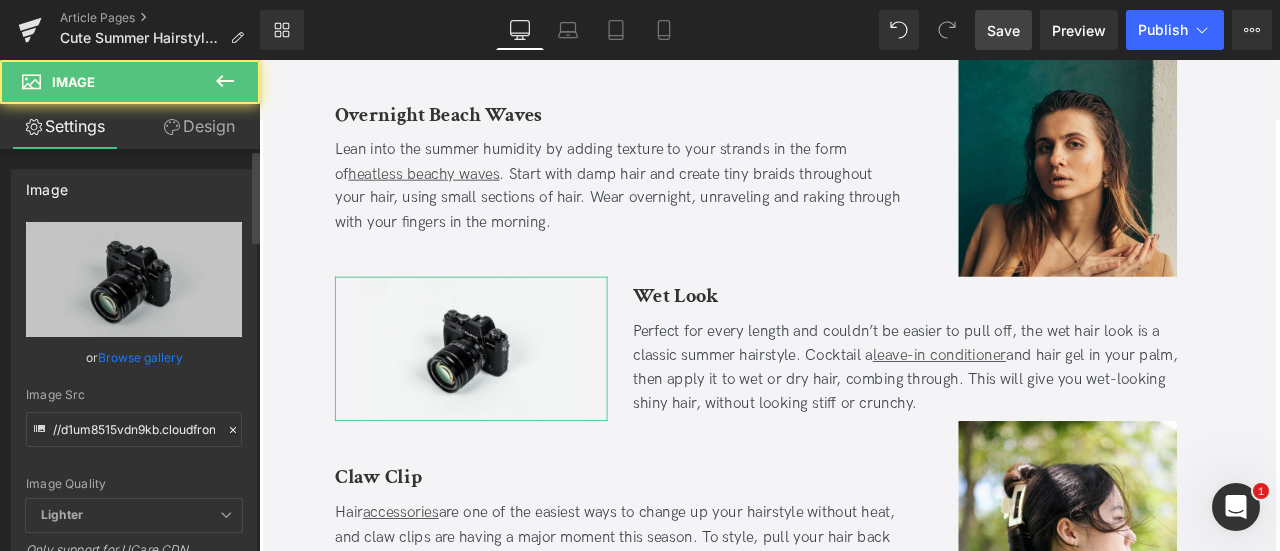 click on "Browse gallery" at bounding box center [140, 357] 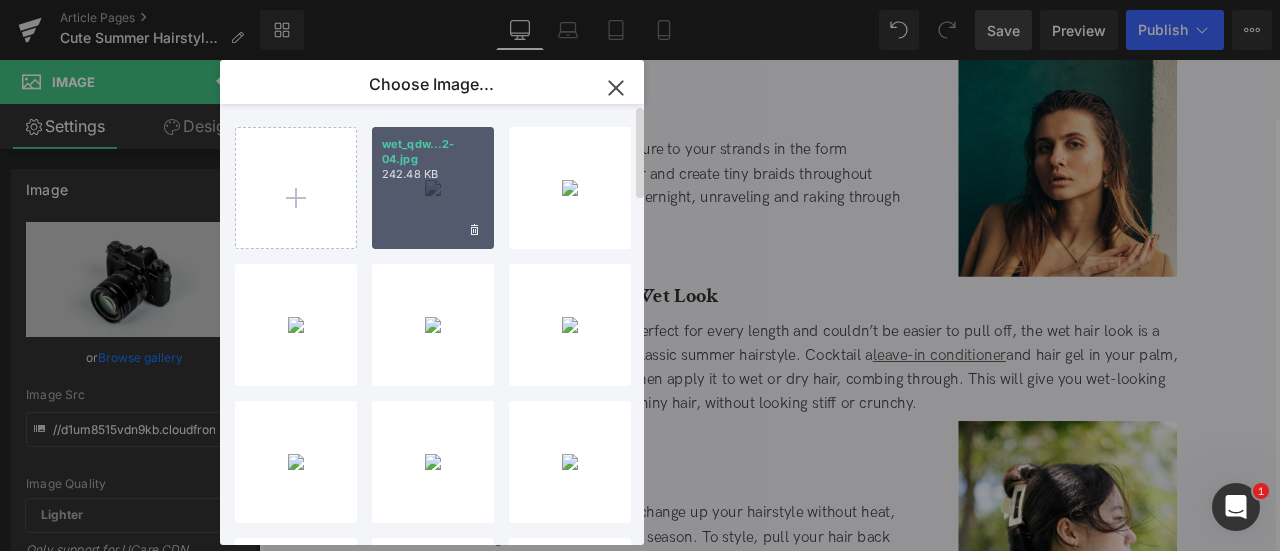 click on "242.48 KB" at bounding box center [433, 174] 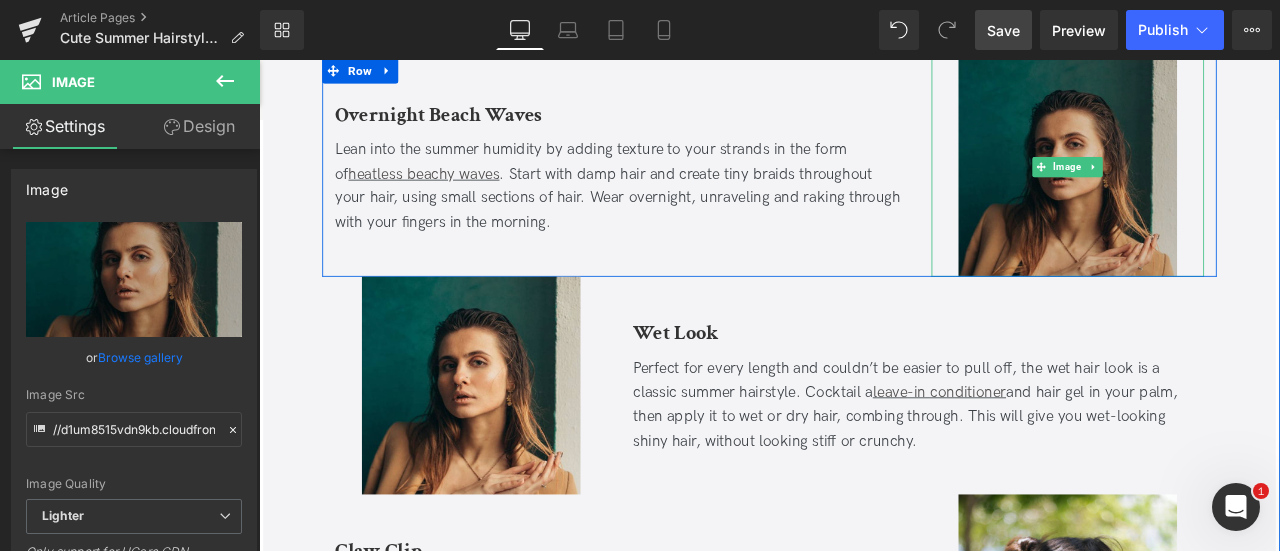 click at bounding box center (1217, 187) 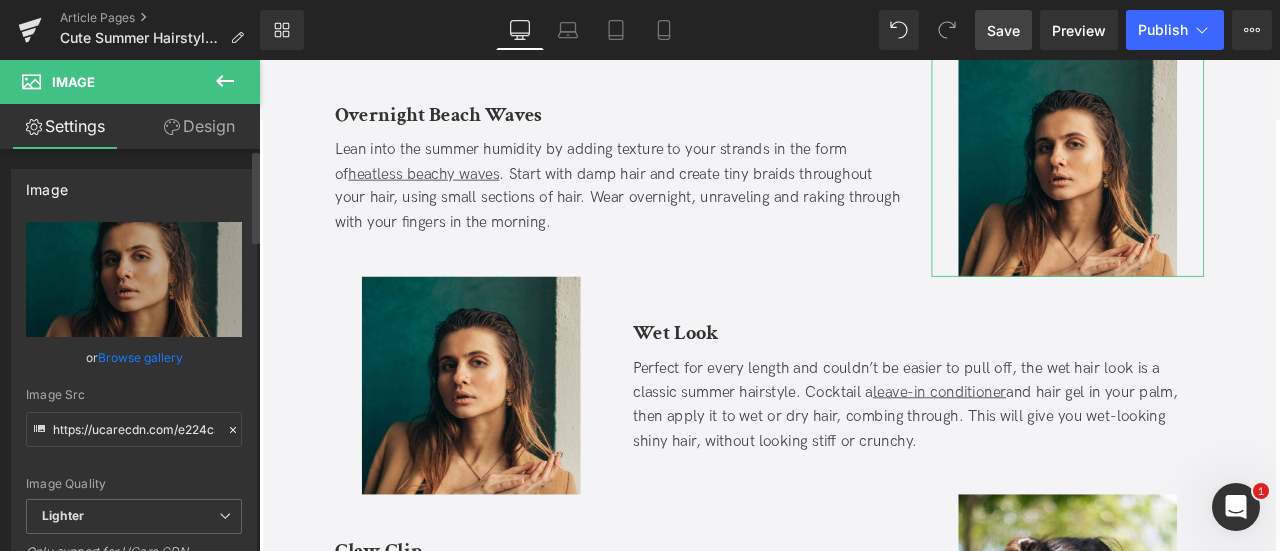 click on "Browse gallery" at bounding box center (140, 357) 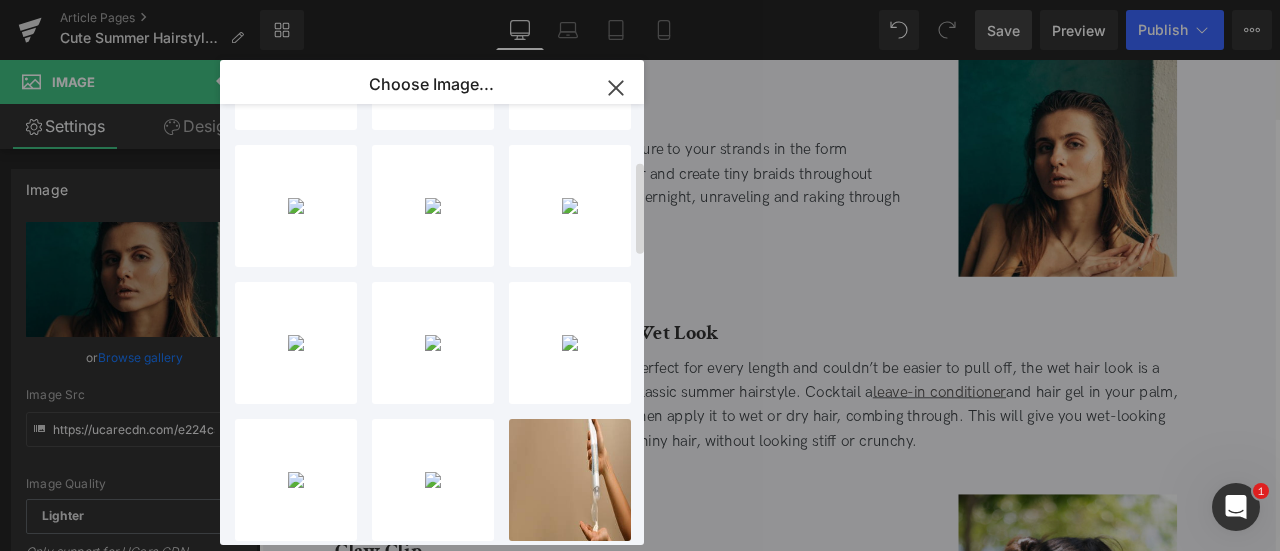 scroll, scrollTop: 267, scrollLeft: 0, axis: vertical 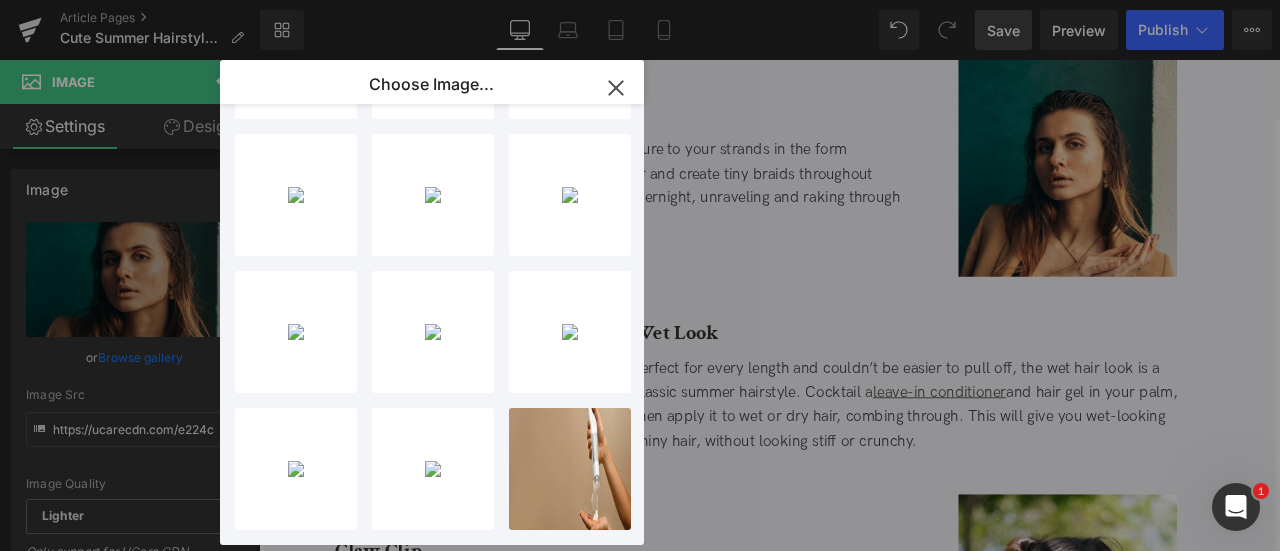 click 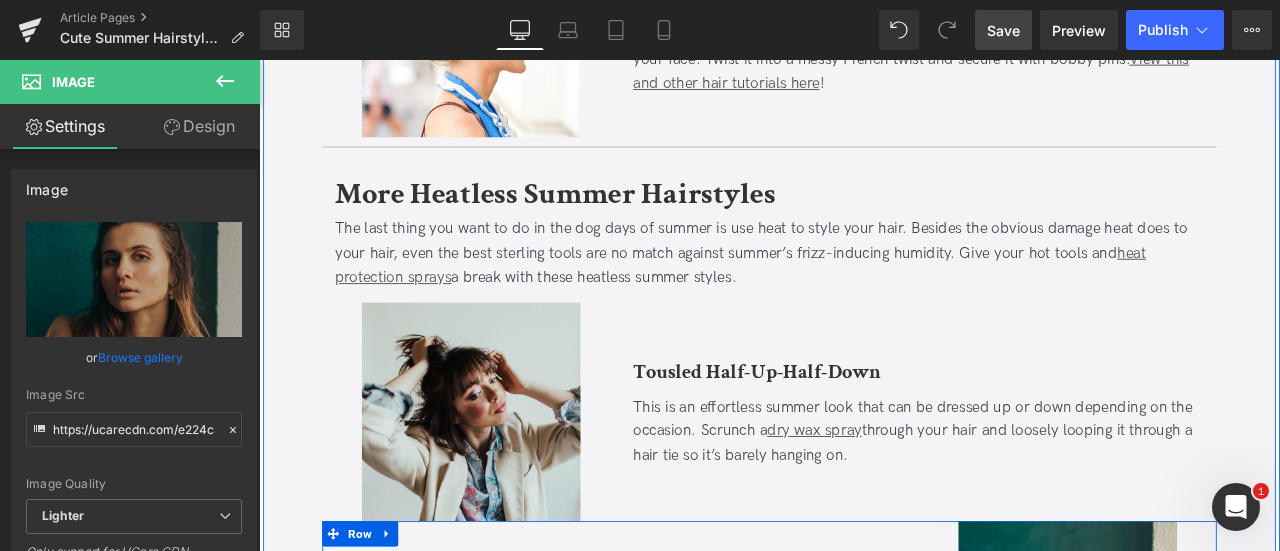 scroll, scrollTop: 3871, scrollLeft: 0, axis: vertical 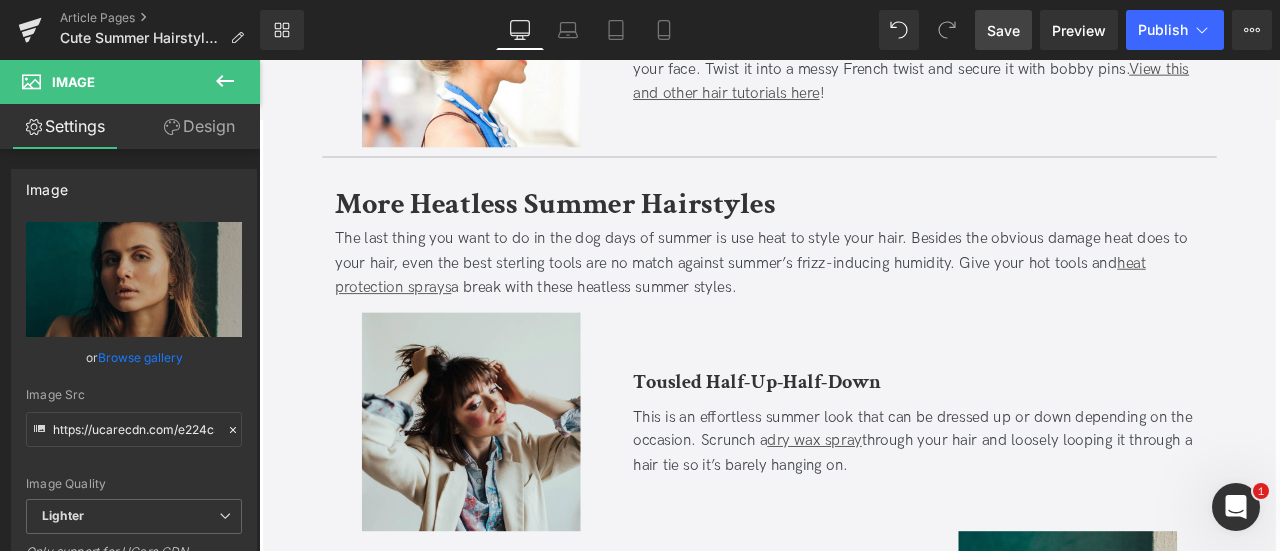 drag, startPoint x: 985, startPoint y: 37, endPoint x: 646, endPoint y: 300, distance: 429.0571 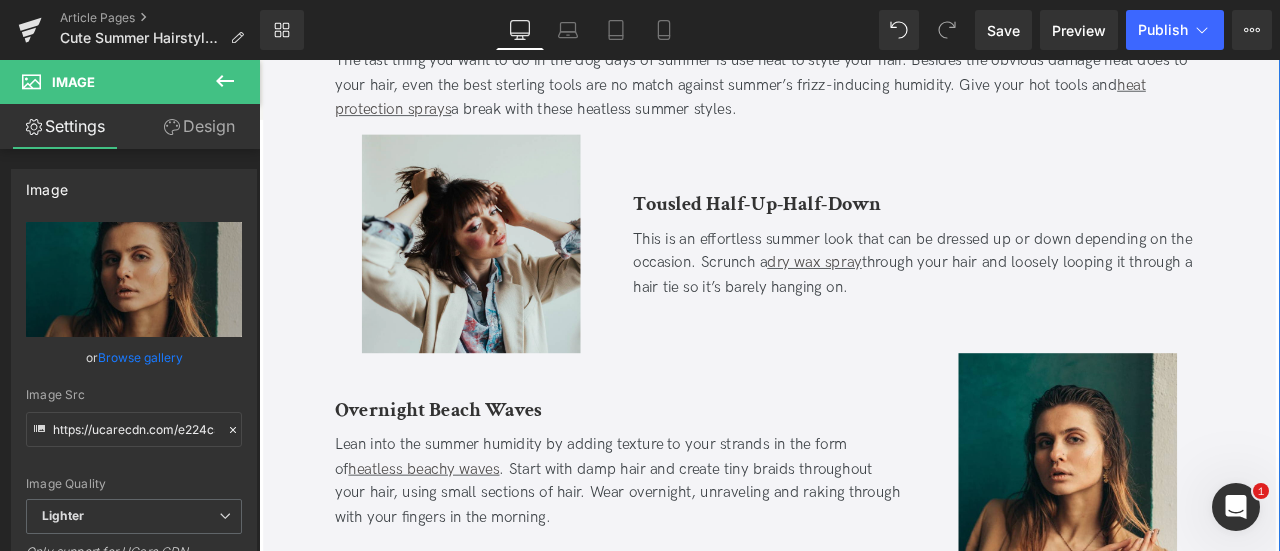 scroll, scrollTop: 4083, scrollLeft: 0, axis: vertical 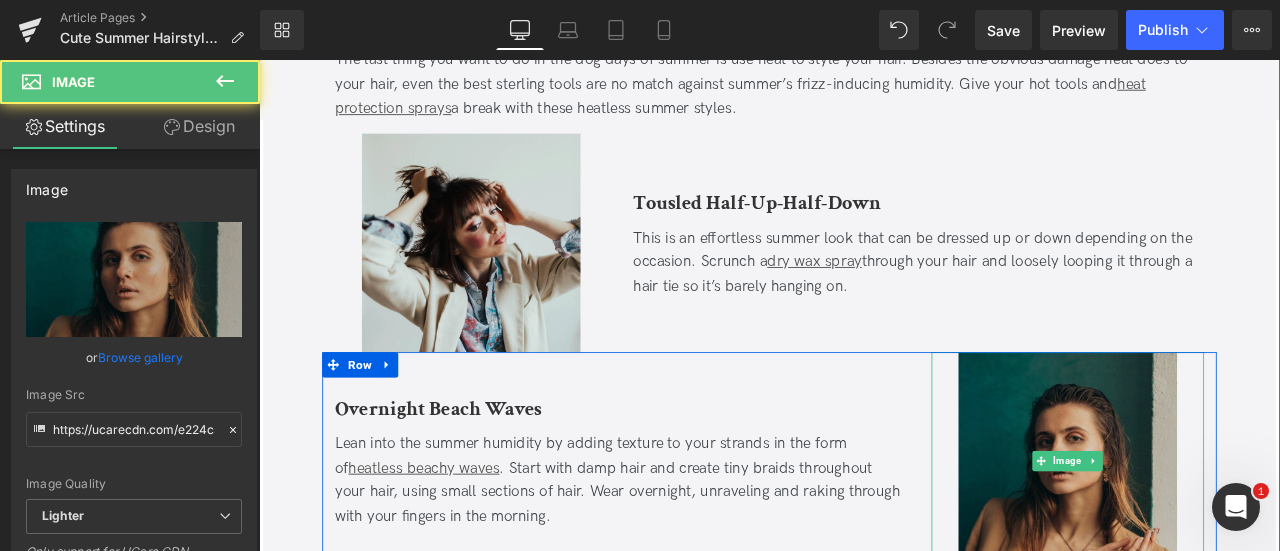 click at bounding box center (1217, 535) 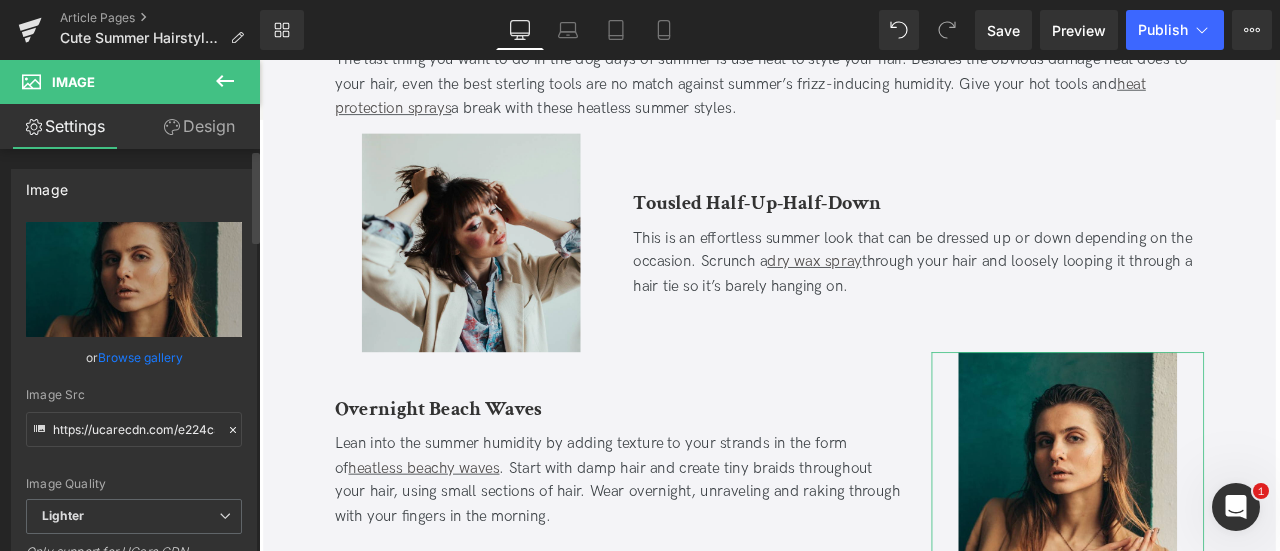 click on "Browse gallery" at bounding box center (140, 357) 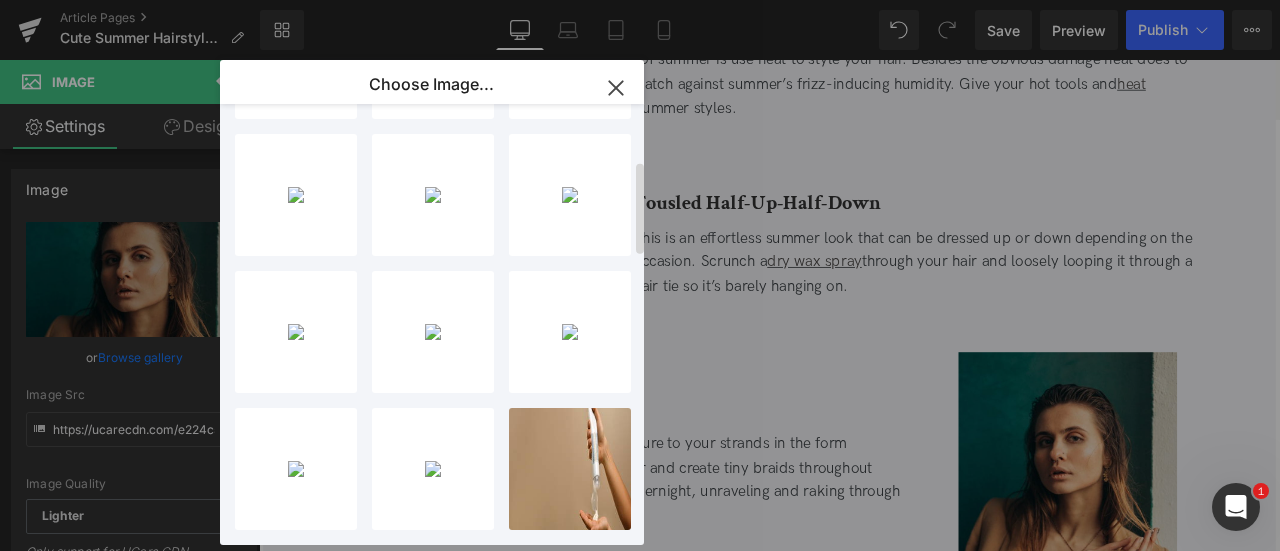 scroll, scrollTop: 0, scrollLeft: 0, axis: both 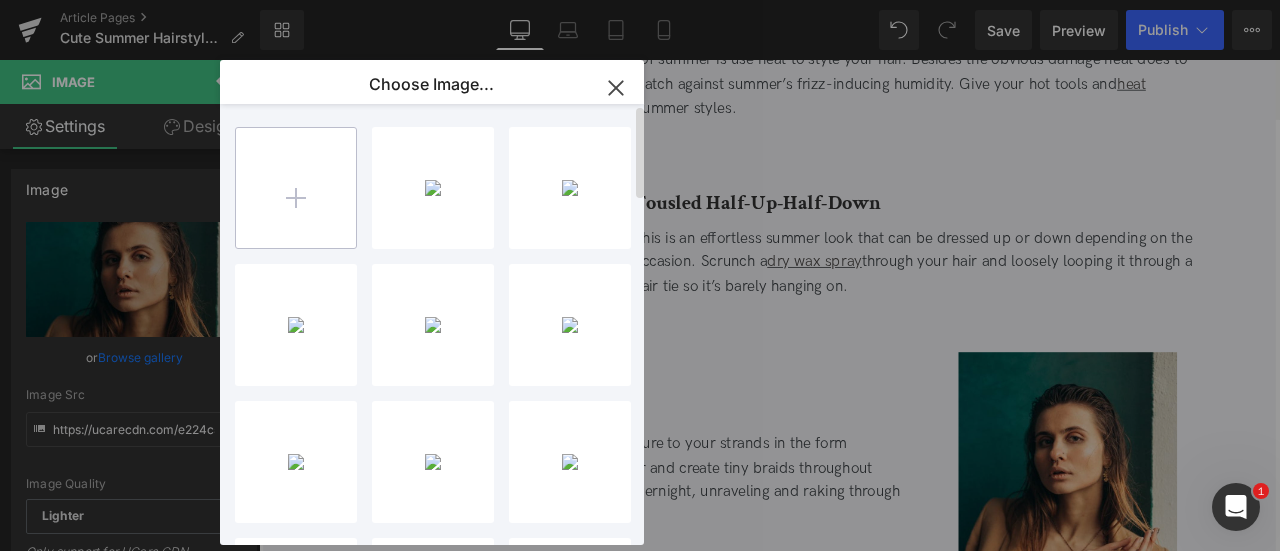 click at bounding box center [296, 188] 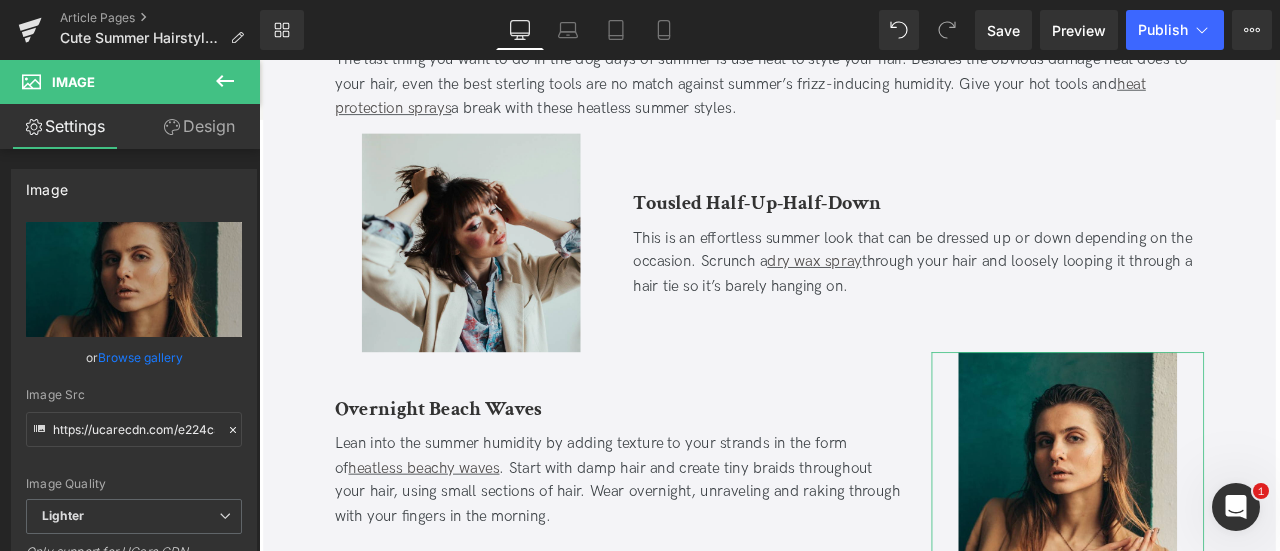click on "Image  You are previewing how the   will restyle your page. You can not edit Elements in Preset Preview Mode.  Article Pages Cute Summer Hairstyles to Keep You Cool in the Heat Library Desktop Desktop Laptop Tablet Mobile Save Preview Publish Scheduled View Live Page View with current Template Save Template to Library Schedule Publish  Optimize  Publish Settings Shortcuts  Your page can’t be published   You've reached the maximum number of published pages on your plan  (407/999999).  You need to upgrade your plan or unpublish all your pages to get 1 publish slot.   Unpublish pages   Upgrade plan  Elements Global Style Base Row  rows, columns, layouts, div Heading  headings, titles, h1,h2,h3,h4,h5,h6 Text Block  texts, paragraphs, contents, blocks Image  images, photos, alts, uploads Icon  icons, symbols Button  button, call to action, cta Separator  separators, dividers, horizontal lines Liquid  liquid, custom code, html, javascript, css, reviews, apps, applications, embeded, iframe Banner Parallax  Stack" at bounding box center (640, 0) 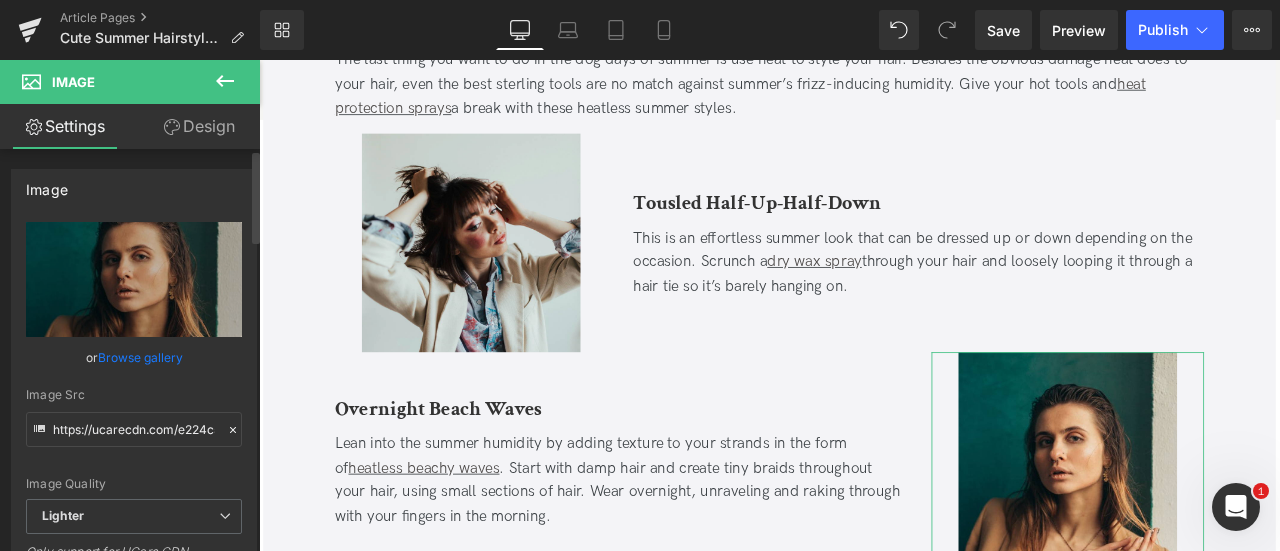 click on "Browse gallery" at bounding box center [140, 357] 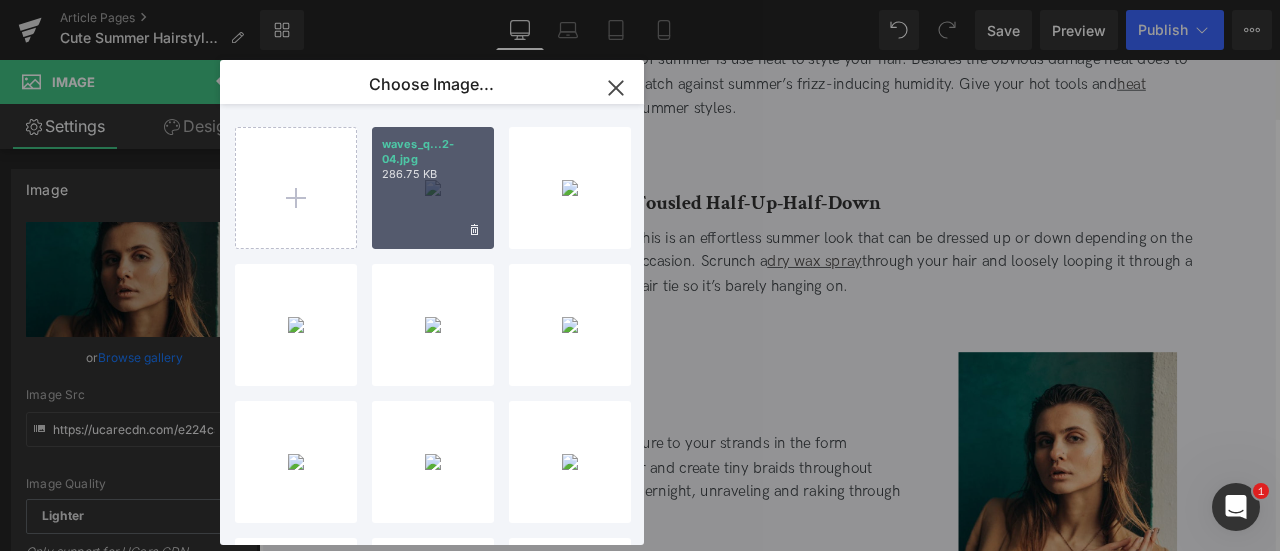 click on "waves_q...2-04.jpg 286.75 KB" at bounding box center (433, 188) 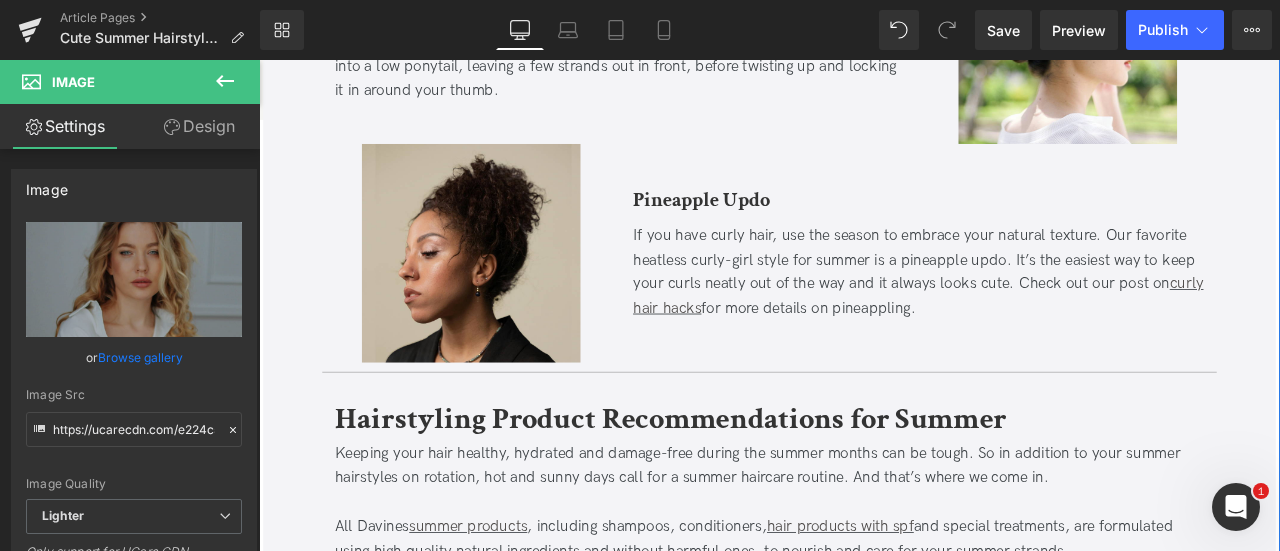scroll, scrollTop: 5114, scrollLeft: 0, axis: vertical 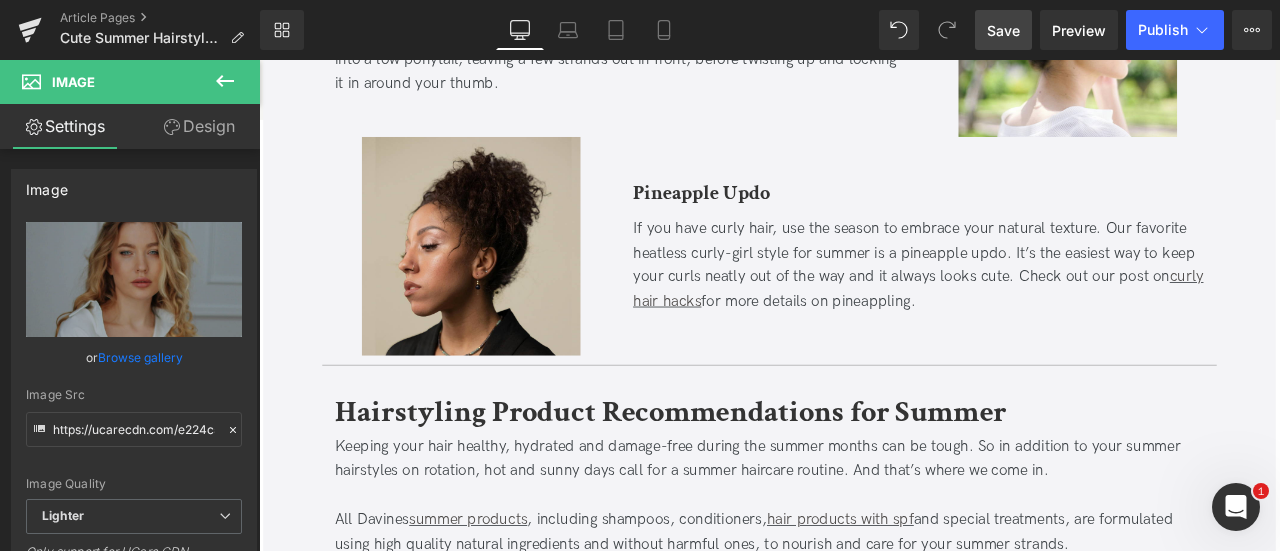 drag, startPoint x: 1014, startPoint y: 28, endPoint x: 781, endPoint y: 288, distance: 349.12604 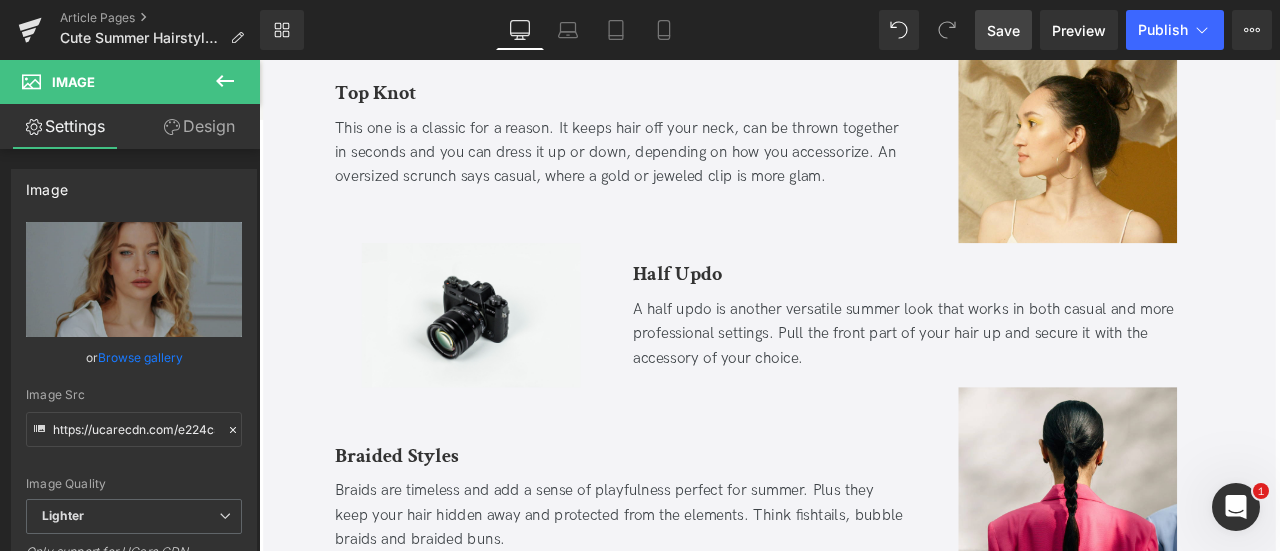 scroll, scrollTop: 1576, scrollLeft: 0, axis: vertical 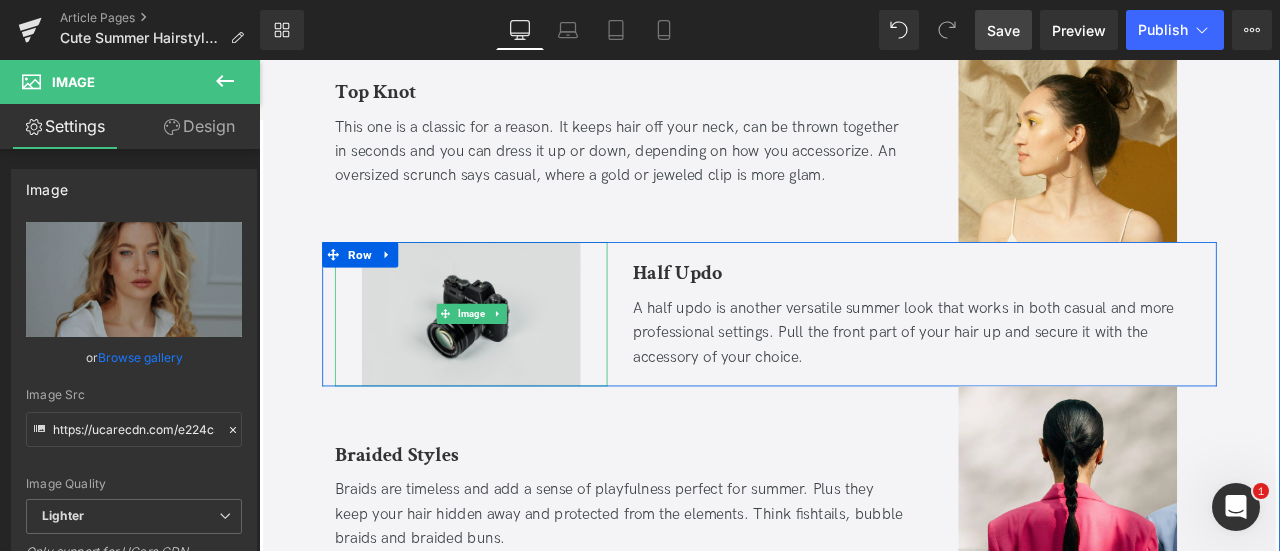 click at bounding box center (510, 361) 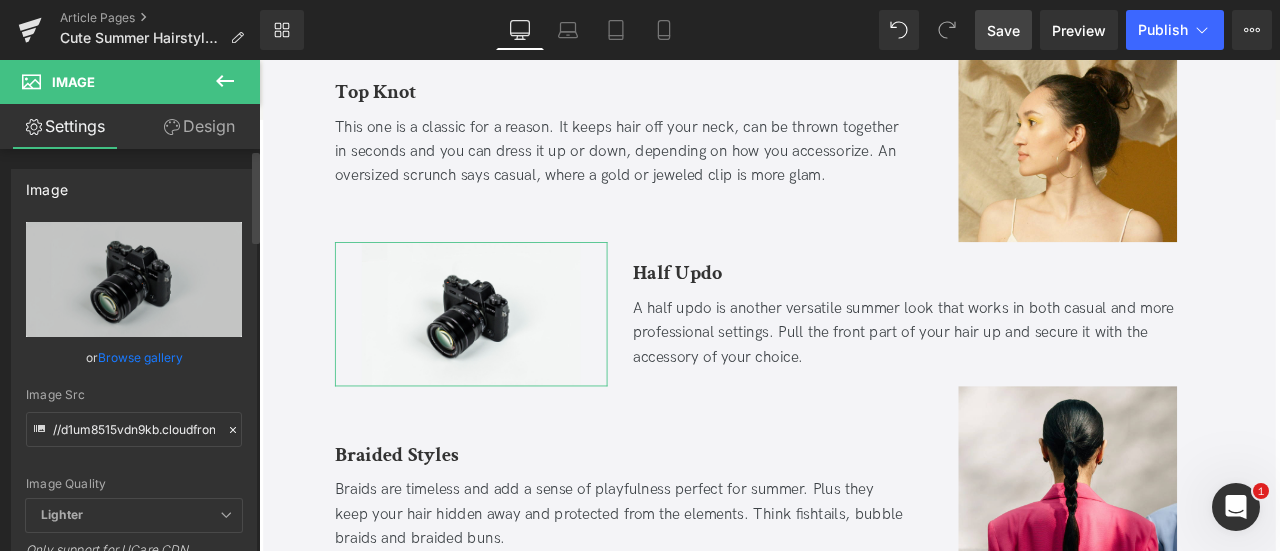 click on "Browse gallery" at bounding box center (140, 357) 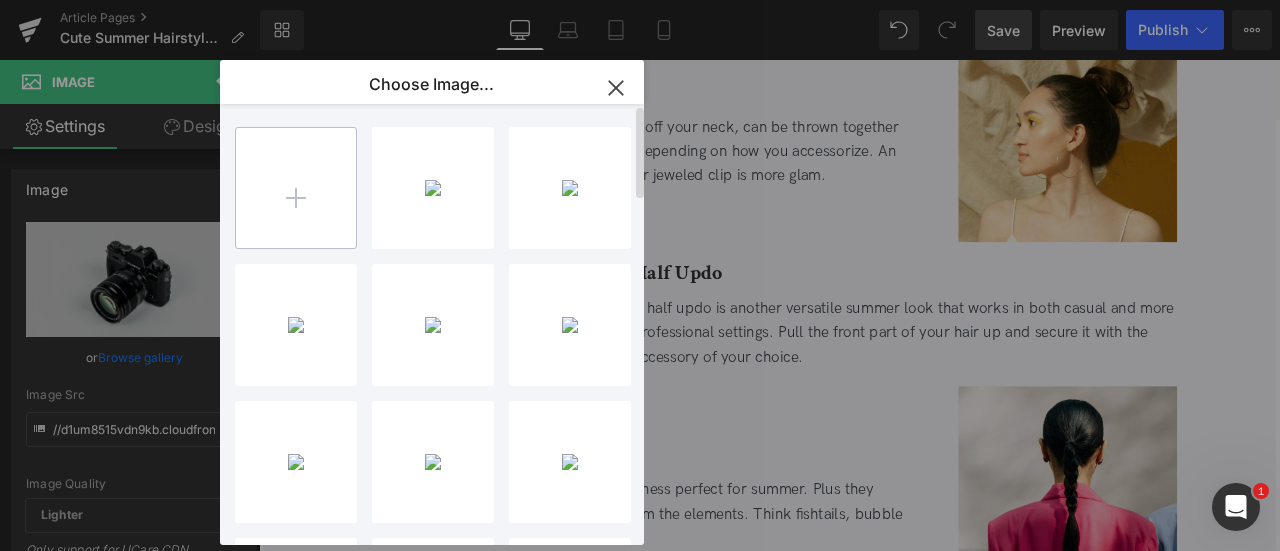 click at bounding box center (296, 188) 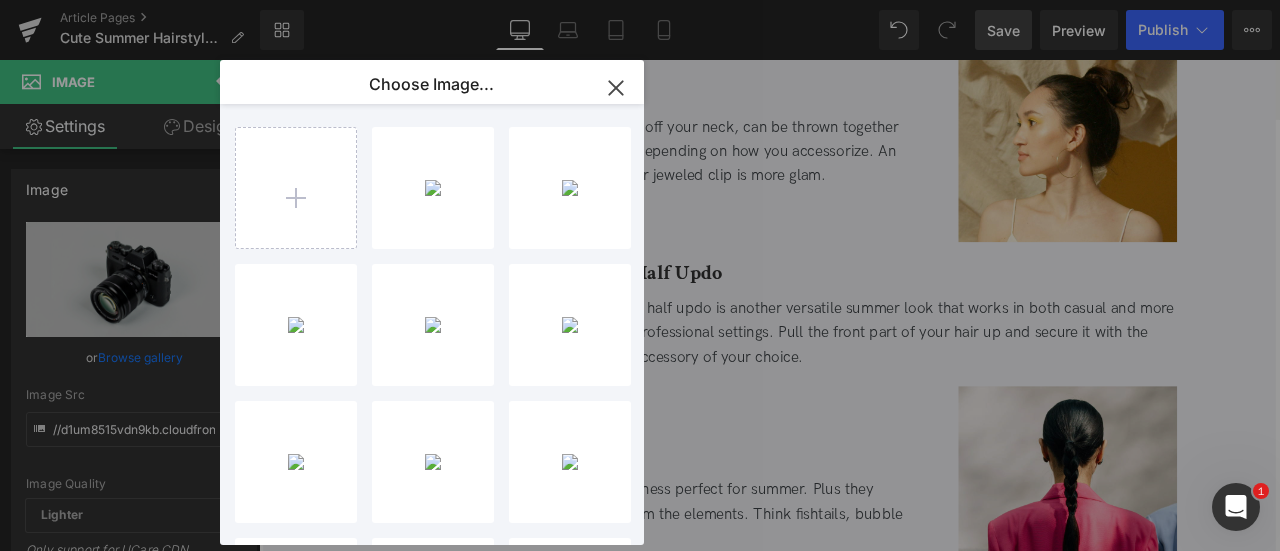 click on "Image  You are previewing how the   will restyle your page. You can not edit Elements in Preset Preview Mode.  Article Pages Cute Summer Hairstyles to Keep You Cool in the Heat Library Desktop Desktop Laptop Tablet Mobile Save Preview Publish Scheduled View Live Page View with current Template Save Template to Library Schedule Publish  Optimize  Publish Settings Shortcuts  Your page can’t be published   You've reached the maximum number of published pages on your plan  (407/999999).  You need to upgrade your plan or unpublish all your pages to get 1 publish slot.   Unpublish pages   Upgrade plan  Elements Global Style Base Row  rows, columns, layouts, div Heading  headings, titles, h1,h2,h3,h4,h5,h6 Text Block  texts, paragraphs, contents, blocks Image  images, photos, alts, uploads Icon  icons, symbols Button  button, call to action, cta Separator  separators, dividers, horizontal lines Liquid  liquid, custom code, html, javascript, css, reviews, apps, applications, embeded, iframe Banner Parallax  Stack" at bounding box center (640, 0) 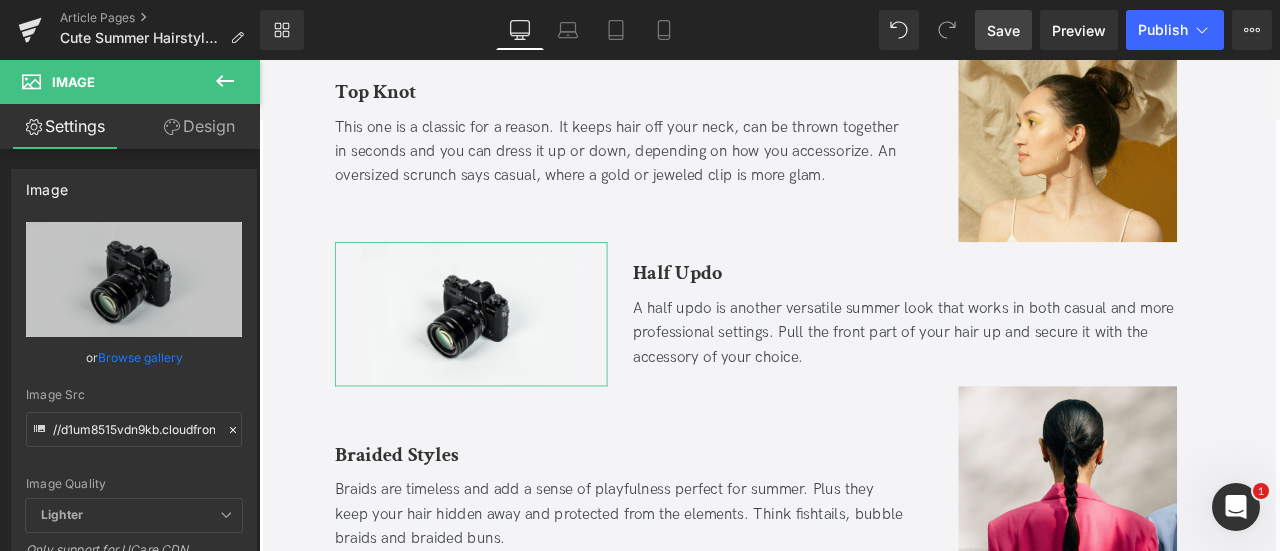 click on "Browse gallery" at bounding box center [140, 357] 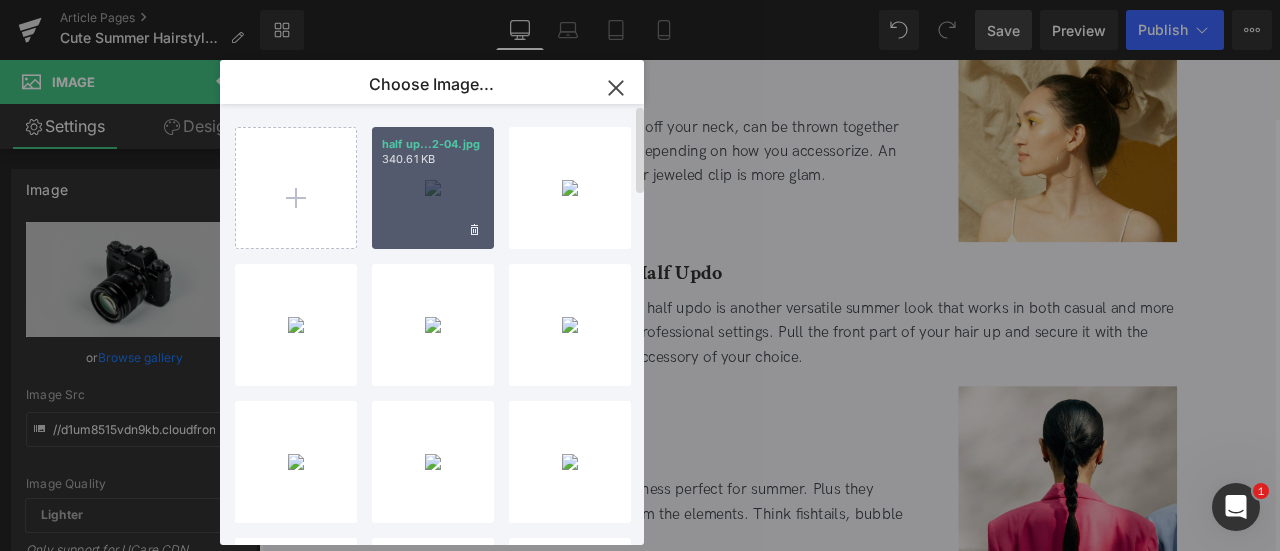 click on "half up...2-04.jpg 340.61 KB" at bounding box center (433, 188) 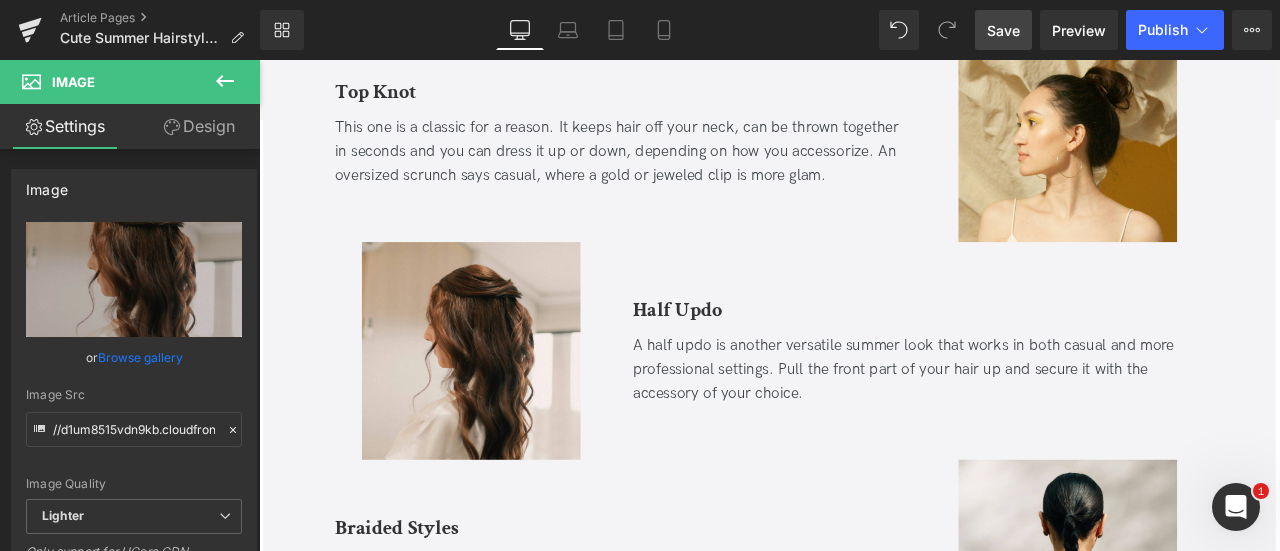 click on "Save" at bounding box center (1003, 30) 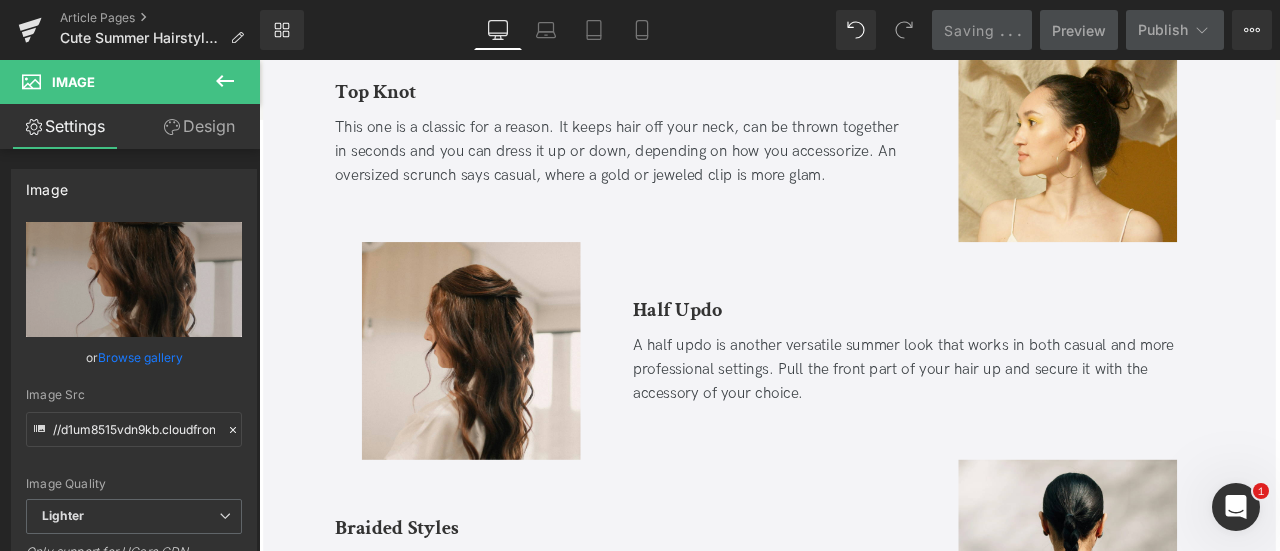 scroll, scrollTop: 0, scrollLeft: 0, axis: both 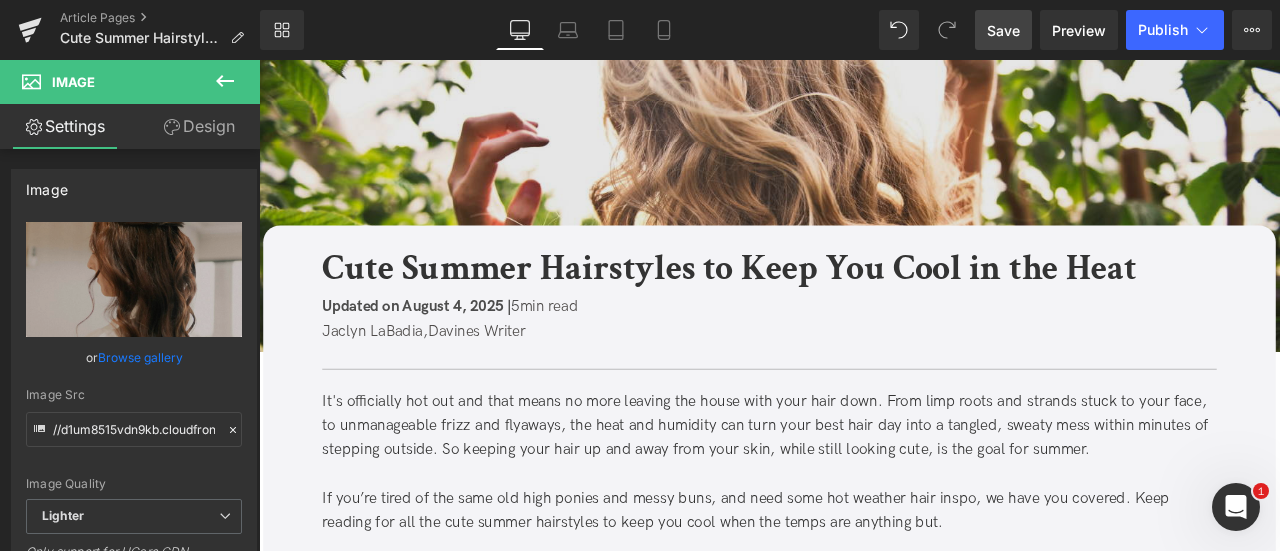 click at bounding box center [864, 233] 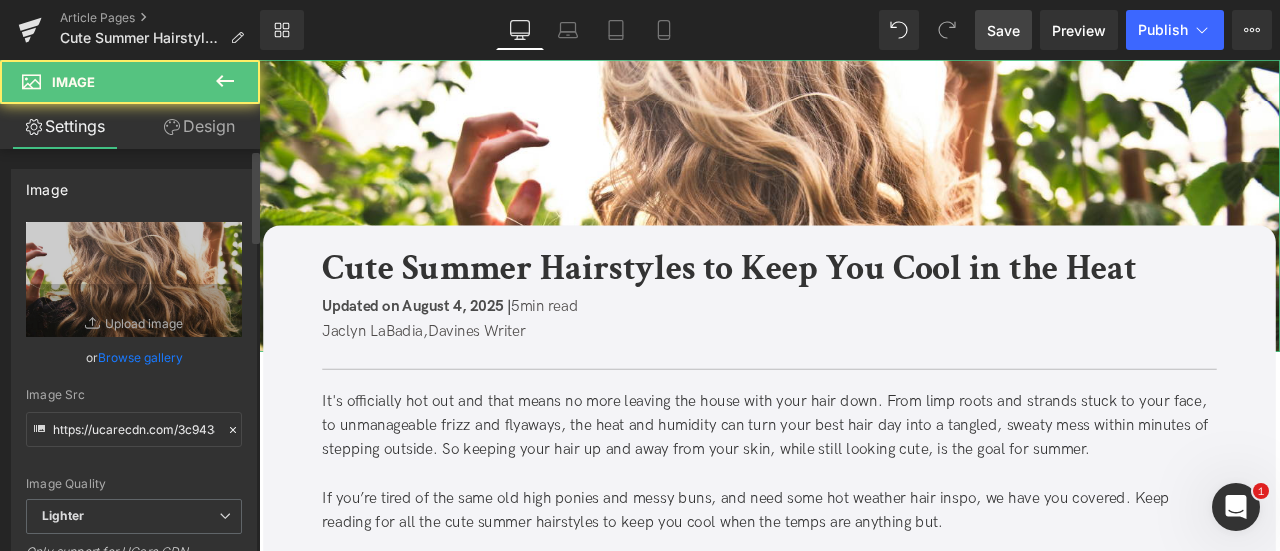 click on "Browse gallery" at bounding box center [140, 357] 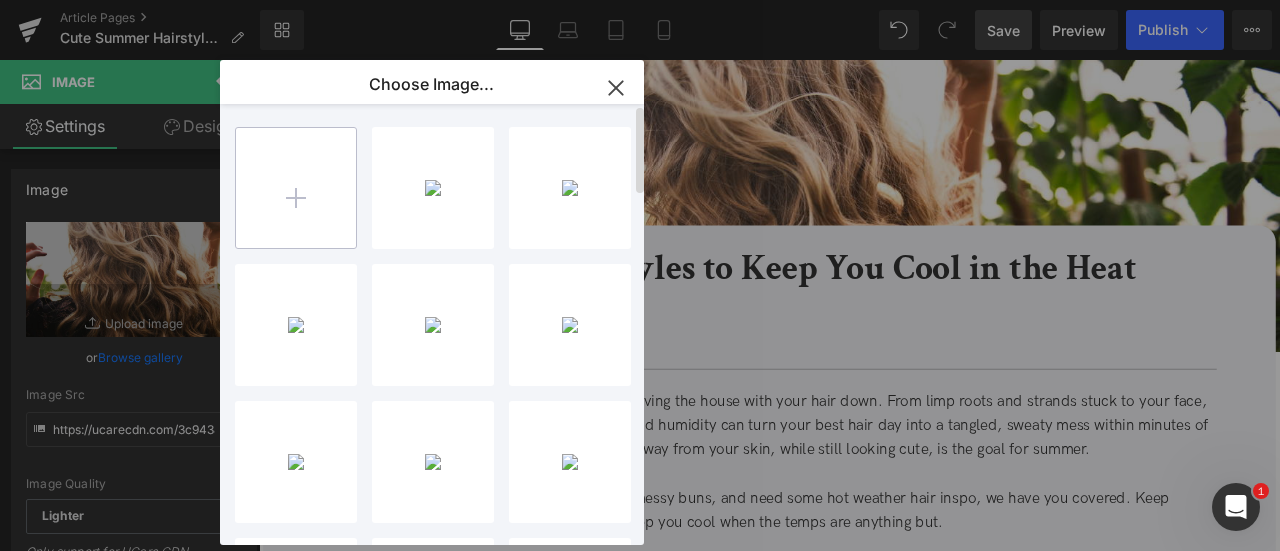 click at bounding box center (296, 188) 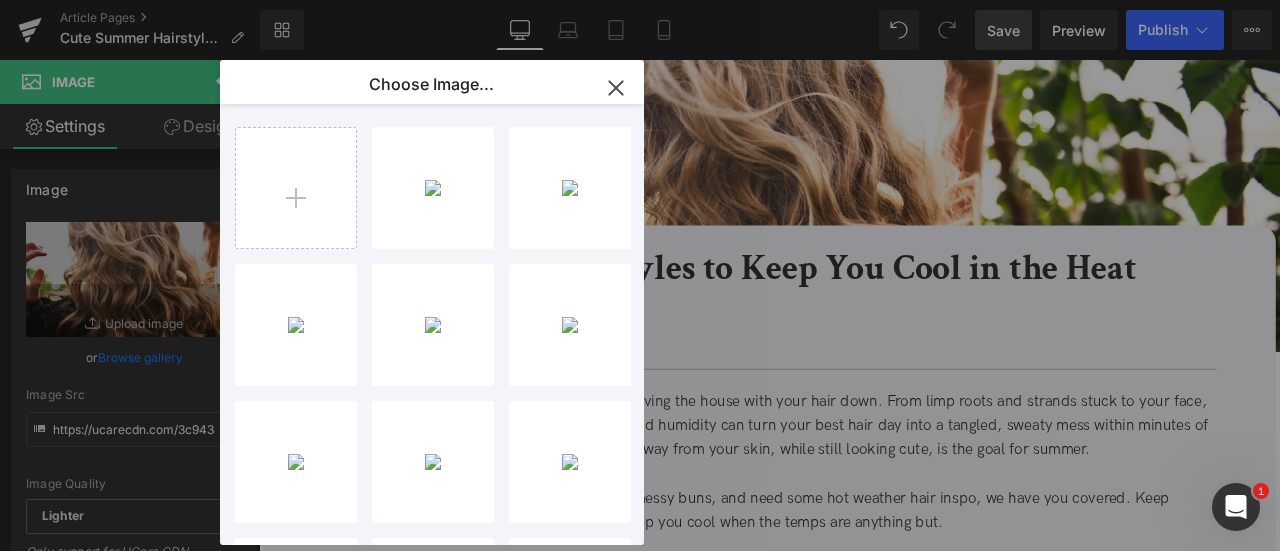 click on "Image  You are previewing how the   will restyle your page. You can not edit Elements in Preset Preview Mode.  Article Pages Cute Summer Hairstyles to Keep You Cool in the Heat Library Desktop Desktop Laptop Tablet Mobile Save Preview Publish Scheduled View Live Page View with current Template Save Template to Library Schedule Publish  Optimize  Publish Settings Shortcuts  Your page can’t be published   You've reached the maximum number of published pages on your plan  (407/999999).  You need to upgrade your plan or unpublish all your pages to get 1 publish slot.   Unpublish pages   Upgrade plan  Elements Global Style Base Row  rows, columns, layouts, div Heading  headings, titles, h1,h2,h3,h4,h5,h6 Text Block  texts, paragraphs, contents, blocks Image  images, photos, alts, uploads Icon  icons, symbols Button  button, call to action, cta Separator  separators, dividers, horizontal lines Liquid  liquid, custom code, html, javascript, css, reviews, apps, applications, embeded, iframe Banner Parallax  Stack" at bounding box center (640, 0) 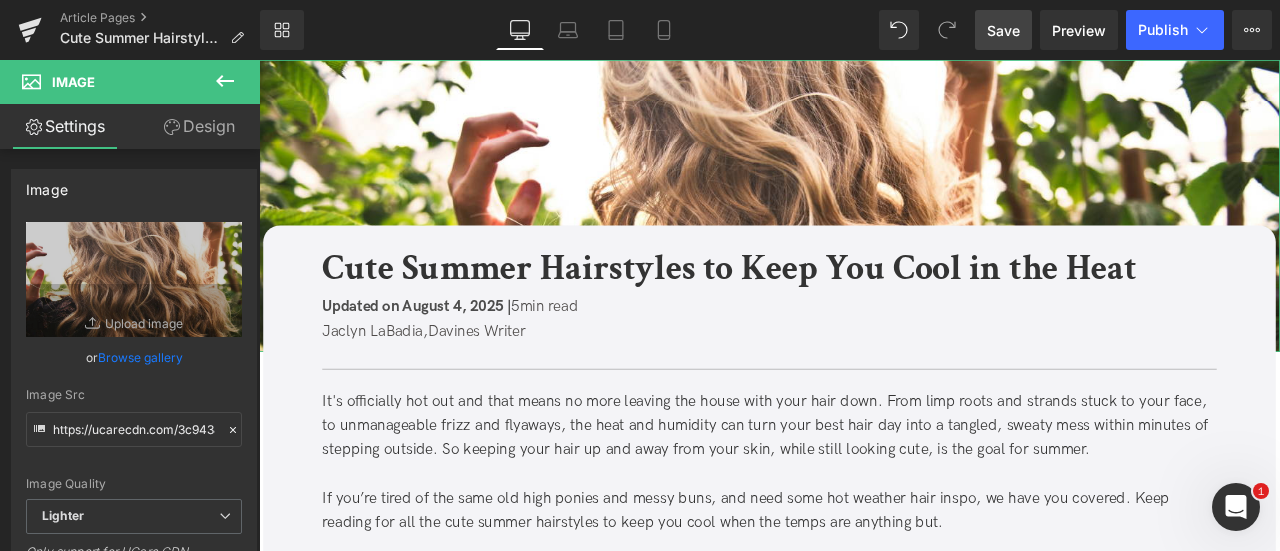 click on "Browse gallery" at bounding box center [140, 357] 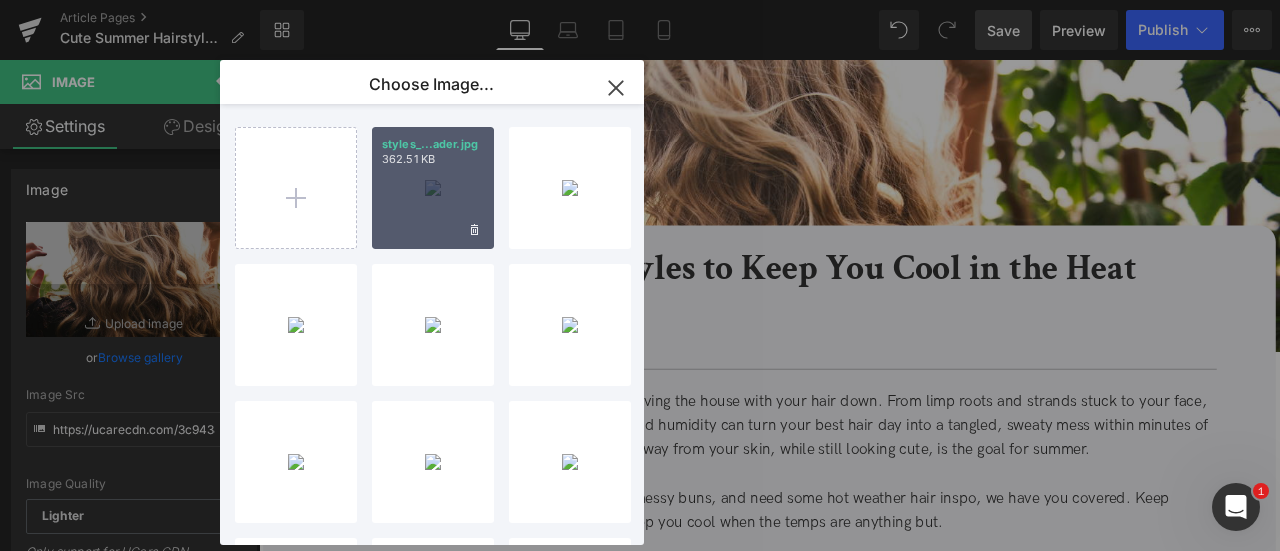 click on "styles_...ader.jpg 362.51 KB" at bounding box center [433, 188] 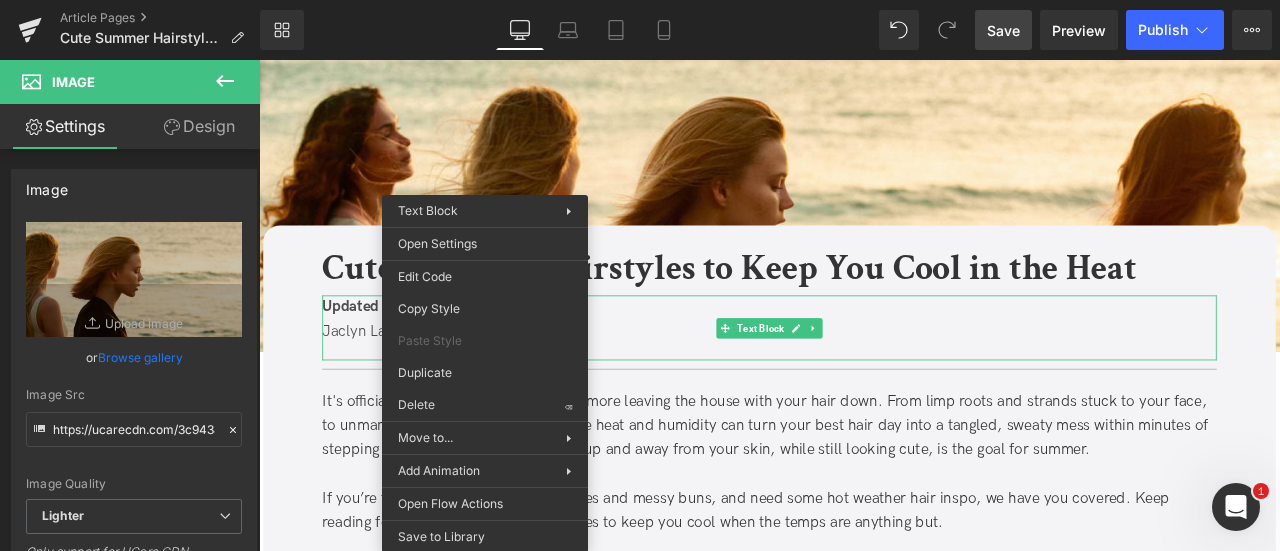 click on "Updated on August 4, 2025 |" at bounding box center (446, 352) 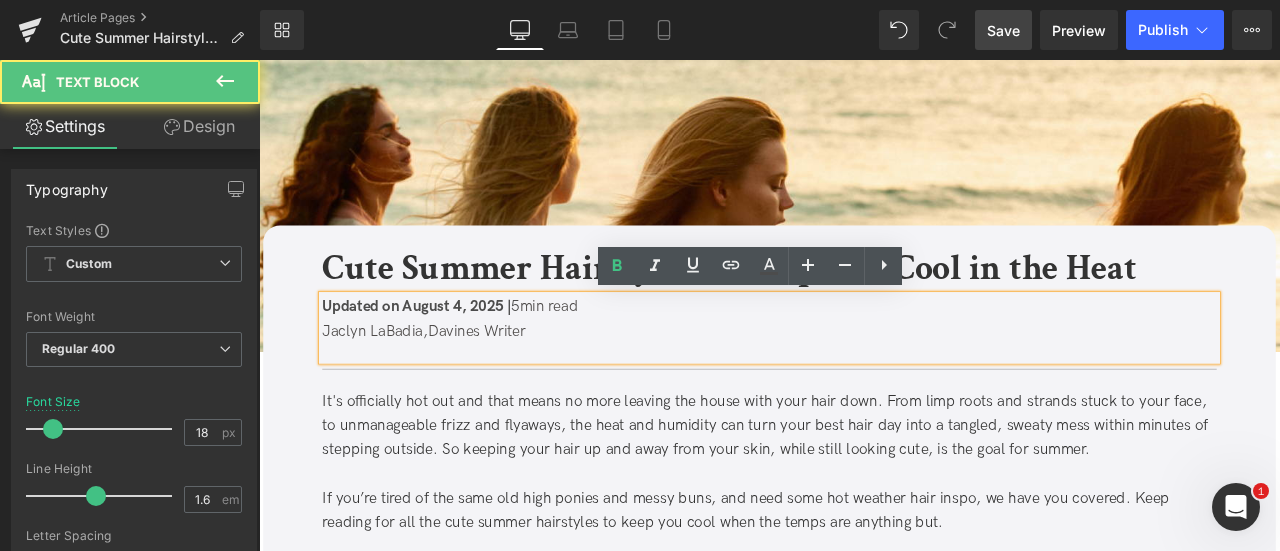 click on "Updated on August 4, 2025 |" at bounding box center [446, 352] 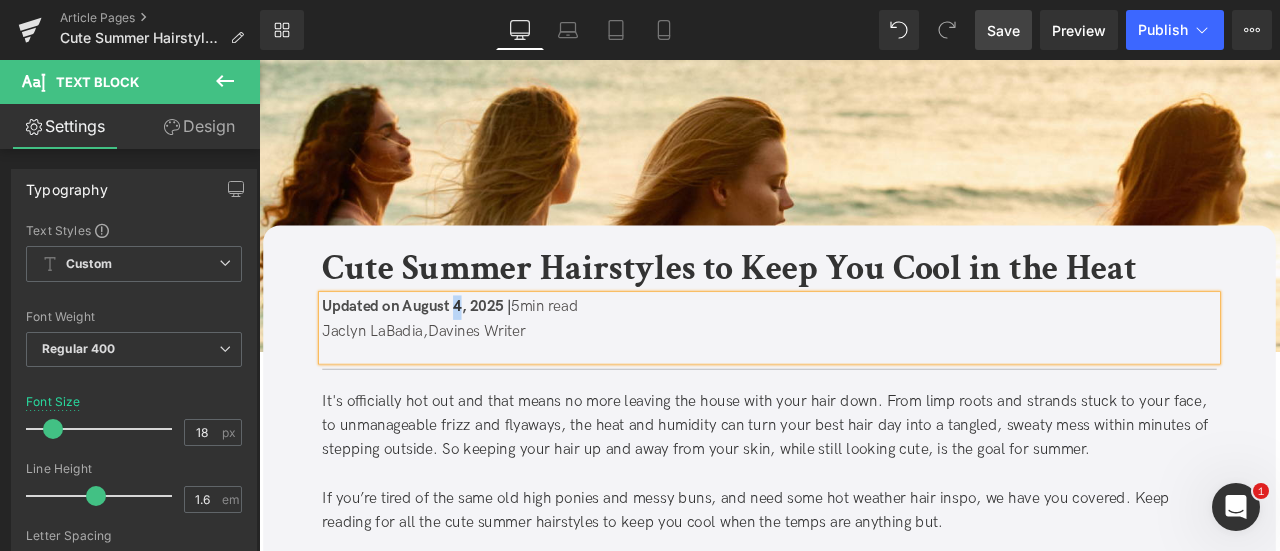 type 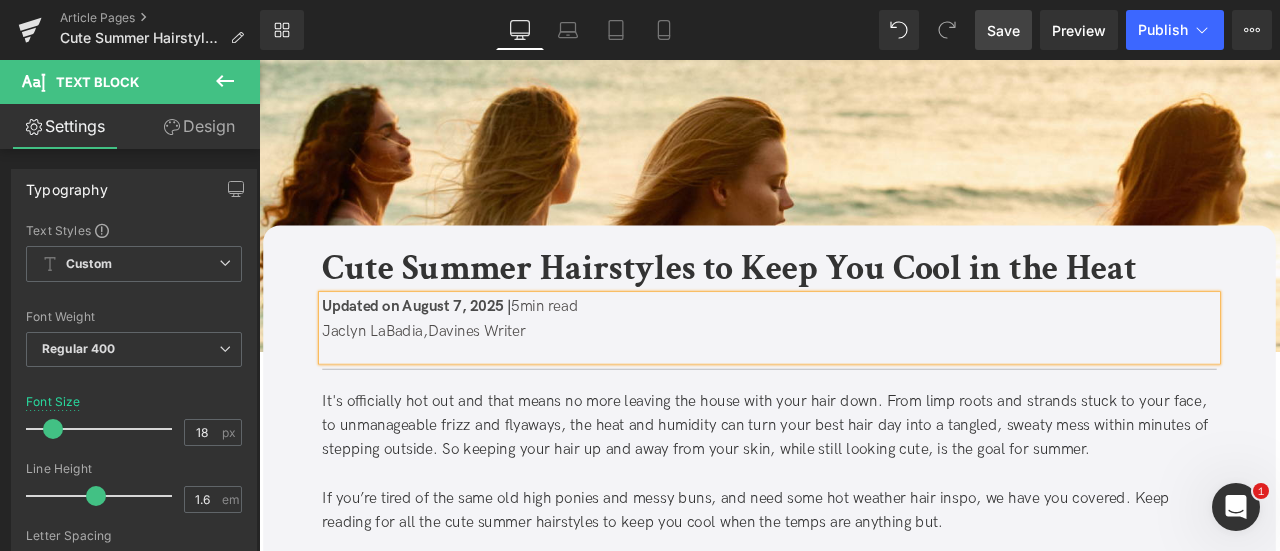 scroll, scrollTop: 518, scrollLeft: 0, axis: vertical 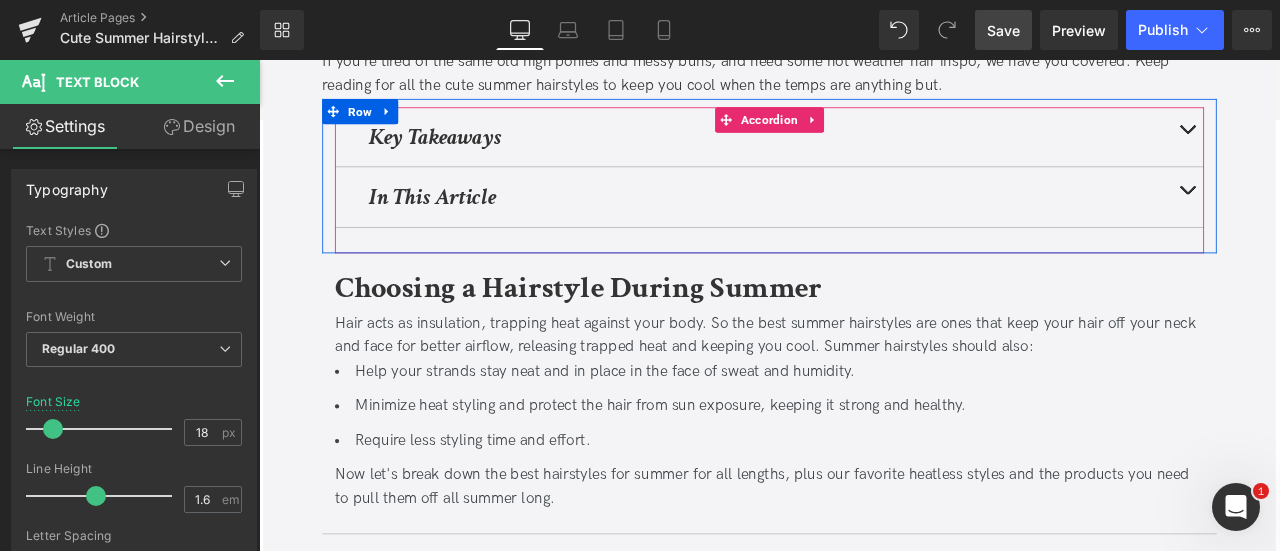 click at bounding box center [1359, 219] 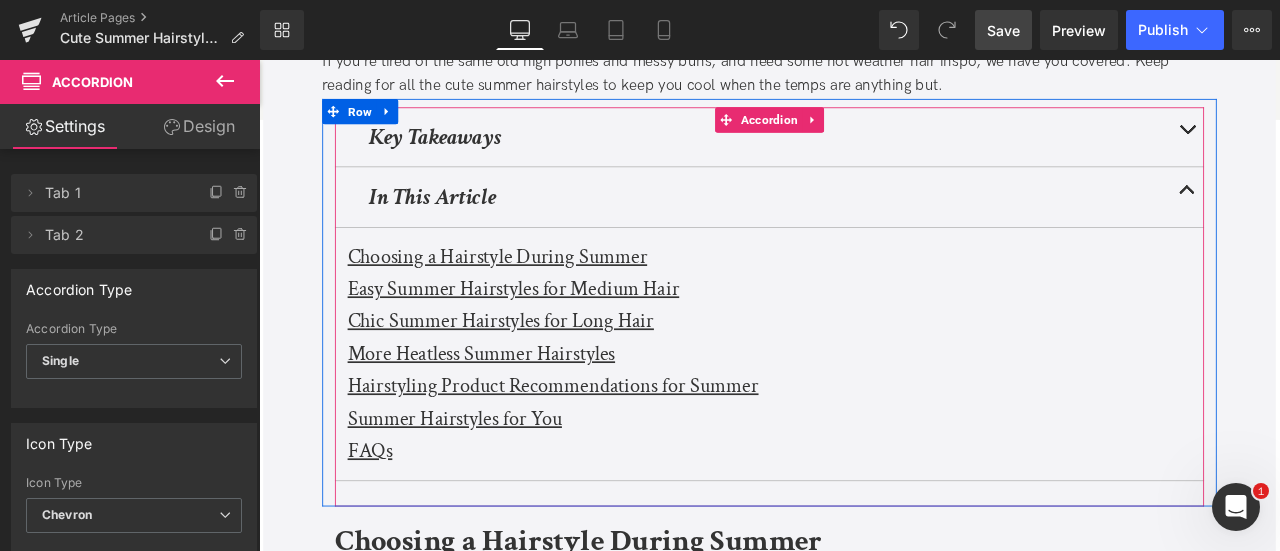 click at bounding box center [1359, 151] 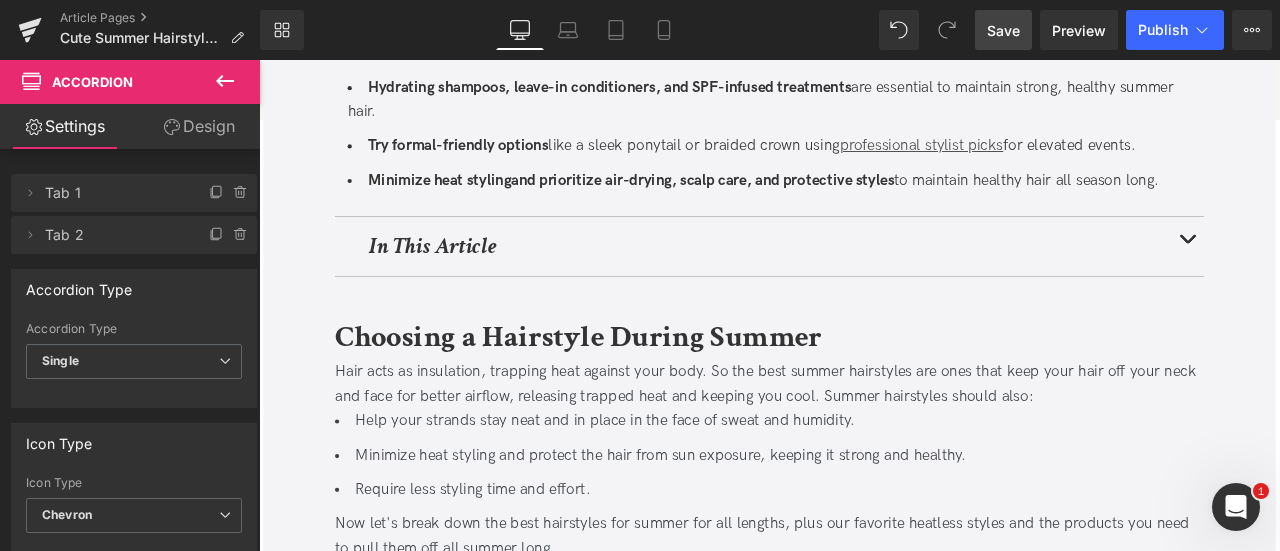 scroll, scrollTop: 1044, scrollLeft: 0, axis: vertical 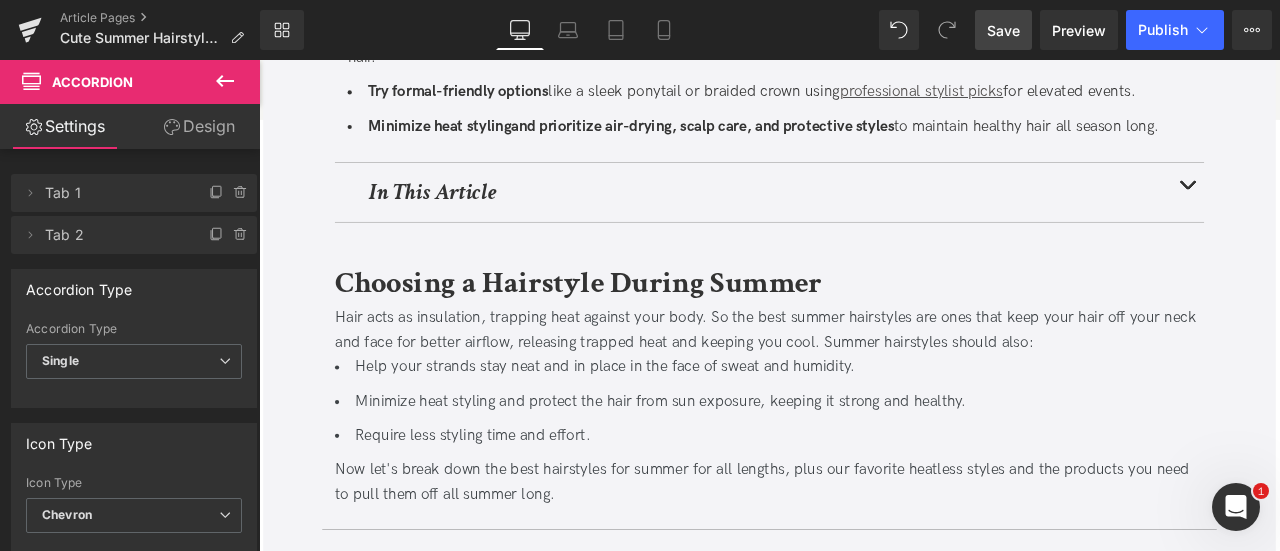 click on "Save" at bounding box center [1003, 30] 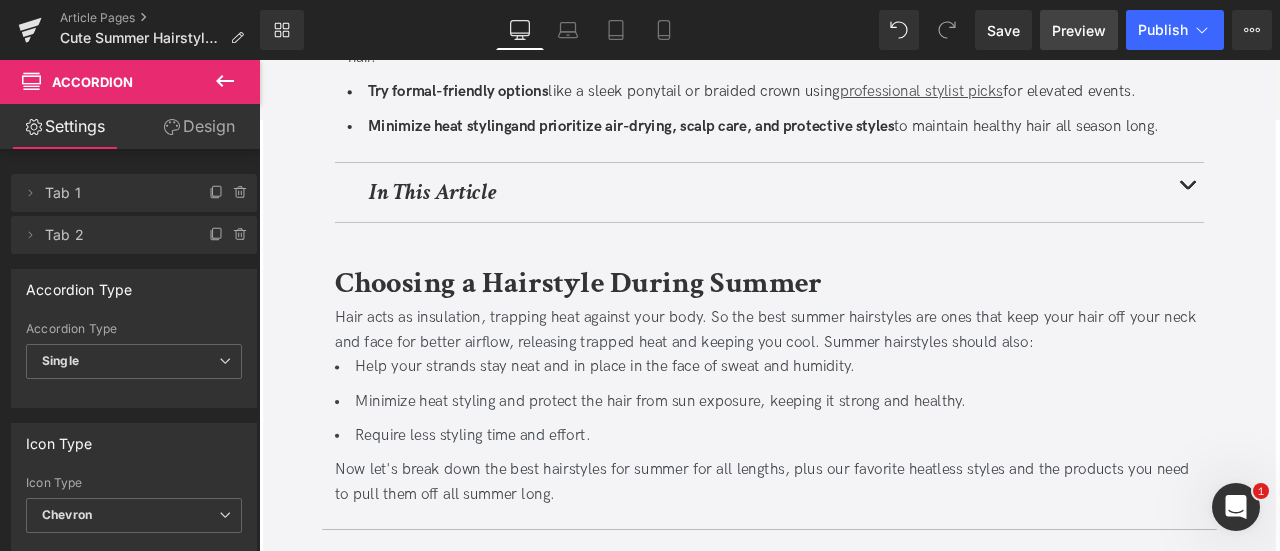 click on "Preview" at bounding box center [1079, 30] 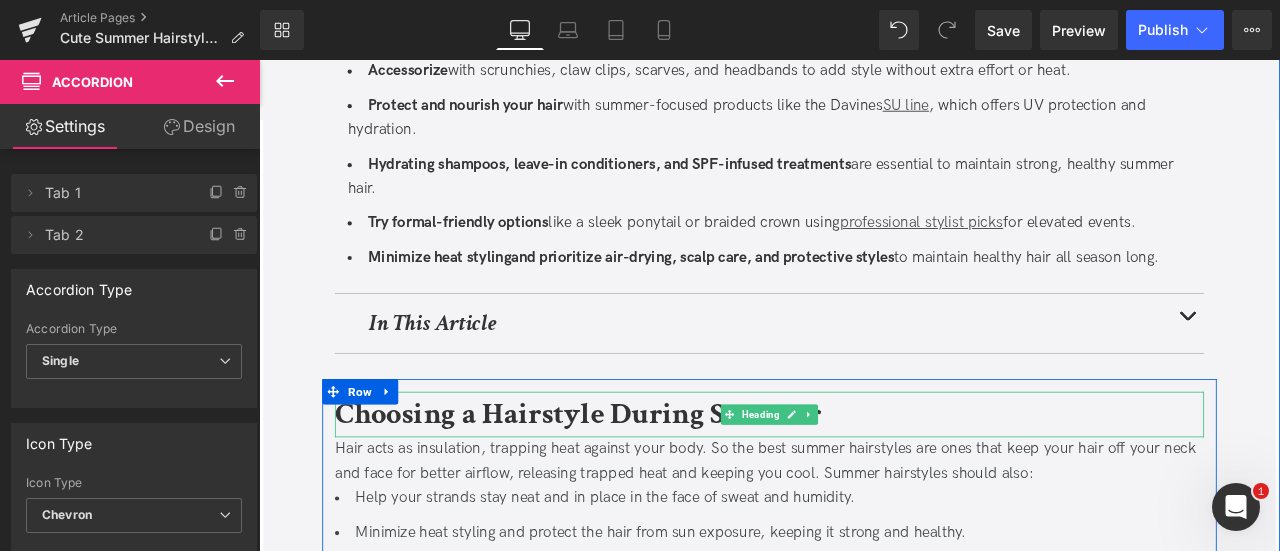 scroll, scrollTop: 888, scrollLeft: 0, axis: vertical 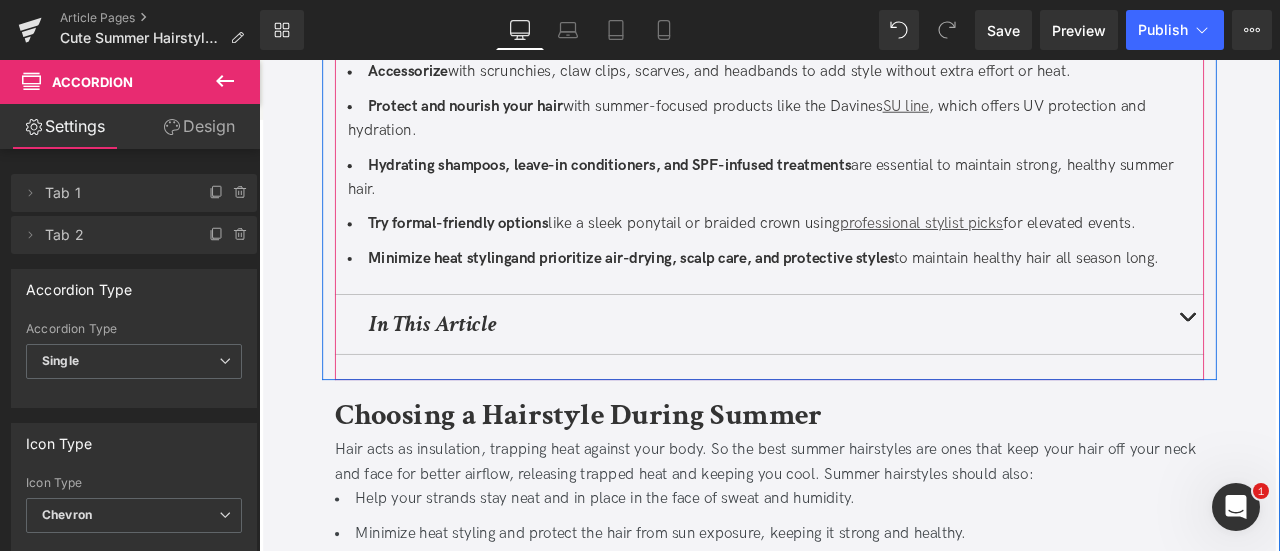 click at bounding box center [1359, 373] 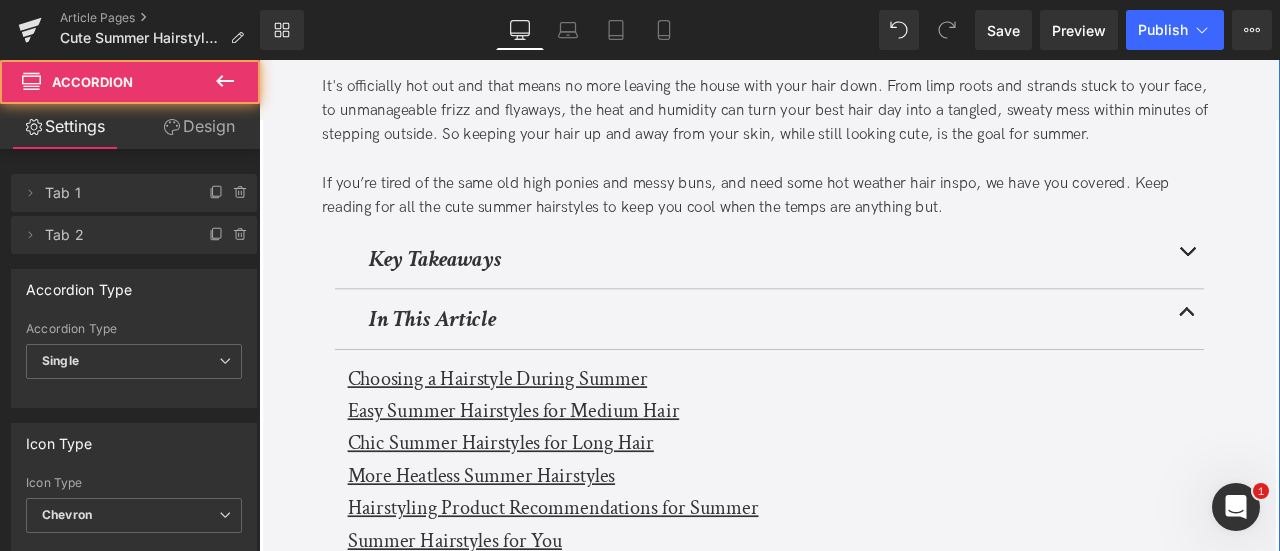 scroll, scrollTop: 368, scrollLeft: 0, axis: vertical 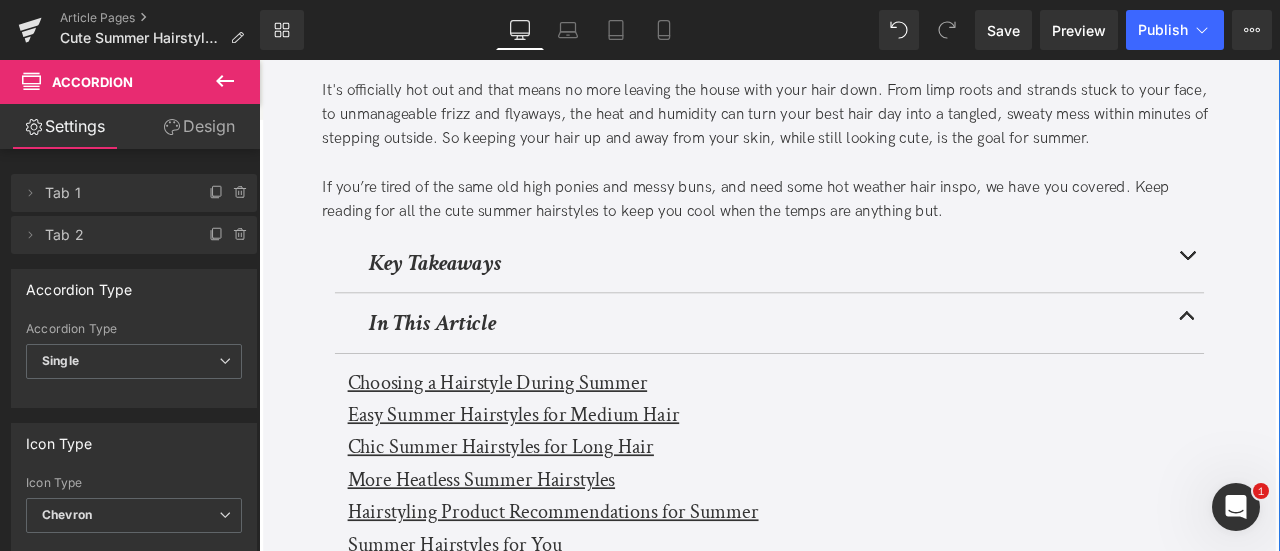 click on "Choosing a Hairstyle During Summer" at bounding box center [541, 442] 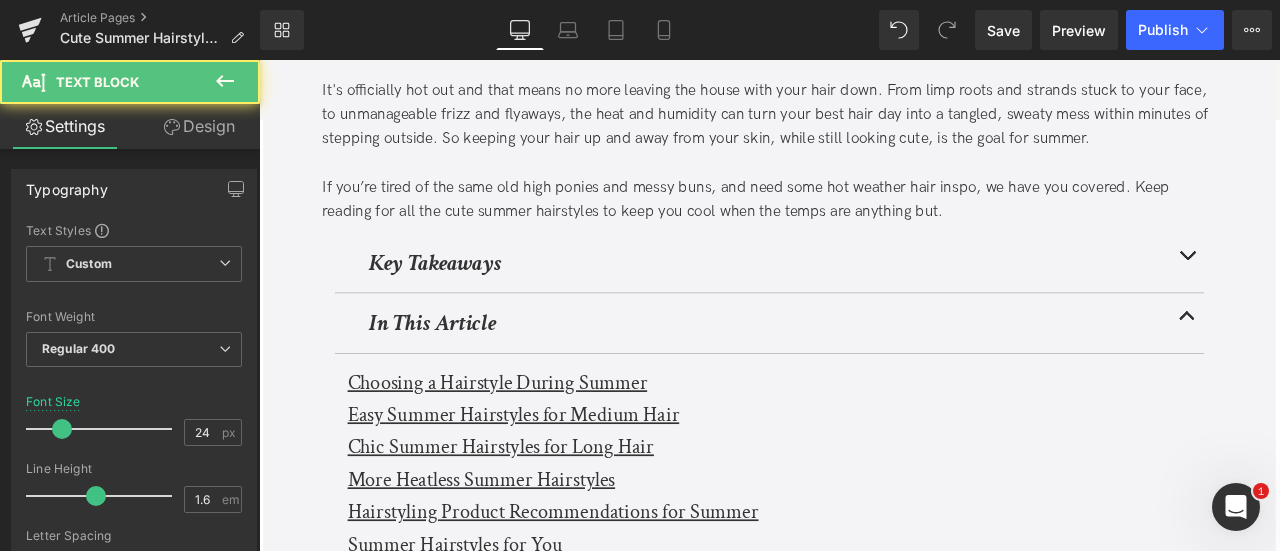 click on "Design" at bounding box center (199, 126) 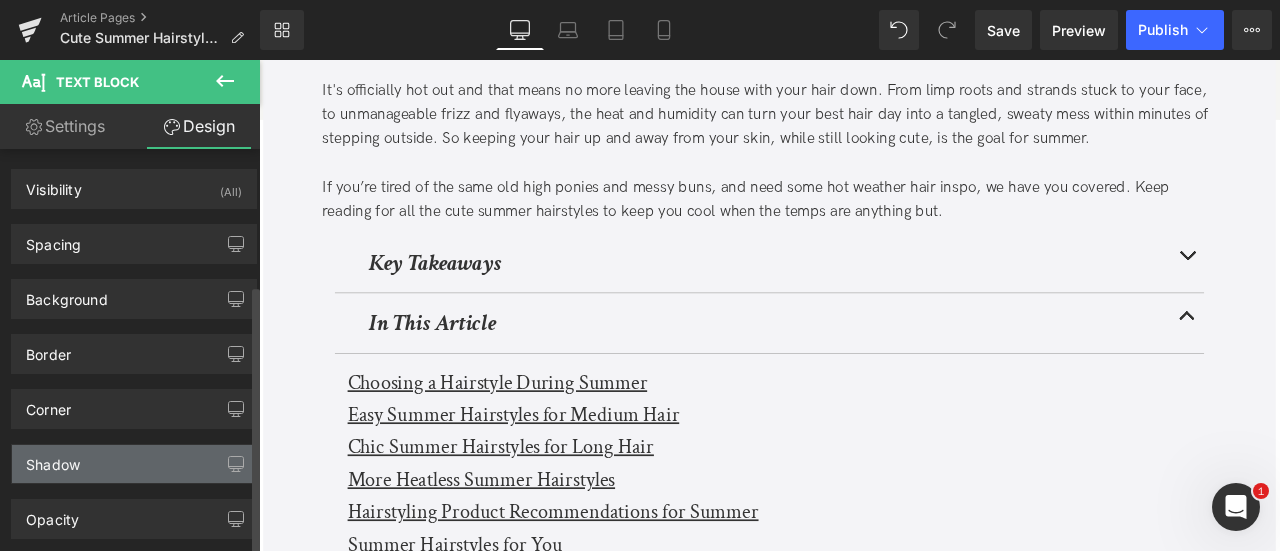 scroll, scrollTop: 202, scrollLeft: 0, axis: vertical 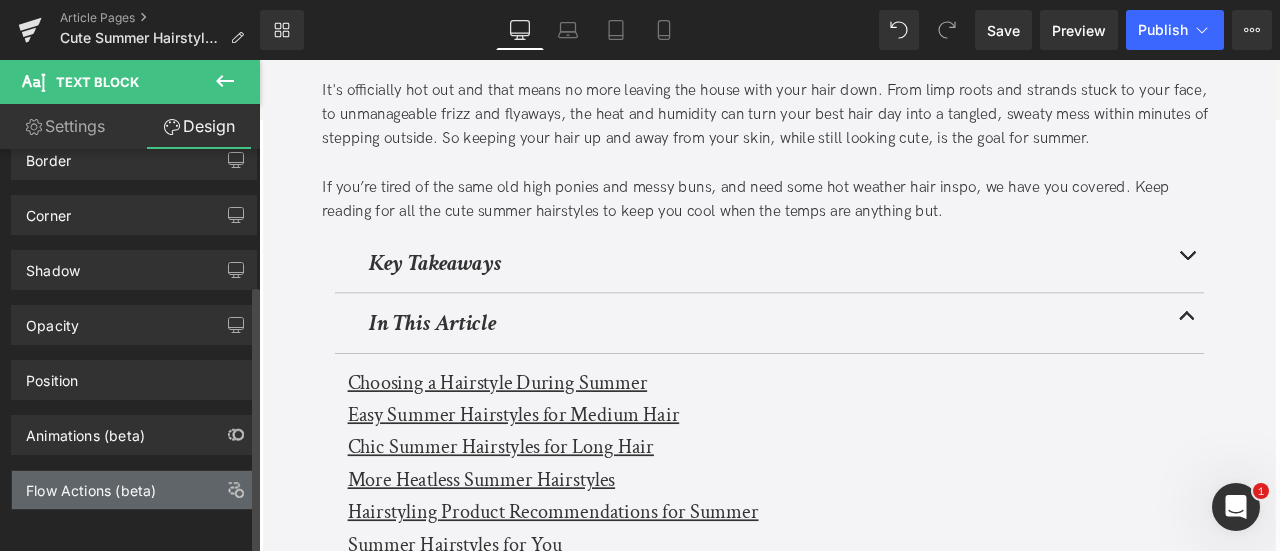 click on "Flow Actions (beta)" at bounding box center [91, 485] 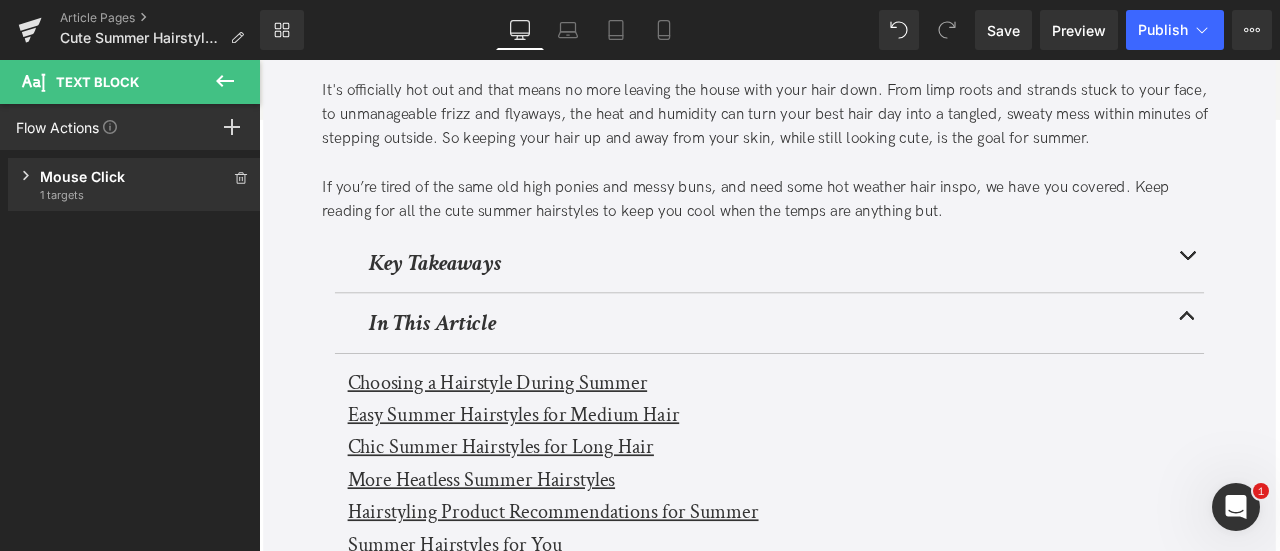 click on "Mouse Click" at bounding box center [134, 176] 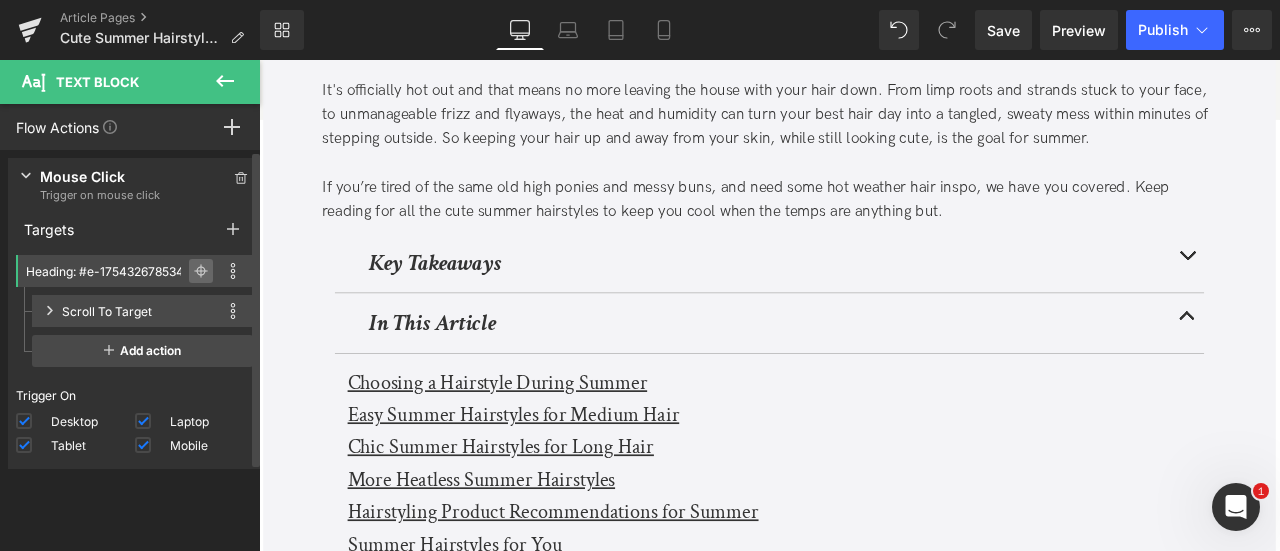 click 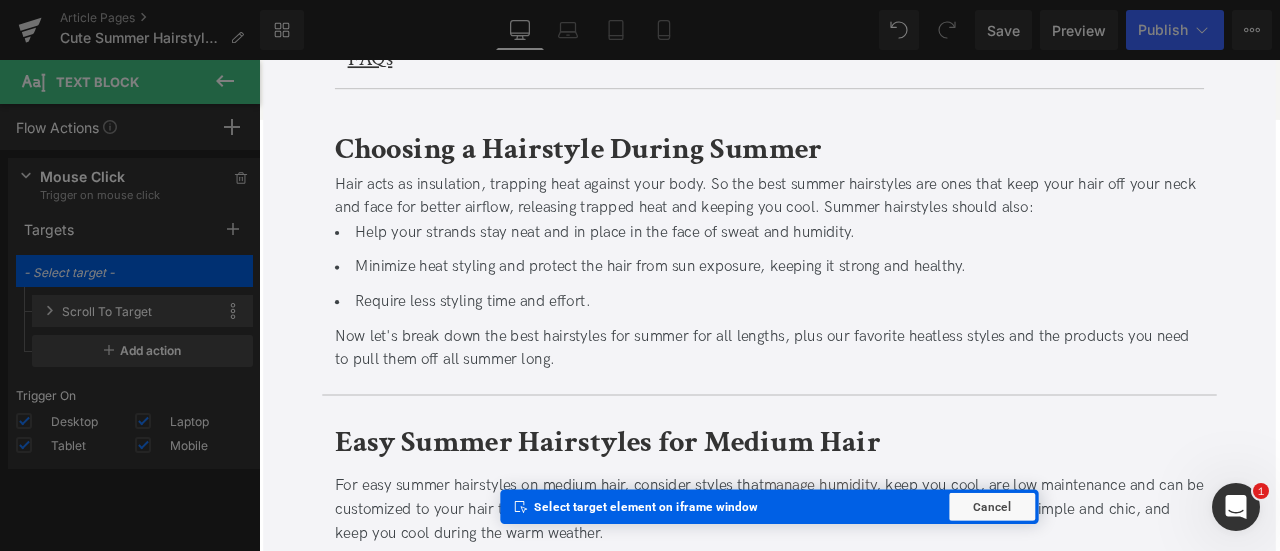 scroll, scrollTop: 996, scrollLeft: 0, axis: vertical 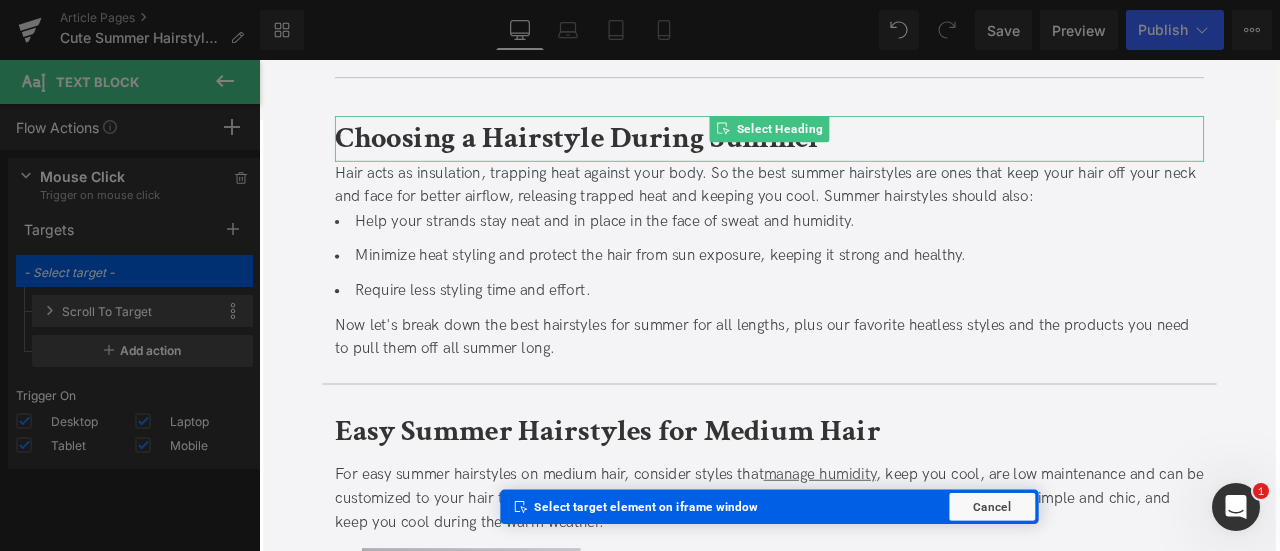 click on "Choosing a Hairstyle During Summer" at bounding box center (637, 152) 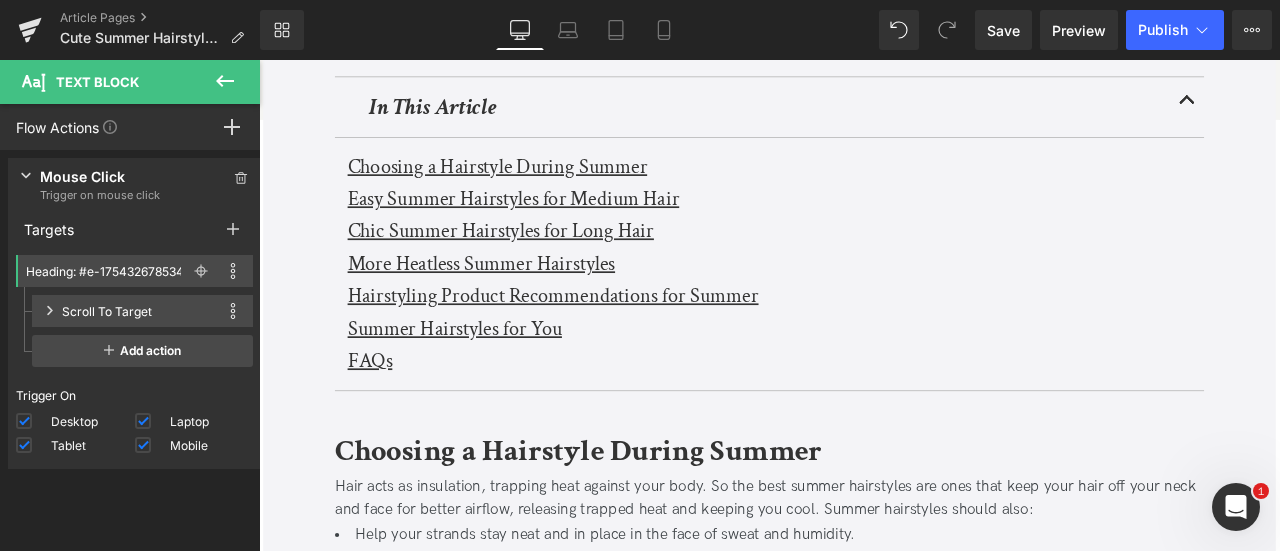 scroll, scrollTop: 620, scrollLeft: 0, axis: vertical 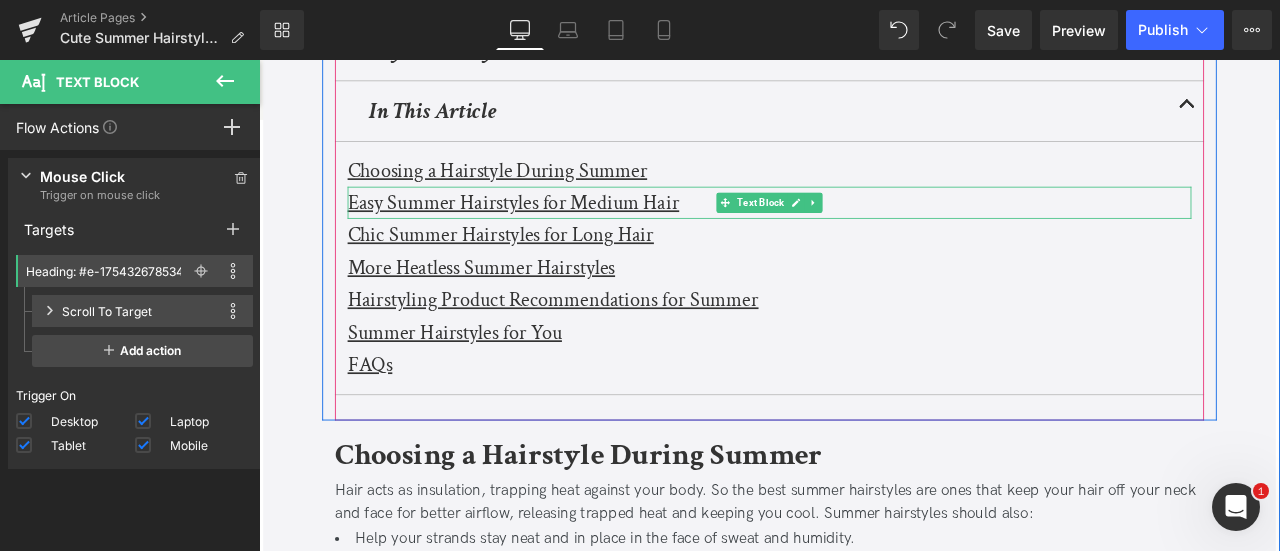 click on "Easy Summer Hairstyles for Medium Hair" at bounding box center (560, 228) 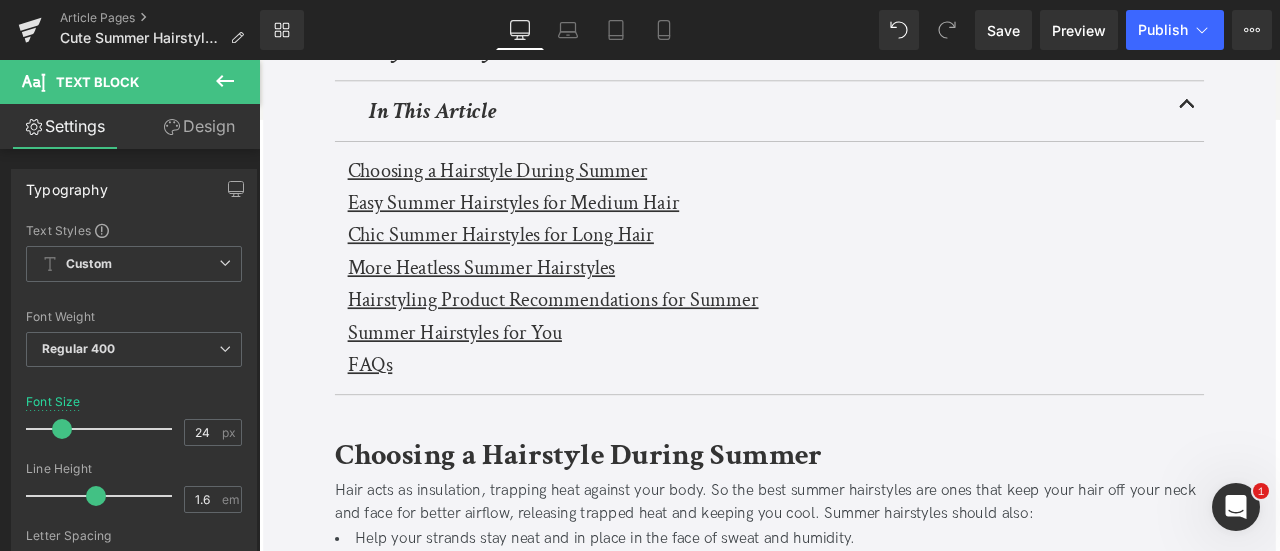click on "Design" at bounding box center [199, 126] 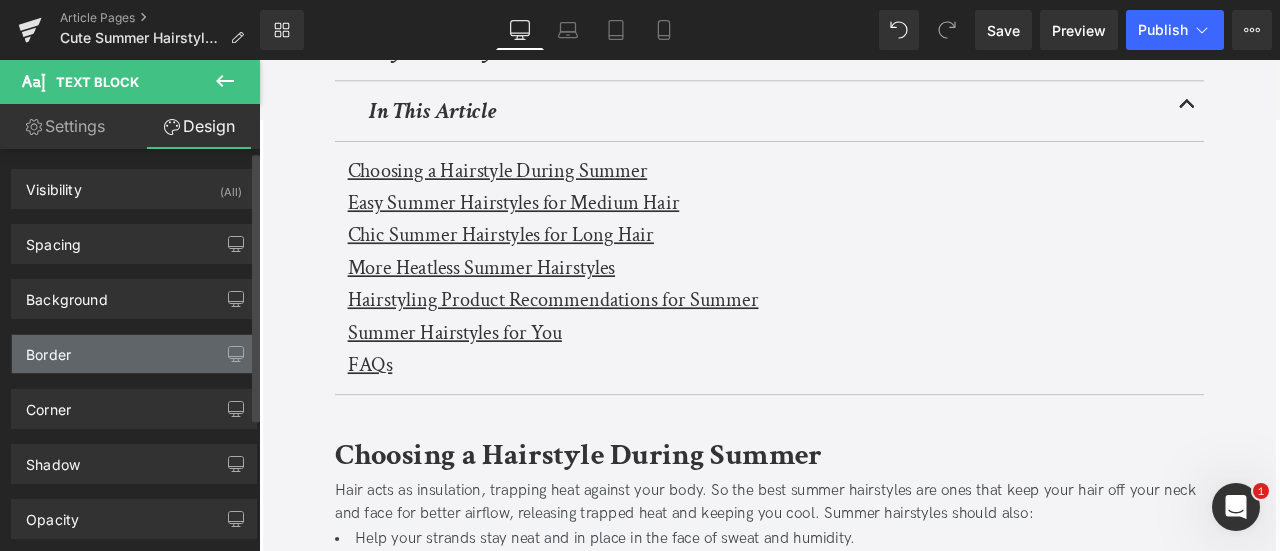 scroll, scrollTop: 202, scrollLeft: 0, axis: vertical 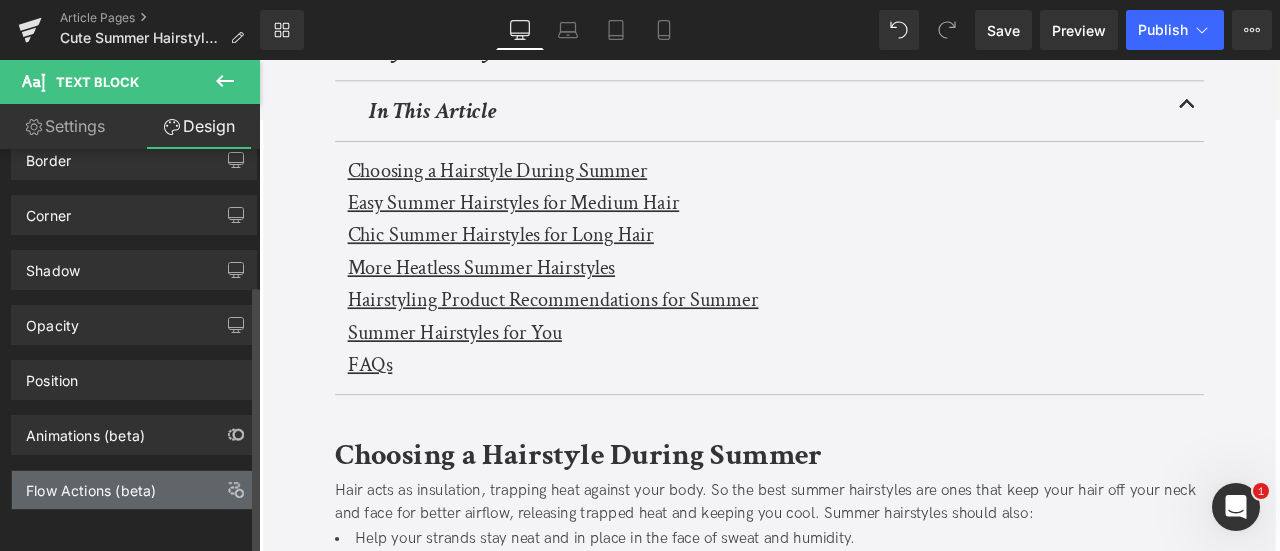 click on "Flow Actions (beta)" at bounding box center [134, 490] 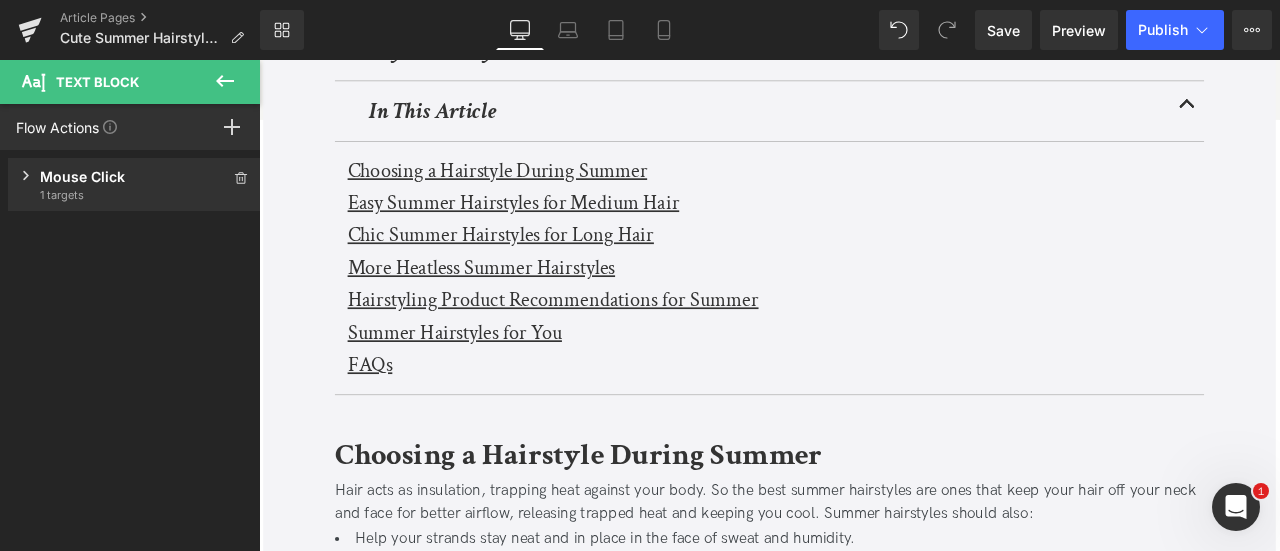 click on "1 targets" at bounding box center [134, 195] 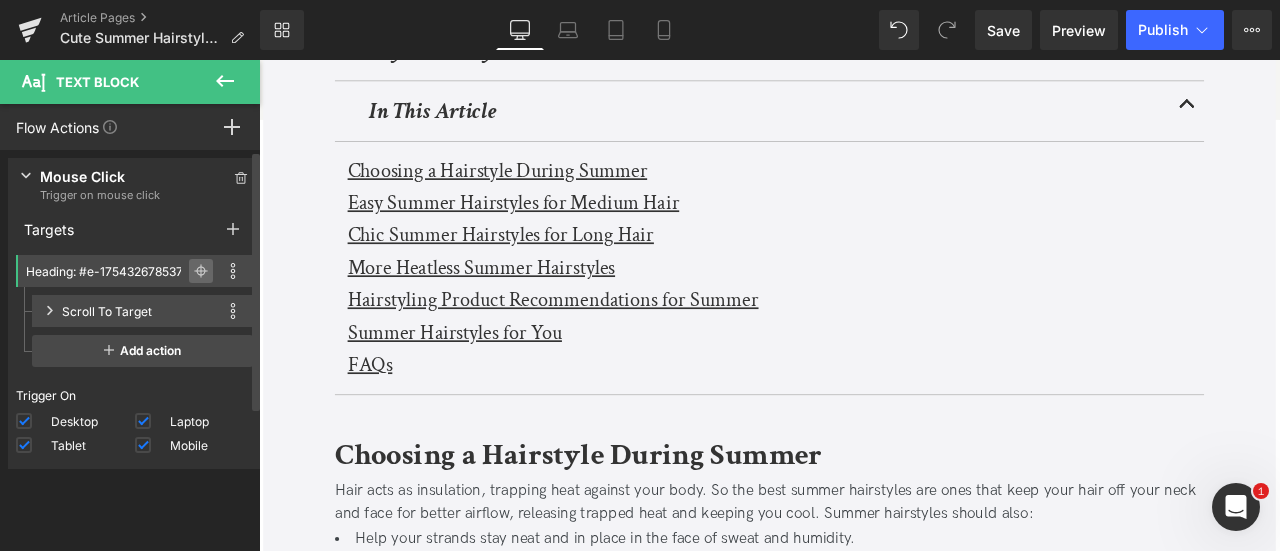 click 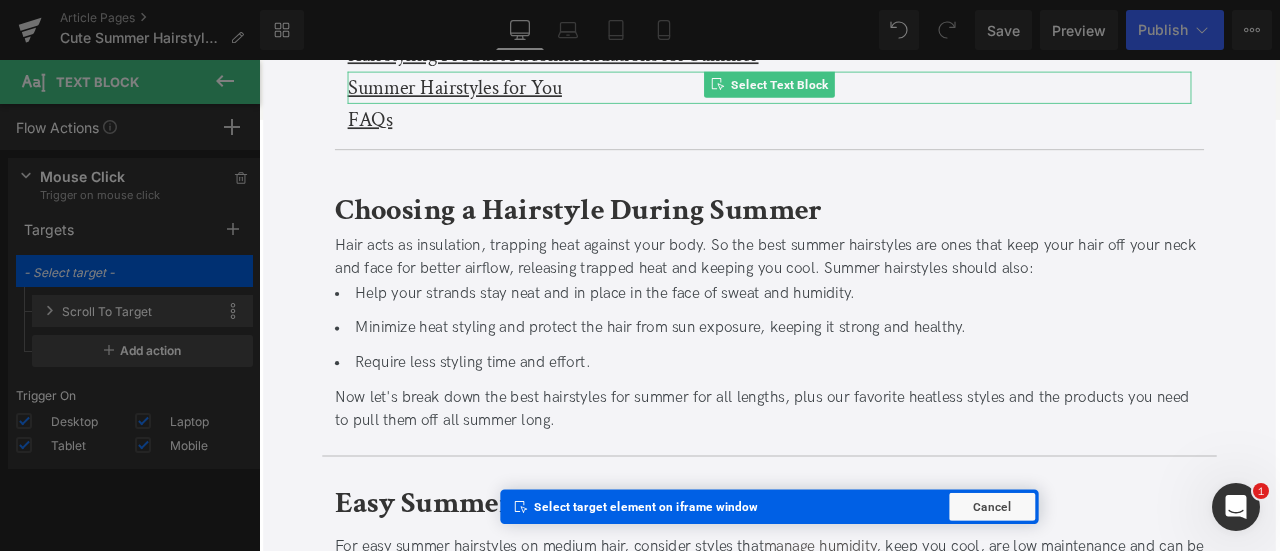 scroll, scrollTop: 968, scrollLeft: 0, axis: vertical 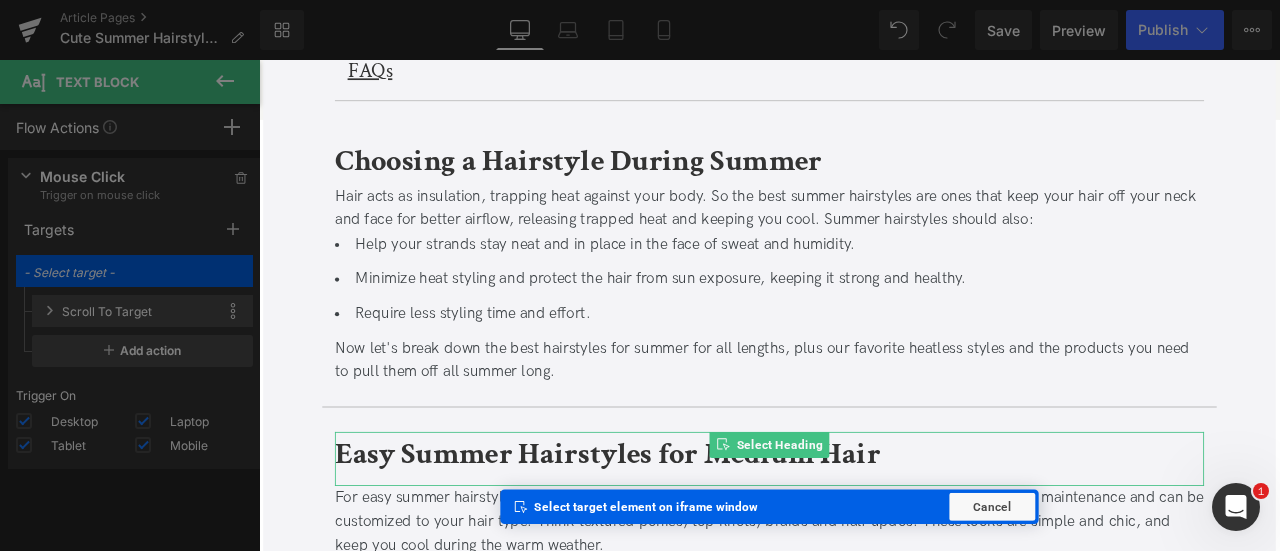 click on "Easy Summer Hairstyles for Medium Hair" at bounding box center (672, 527) 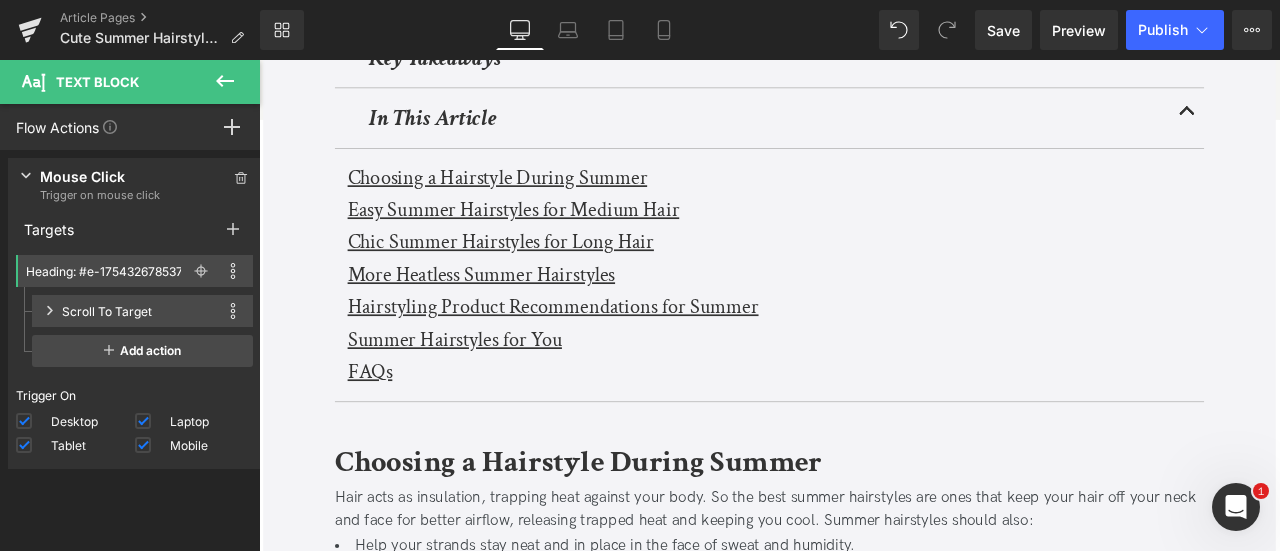 scroll, scrollTop: 611, scrollLeft: 0, axis: vertical 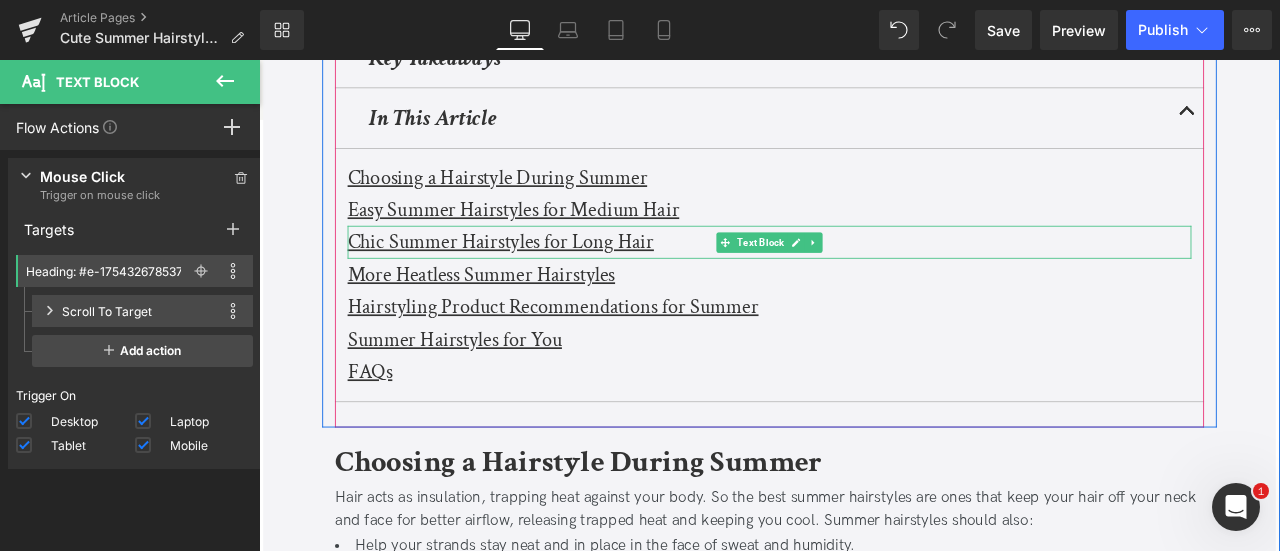 click on "Chic Summer Hairstyles for Long Hair" at bounding box center [545, 275] 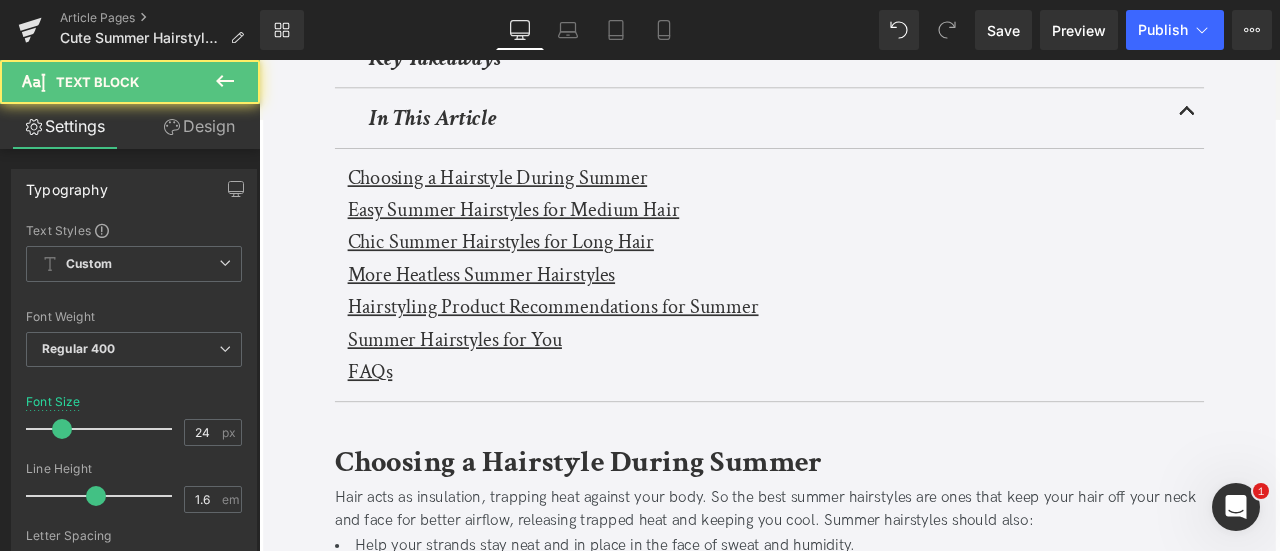 click on "Design" at bounding box center [199, 126] 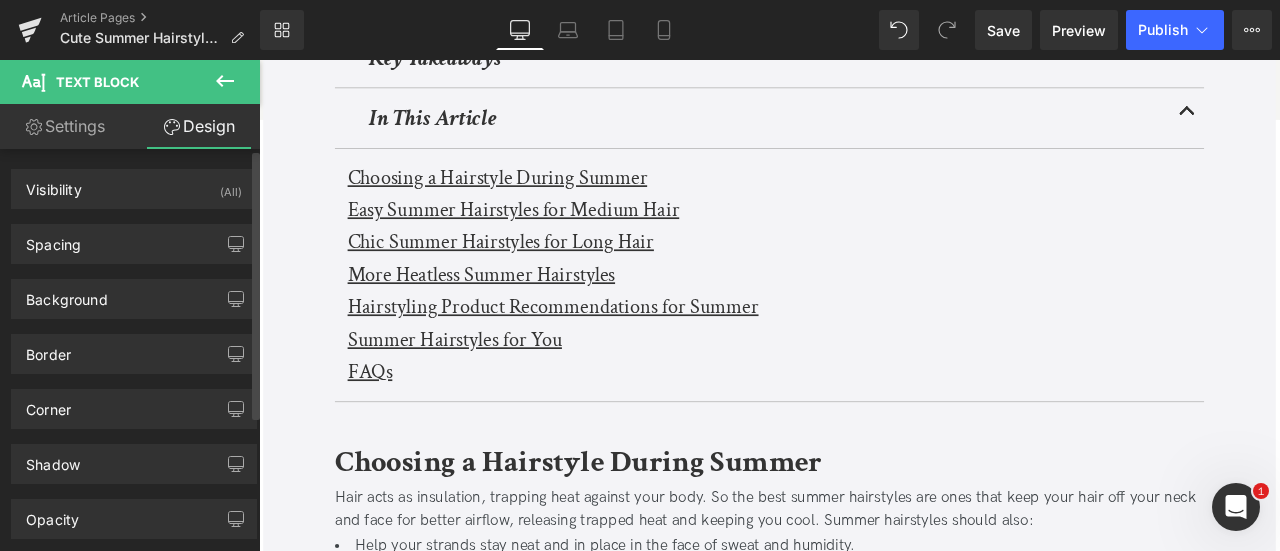 scroll, scrollTop: 202, scrollLeft: 0, axis: vertical 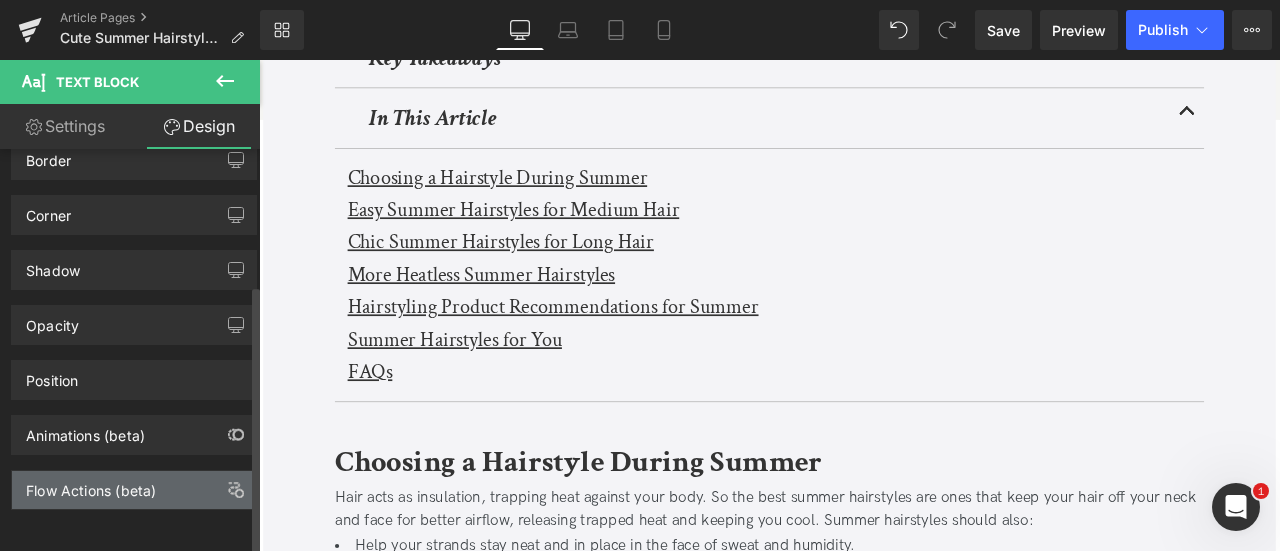 click on "Flow Actions (beta)" at bounding box center [91, 485] 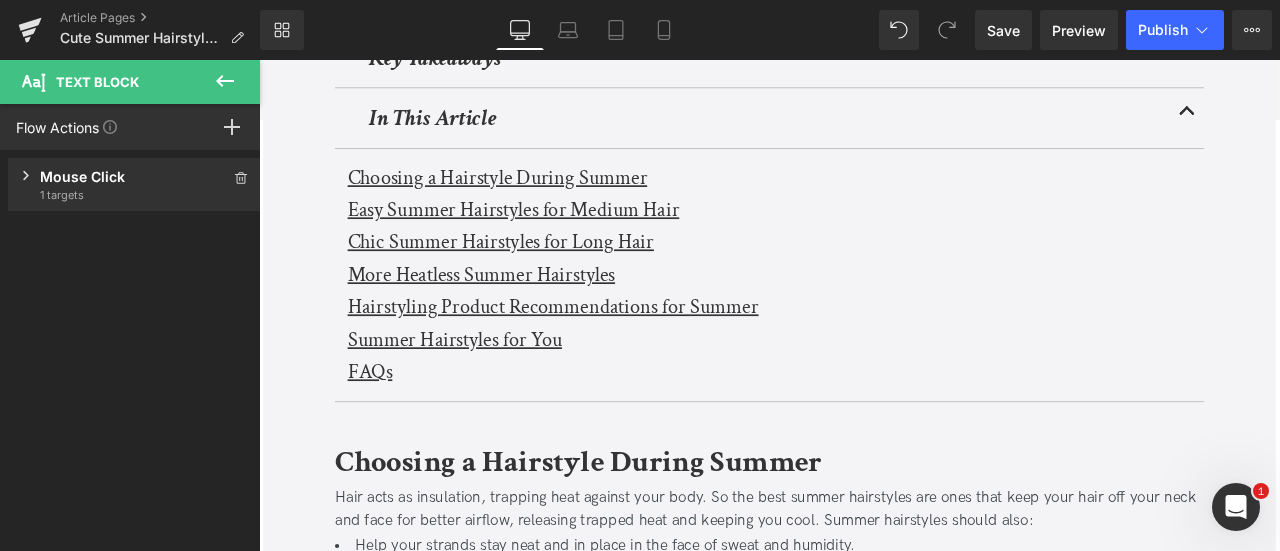 click on "Mouse Click" at bounding box center [134, 176] 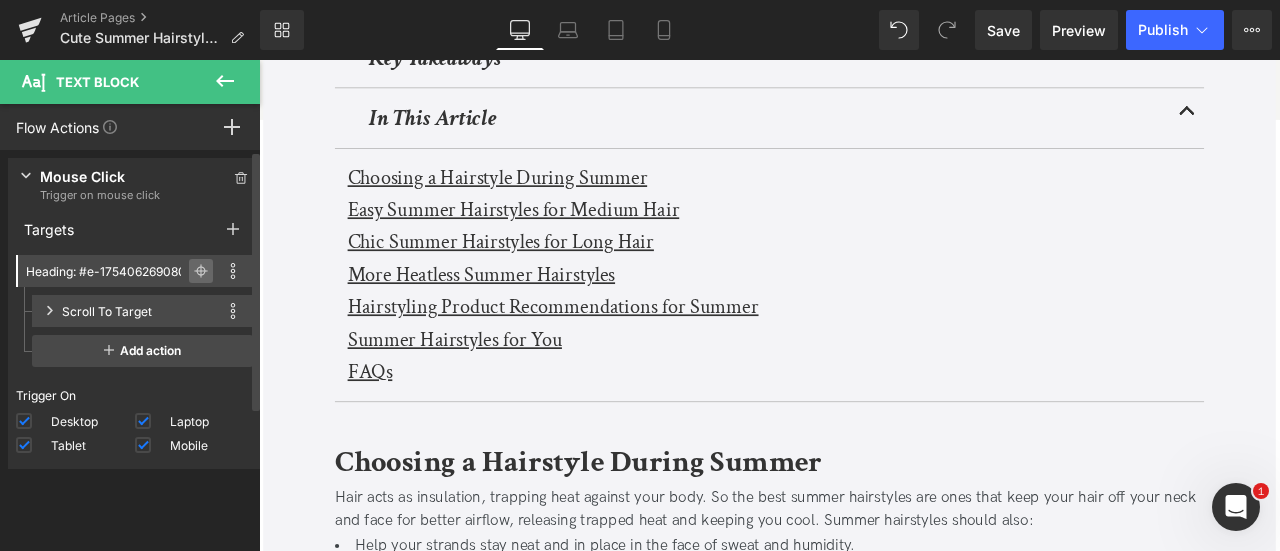 click 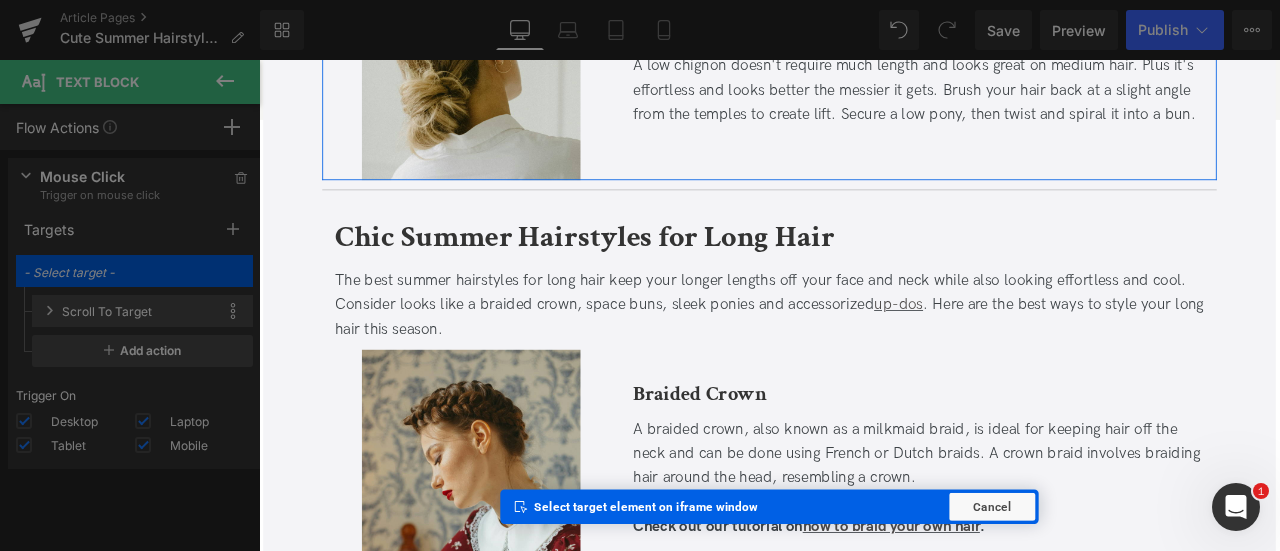 scroll, scrollTop: 2726, scrollLeft: 0, axis: vertical 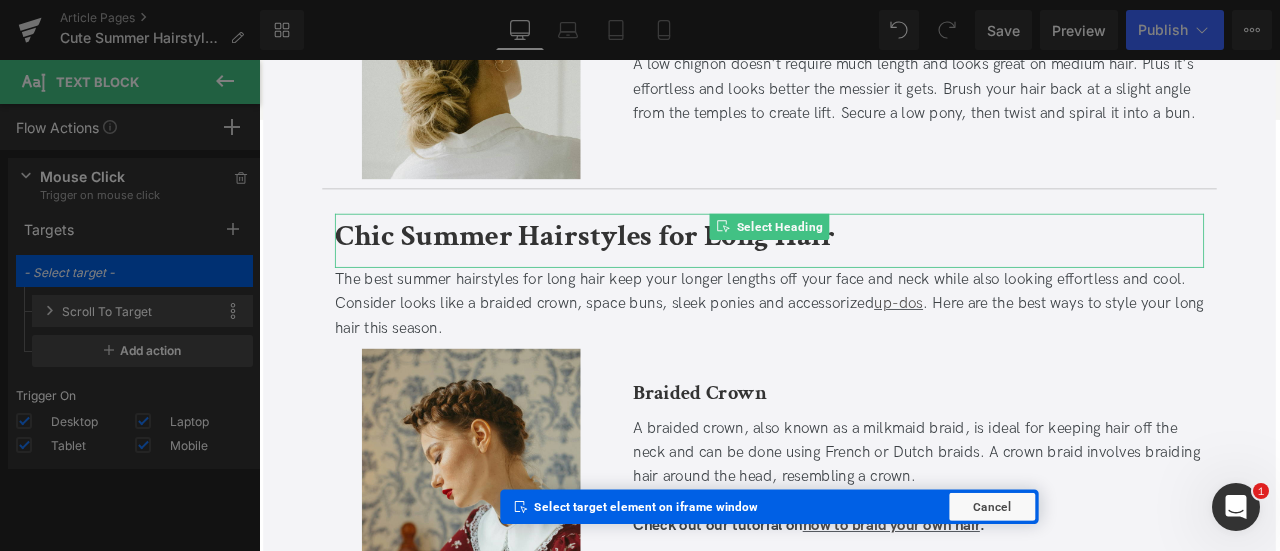 click on "Chic Summer Hairstyles for Long Hair" at bounding box center [645, 268] 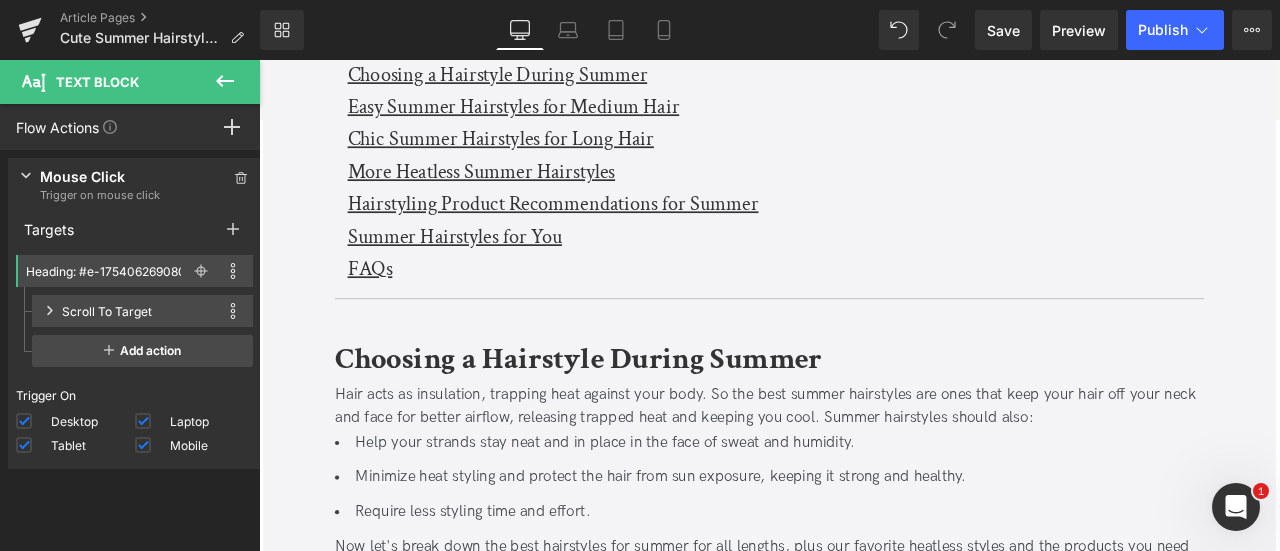 scroll, scrollTop: 648, scrollLeft: 0, axis: vertical 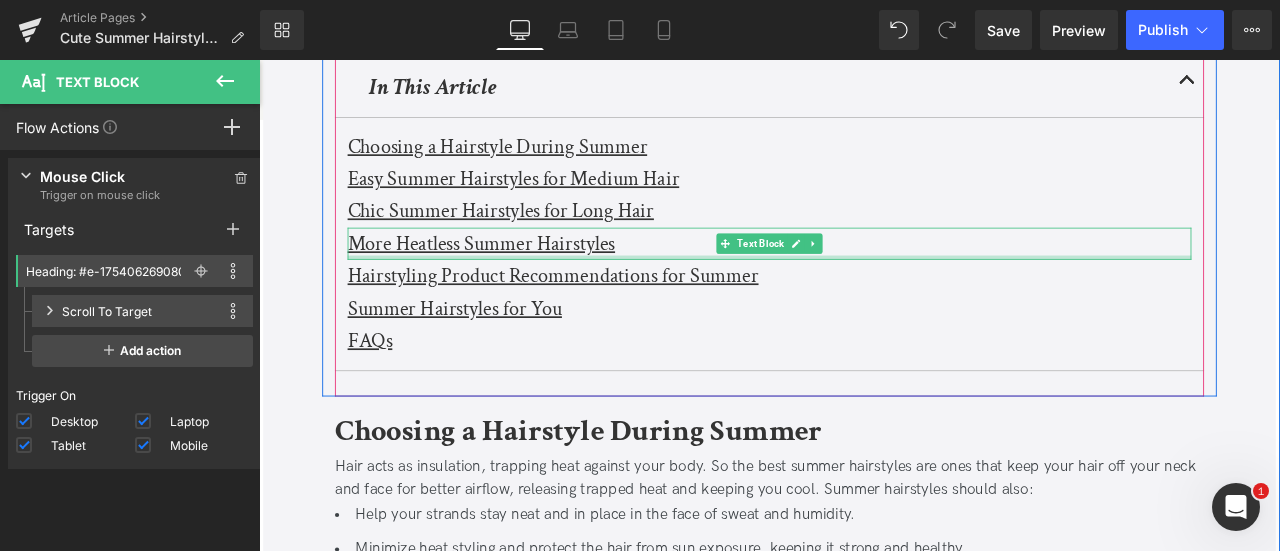 click at bounding box center (864, 294) 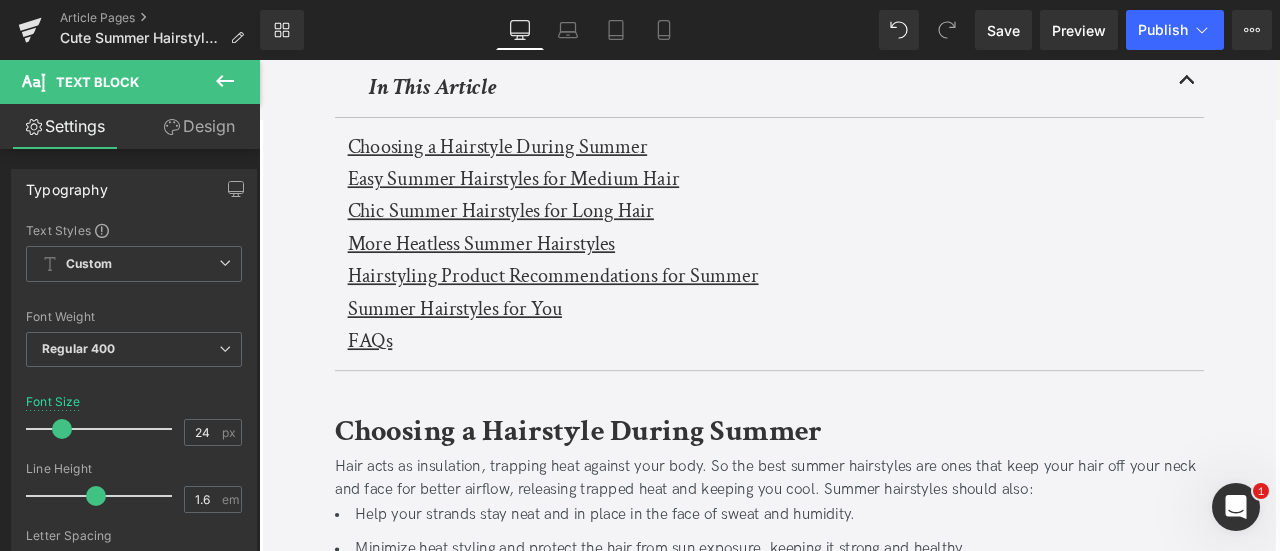 click on "Design" at bounding box center [199, 126] 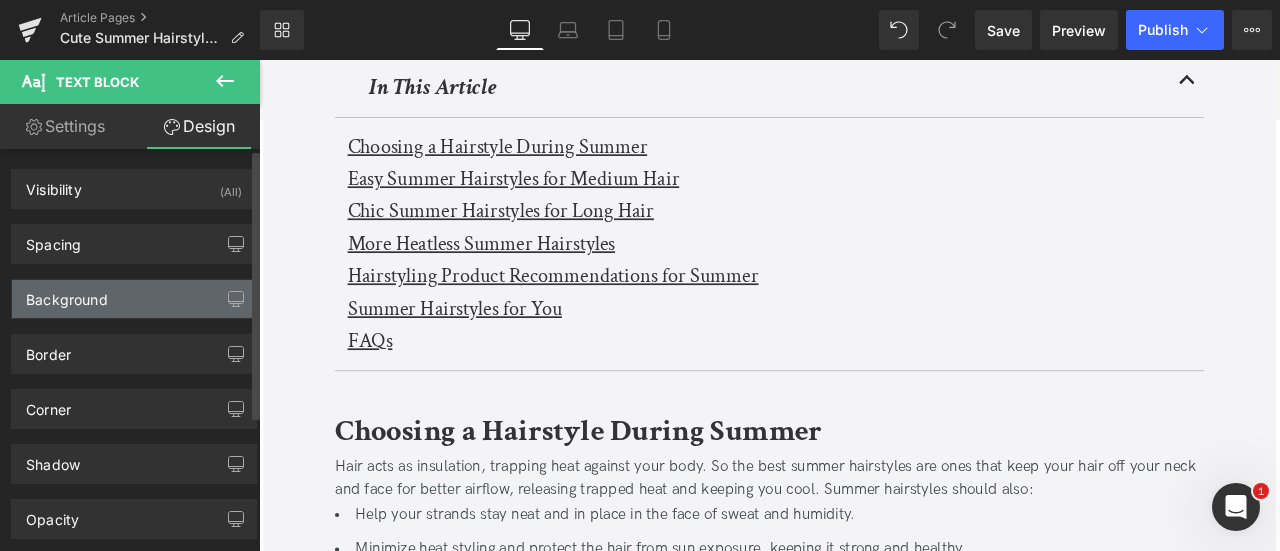 scroll, scrollTop: 202, scrollLeft: 0, axis: vertical 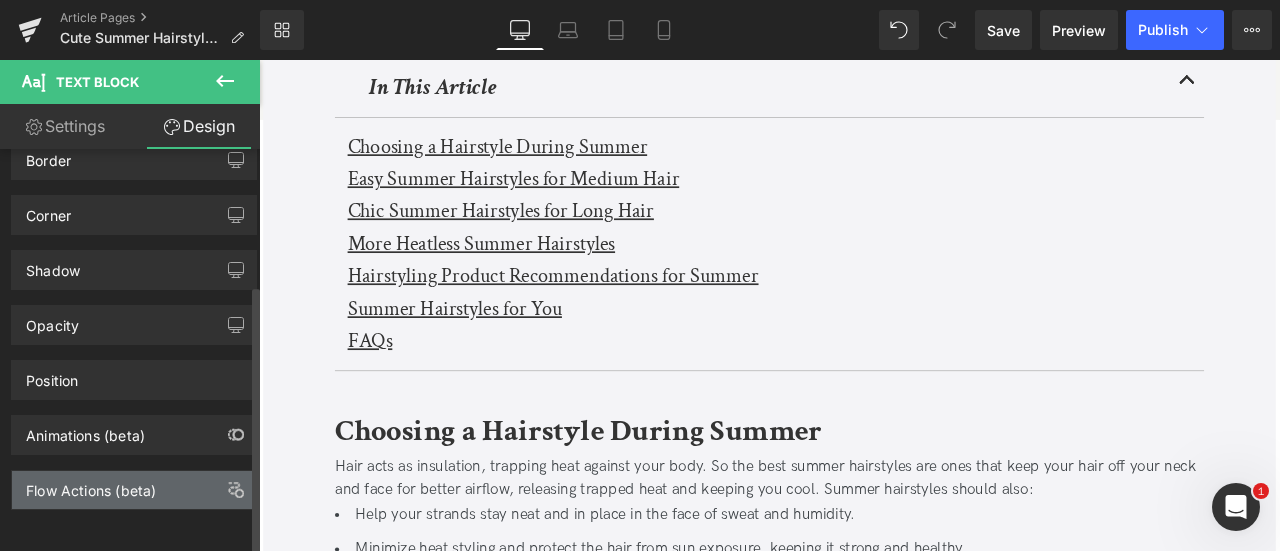 click on "Flow Actions (beta)" at bounding box center (134, 490) 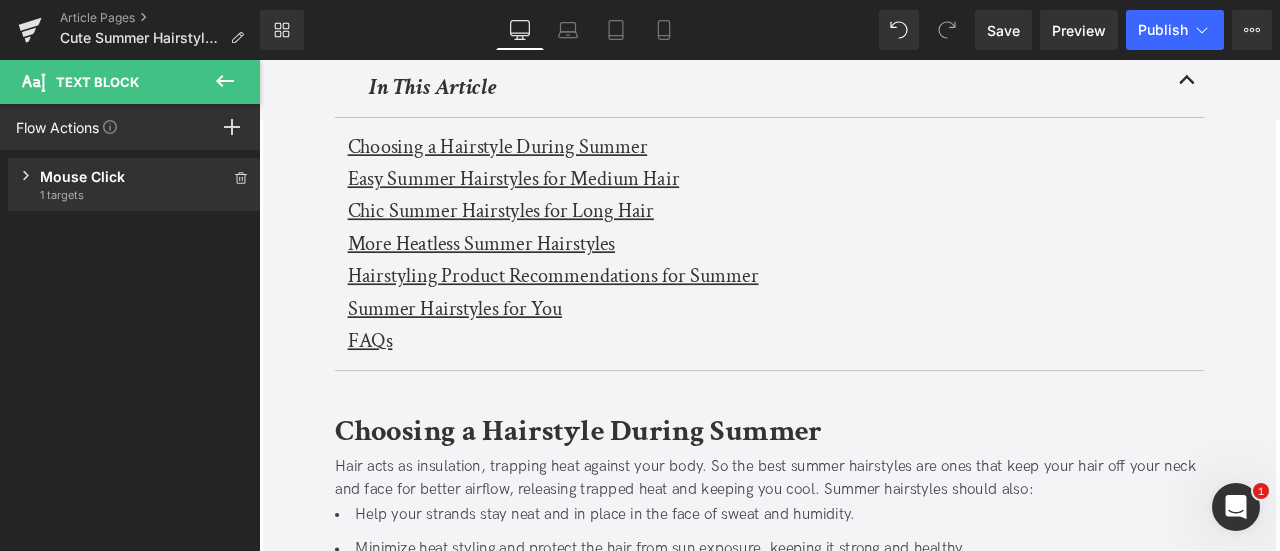 click on "Mouse Click" at bounding box center (134, 176) 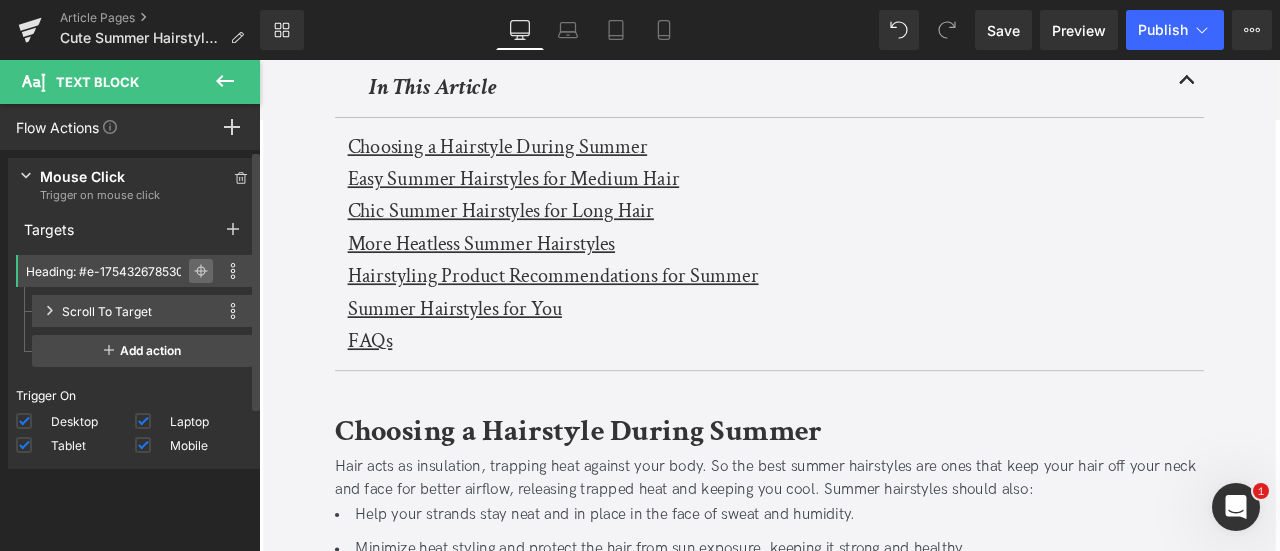 click 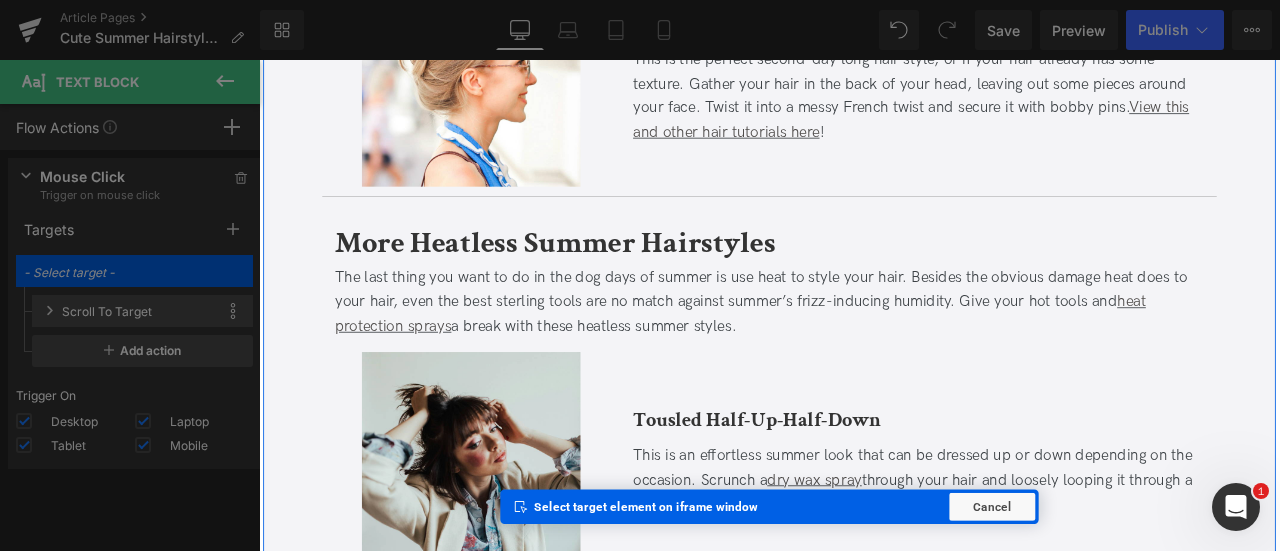 scroll, scrollTop: 4215, scrollLeft: 0, axis: vertical 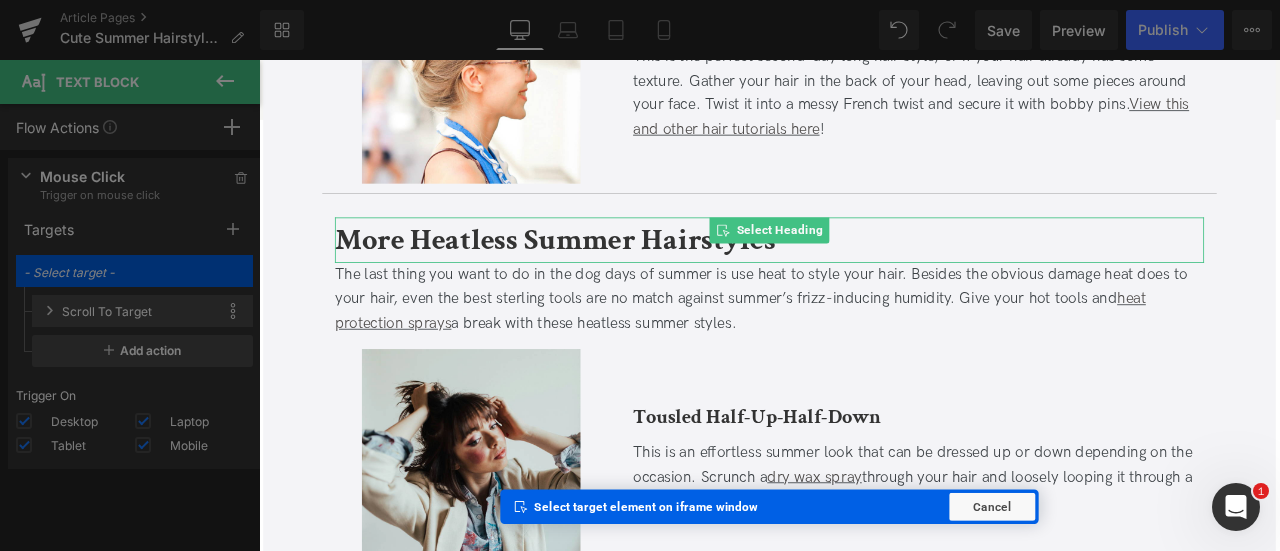 click on "More Heatless Summer Hairstyles" at bounding box center [610, 273] 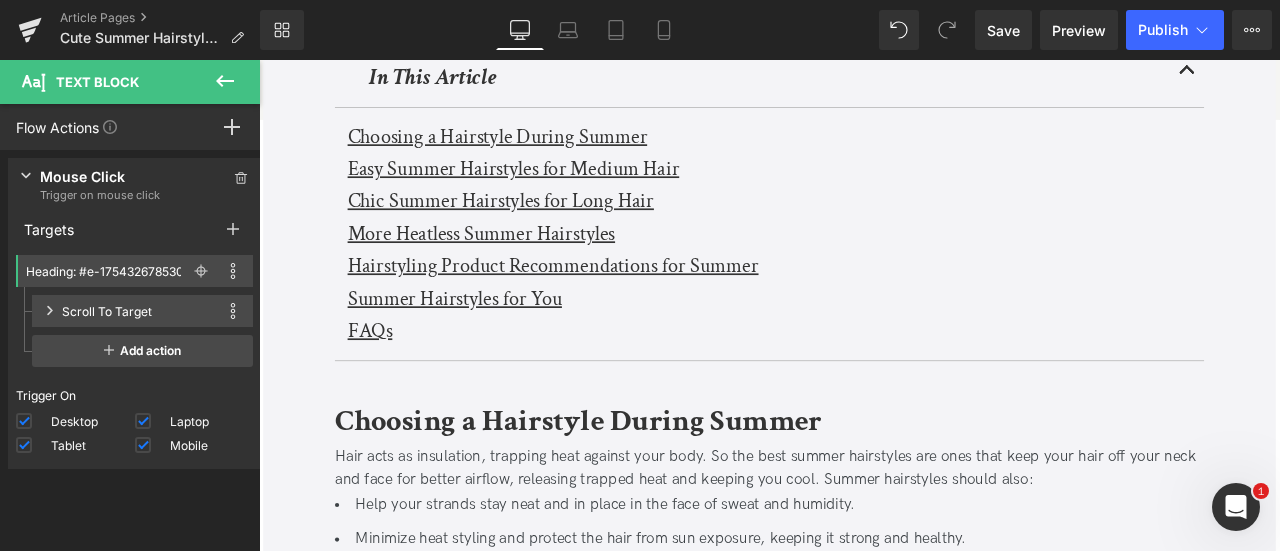 scroll, scrollTop: 659, scrollLeft: 0, axis: vertical 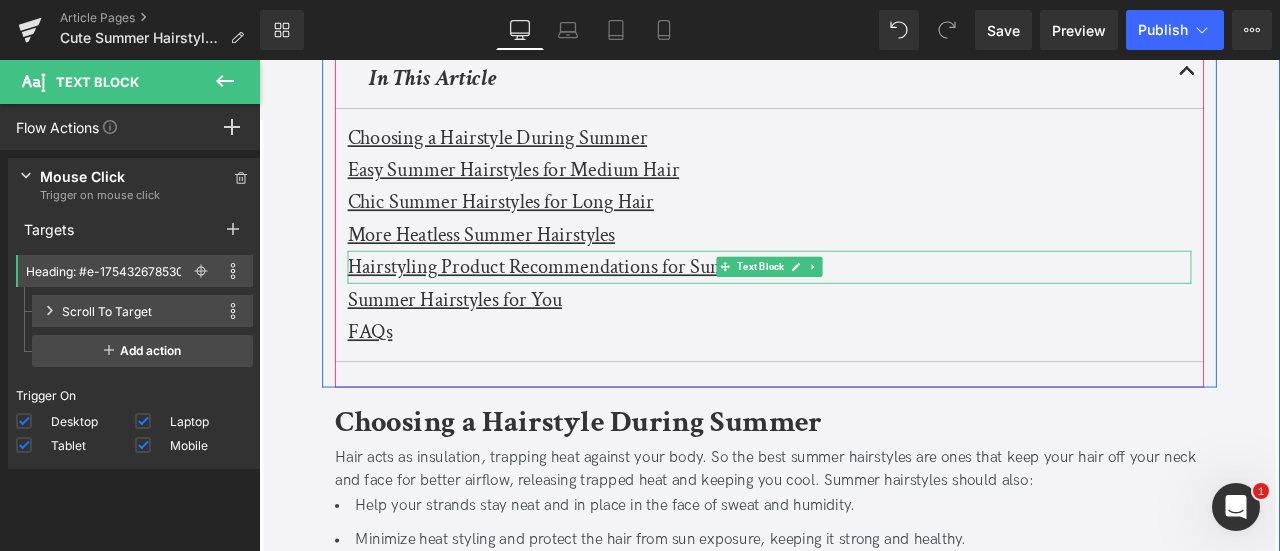click on "Hairstyling Product Recommendations for Summer" at bounding box center [607, 304] 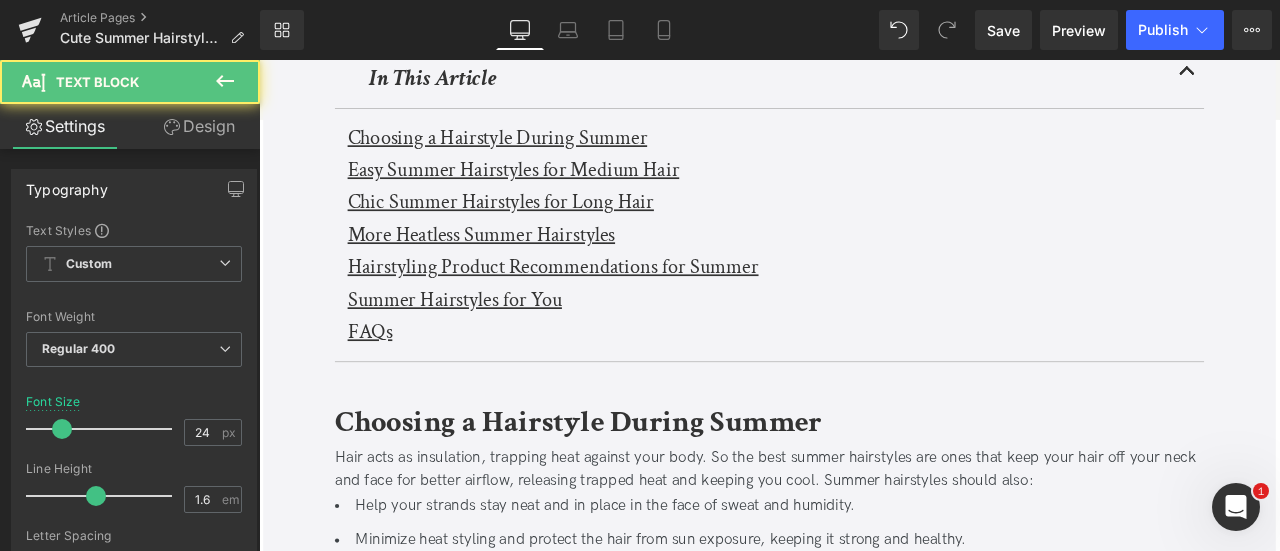 click 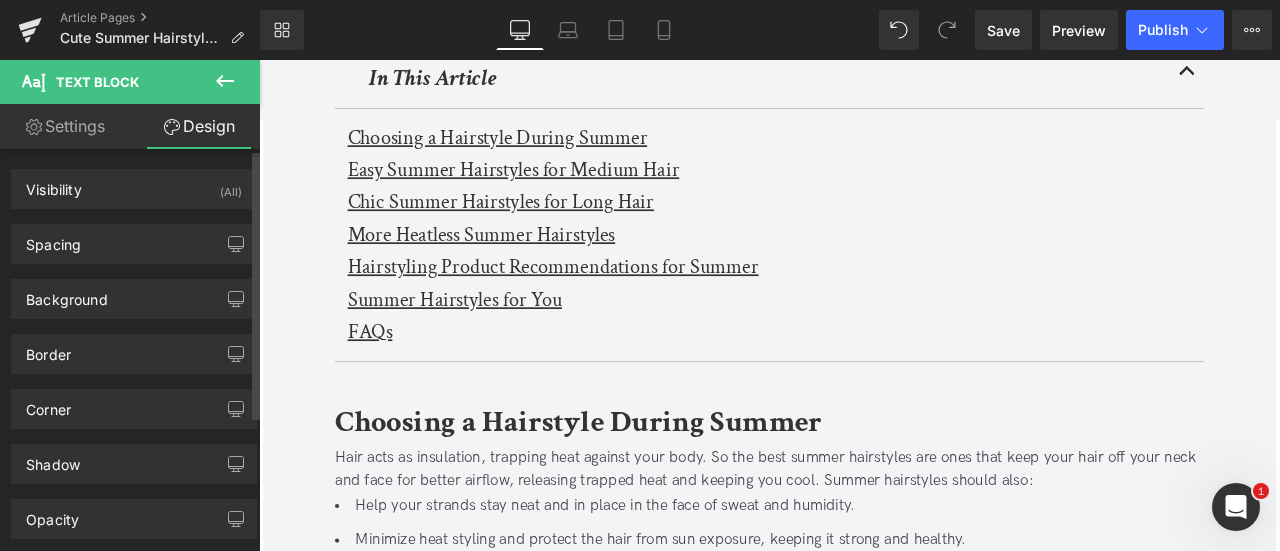 scroll, scrollTop: 202, scrollLeft: 0, axis: vertical 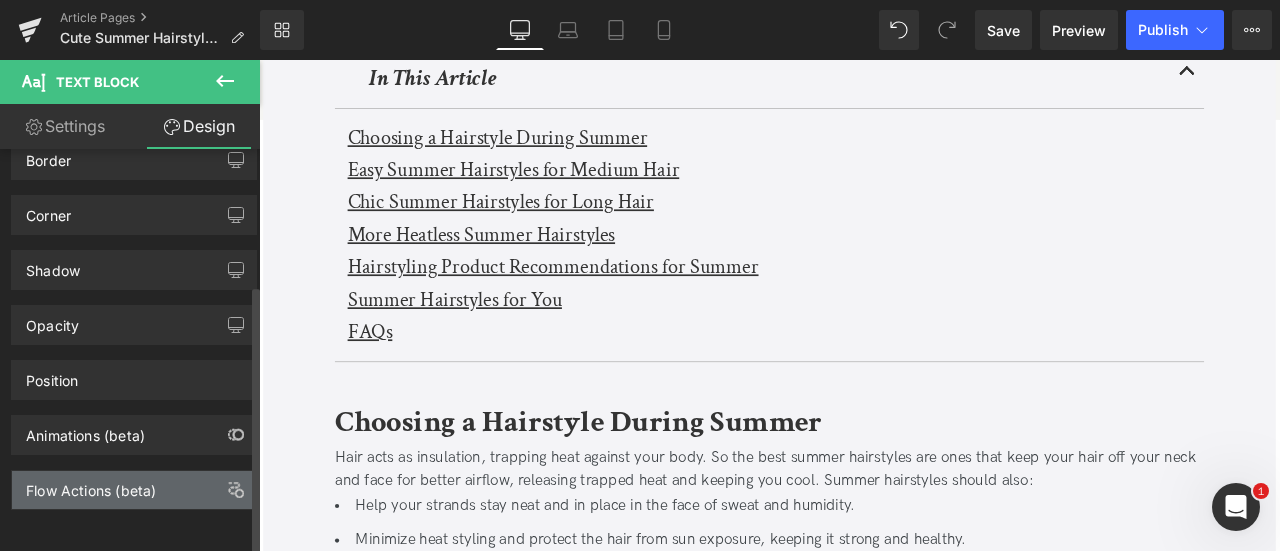 click on "Flow Actions (beta)" at bounding box center (91, 485) 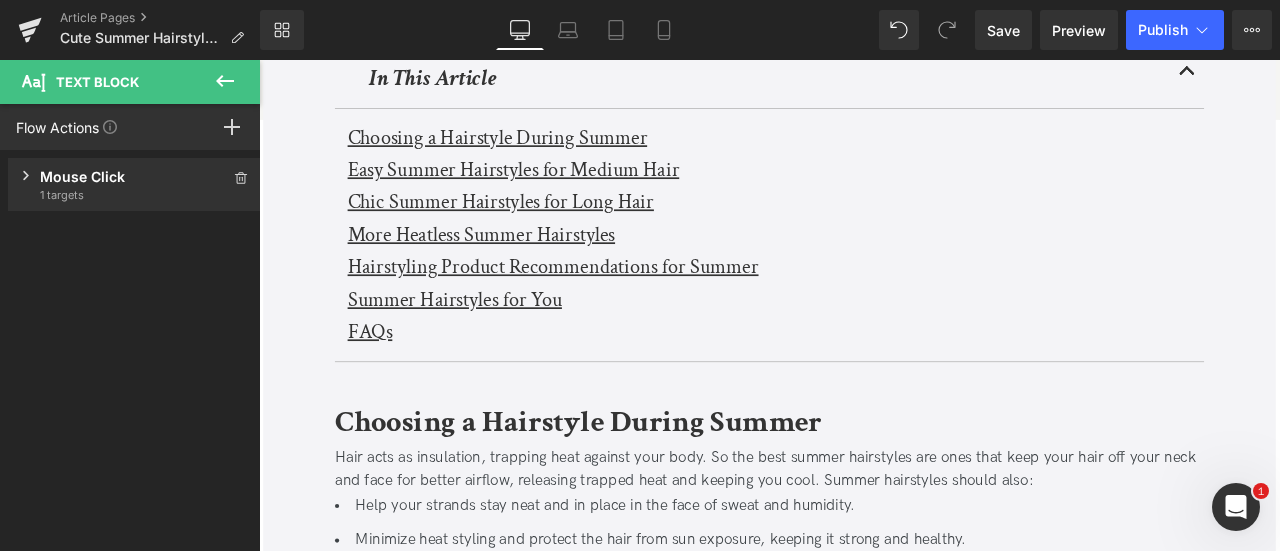 click on "Press "
" button to add
new event trigger with
advanced action
Mouse Click
Trigger on mouse click
1 targets
Targets
Heading: #e-1754326785269
Rename
Duplicate
Delete
Rename
Duplicate
Delete" at bounding box center (134, 188) 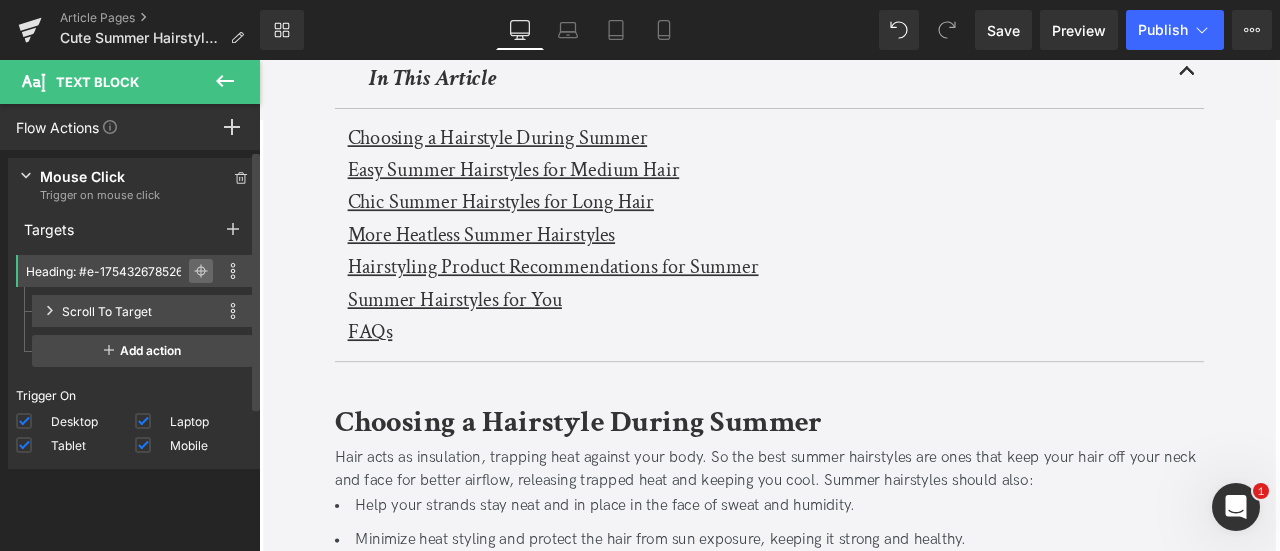 click 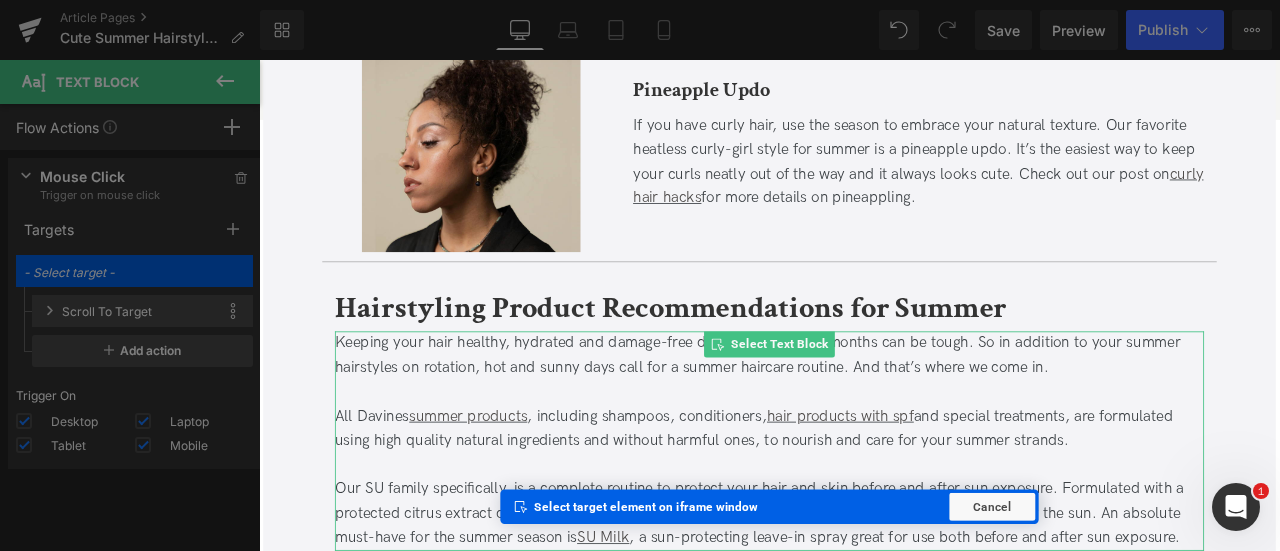 scroll, scrollTop: 5668, scrollLeft: 0, axis: vertical 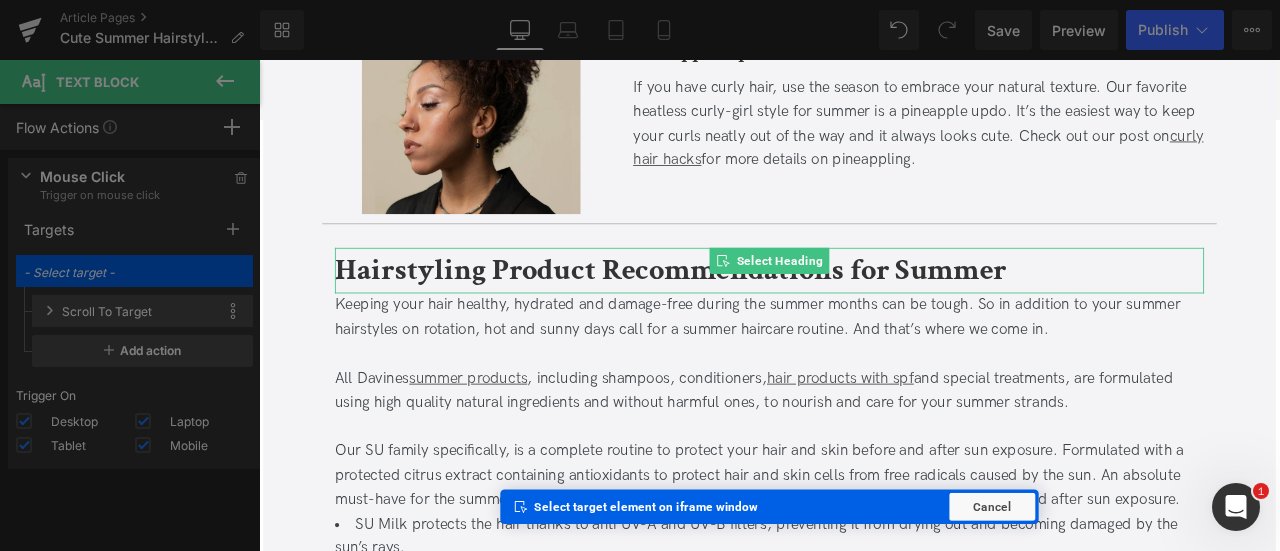 click on "Hairstyling Product Recommendations for Summer" at bounding box center [747, 309] 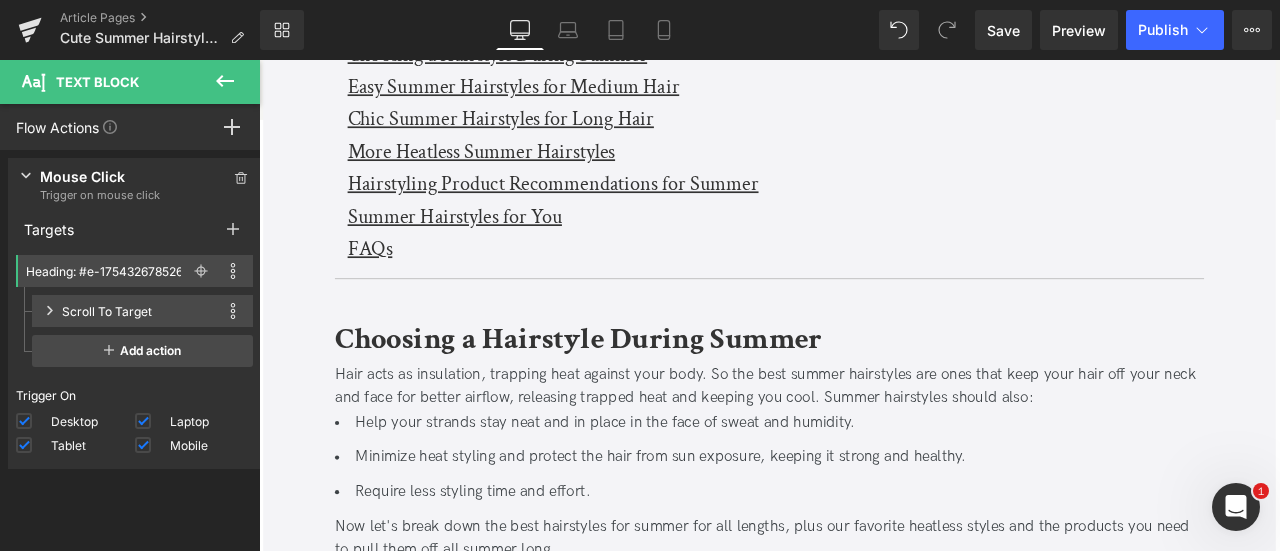 scroll, scrollTop: 584, scrollLeft: 0, axis: vertical 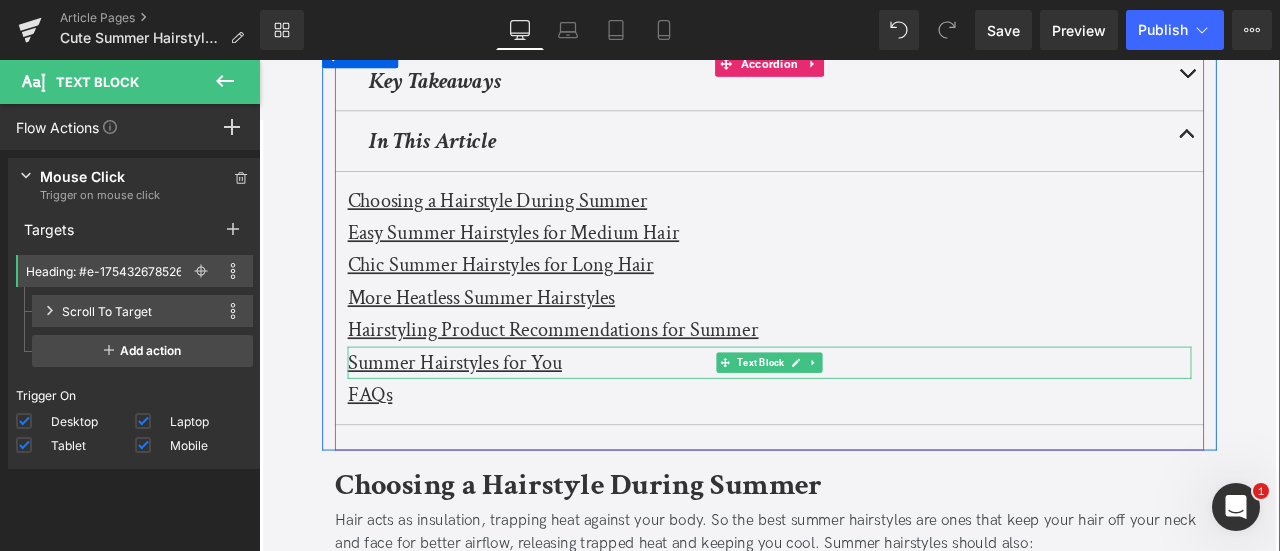 click on "Summer Hairstyles for You" at bounding box center [491, 418] 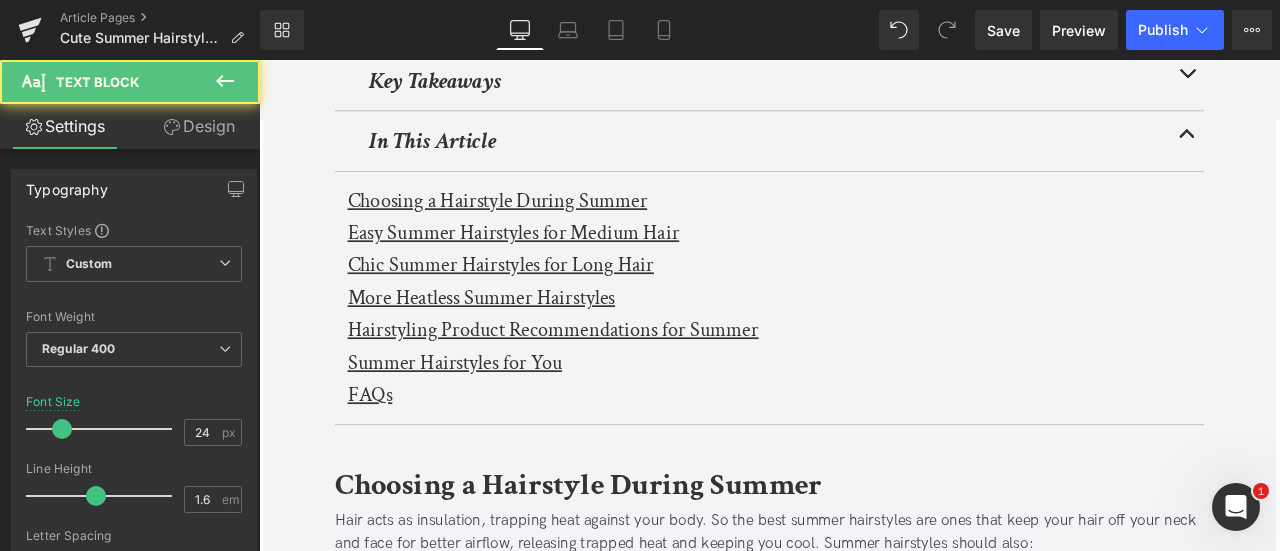 click on "Design" at bounding box center (199, 126) 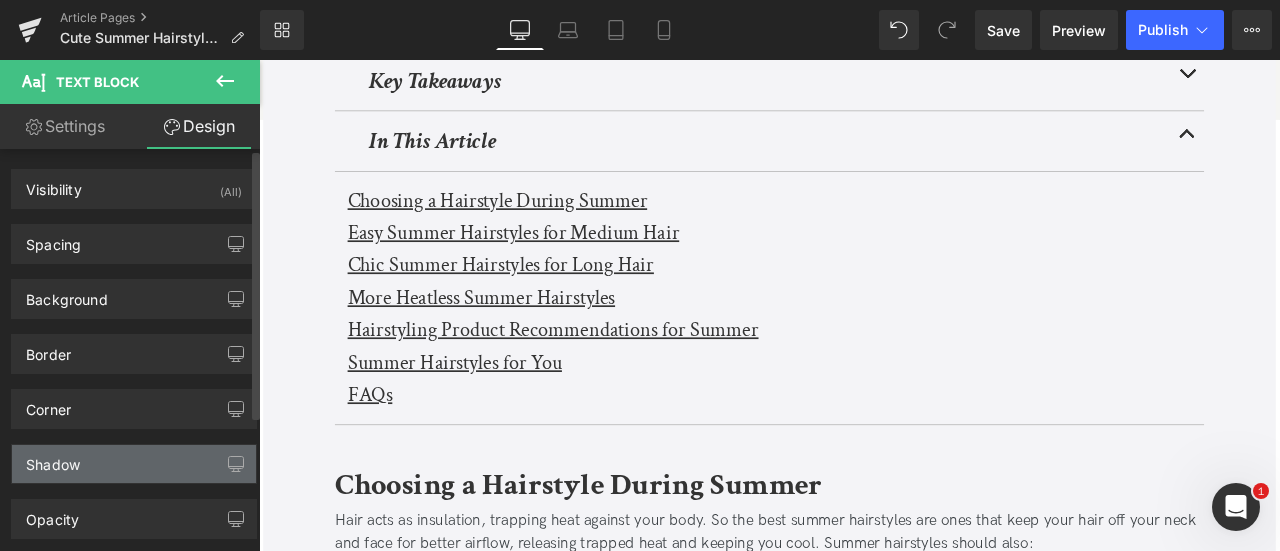 scroll, scrollTop: 202, scrollLeft: 0, axis: vertical 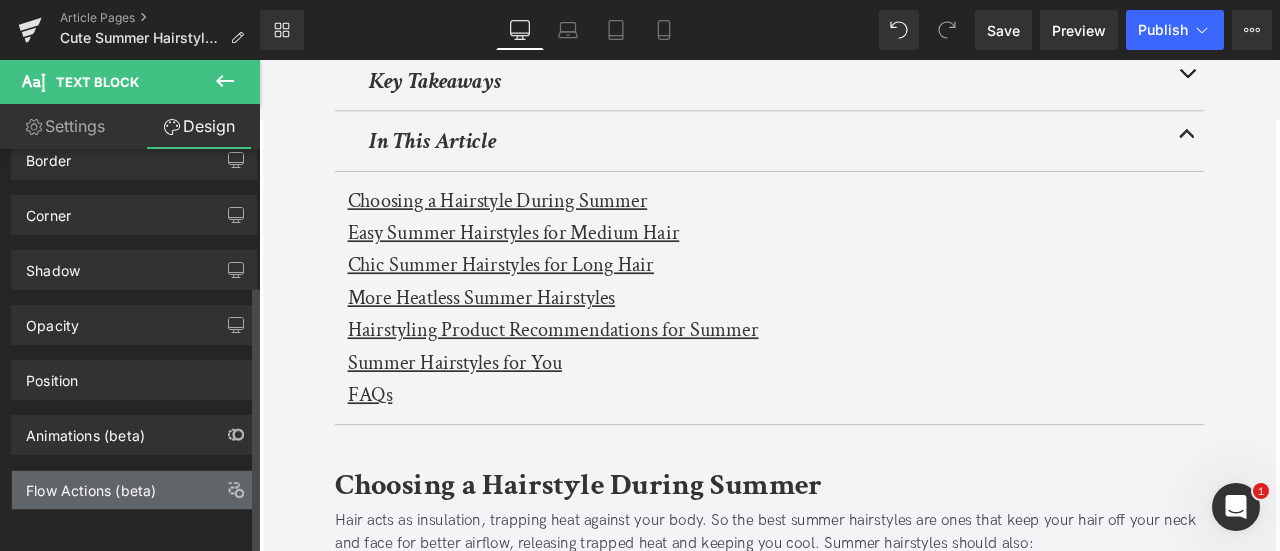 click on "Flow Actions (beta)" at bounding box center (91, 485) 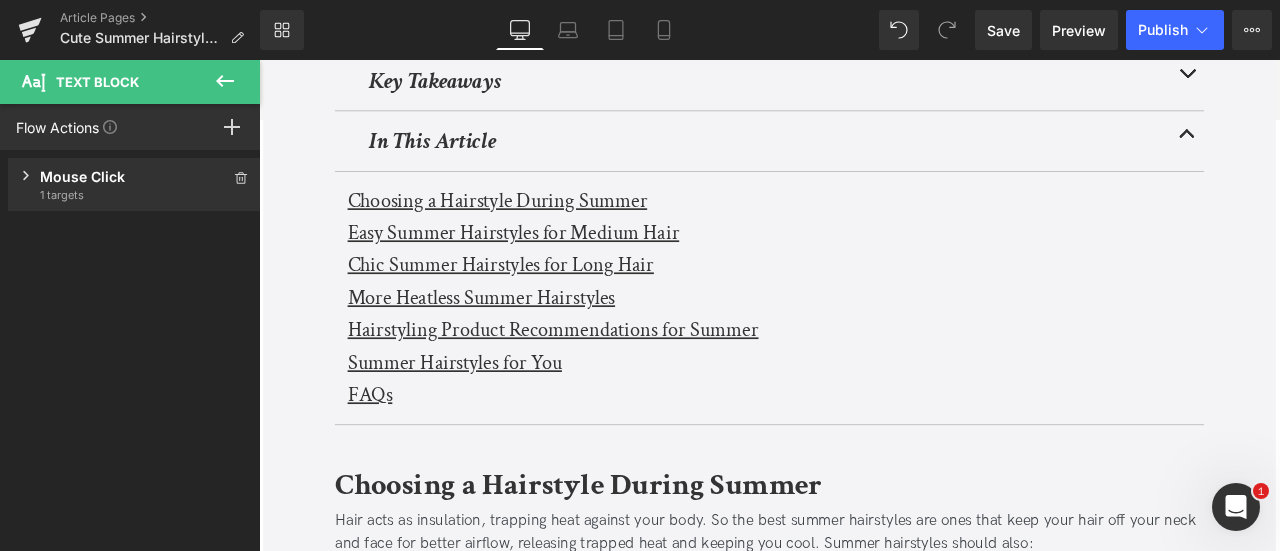 click on "Mouse Click" at bounding box center [134, 176] 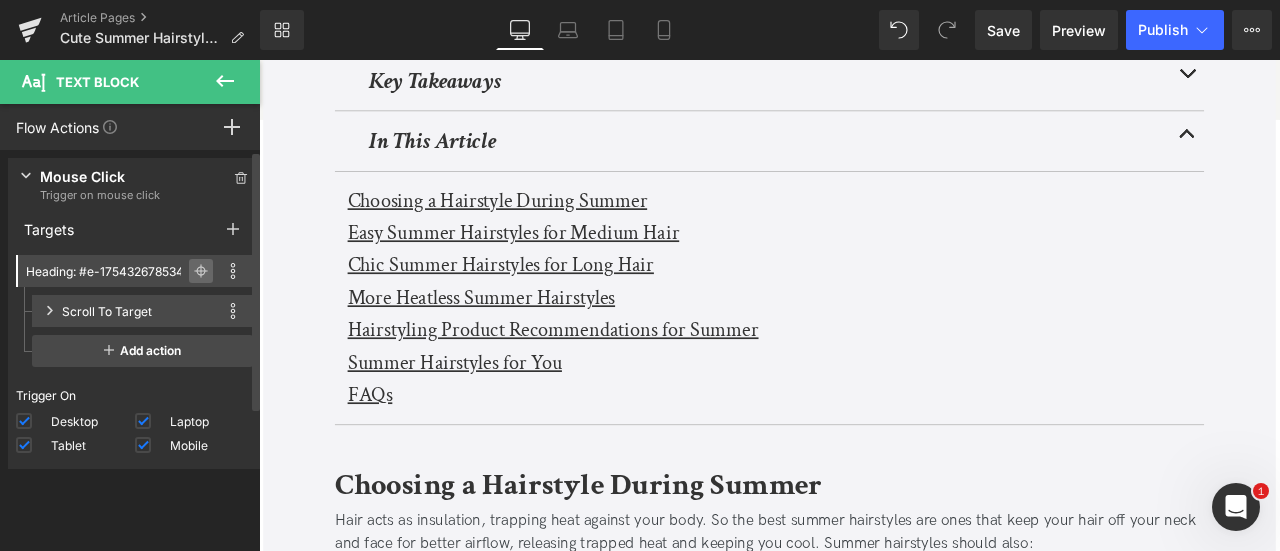 click 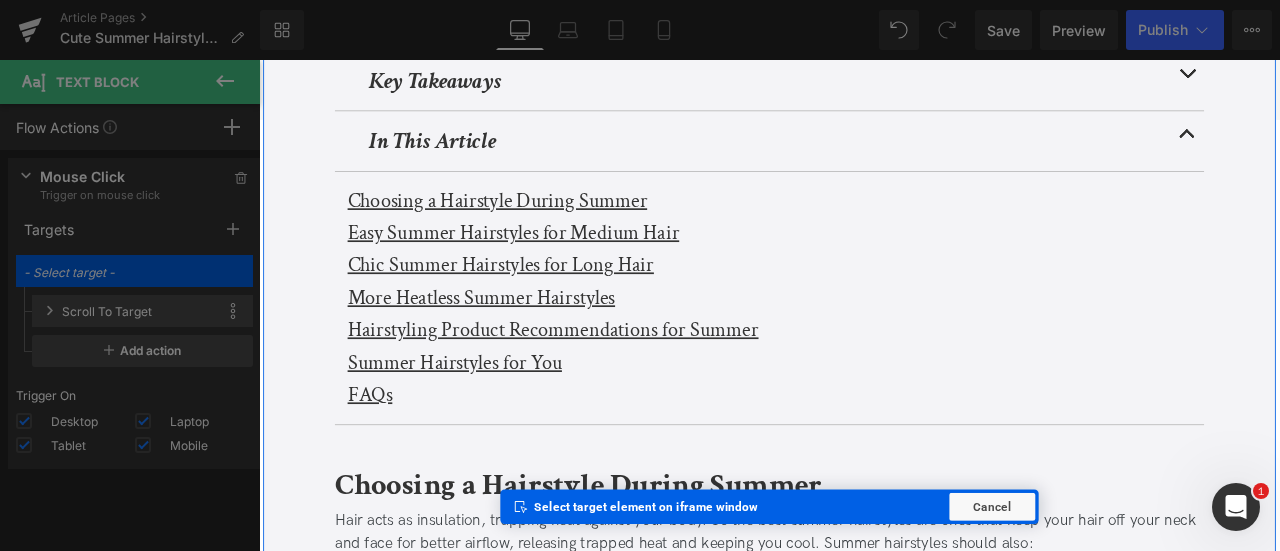 click on "Elements Global Style Base Row  rows, columns, layouts, div Heading  headings, titles, h1,h2,h3,h4,h5,h6 Text Block  texts, paragraphs, contents, blocks Image  images, photos, alts, uploads Icon  icons, symbols Button  button, call to action, cta Separator  separators, dividers, horizontal lines Liquid  liquid, custom code, html, javascript, css, reviews, apps, applications, embeded, iframe Banner Parallax  banner, slideshow, hero, image, cover, parallax, effect Hero Banner  banners, slideshows, heros, images, covers, parallaxes, backgrounds Stack Tabs  tabs, vertical, horizontal, accordions Carousel  carousels, slideshows, sliders, slides Pricing  pricing, plan, subscription, table Accordion  accordions, menus, tabs List Icon List Hoz  horizontal, icons, symbols, listss, stars, ratings Icon List  vertical, icons, symbols, lists, stars, ratings Module Google Maps  google, maps, locations, positions, addresses, directions Popup Video Popup  videos, players, popups Popup  video popup, popup, model popup, window" at bounding box center (130, 310) 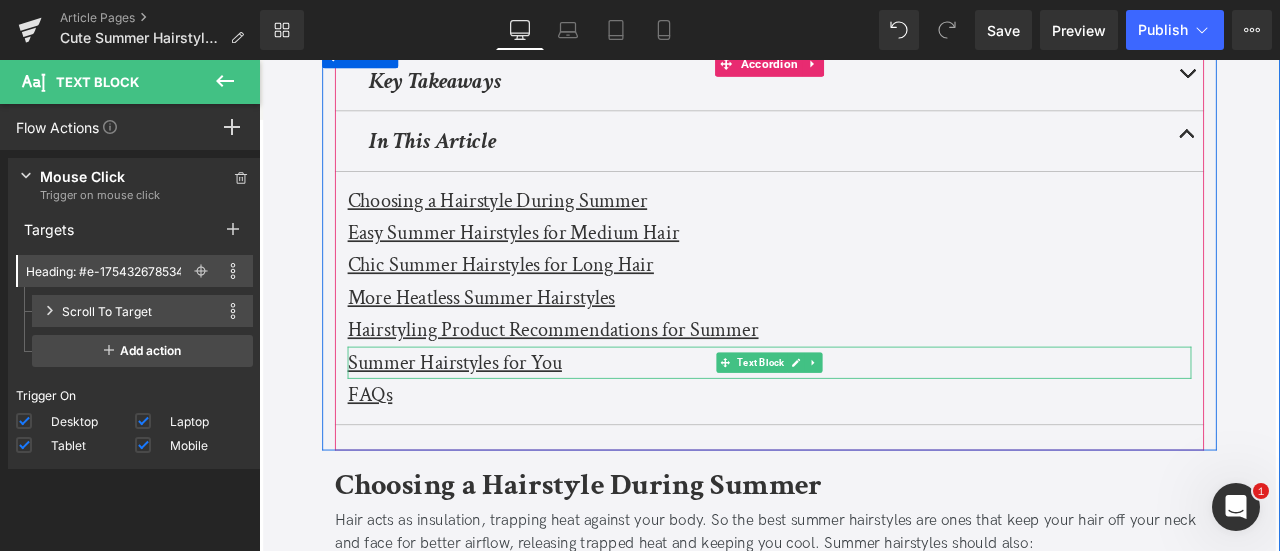 click on "Summer Hairstyles for You" at bounding box center (491, 418) 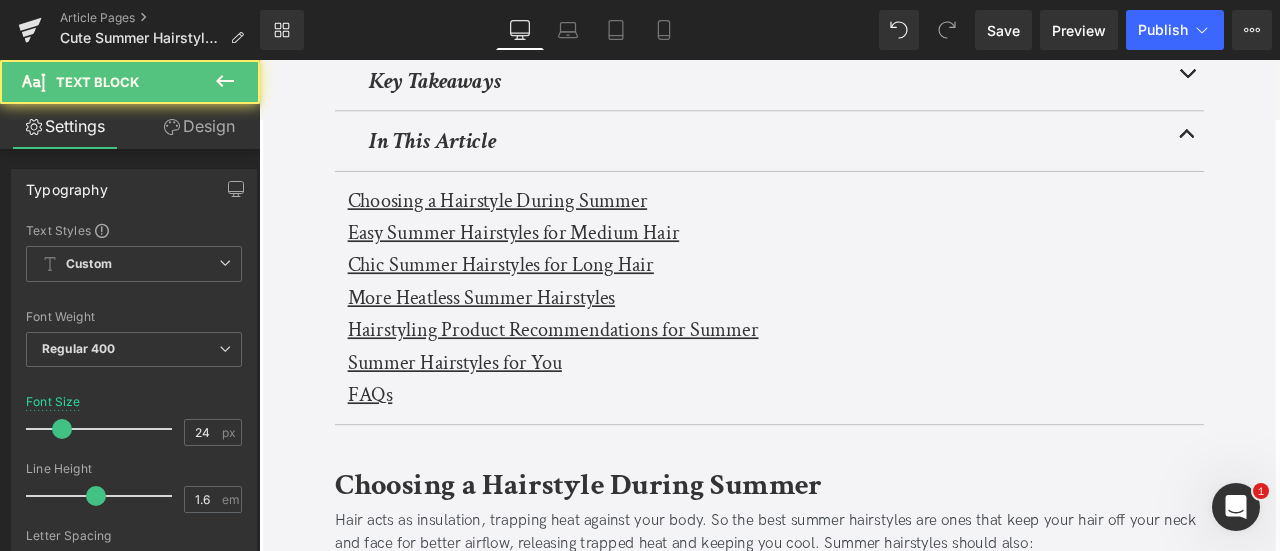 click on "Design" at bounding box center (199, 126) 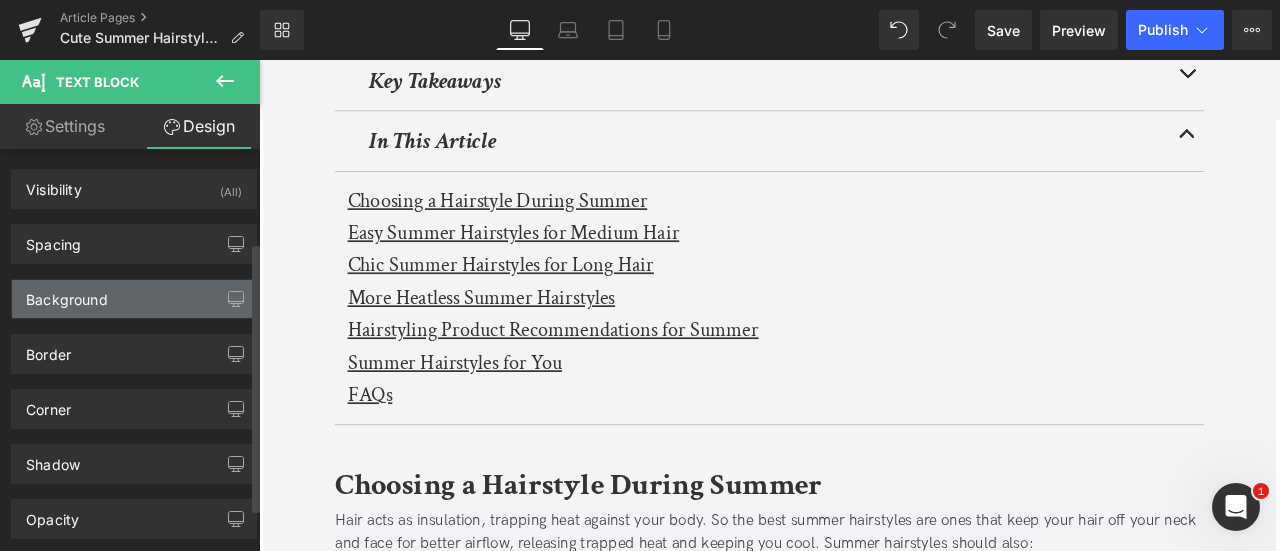 scroll, scrollTop: 202, scrollLeft: 0, axis: vertical 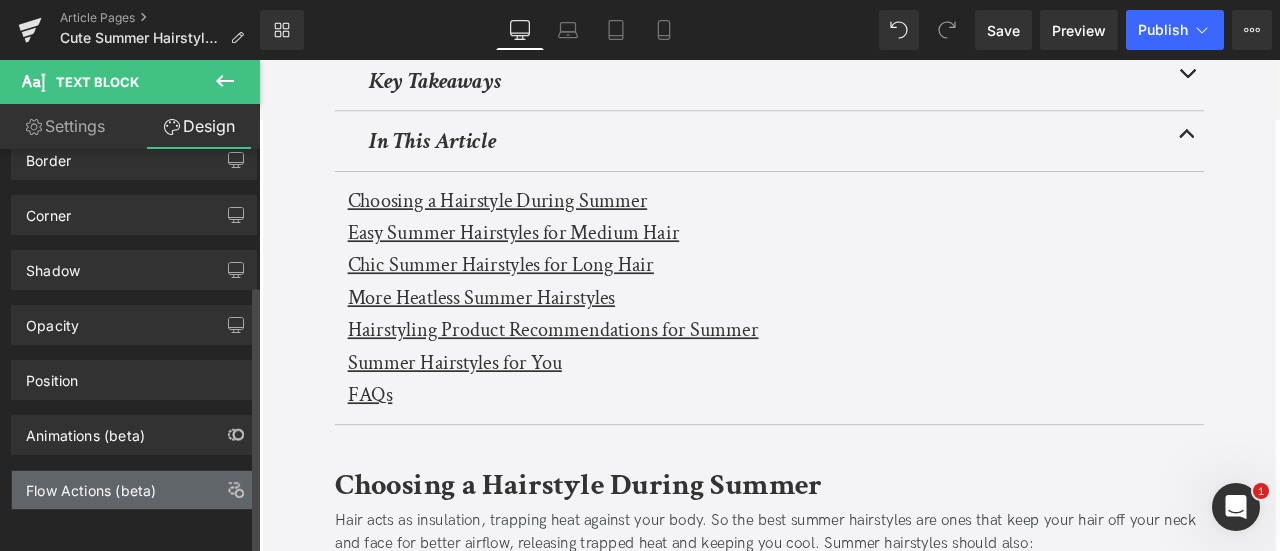 click on "Flow Actions (beta)" at bounding box center (91, 485) 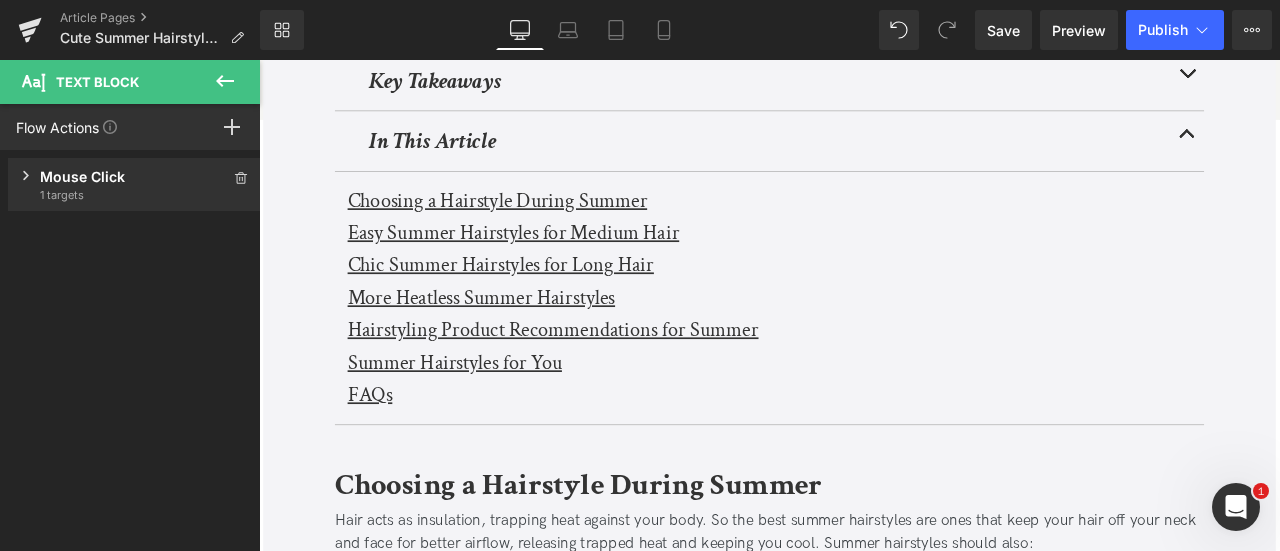 click on "1 targets" at bounding box center (134, 195) 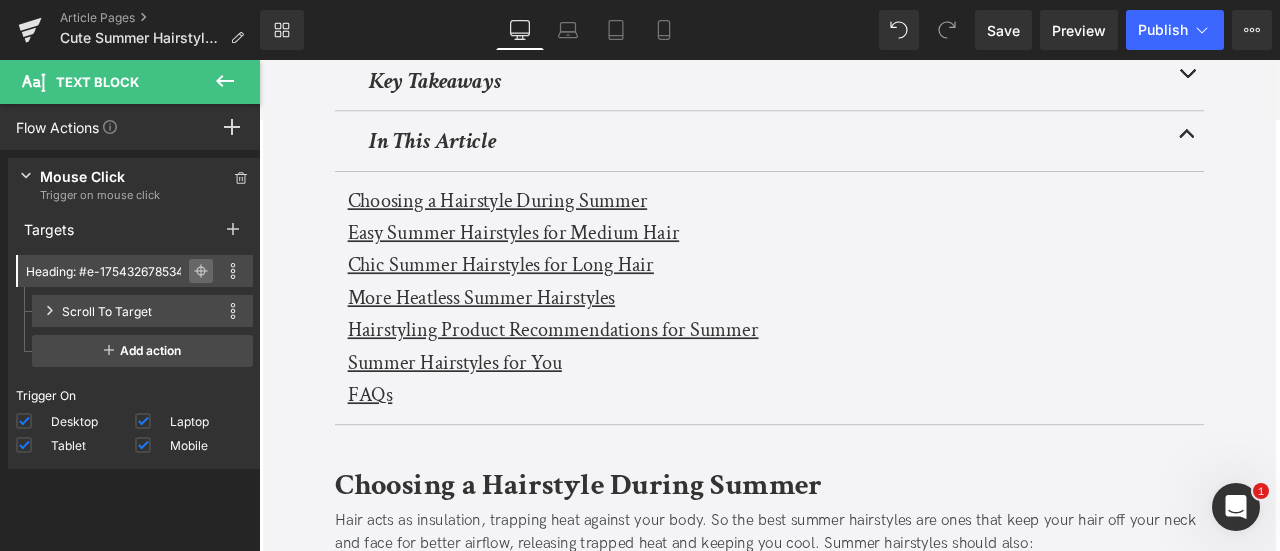 click 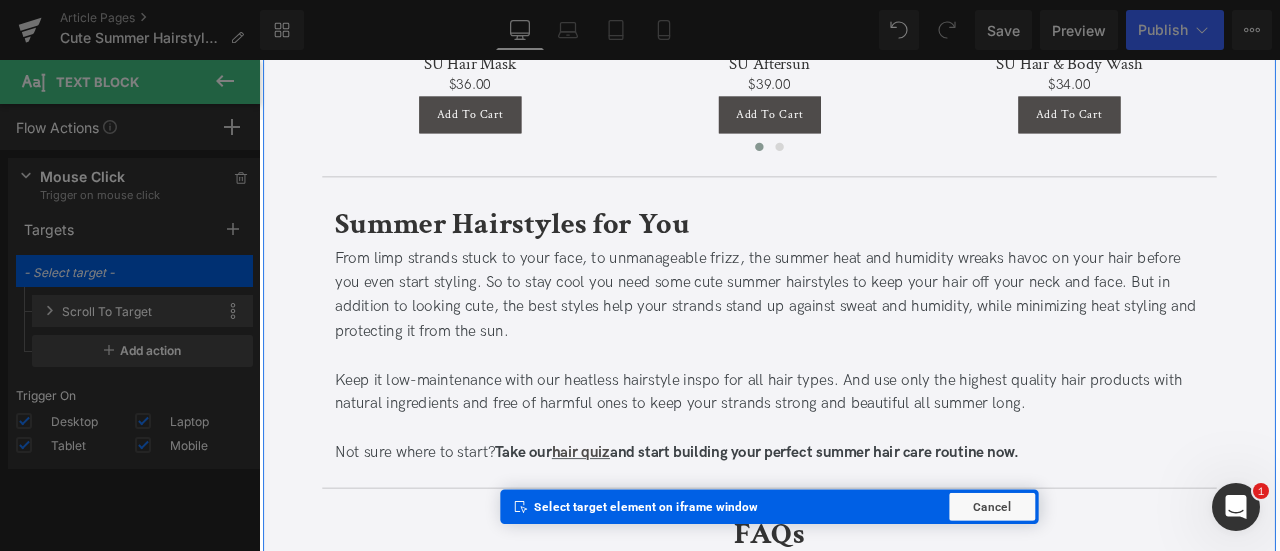 scroll, scrollTop: 6622, scrollLeft: 0, axis: vertical 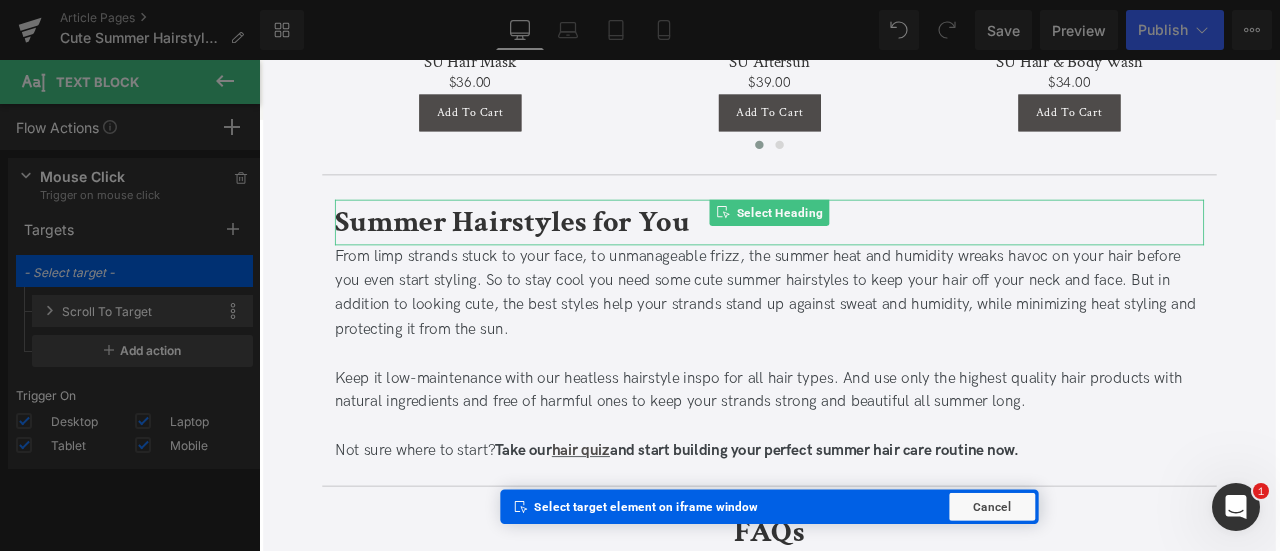 click on "Summer Hairstyles for You" at bounding box center [559, 252] 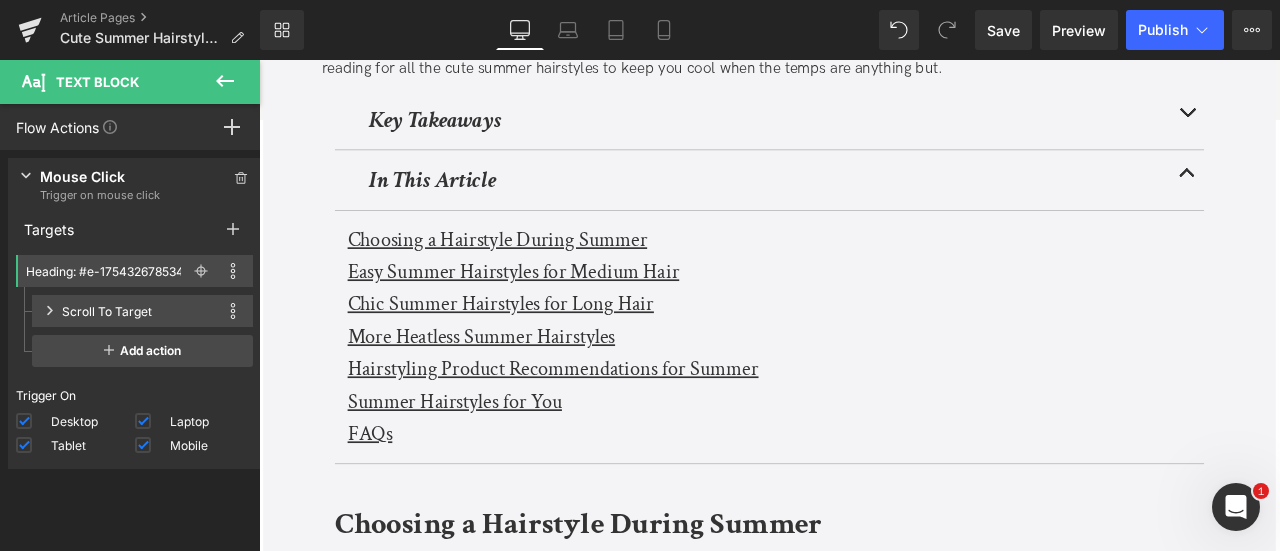scroll, scrollTop: 522, scrollLeft: 0, axis: vertical 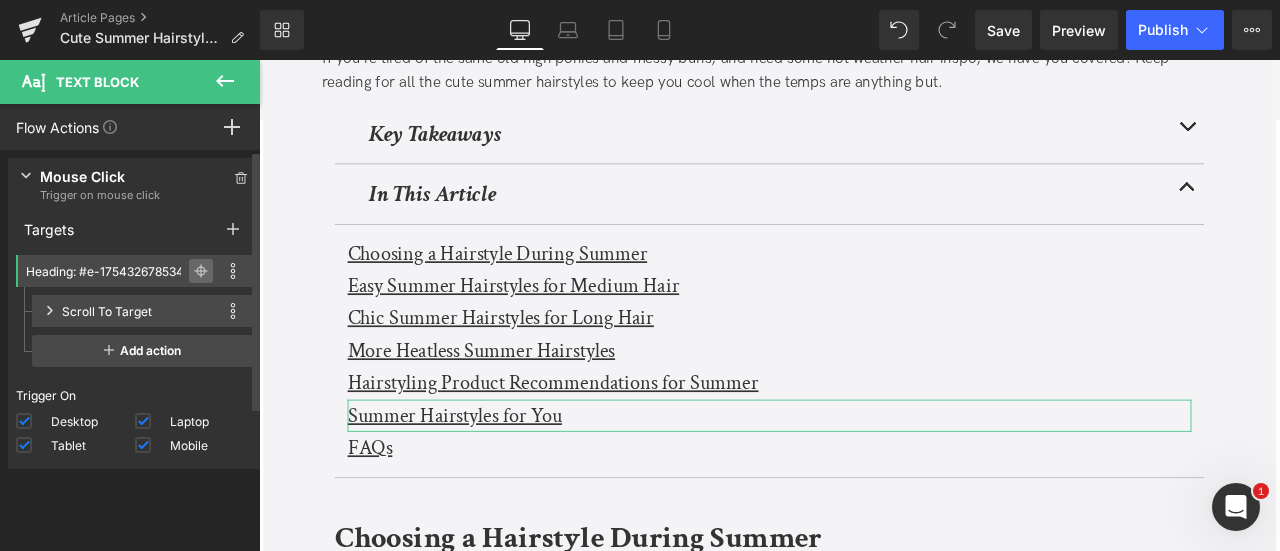 click 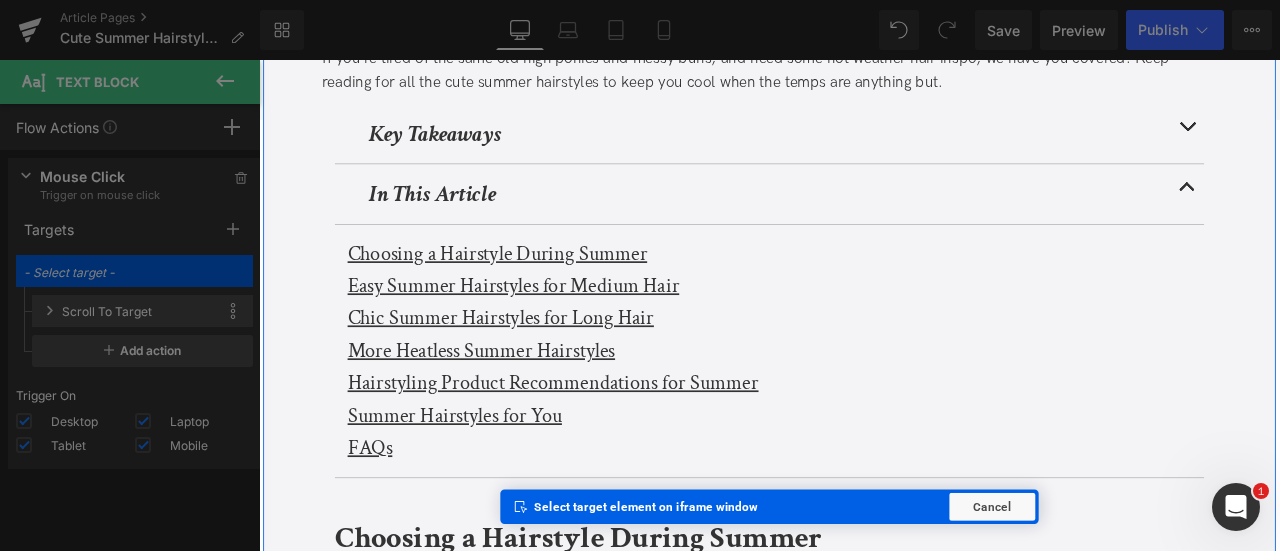 click on "Elements Global Style Base Row  rows, columns, layouts, div Heading  headings, titles, h1,h2,h3,h4,h5,h6 Text Block  texts, paragraphs, contents, blocks Image  images, photos, alts, uploads Icon  icons, symbols Button  button, call to action, cta Separator  separators, dividers, horizontal lines Liquid  liquid, custom code, html, javascript, css, reviews, apps, applications, embeded, iframe Banner Parallax  banner, slideshow, hero, image, cover, parallax, effect Hero Banner  banners, slideshows, heros, images, covers, parallaxes, backgrounds Stack Tabs  tabs, vertical, horizontal, accordions Carousel  carousels, slideshows, sliders, slides Pricing  pricing, plan, subscription, table Accordion  accordions, menus, tabs List Icon List Hoz  horizontal, icons, symbols, listss, stars, ratings Icon List  vertical, icons, symbols, lists, stars, ratings Module Google Maps  google, maps, locations, positions, addresses, directions Popup Video Popup  videos, players, popups Popup  video popup, popup, model popup, window" at bounding box center [130, 310] 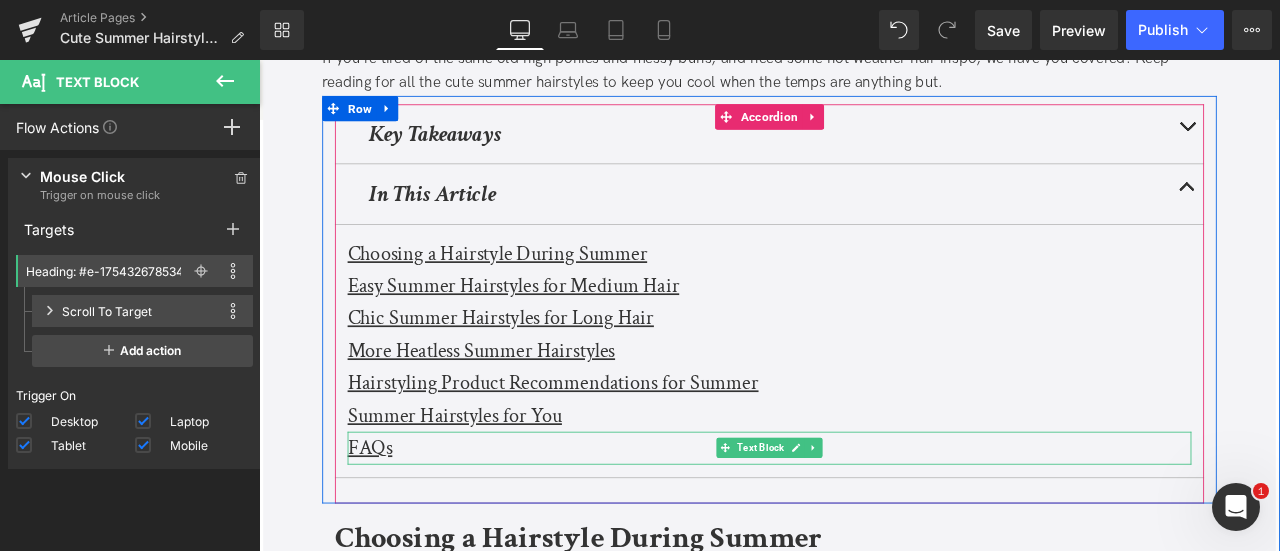 click on "FAQs" at bounding box center [390, 518] 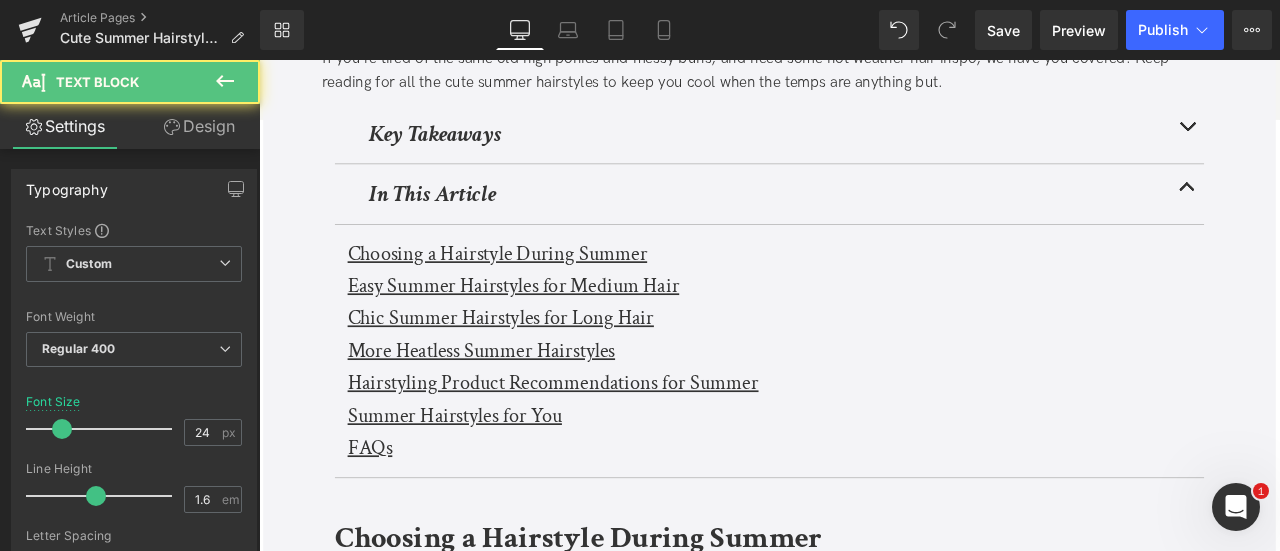 click on "Design" at bounding box center (199, 126) 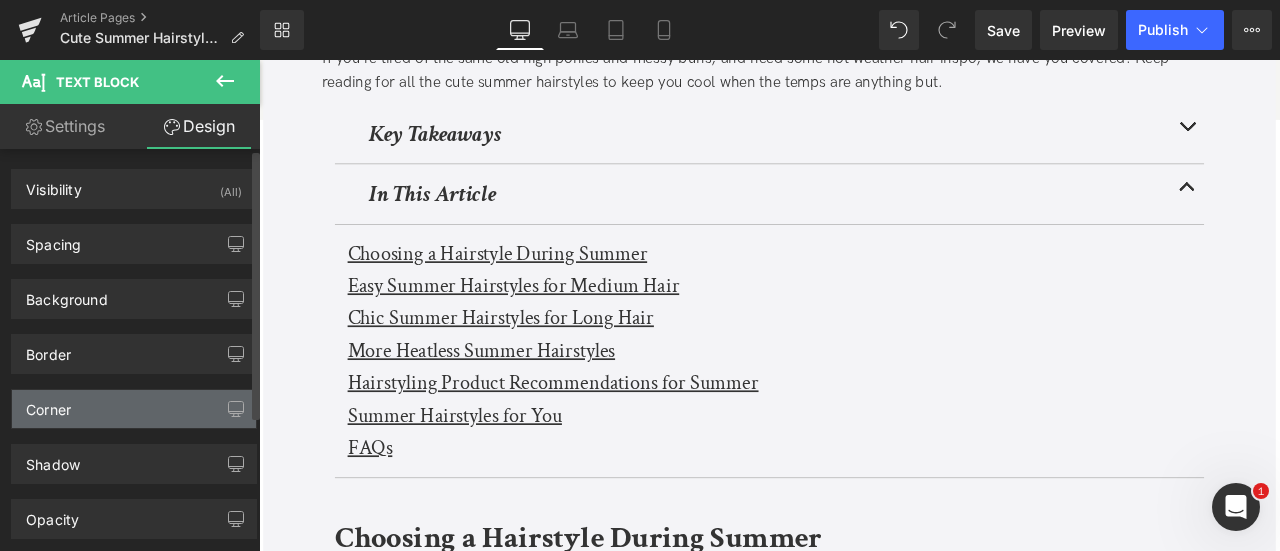 scroll, scrollTop: 202, scrollLeft: 0, axis: vertical 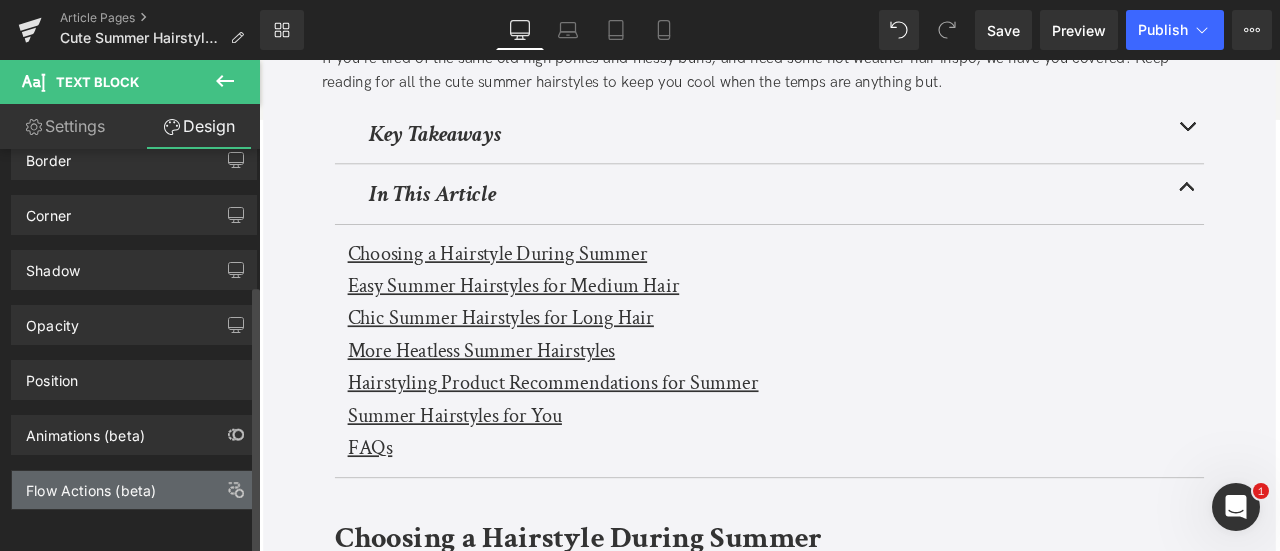 click on "Flow Actions (beta)" at bounding box center (134, 490) 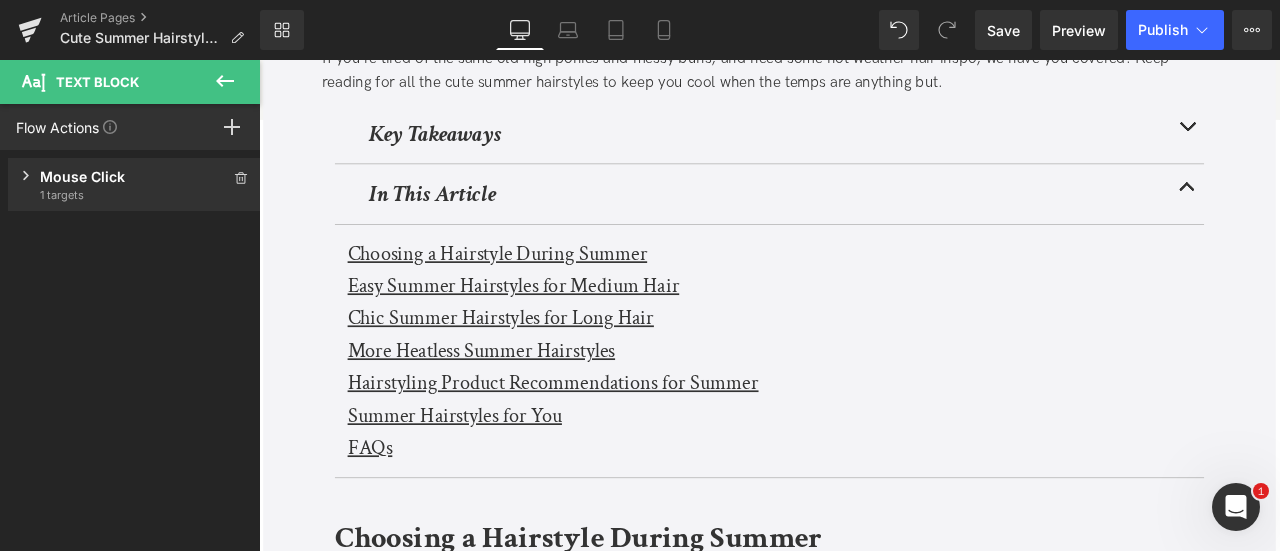 click on "Mouse Click" at bounding box center (134, 176) 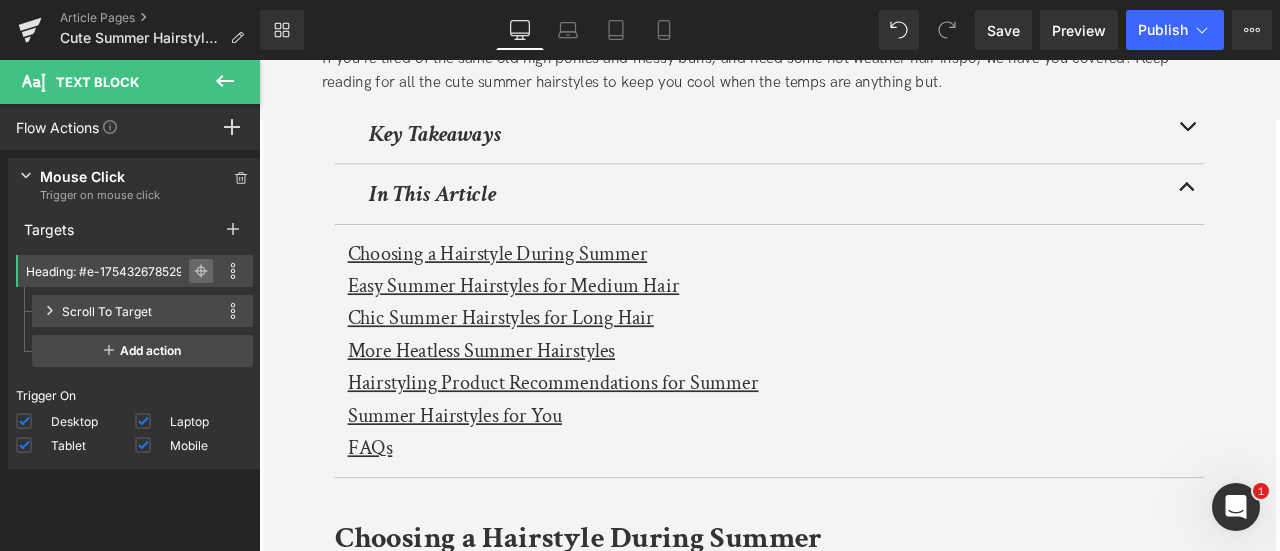 click 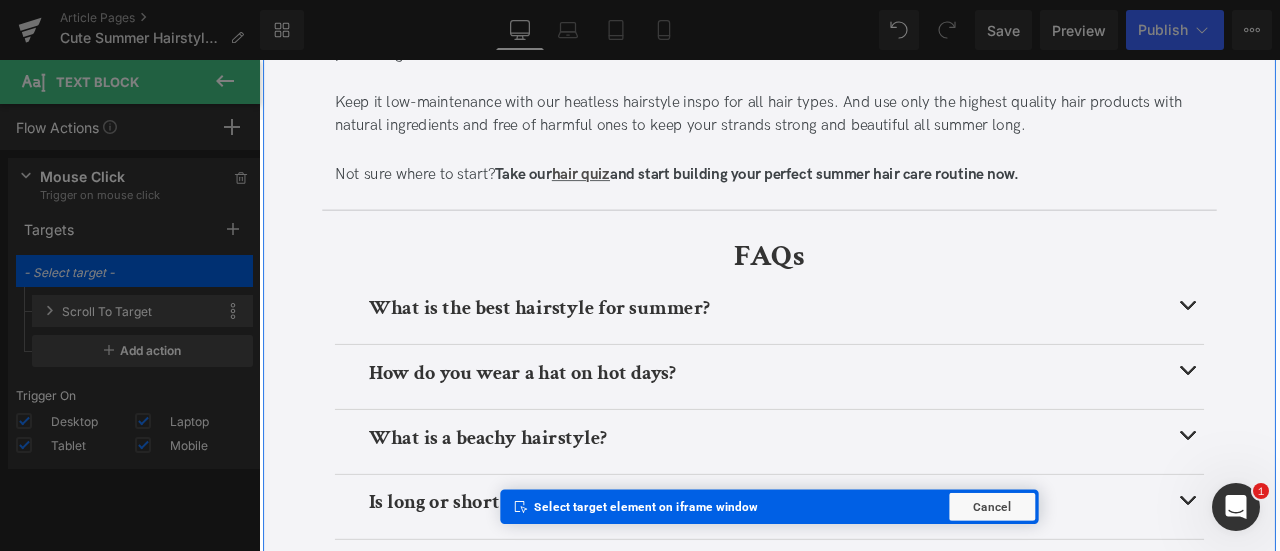 scroll, scrollTop: 6941, scrollLeft: 0, axis: vertical 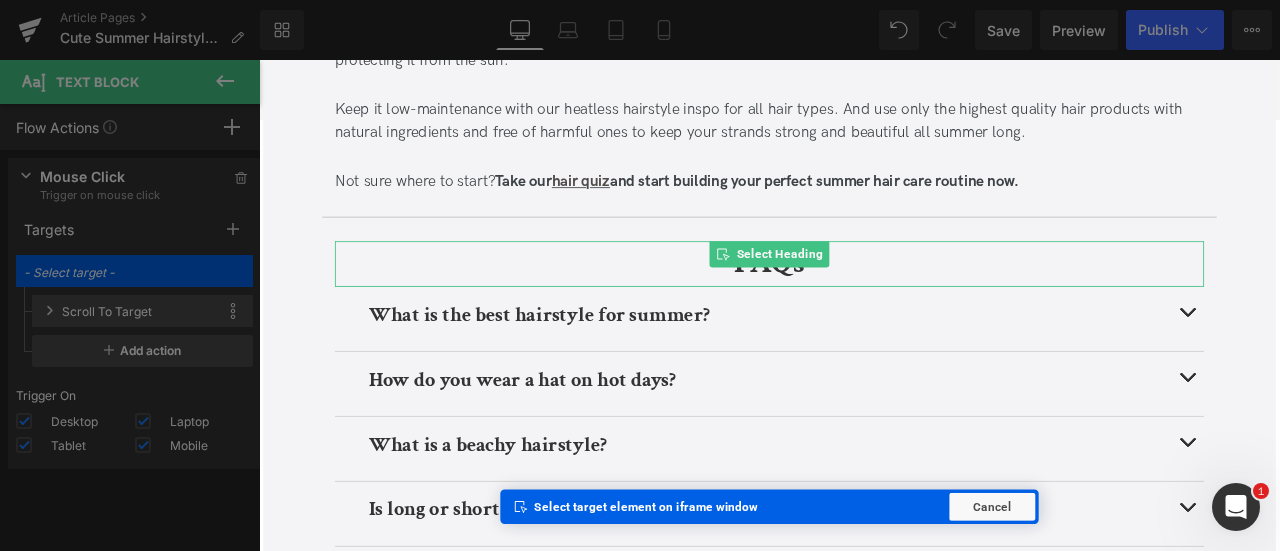 click on "Select Heading" at bounding box center [864, 290] 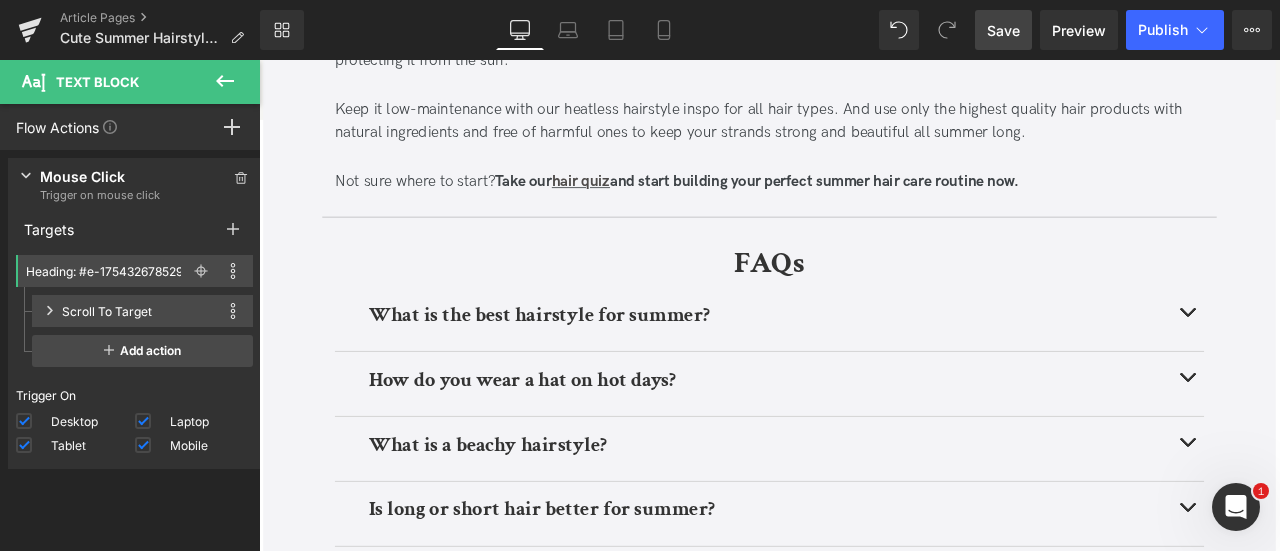 click on "Save" at bounding box center [1003, 30] 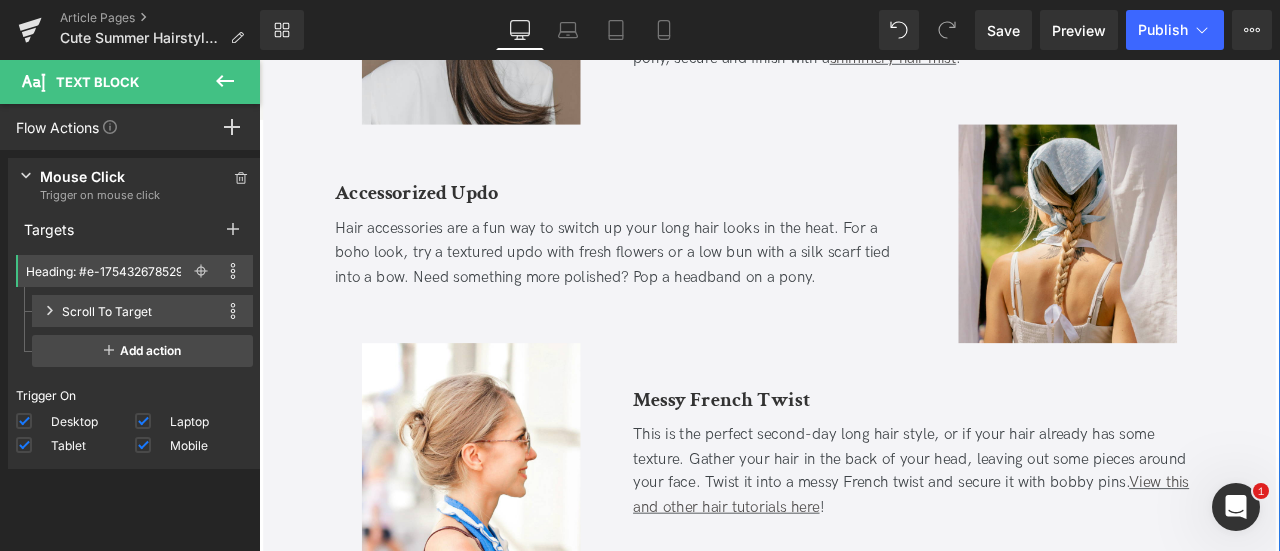 scroll, scrollTop: 3772, scrollLeft: 0, axis: vertical 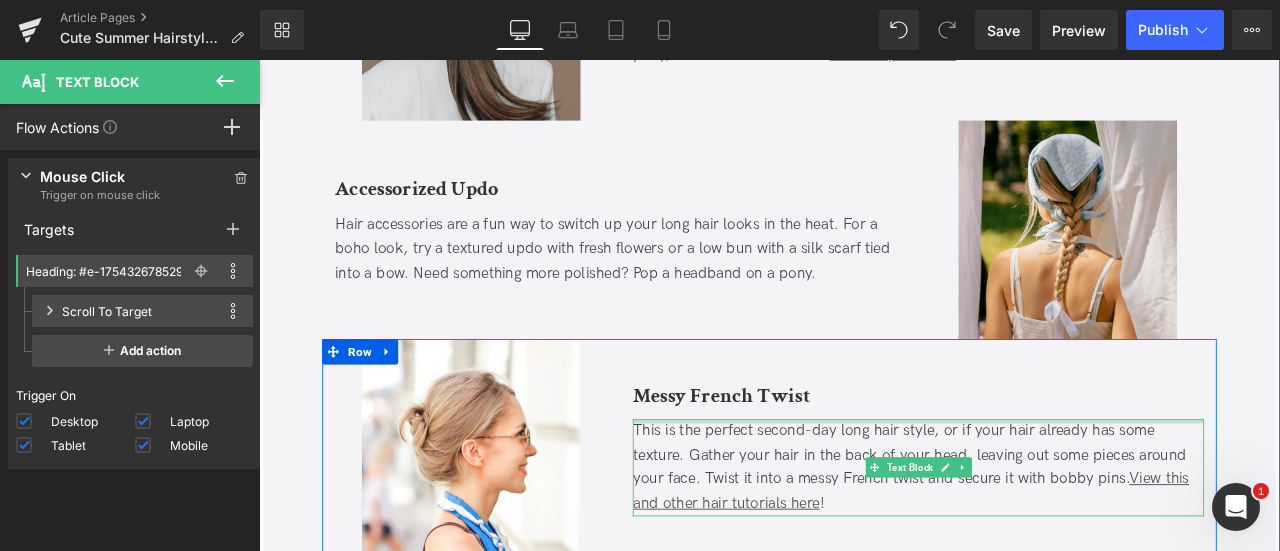 click at bounding box center [1040, 488] 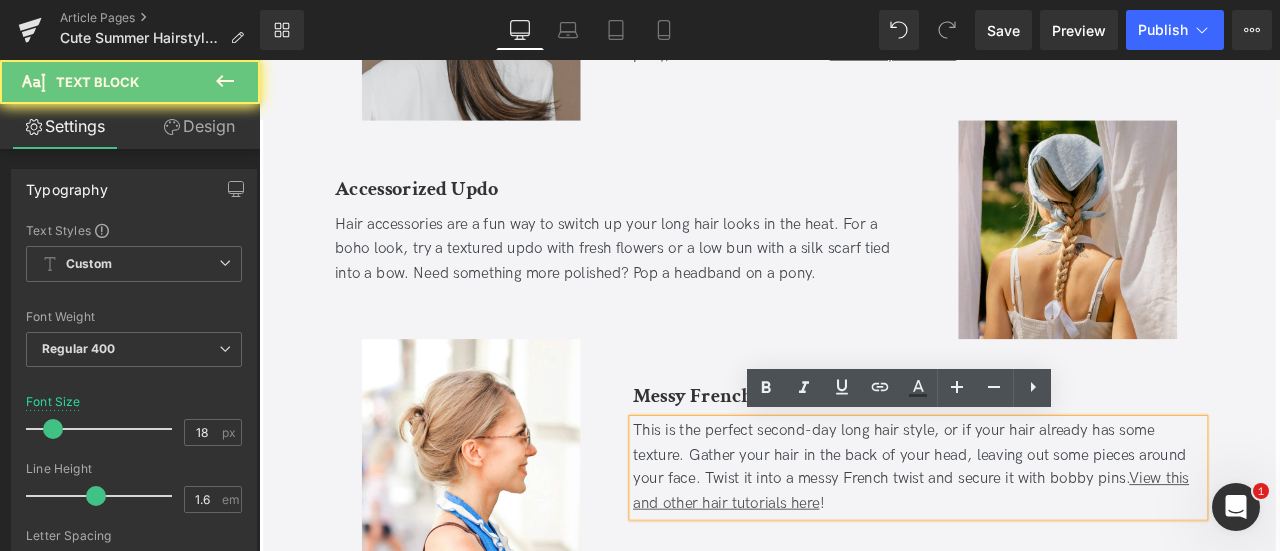 click on "This is the perfect second-day long hair style, or if your hair already has some texture. Gather your hair in the back of your head, leaving out some pieces around your face. Twist it into a messy French twist and secure it with bobby pins.  View this and other hair tutorials here !" at bounding box center (1040, 543) 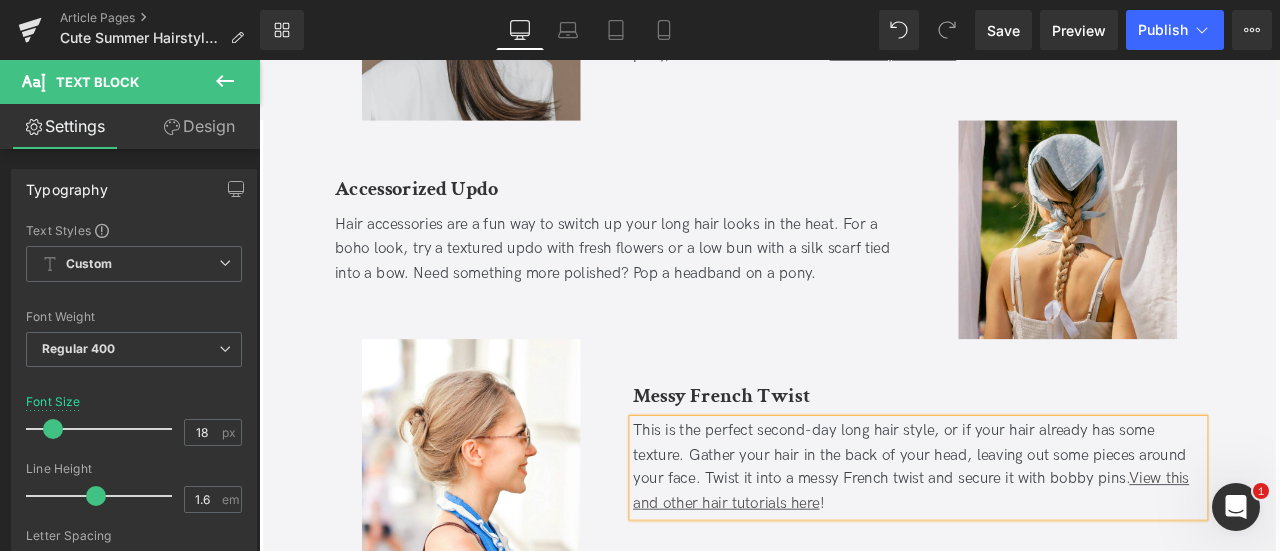 type 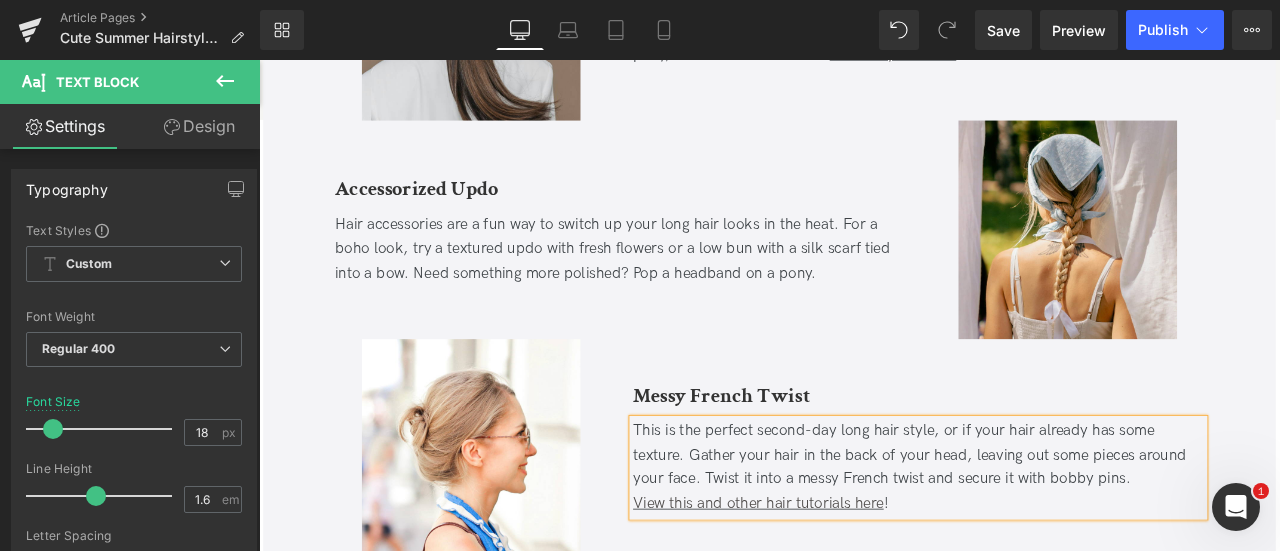 scroll, scrollTop: 3757, scrollLeft: 0, axis: vertical 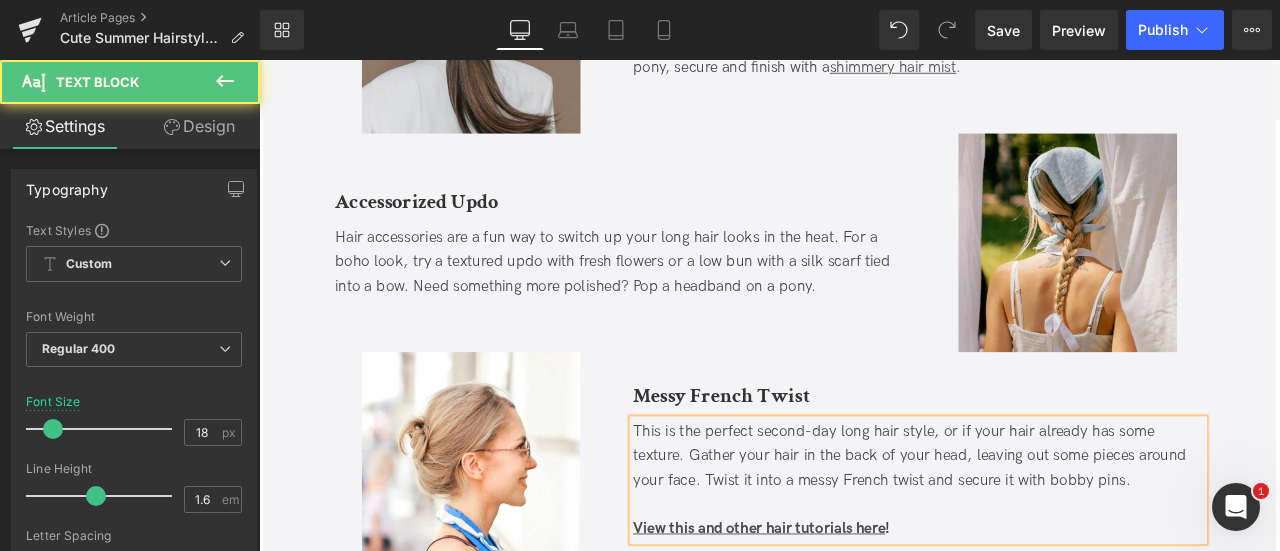 click on "This is the perfect second-day long hair style, or if your hair already has some texture. Gather your hair in the back of your head, leaving out some pieces around your face. Twist it into a messy French twist and secure it with bobby pins." at bounding box center (1040, 529) 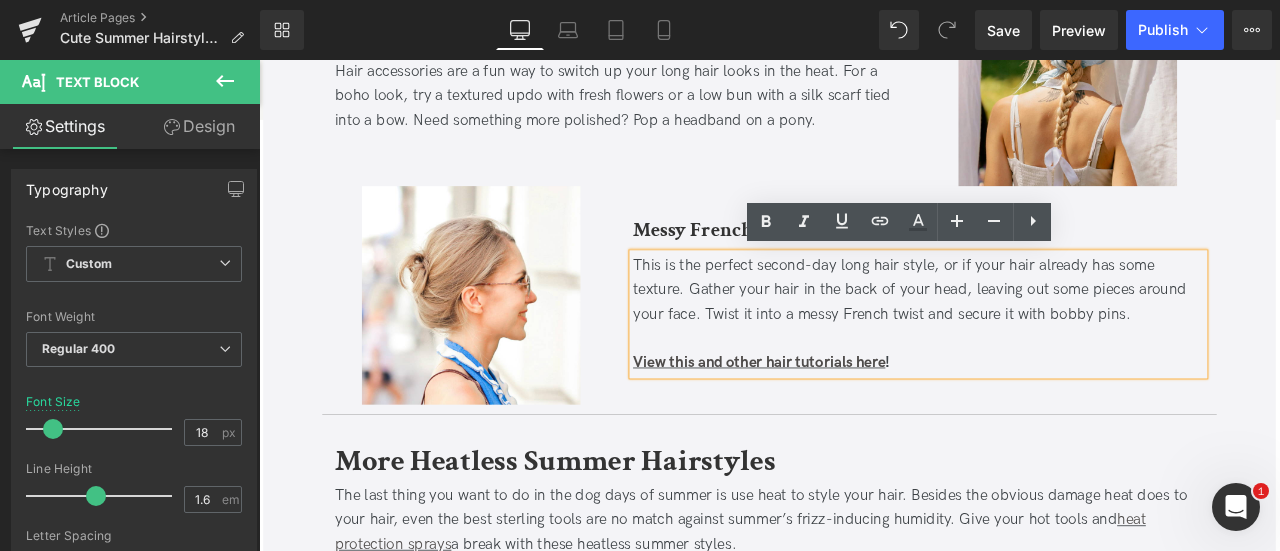 scroll, scrollTop: 3955, scrollLeft: 0, axis: vertical 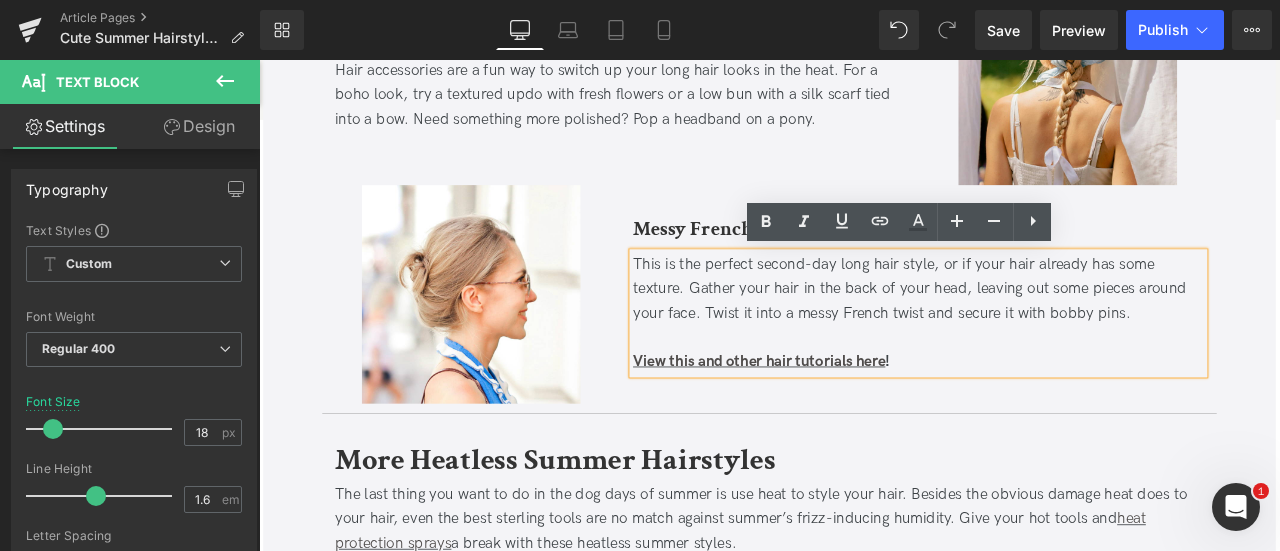 click on "View this and other hair tutorials here !" at bounding box center [1040, 417] 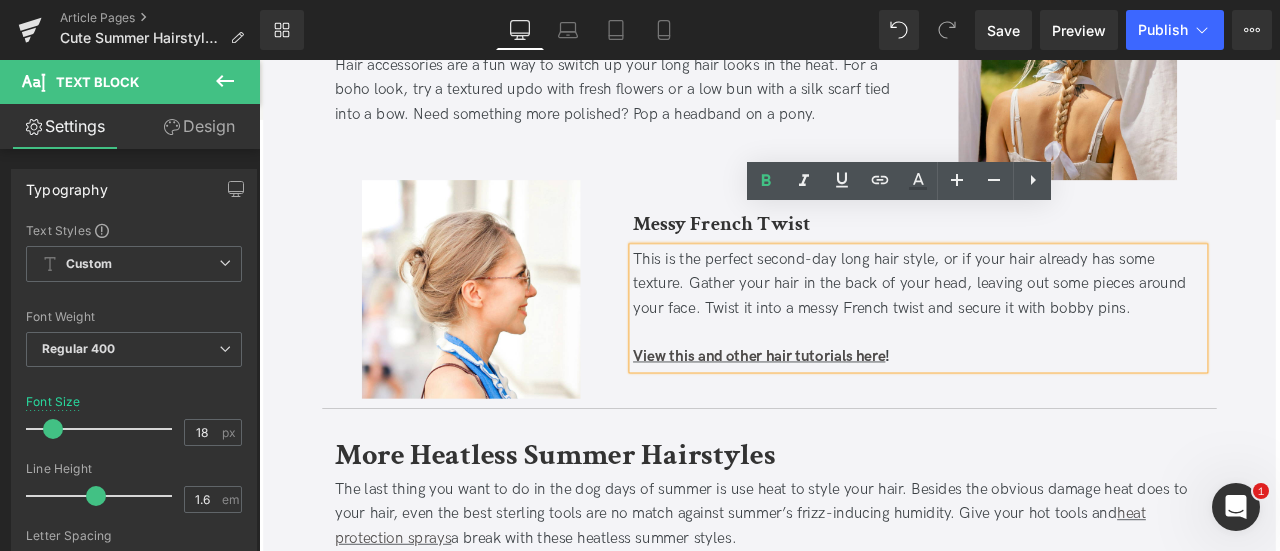 scroll, scrollTop: 4003, scrollLeft: 0, axis: vertical 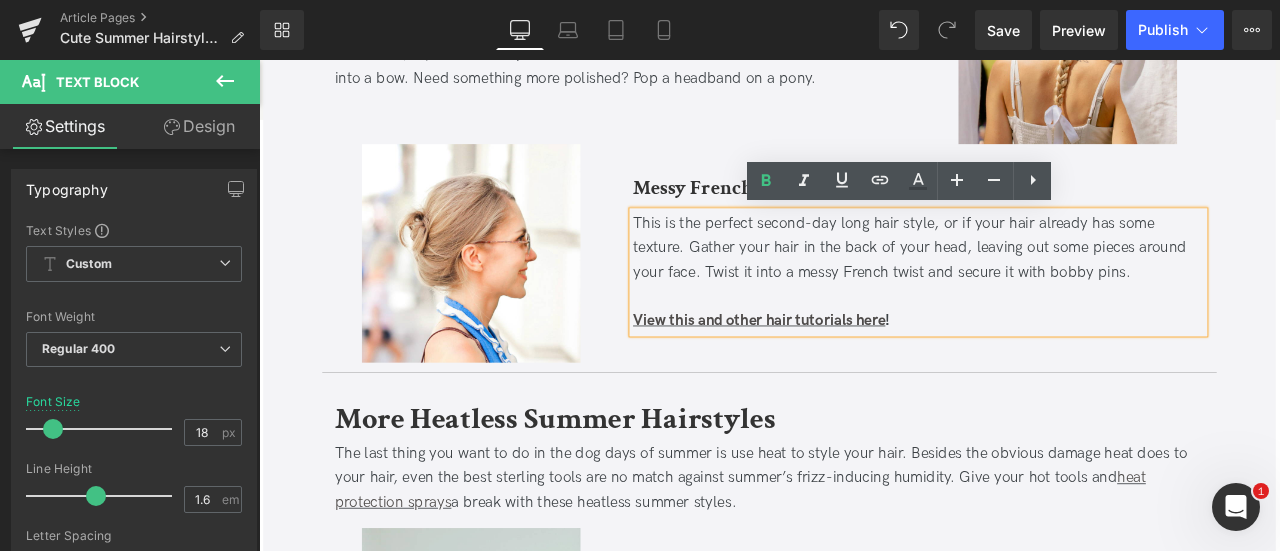 click on "Messy French Twist Heading         This is the perfect second-day long hair style, or if your hair already has some texture. Gather your hair in the back of your head, leaving out some pieces around your face. Twist it into a messy French twist and secure it with bobby pins.  View this and other hair tutorials here ! Text Block" at bounding box center [1040, 289] 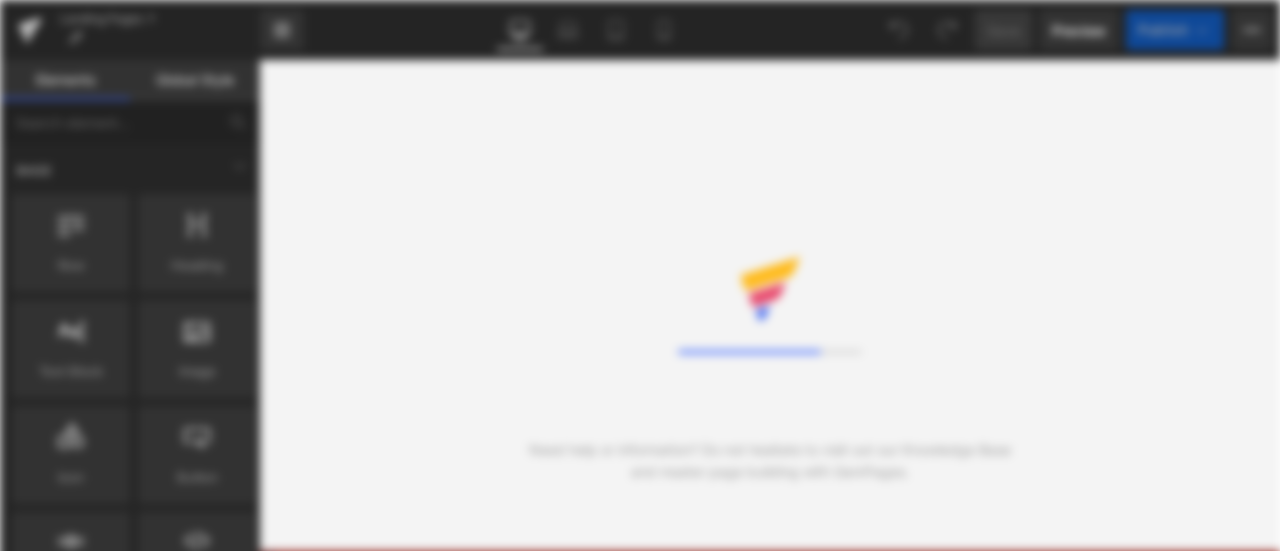 scroll, scrollTop: 0, scrollLeft: 0, axis: both 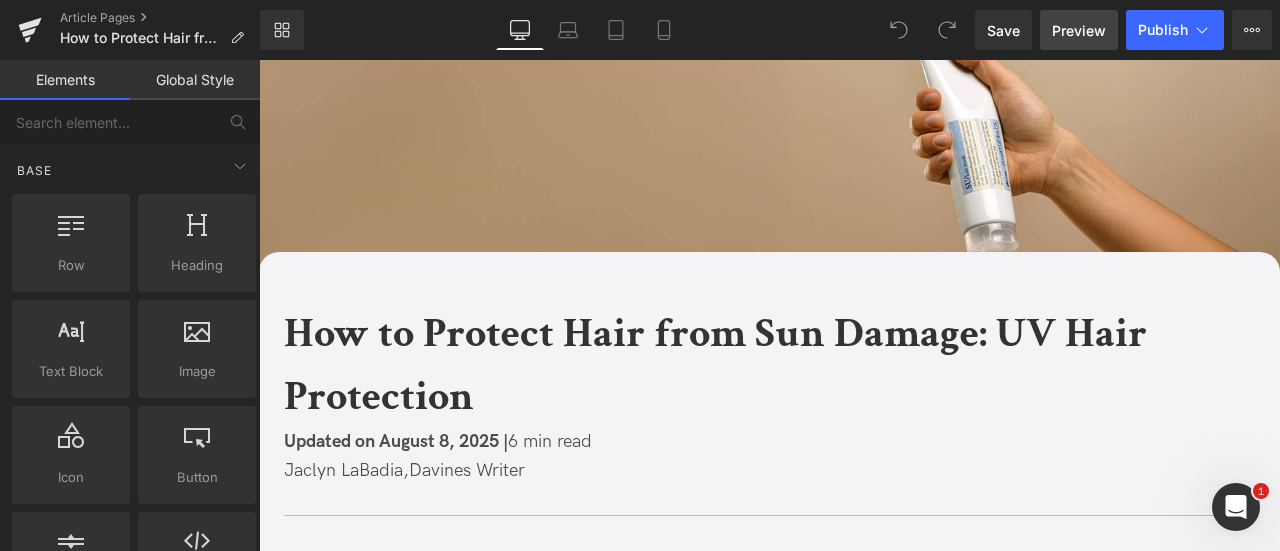 click on "Preview" at bounding box center [1079, 30] 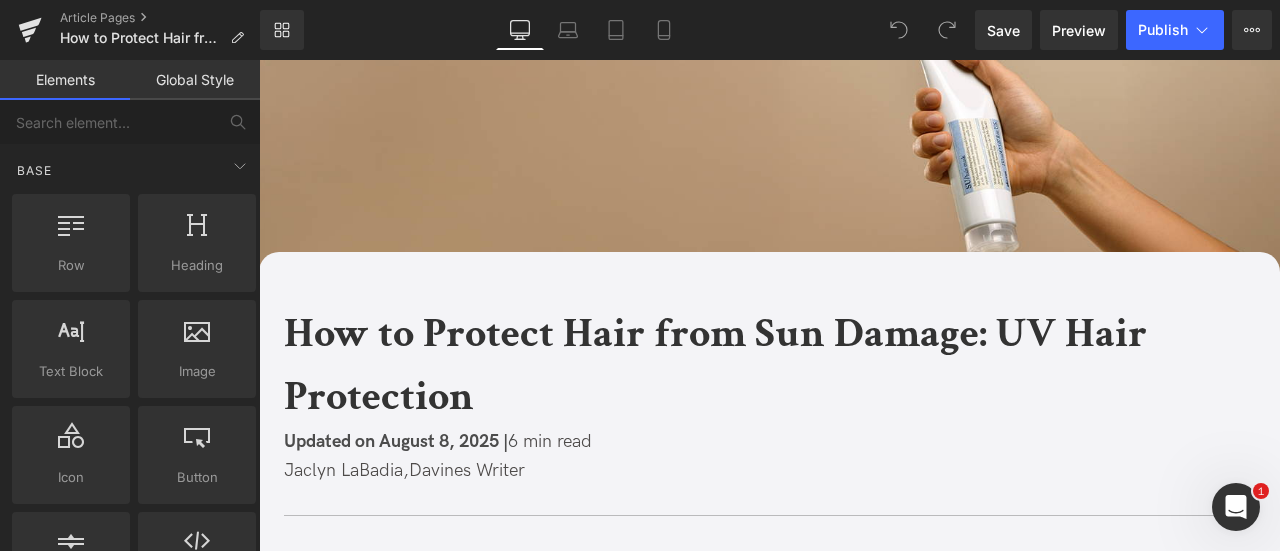 scroll, scrollTop: 0, scrollLeft: 0, axis: both 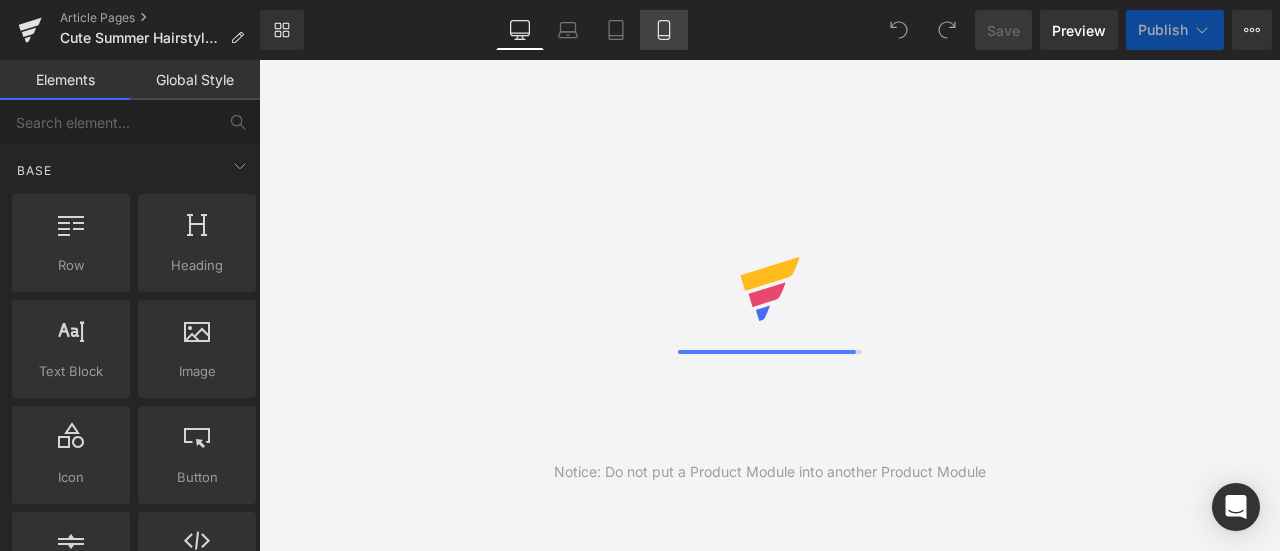 click on "Mobile" at bounding box center [664, 30] 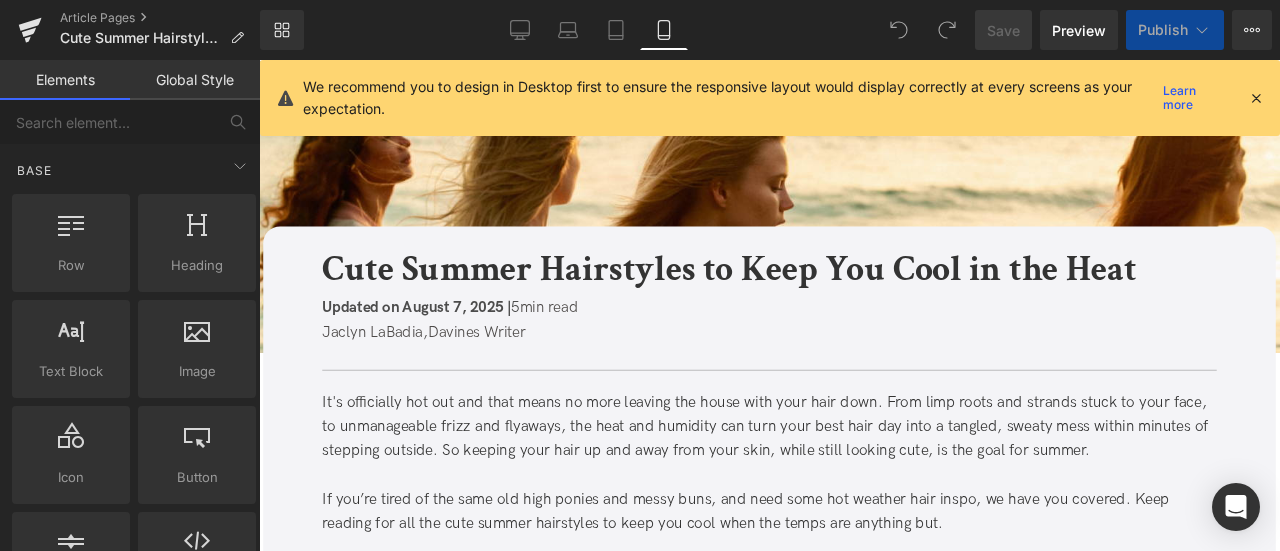 scroll, scrollTop: 0, scrollLeft: 0, axis: both 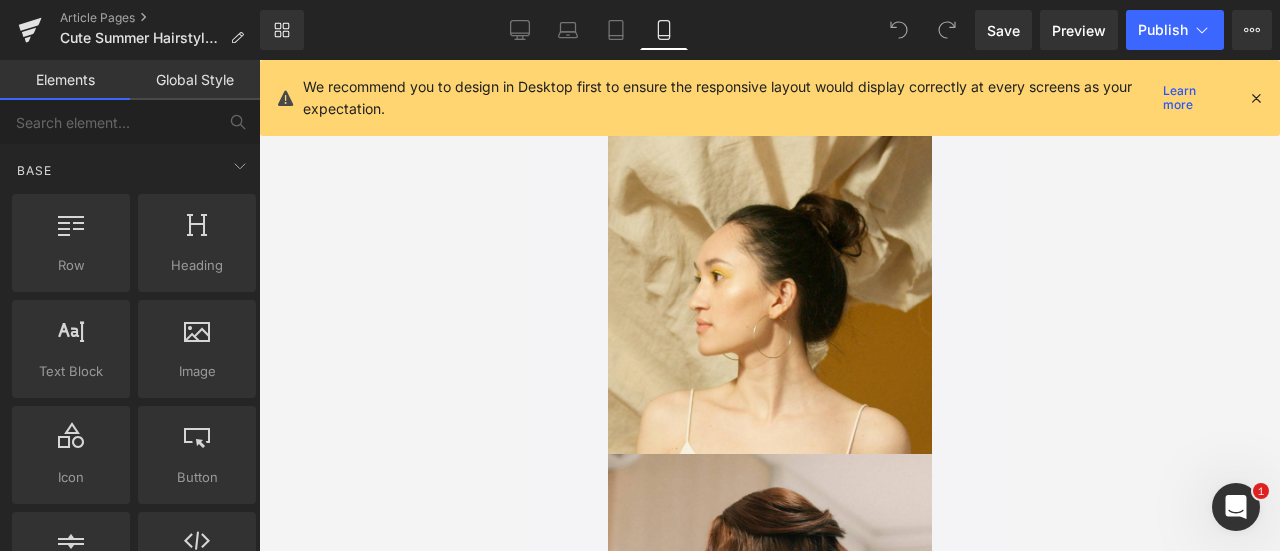 click at bounding box center [1256, 98] 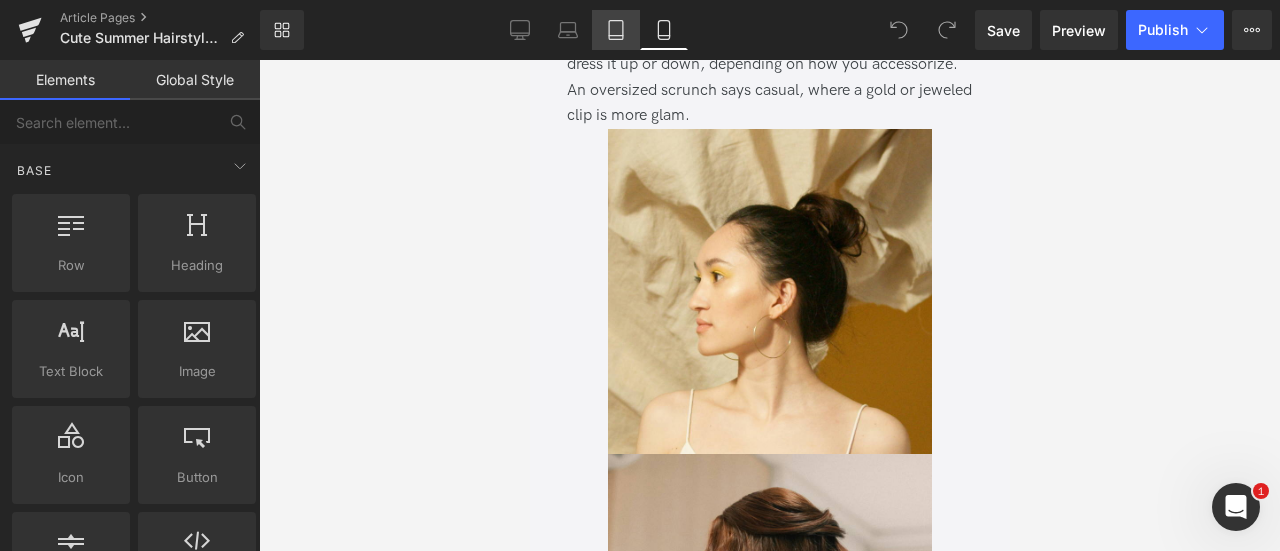 click 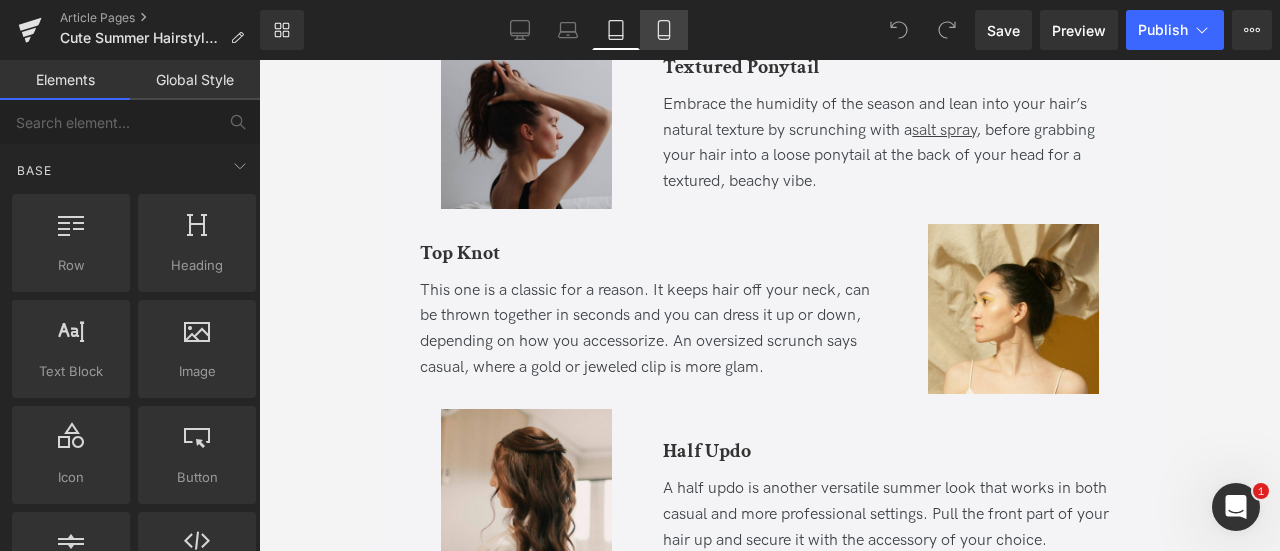click 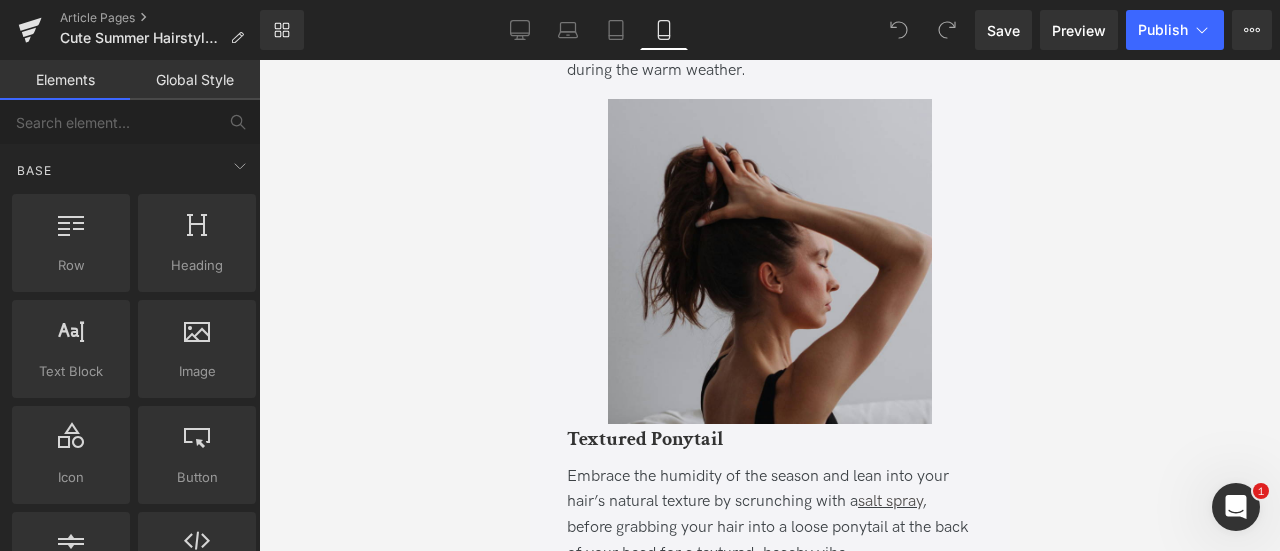 scroll, scrollTop: 1617, scrollLeft: 0, axis: vertical 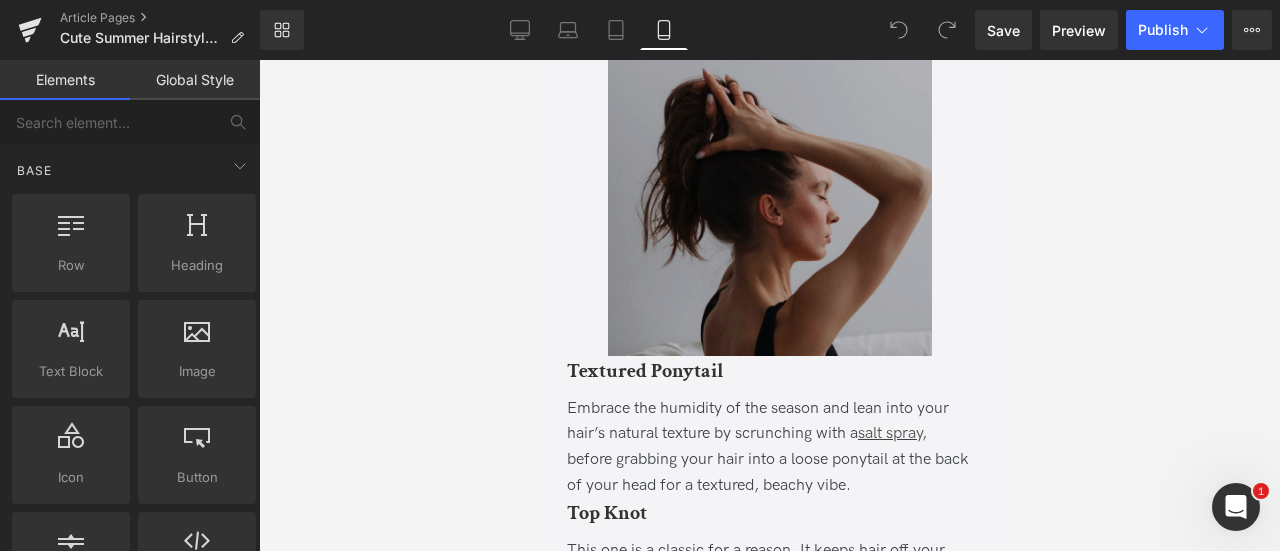 click at bounding box center (769, 193) 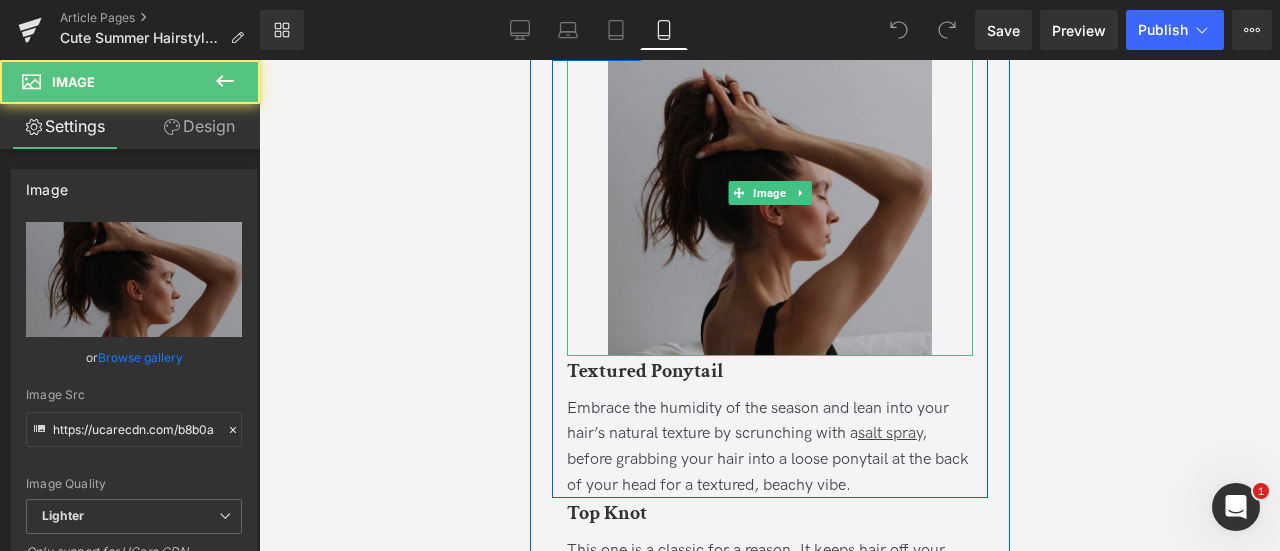 click at bounding box center [769, 193] 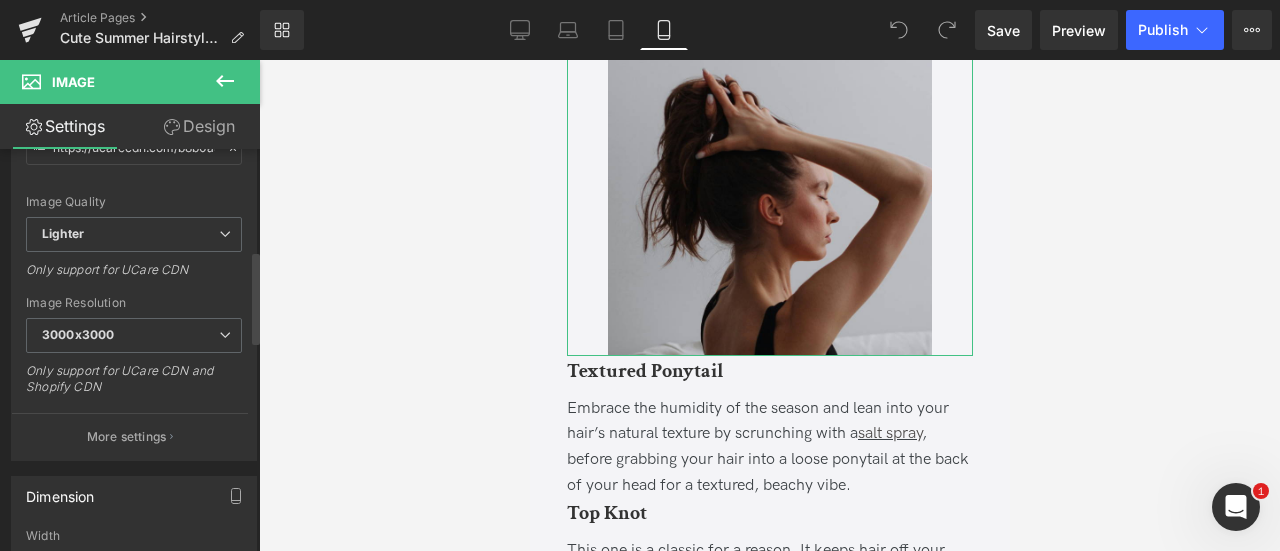 scroll, scrollTop: 551, scrollLeft: 0, axis: vertical 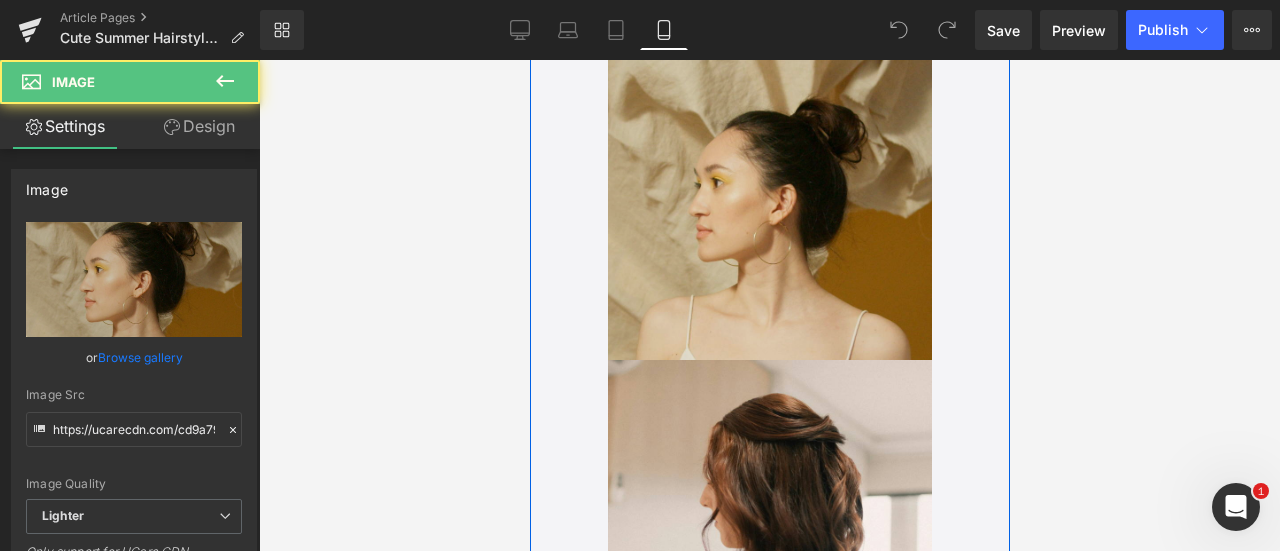 click at bounding box center (769, 197) 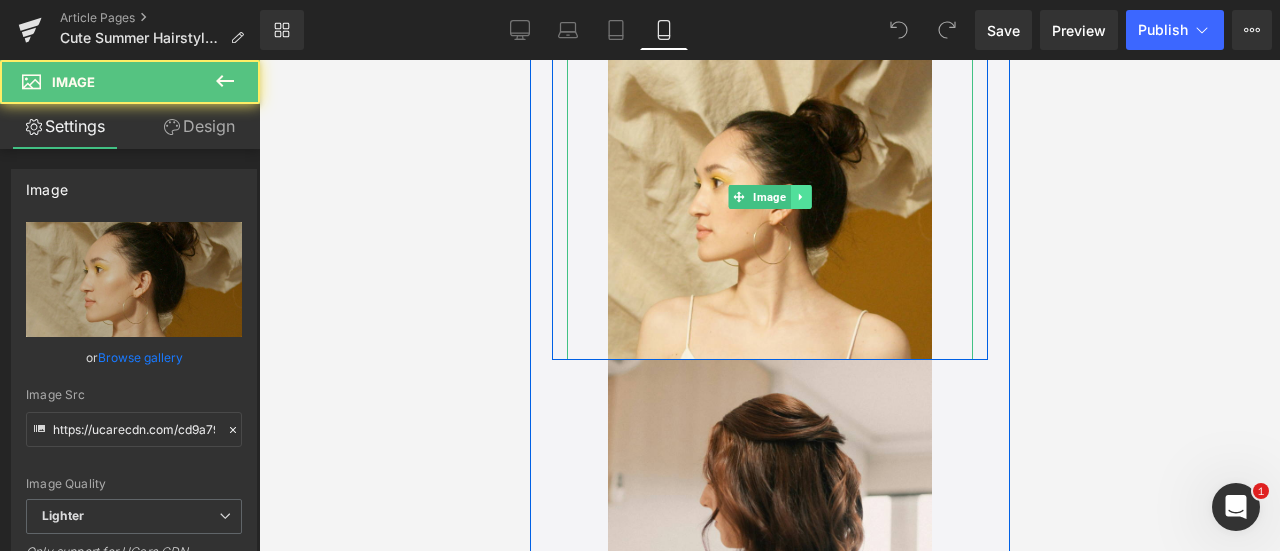 click at bounding box center [800, 197] 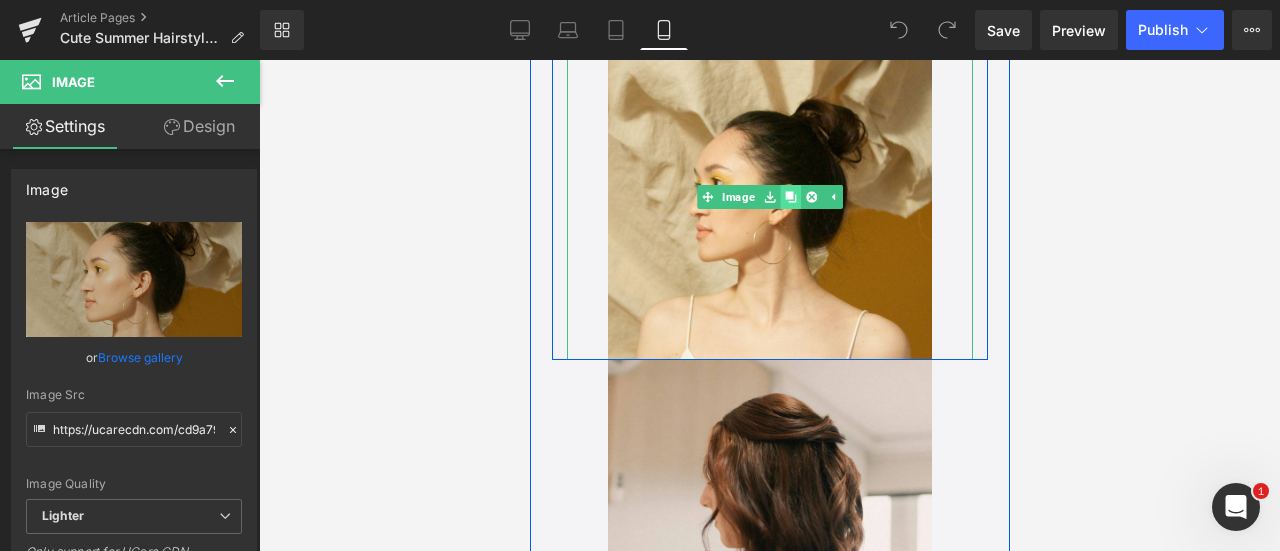 click 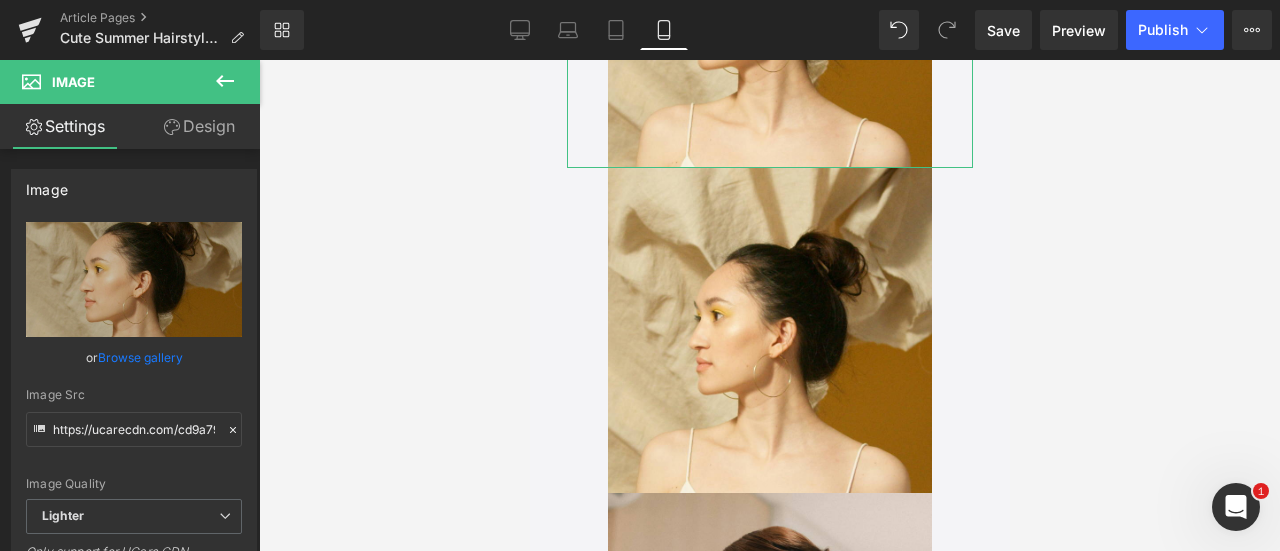 scroll, scrollTop: 2466, scrollLeft: 0, axis: vertical 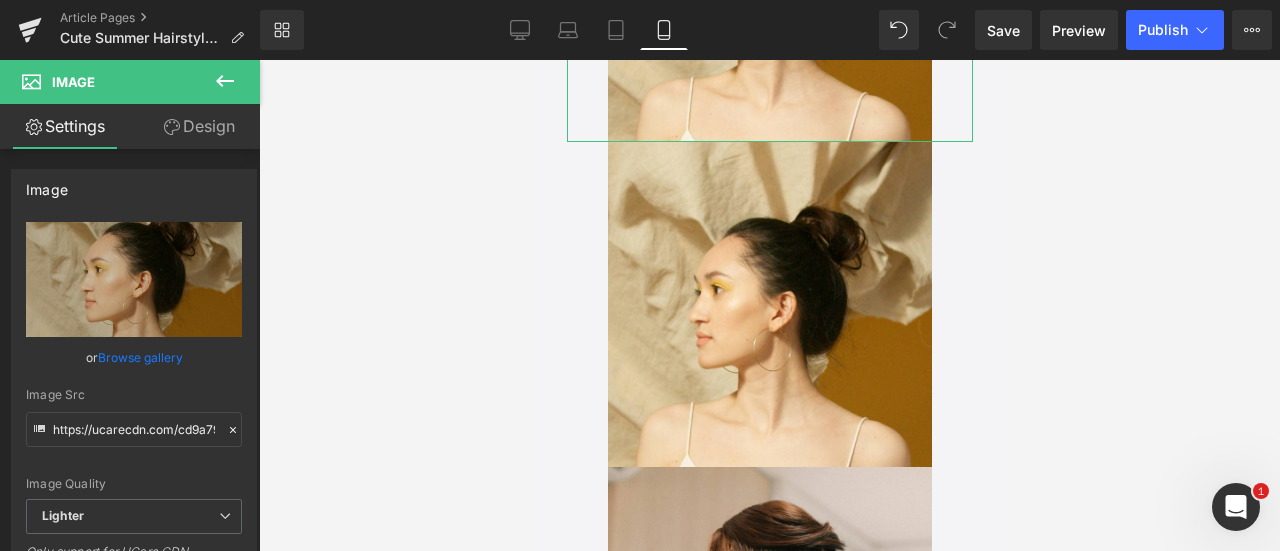 click on "Design" at bounding box center (199, 126) 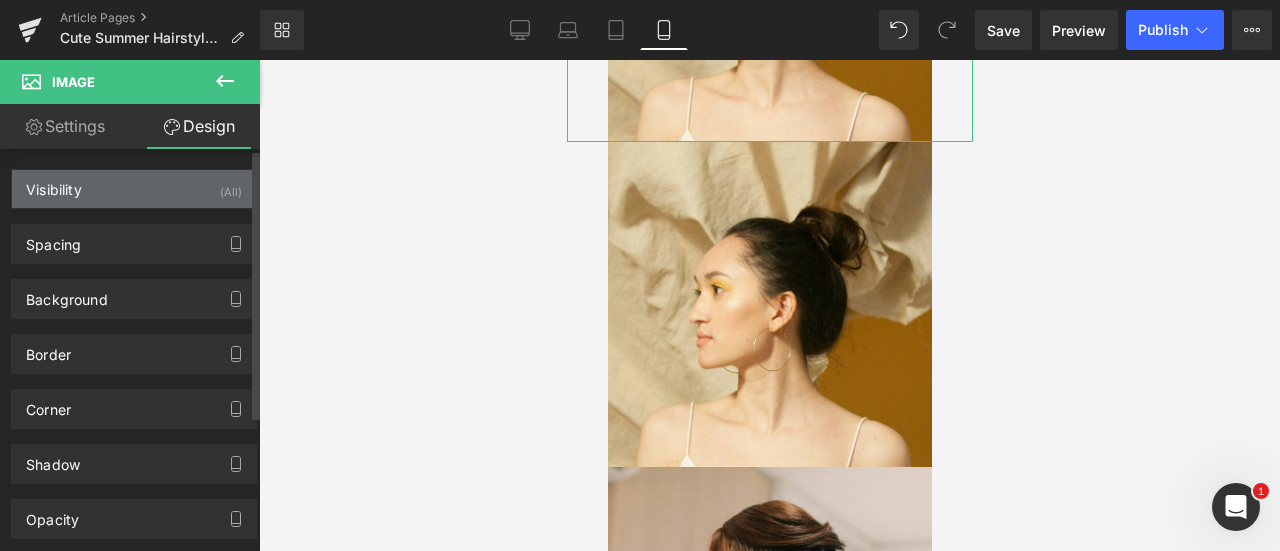 click on "Visibility
(All)" at bounding box center [134, 189] 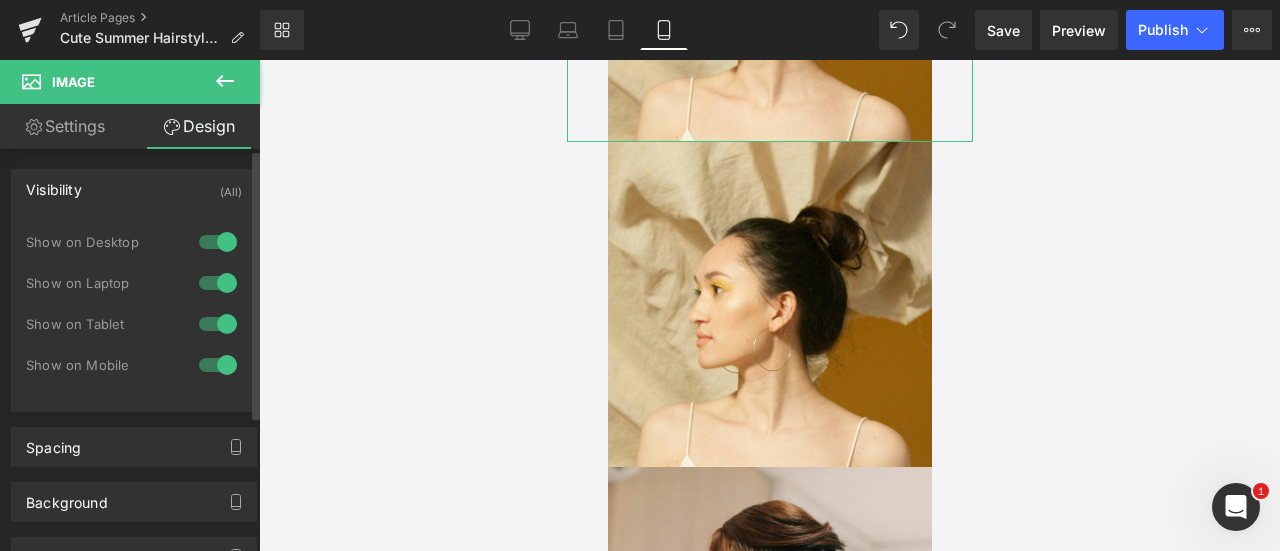 click at bounding box center [218, 365] 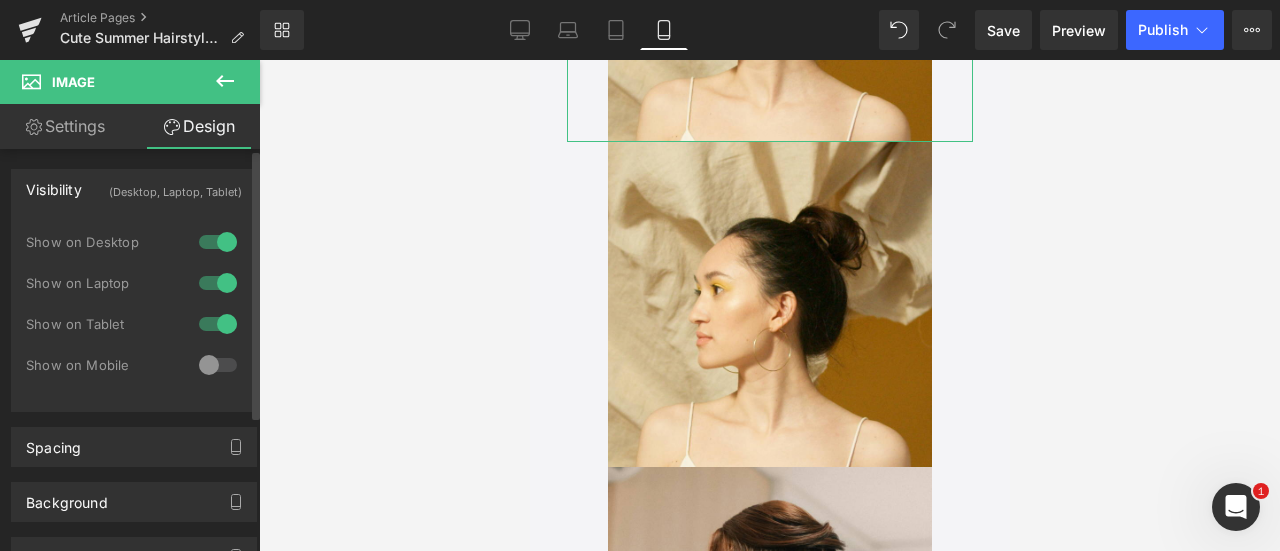 scroll, scrollTop: 2142, scrollLeft: 0, axis: vertical 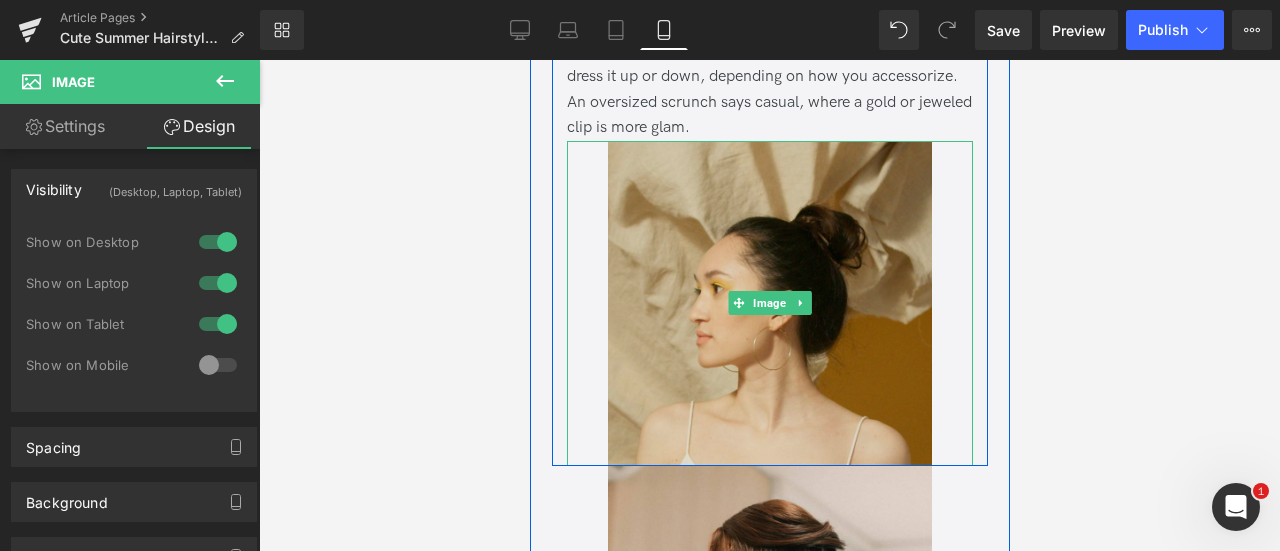 click at bounding box center (769, 303) 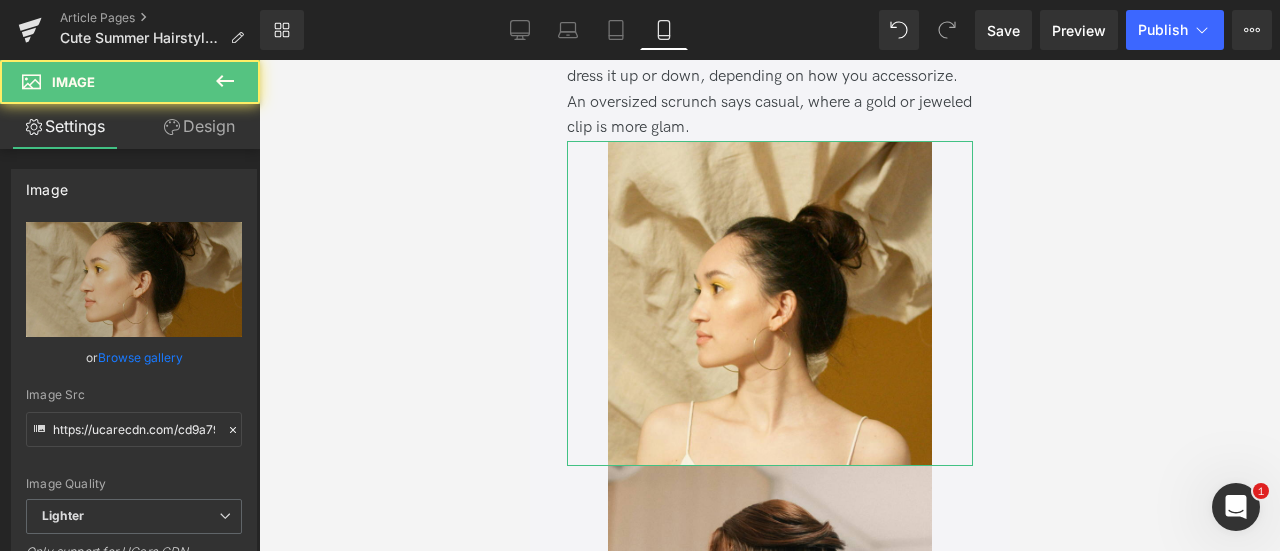 click on "Design" at bounding box center [199, 126] 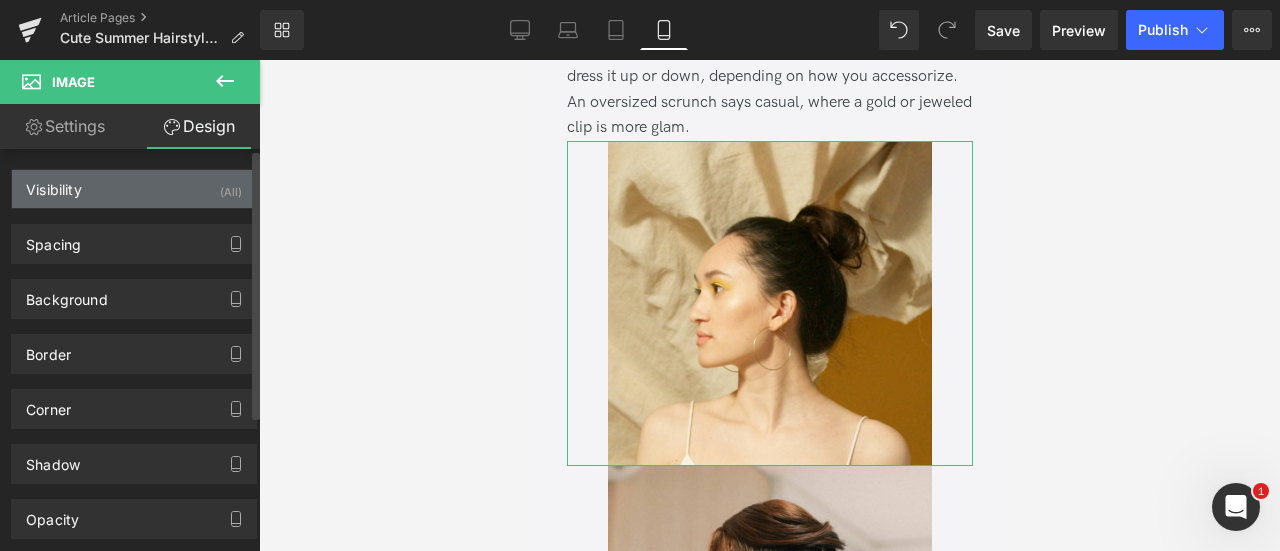 click on "Visibility
(All)" at bounding box center [134, 189] 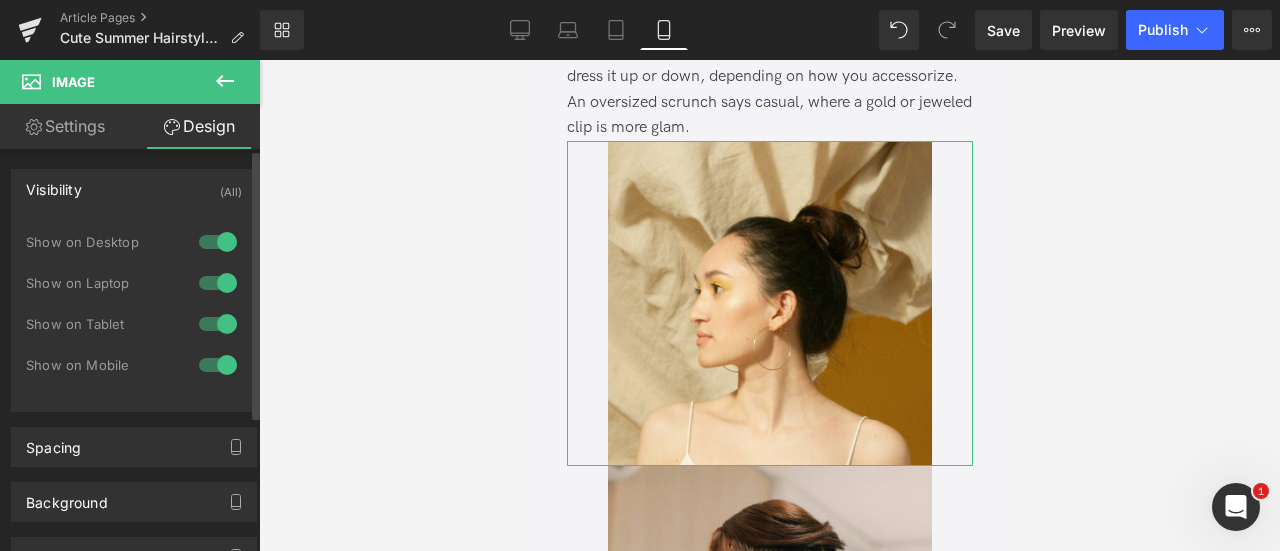 click at bounding box center (218, 324) 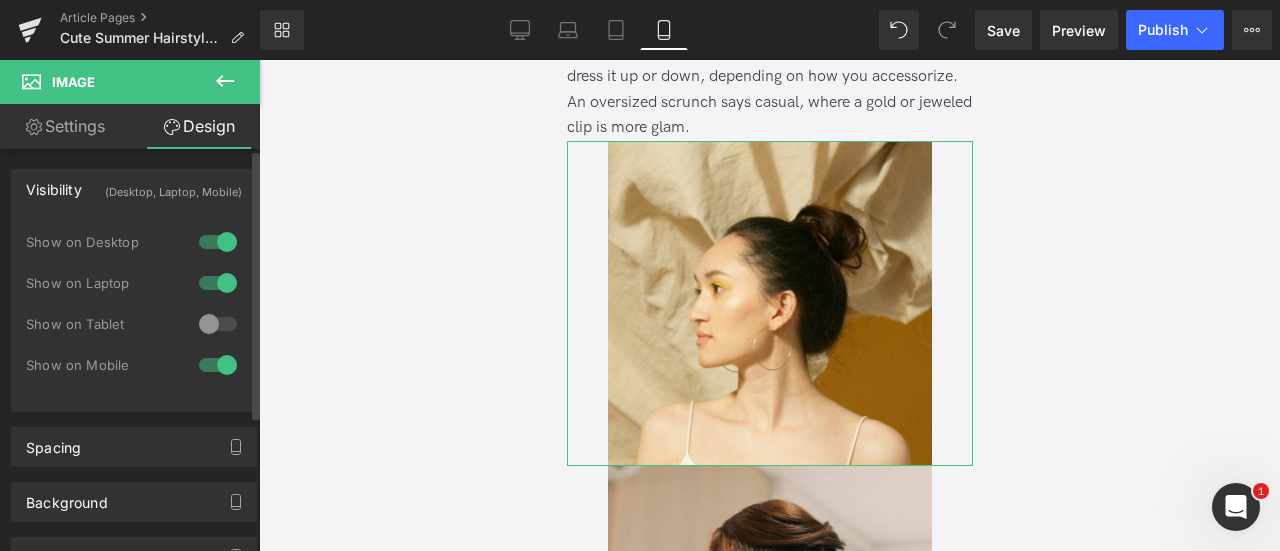 click at bounding box center (218, 283) 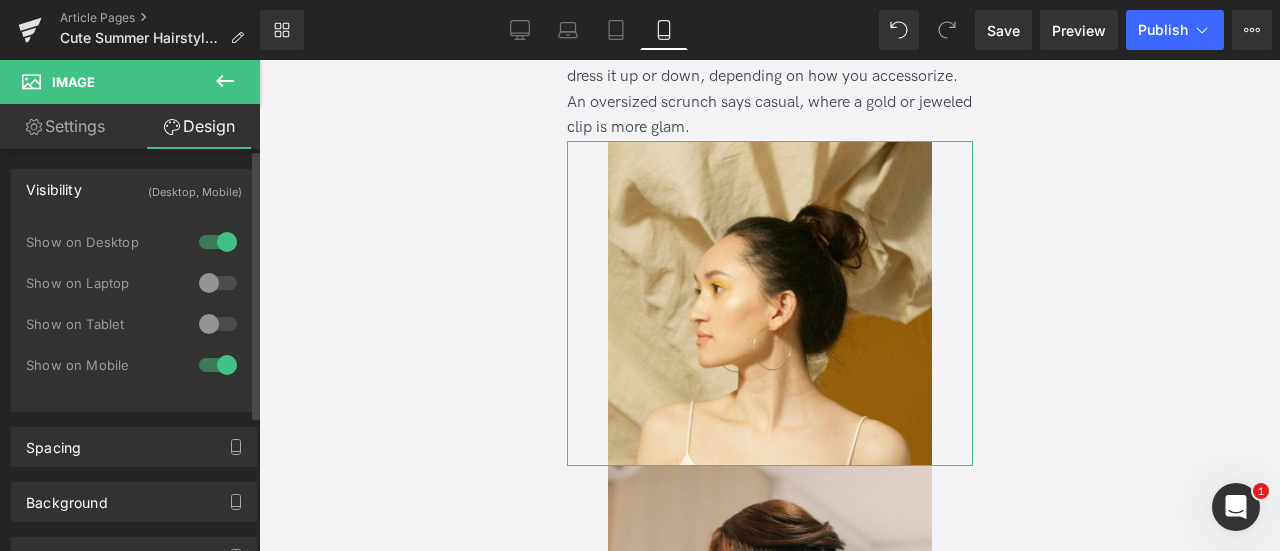 click at bounding box center [218, 242] 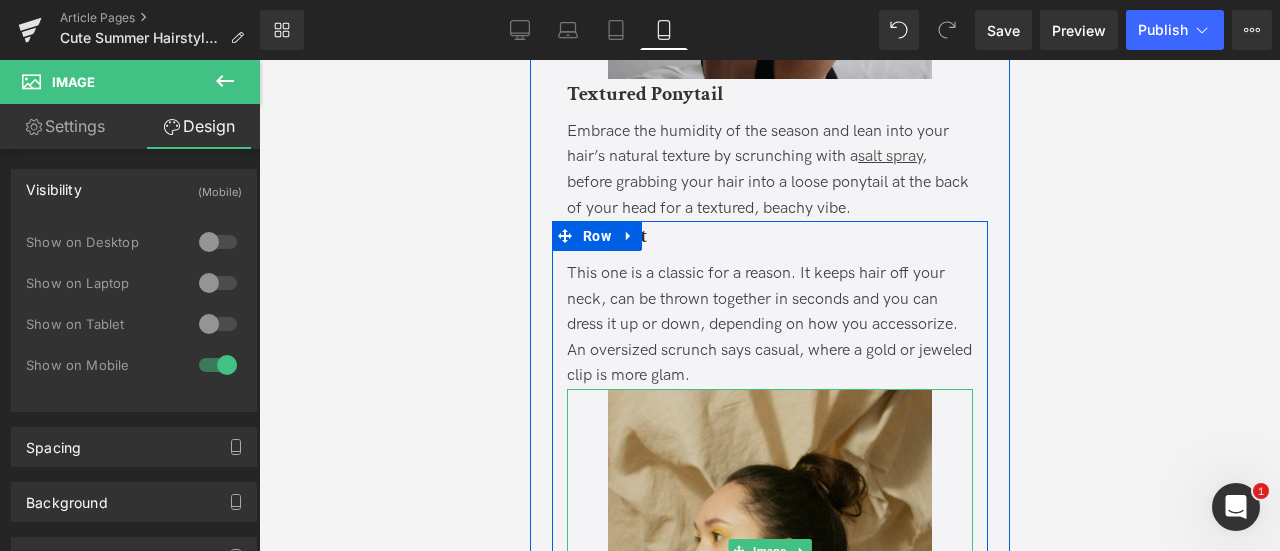 scroll, scrollTop: 1928, scrollLeft: 0, axis: vertical 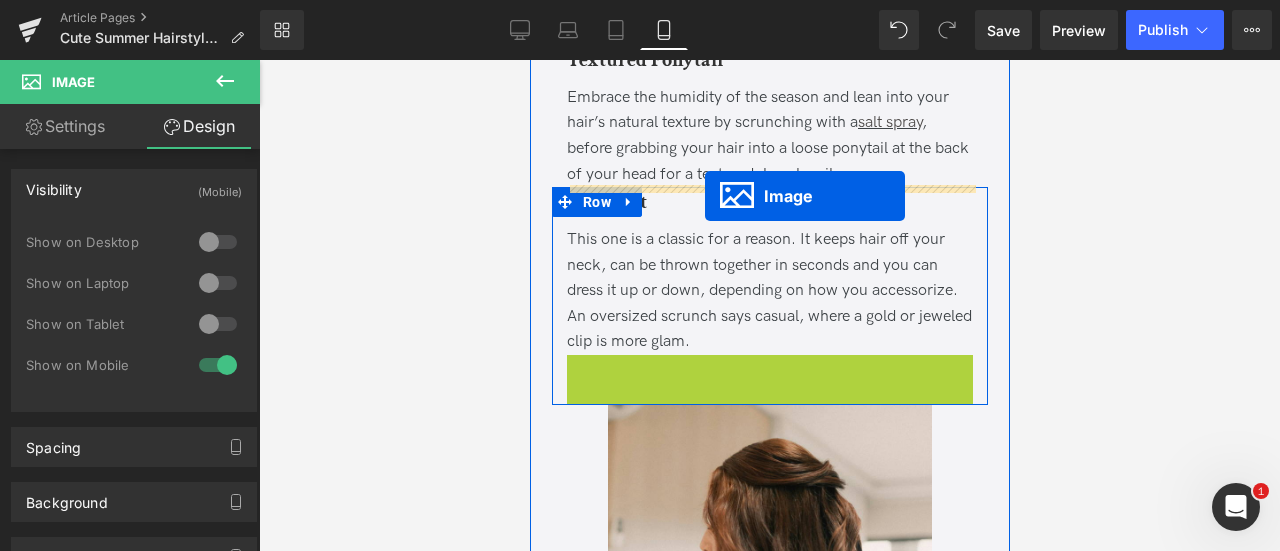 drag, startPoint x: 734, startPoint y: 509, endPoint x: 704, endPoint y: 196, distance: 314.43442 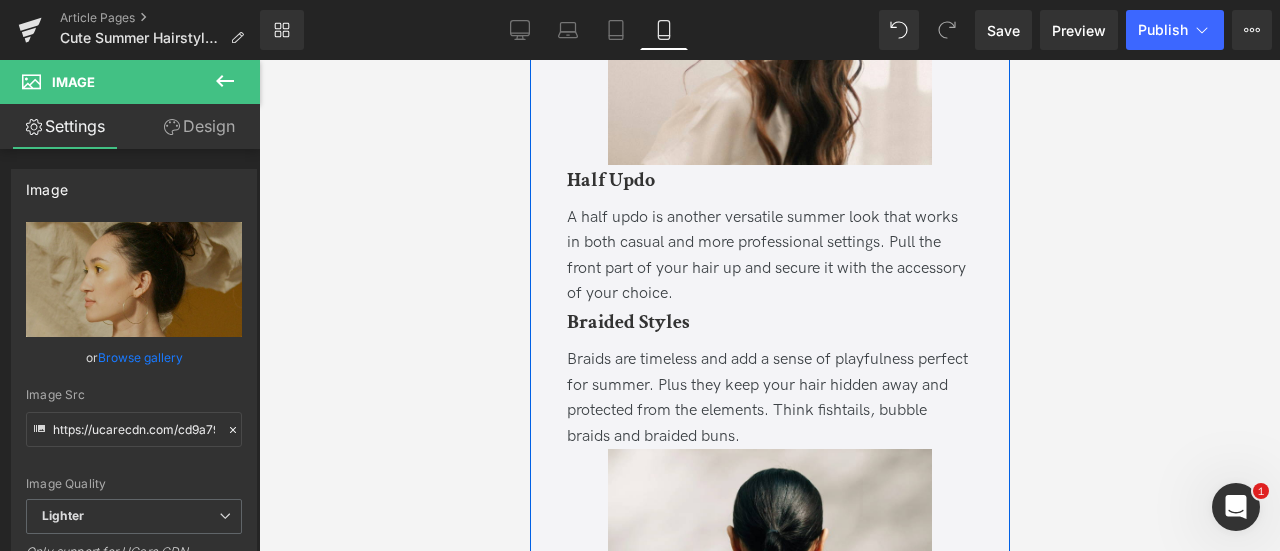 scroll, scrollTop: 2903, scrollLeft: 0, axis: vertical 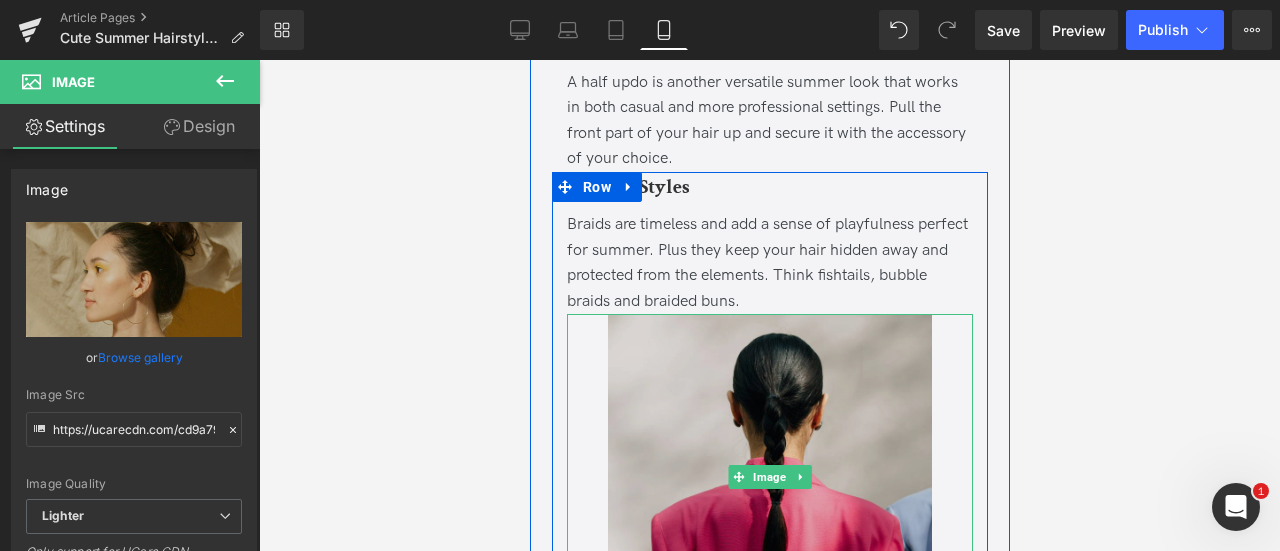 click at bounding box center (769, 476) 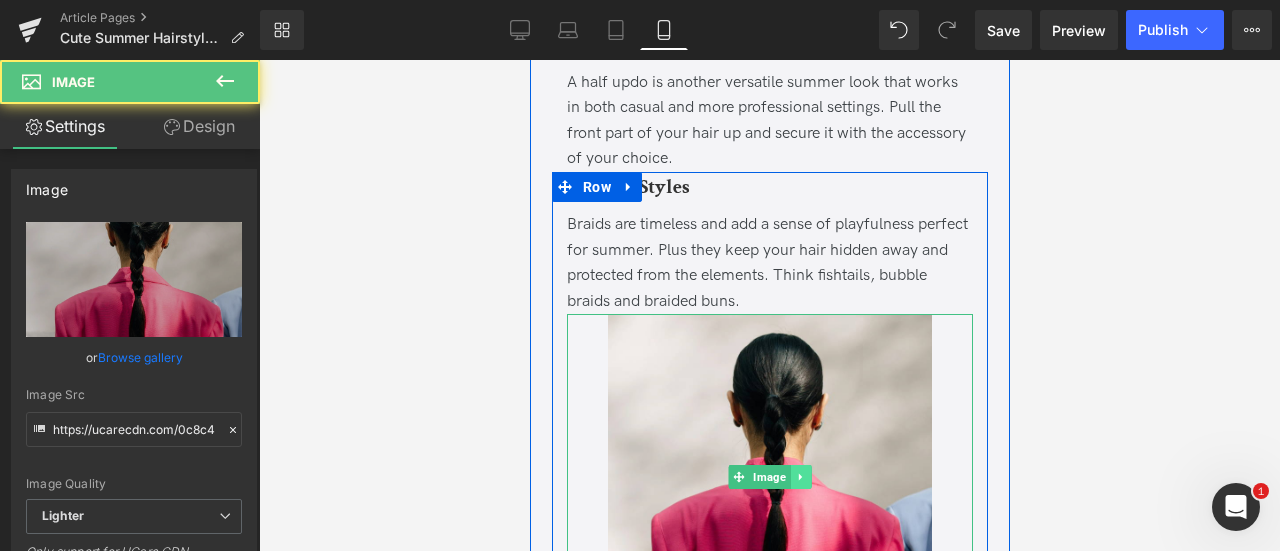 click 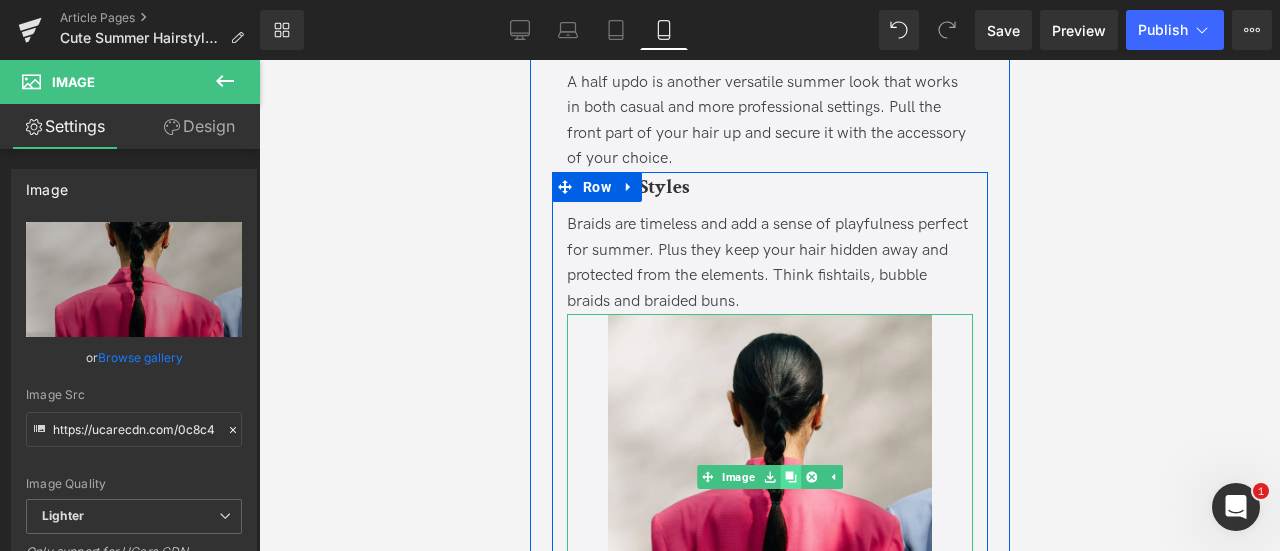 click 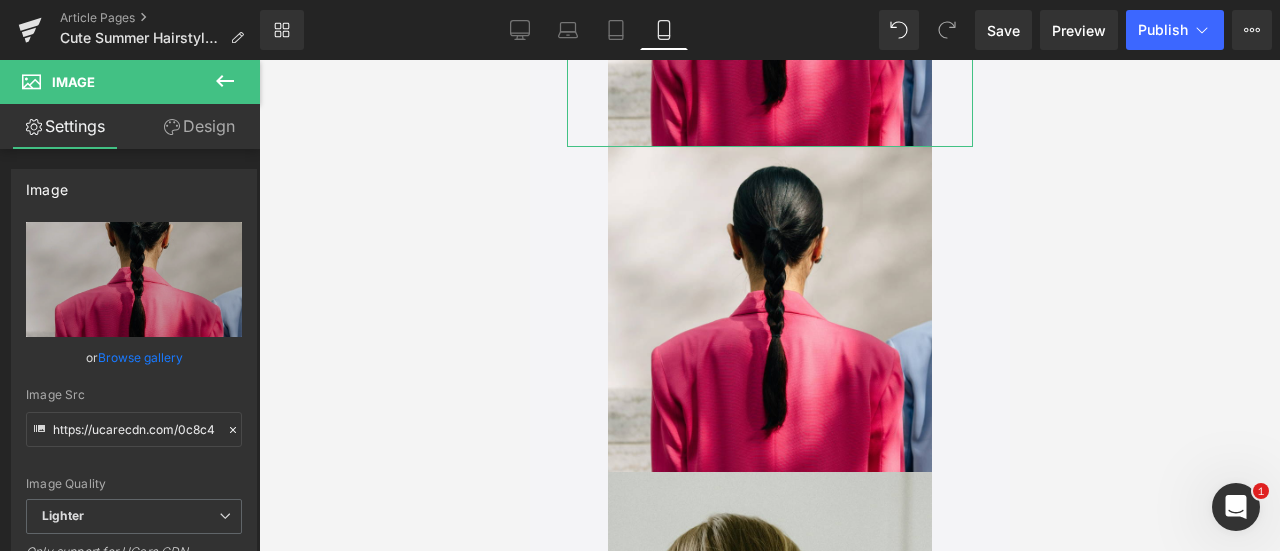 scroll, scrollTop: 3401, scrollLeft: 0, axis: vertical 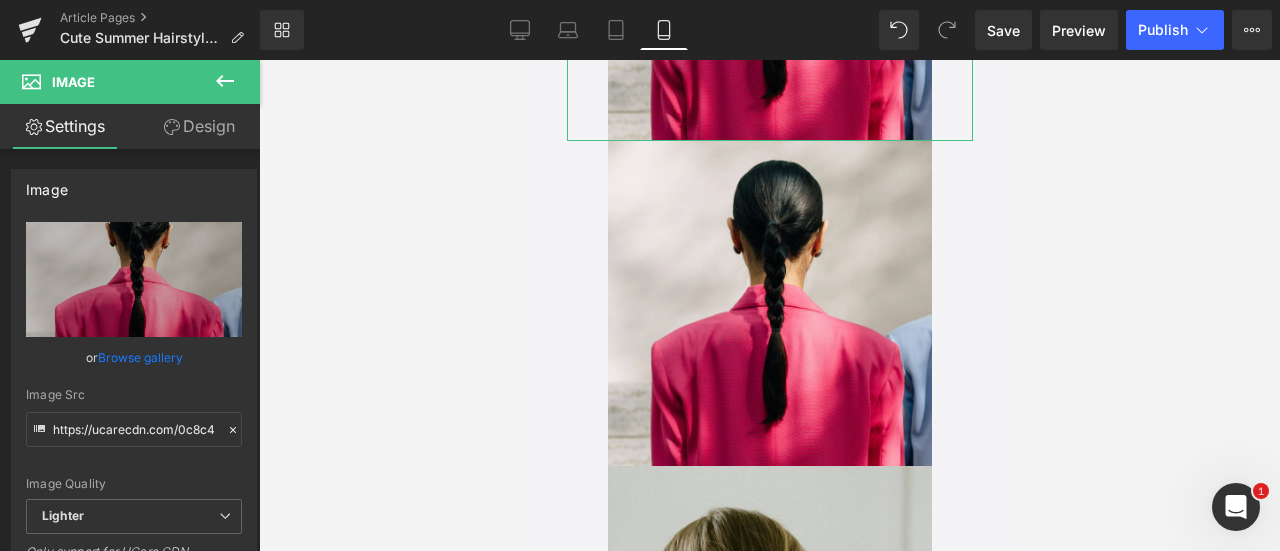 click on "Design" at bounding box center [199, 126] 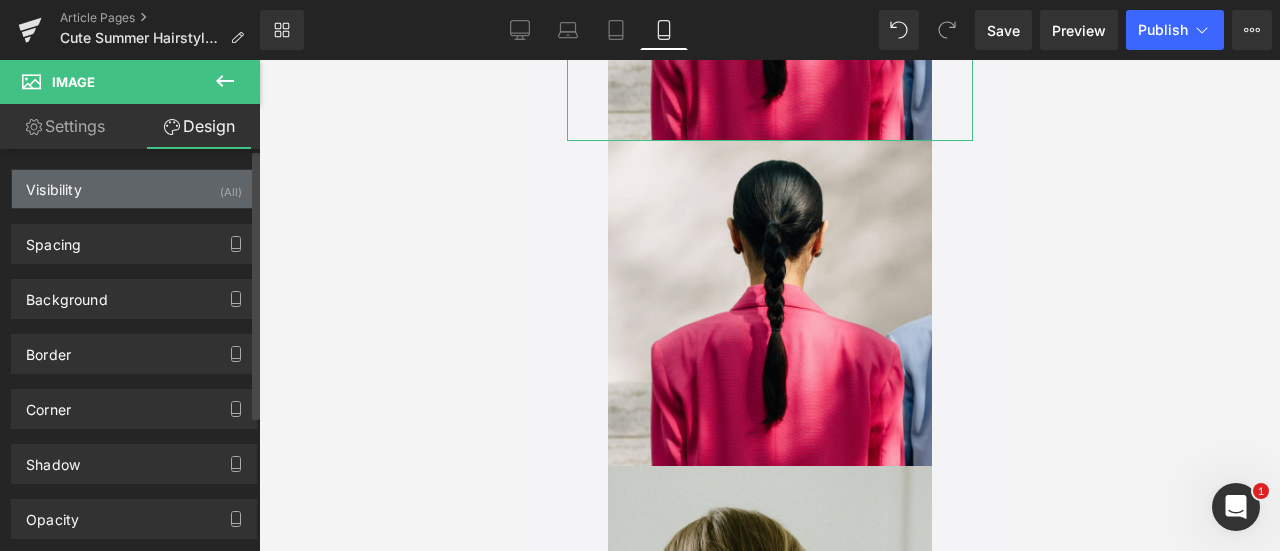 click on "Visibility
(All)" at bounding box center [134, 189] 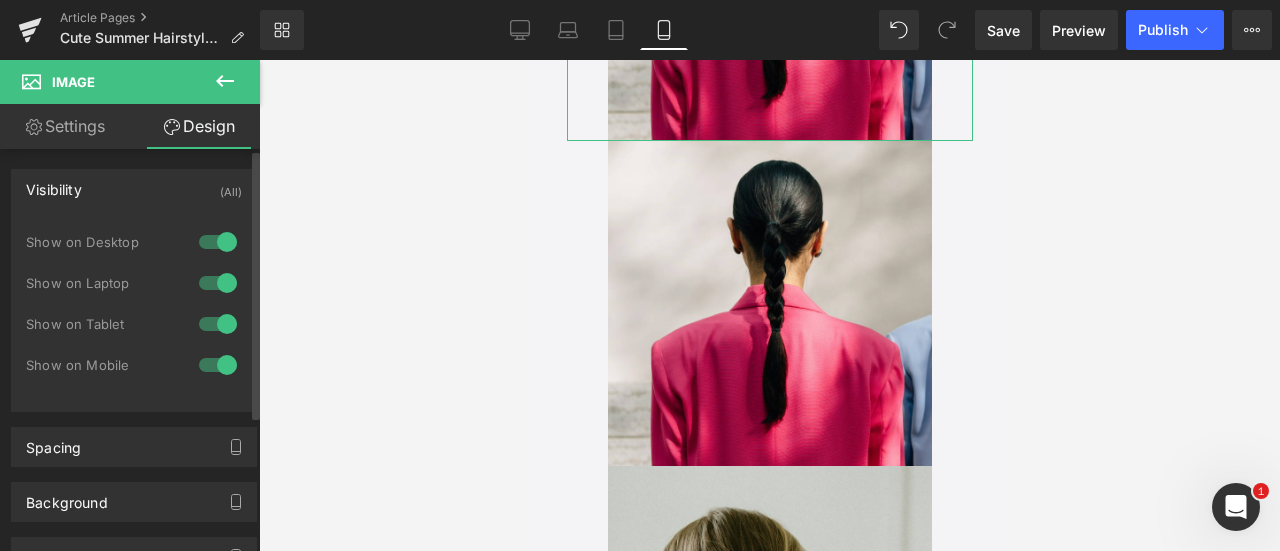 click at bounding box center (218, 365) 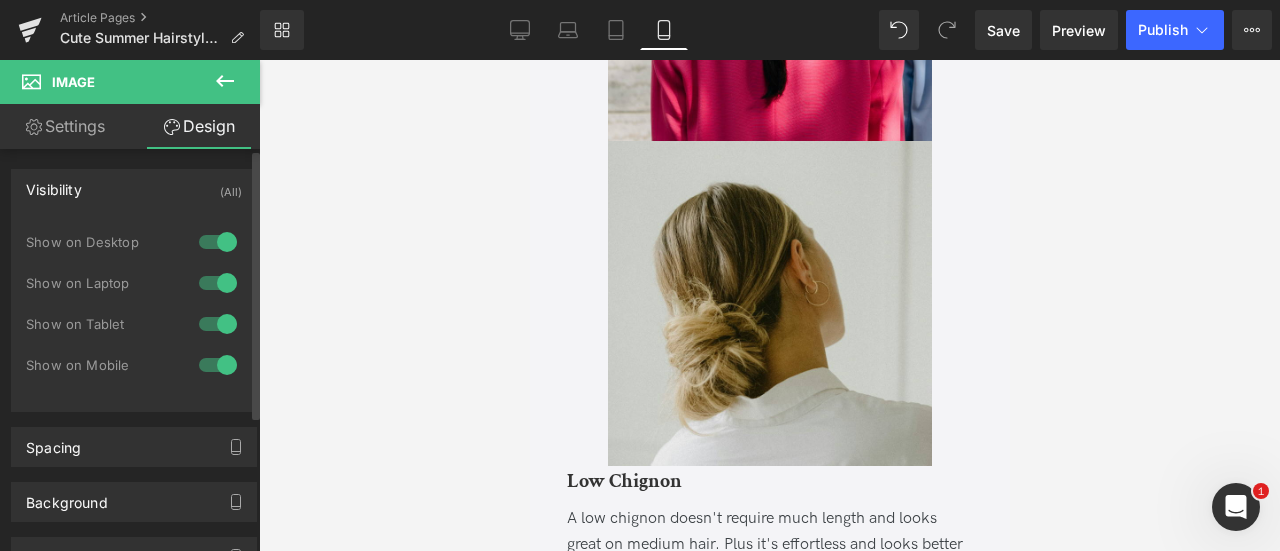 scroll, scrollTop: 3076, scrollLeft: 0, axis: vertical 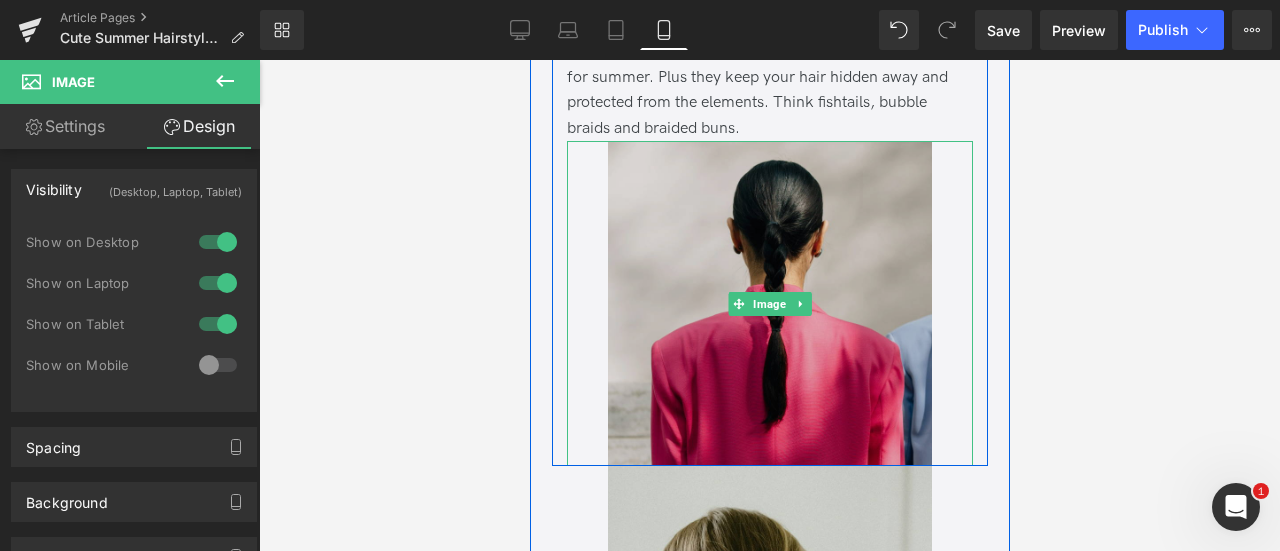 click at bounding box center (769, 303) 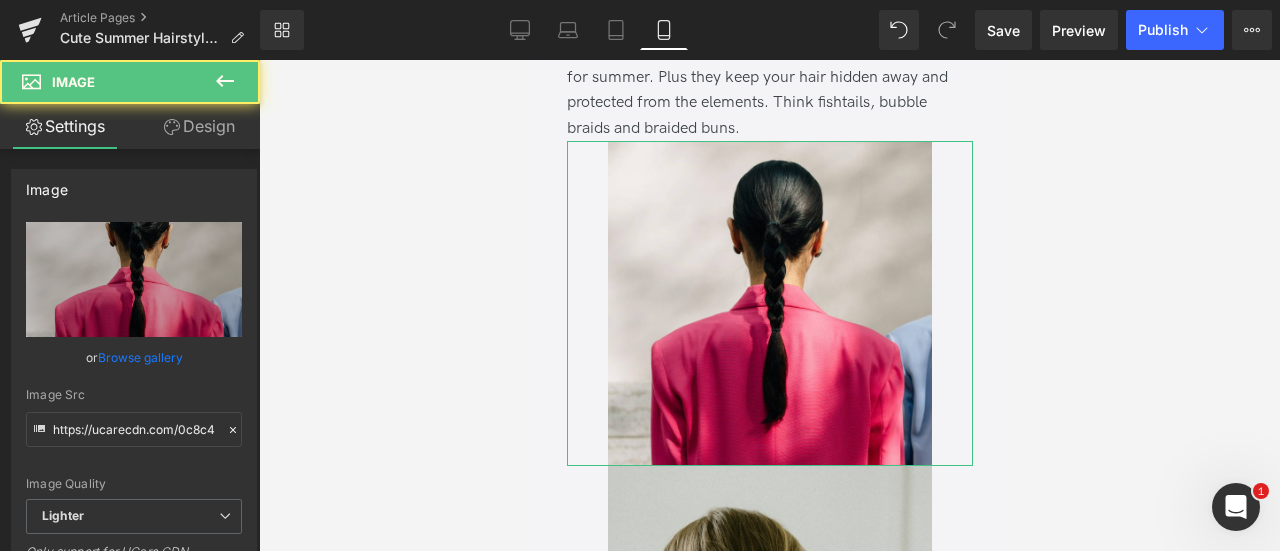 click on "Design" at bounding box center [199, 126] 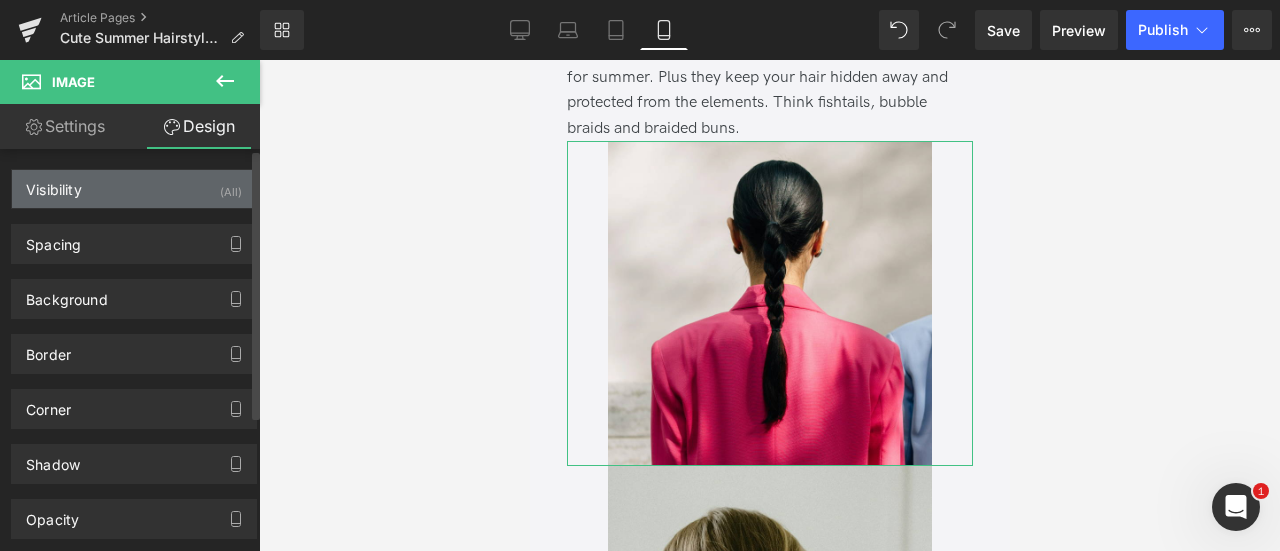 click on "Visibility
(All)" at bounding box center [134, 189] 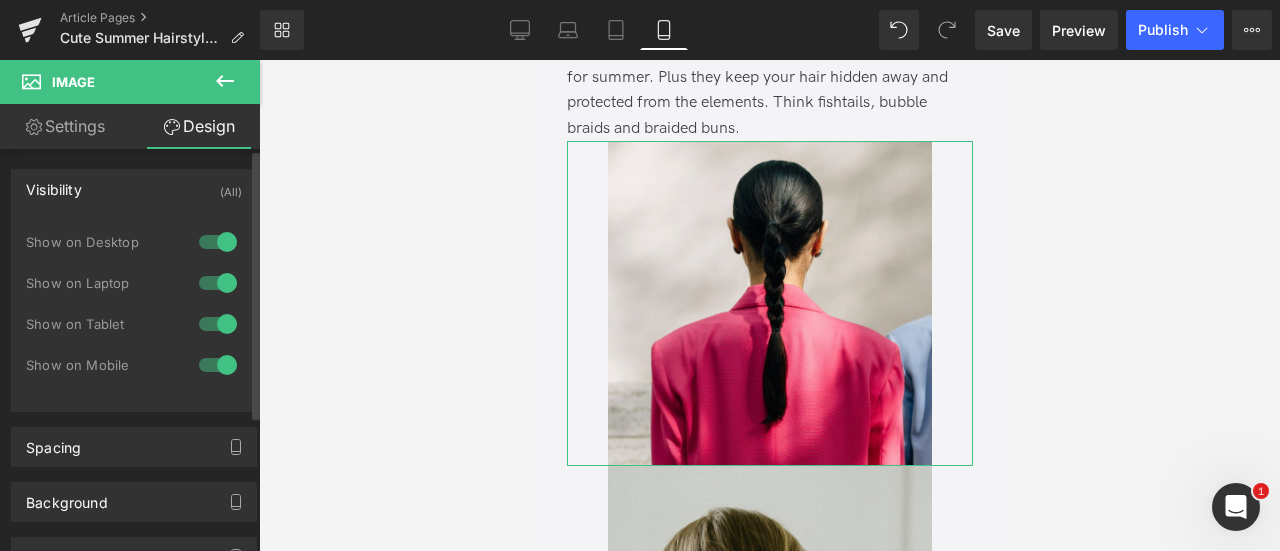 click at bounding box center (218, 324) 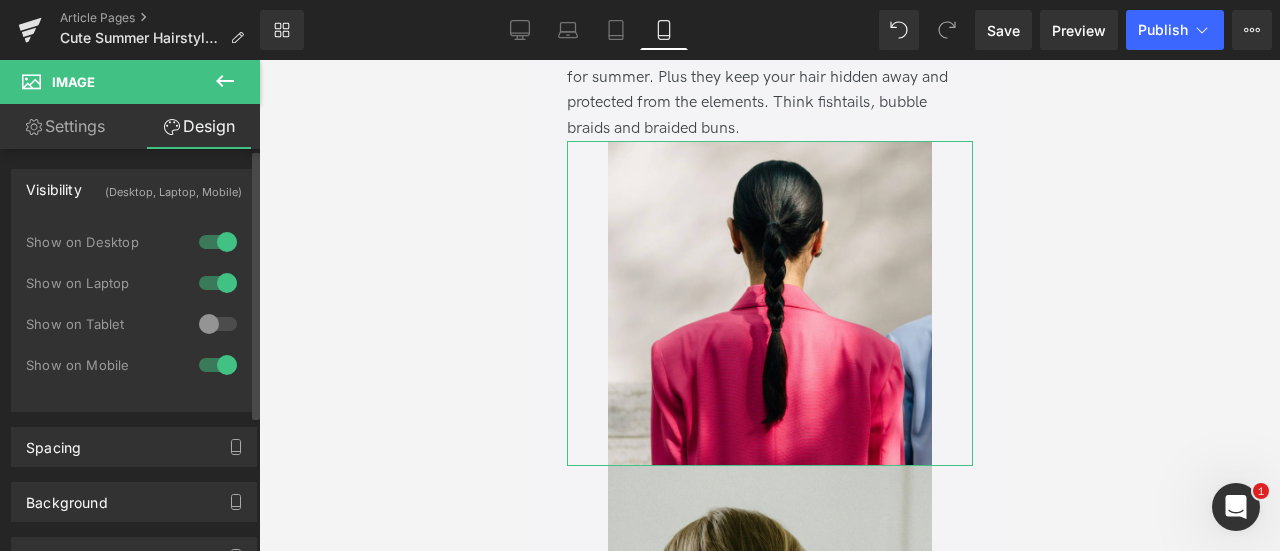click at bounding box center (218, 283) 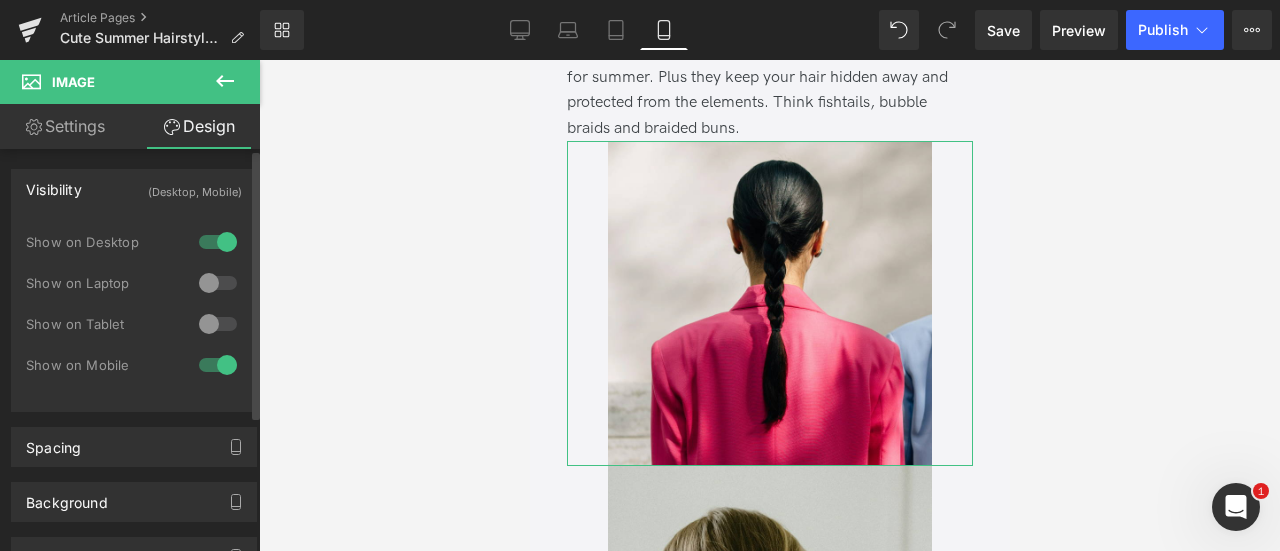 click at bounding box center [218, 242] 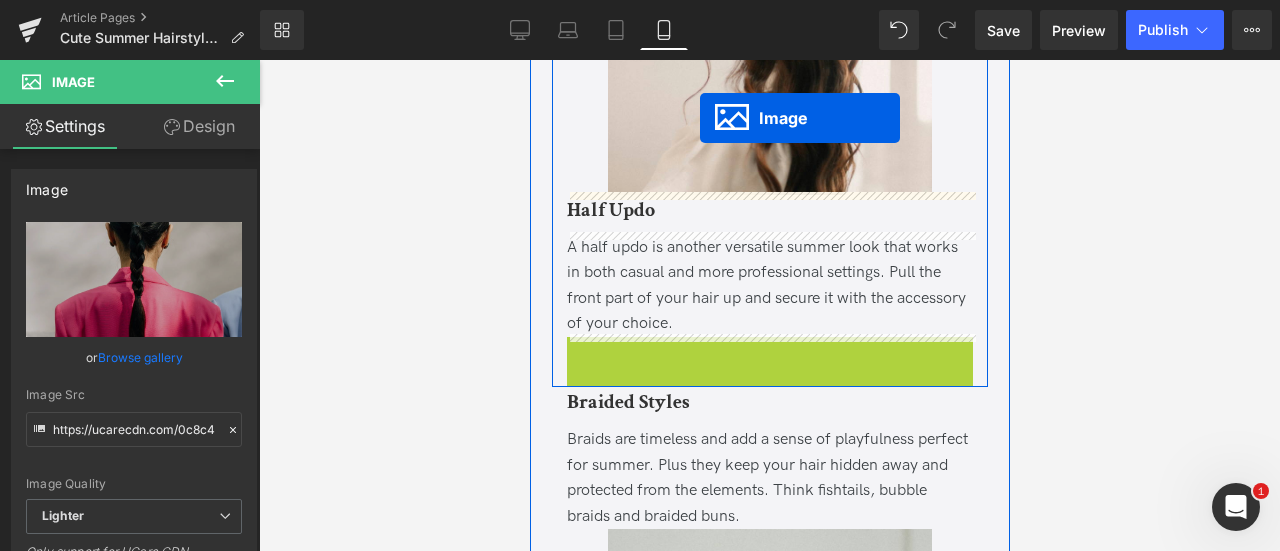scroll, scrollTop: 2678, scrollLeft: 0, axis: vertical 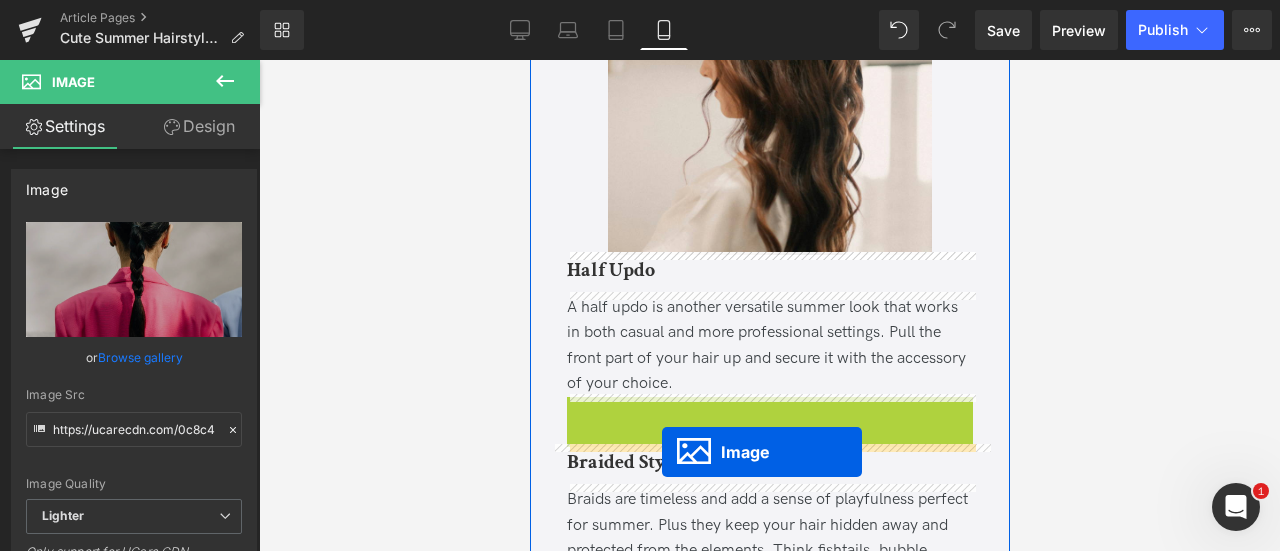 drag, startPoint x: 736, startPoint y: 193, endPoint x: 661, endPoint y: 452, distance: 269.6405 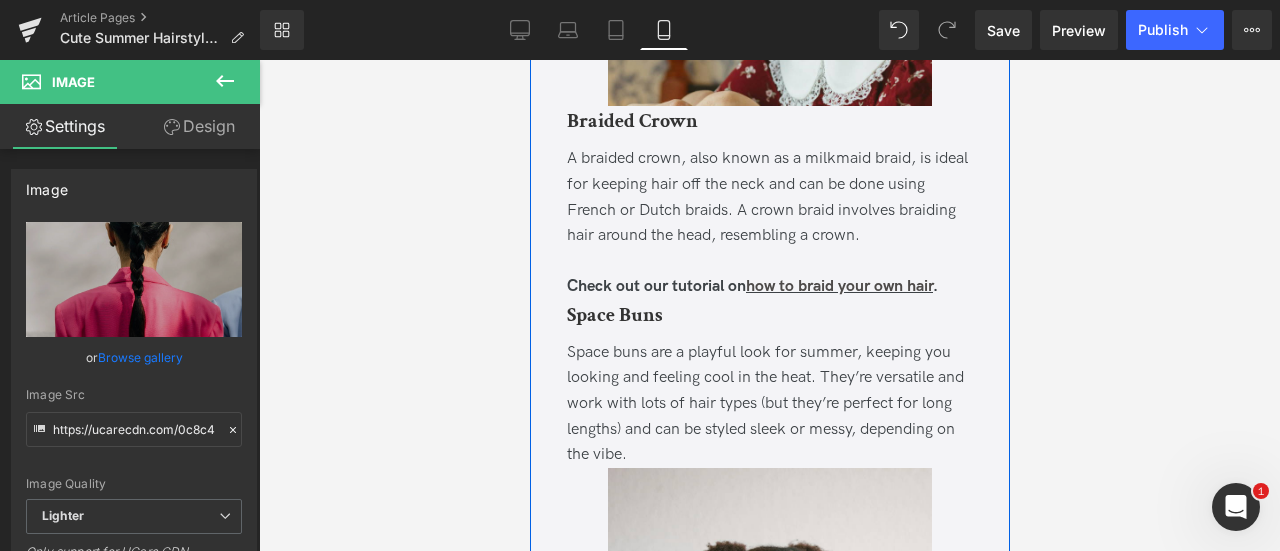 scroll, scrollTop: 4562, scrollLeft: 0, axis: vertical 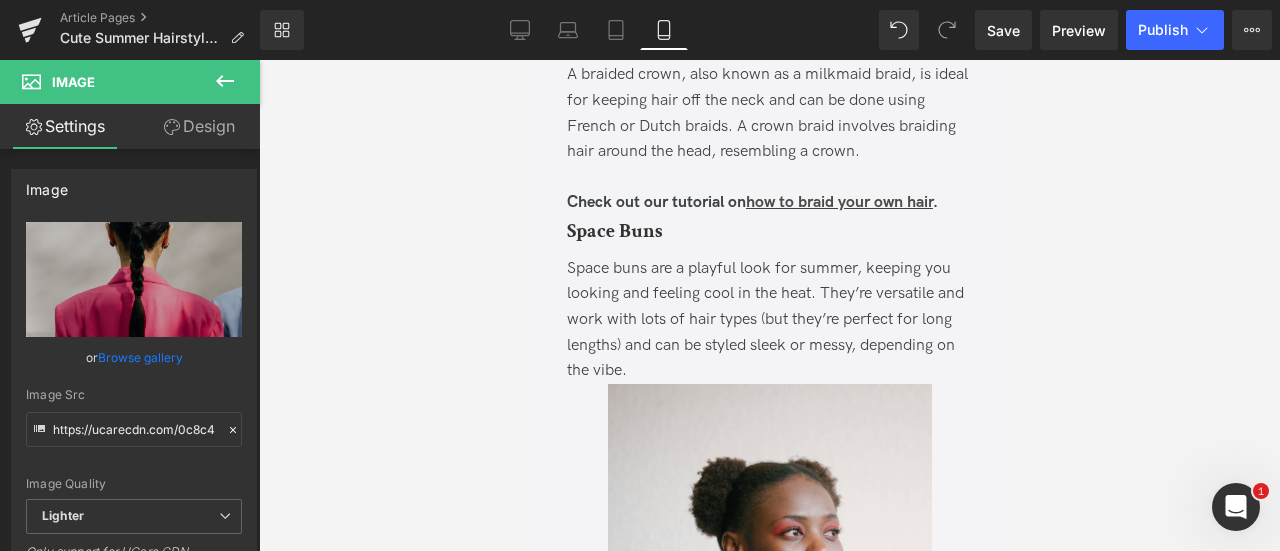 click on "Rendering Content" at bounding box center [640, 472] 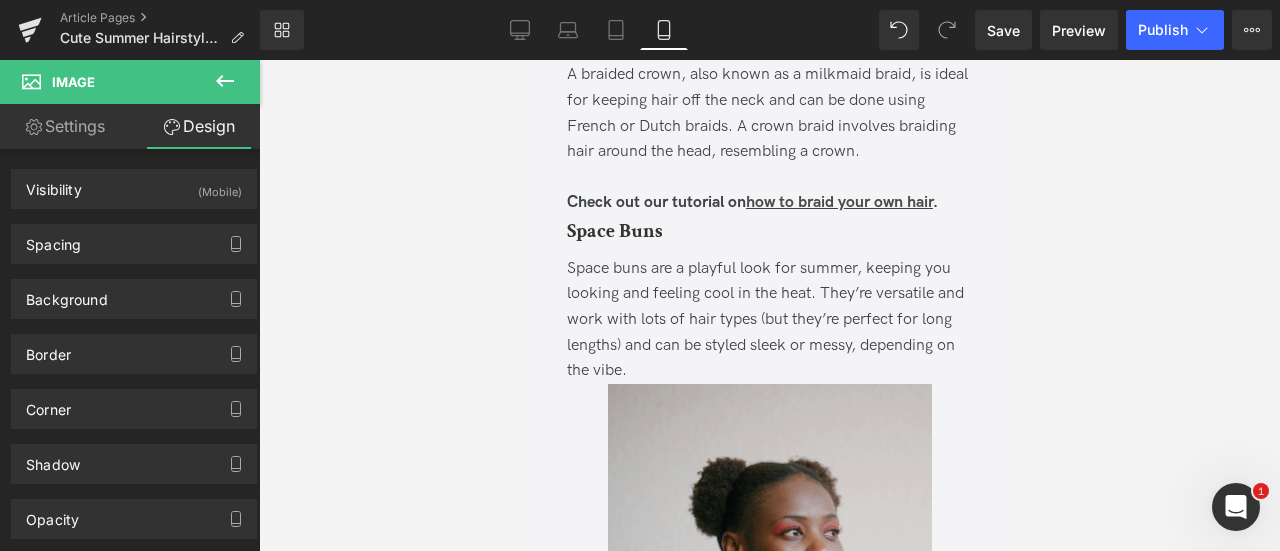 click at bounding box center (769, 546) 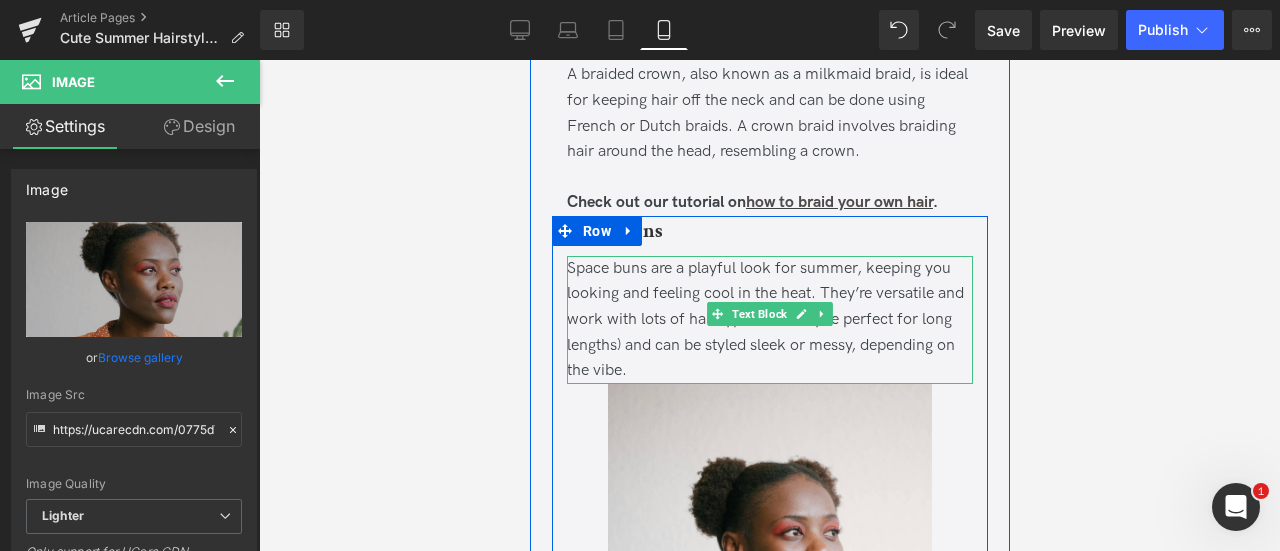 scroll, scrollTop: 4840, scrollLeft: 0, axis: vertical 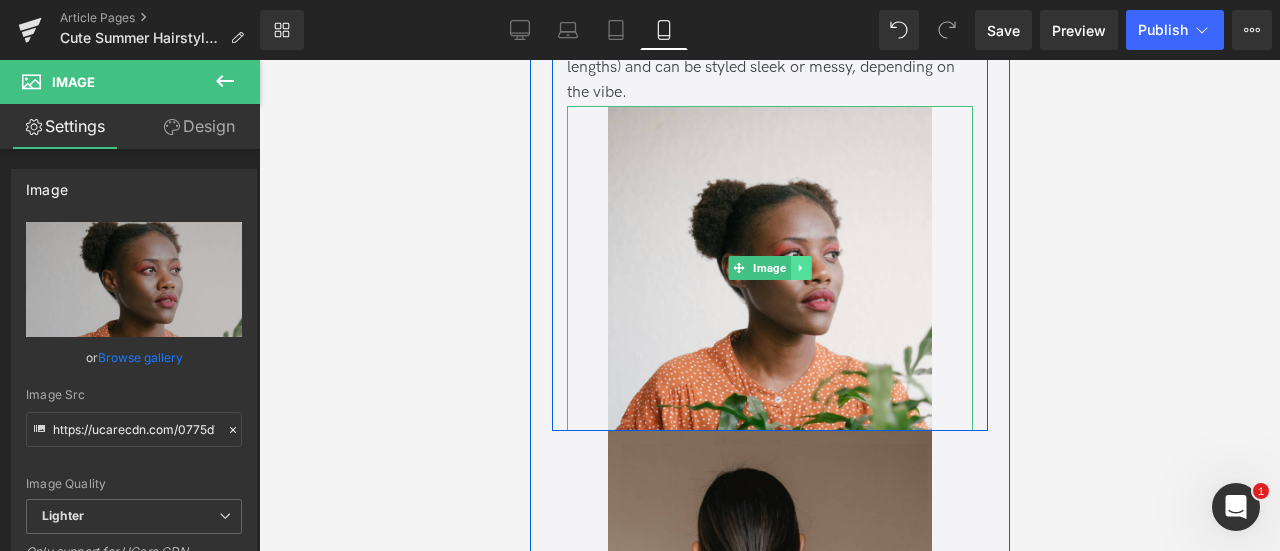 click 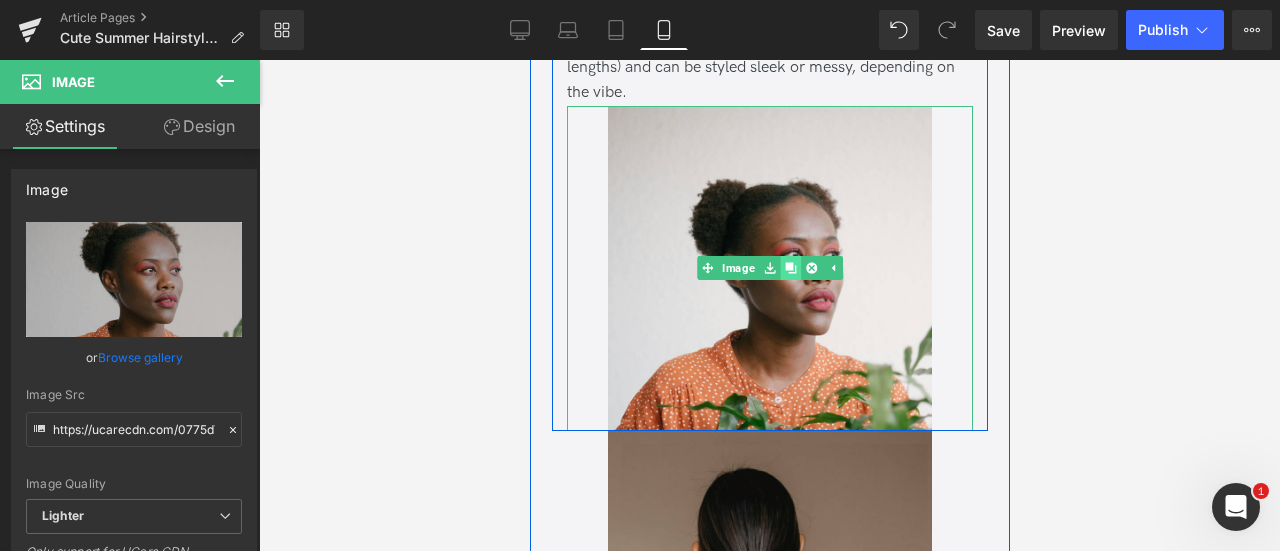 click at bounding box center (789, 268) 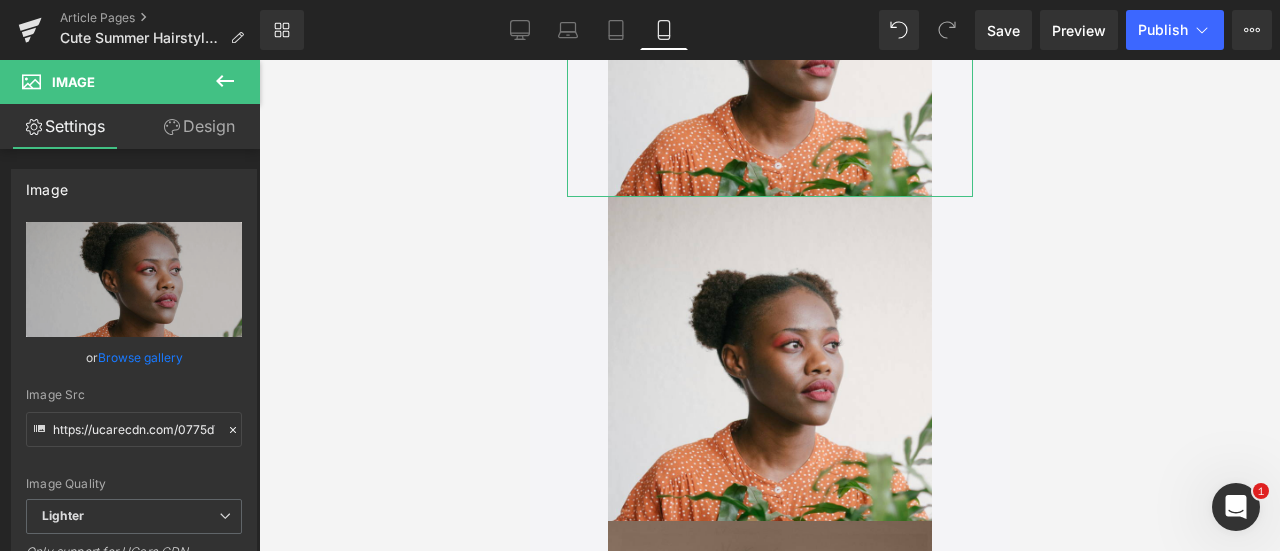scroll, scrollTop: 5130, scrollLeft: 0, axis: vertical 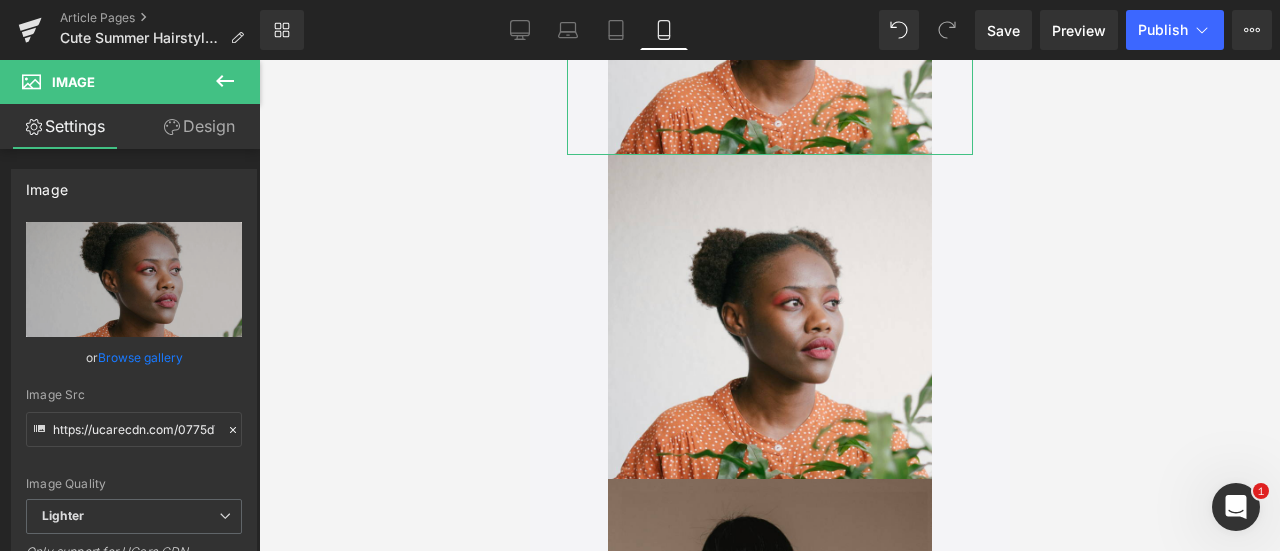 click on "Design" at bounding box center (199, 126) 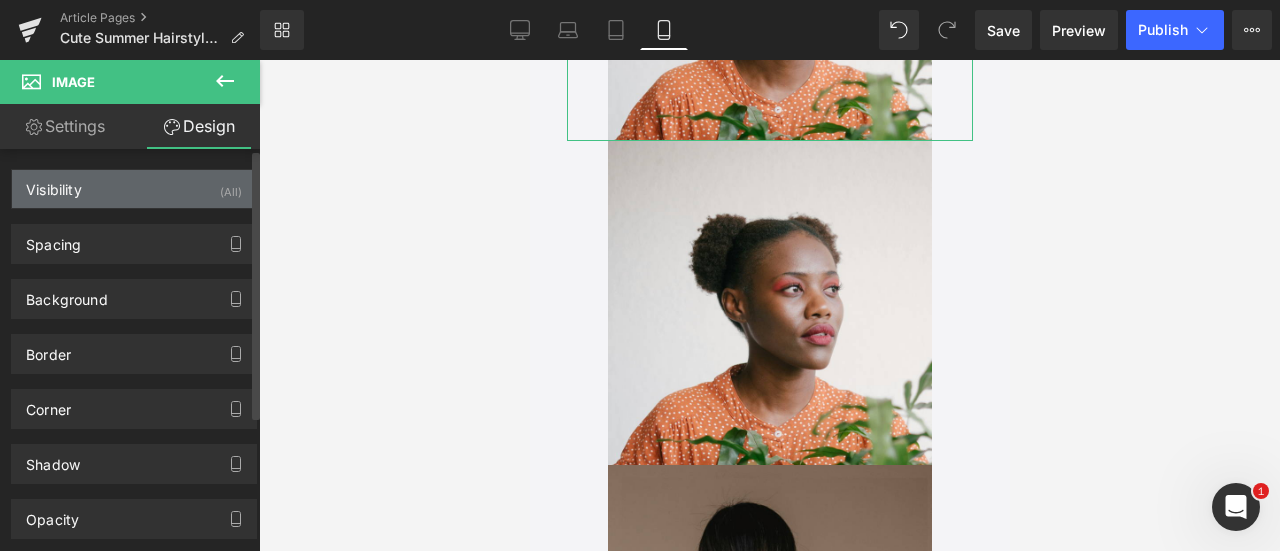 click on "(All)" at bounding box center (231, 186) 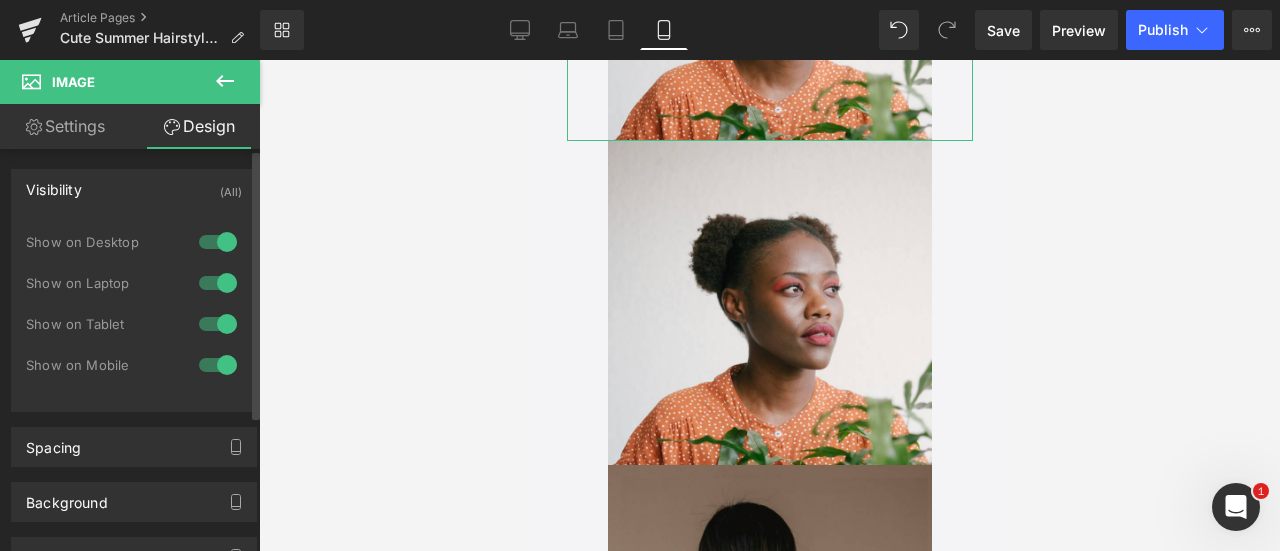 click at bounding box center (218, 365) 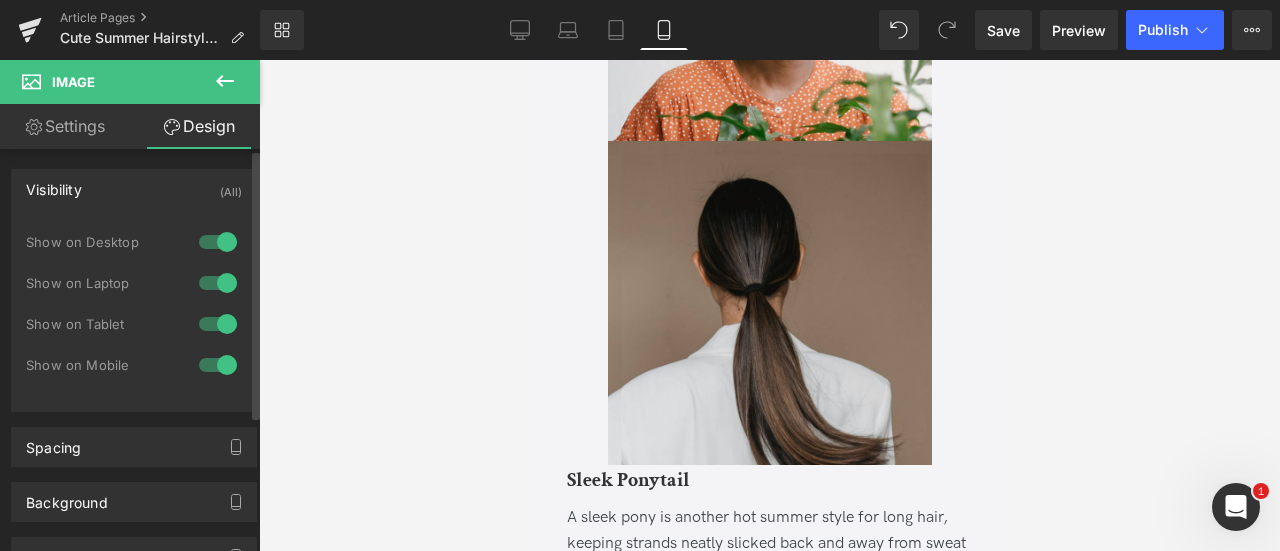 scroll, scrollTop: 4804, scrollLeft: 0, axis: vertical 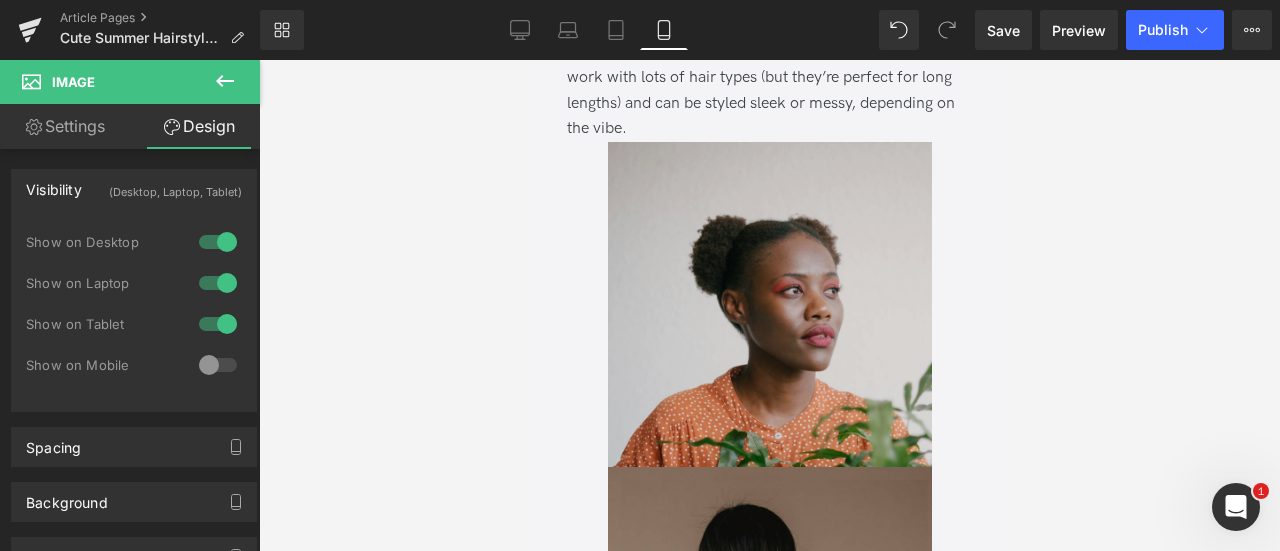 click at bounding box center (769, 304) 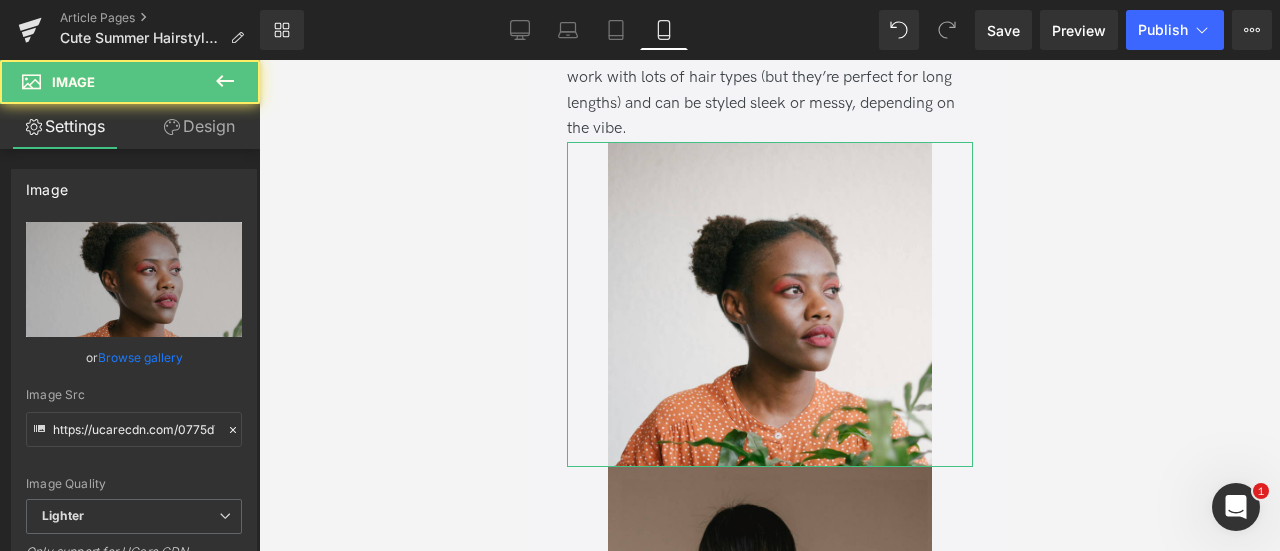 click on "Design" at bounding box center (199, 126) 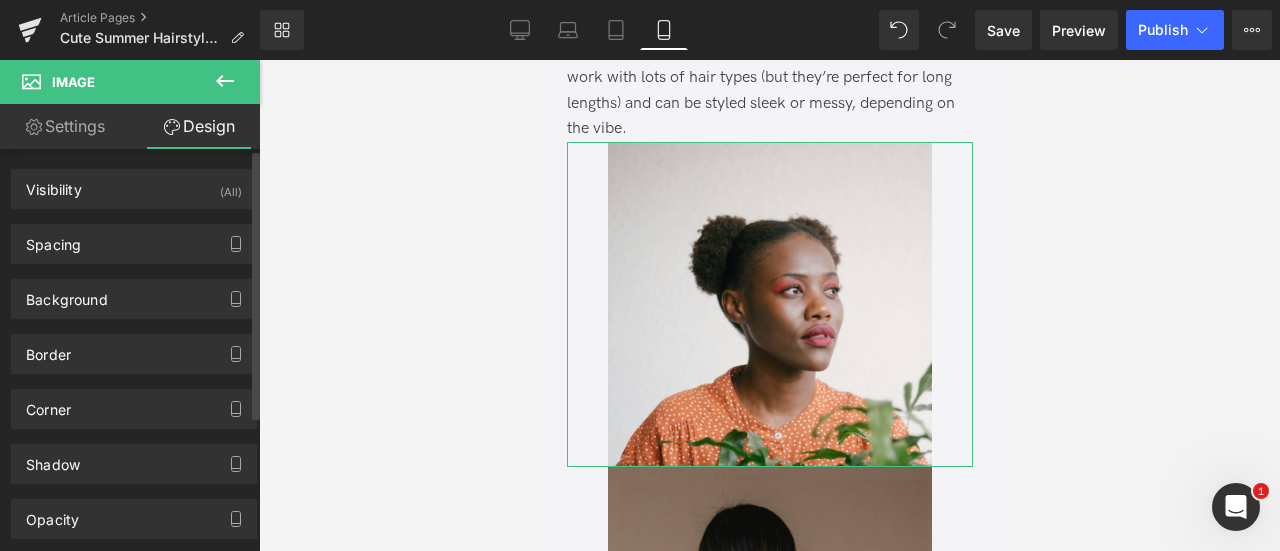 click on "Visibility
(All)
0|0|0|0   1 Show on Desktop 1 Show on Laptop 1 Show on Tablet 1 Show on Mobile" at bounding box center [134, 189] 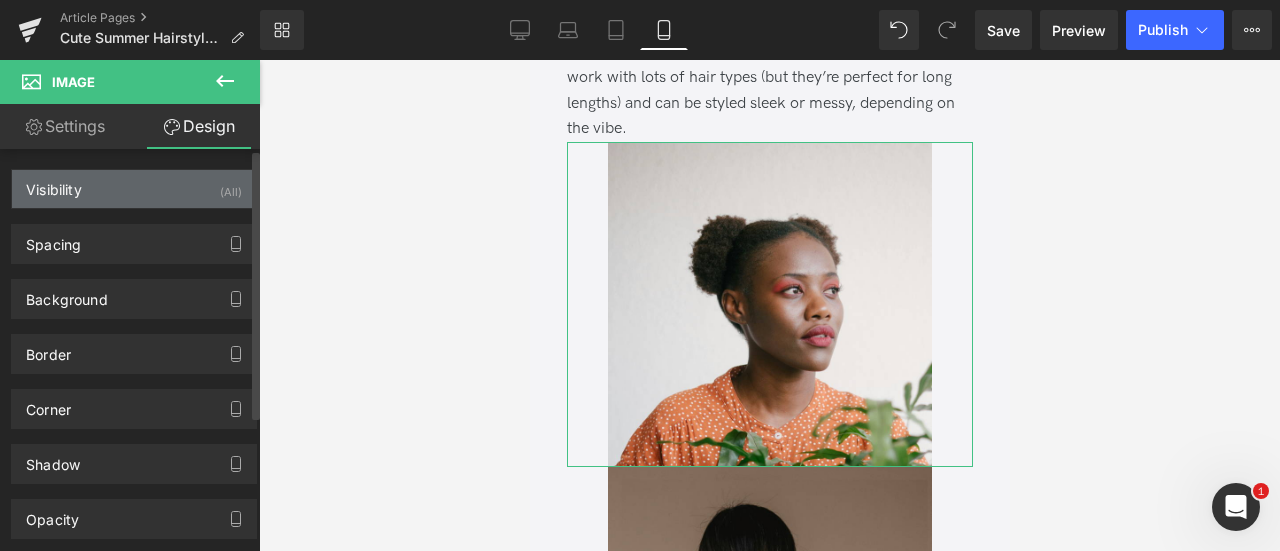 click on "(All)" at bounding box center (231, 186) 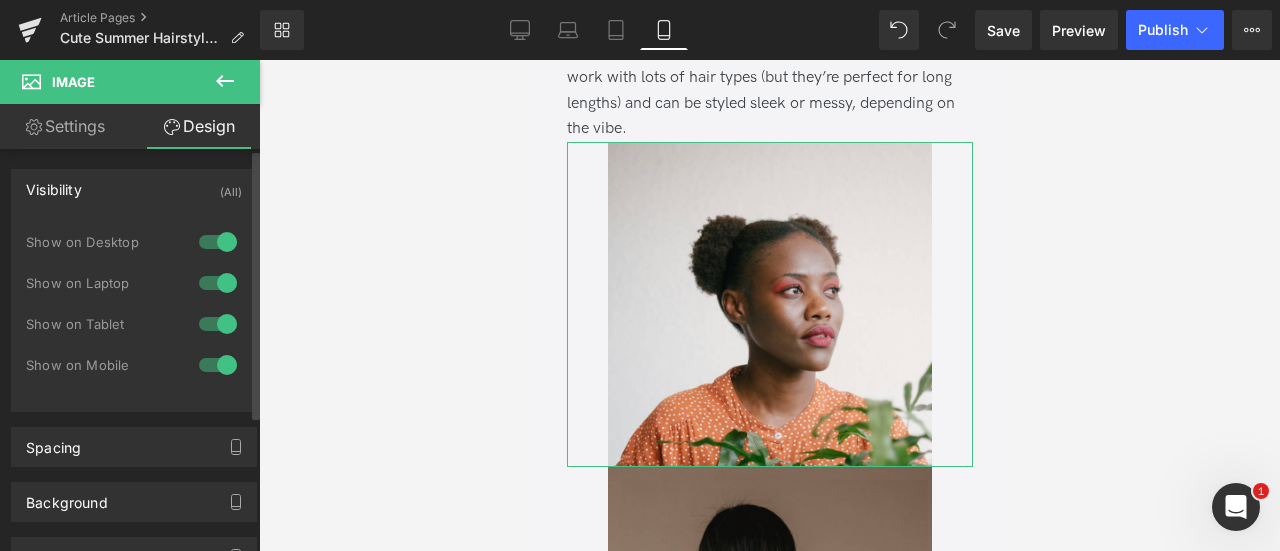 click at bounding box center (218, 324) 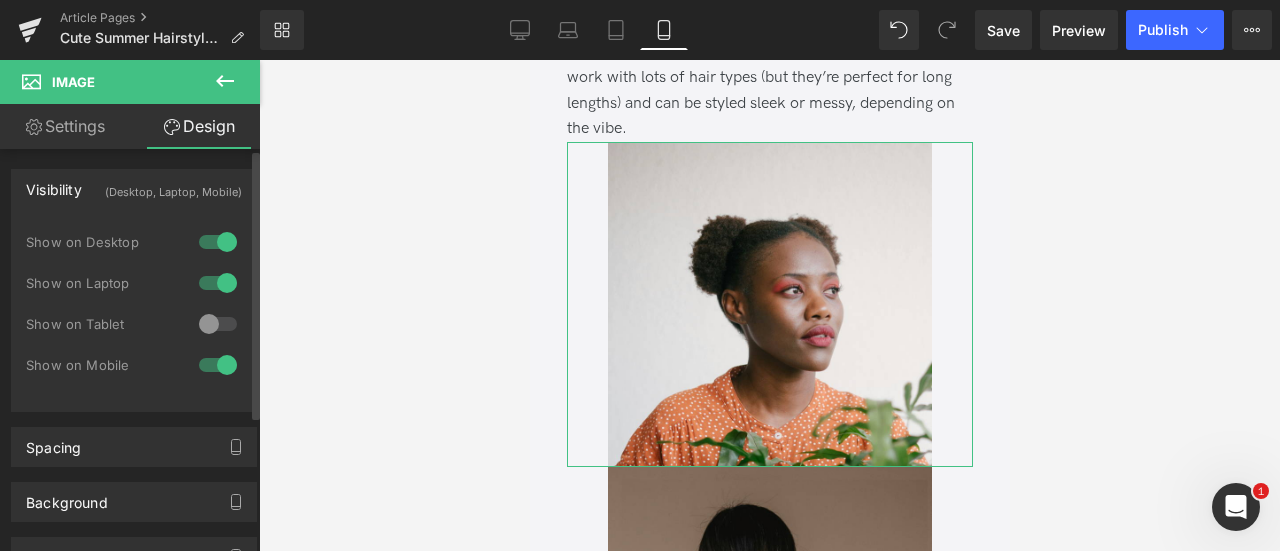 click at bounding box center (218, 283) 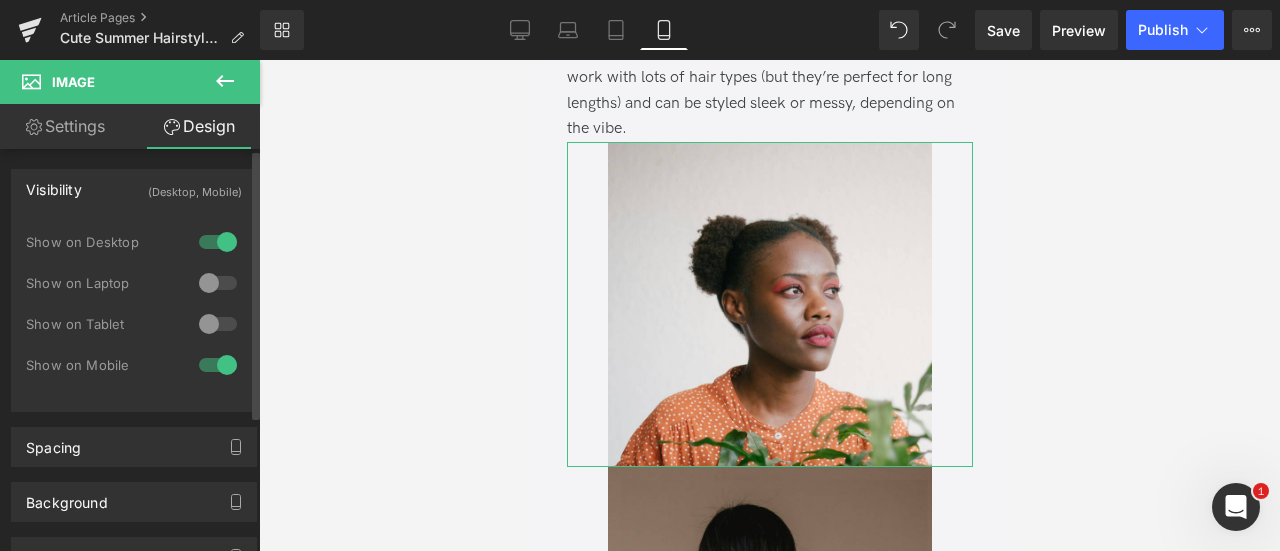 click at bounding box center (218, 242) 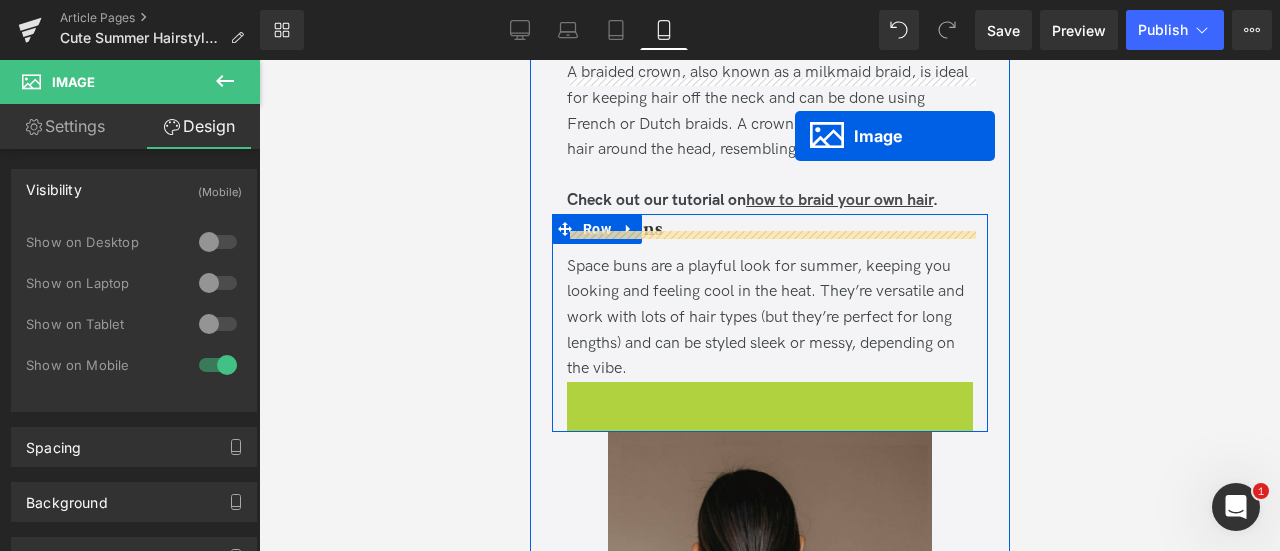 scroll, scrollTop: 4464, scrollLeft: 0, axis: vertical 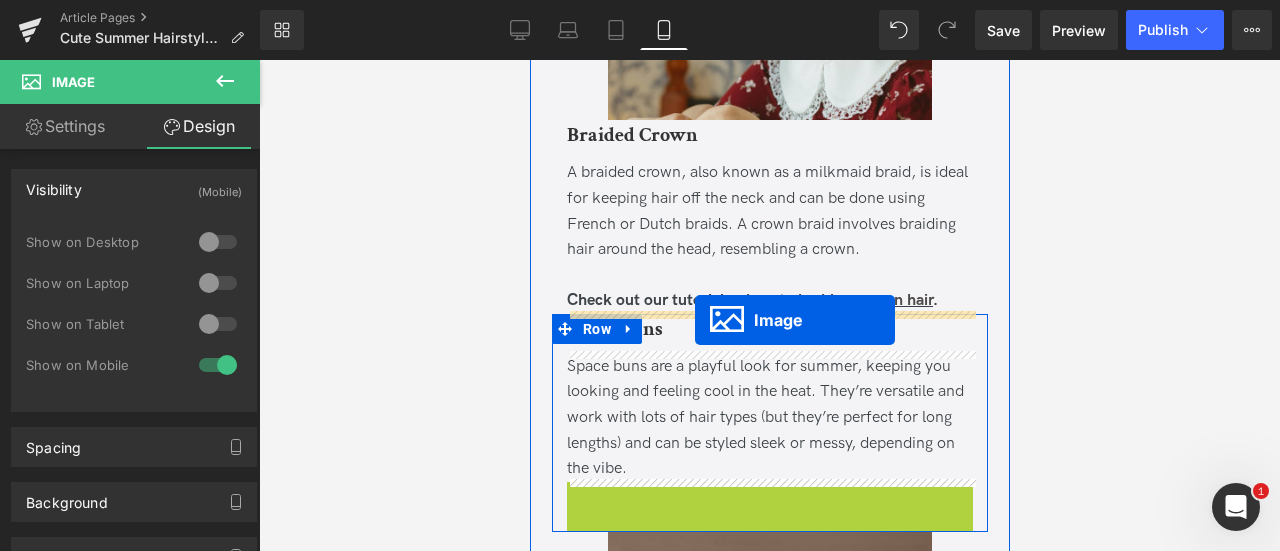 drag, startPoint x: 736, startPoint y: 298, endPoint x: 694, endPoint y: 321, distance: 47.88528 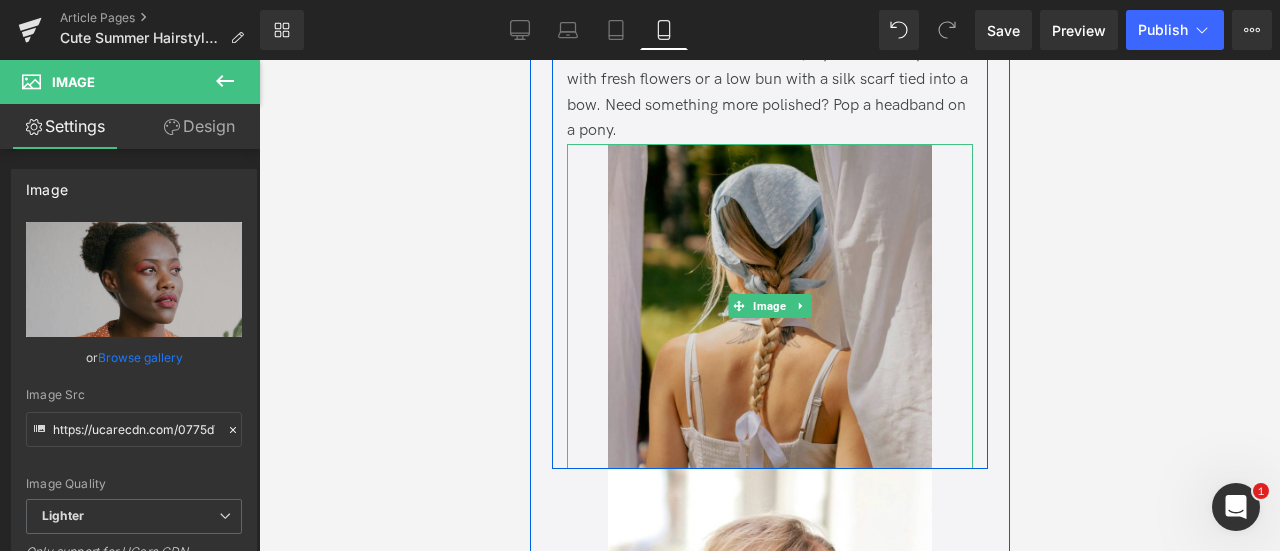 scroll, scrollTop: 5764, scrollLeft: 0, axis: vertical 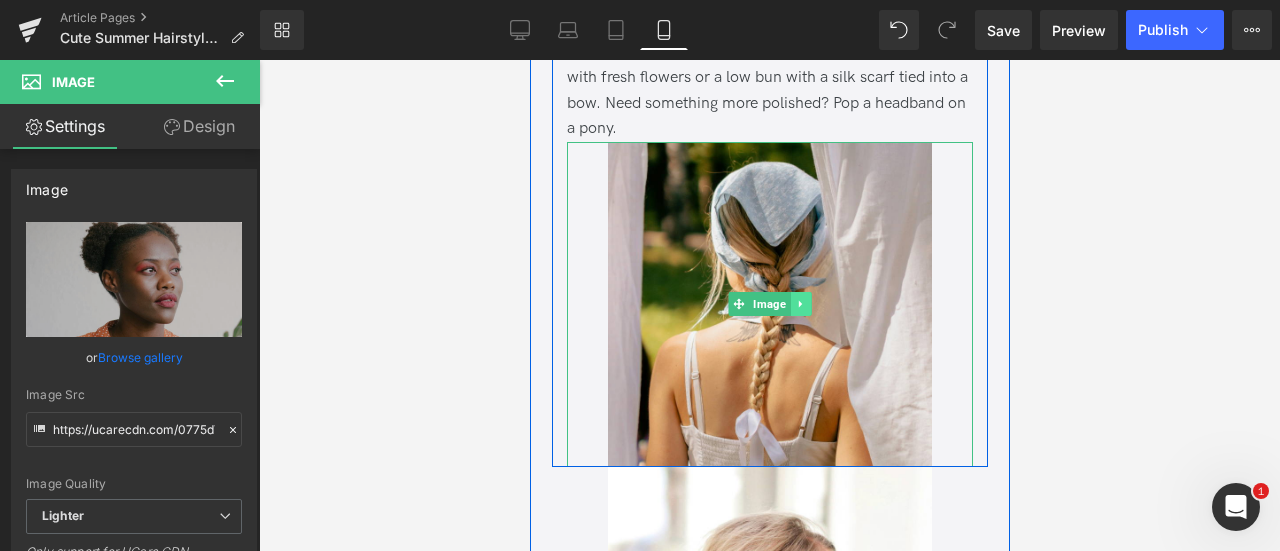 click 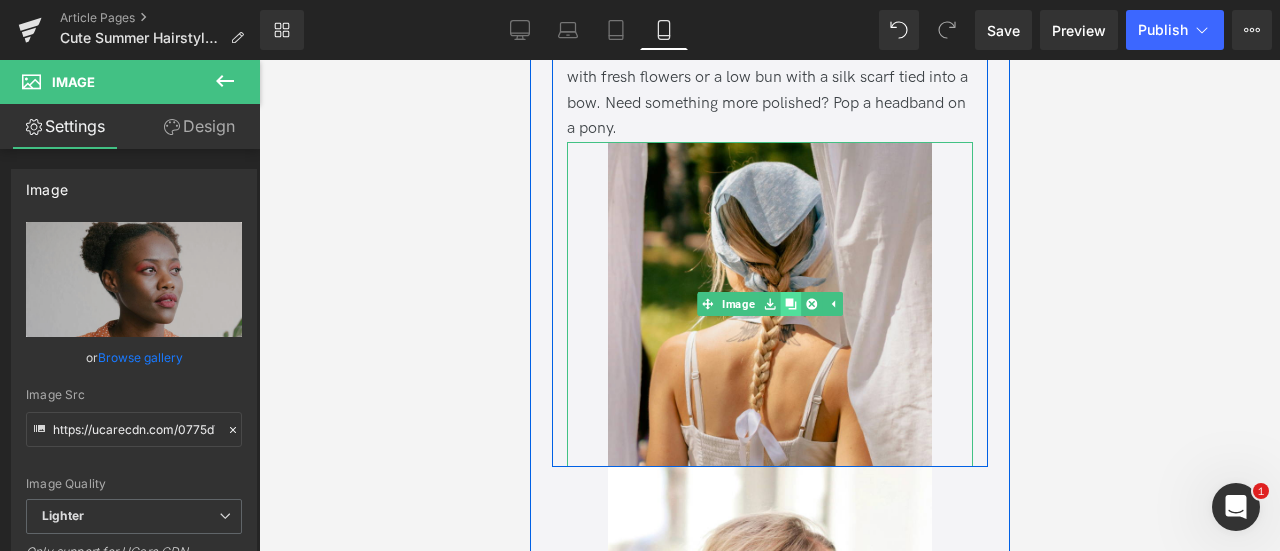 click 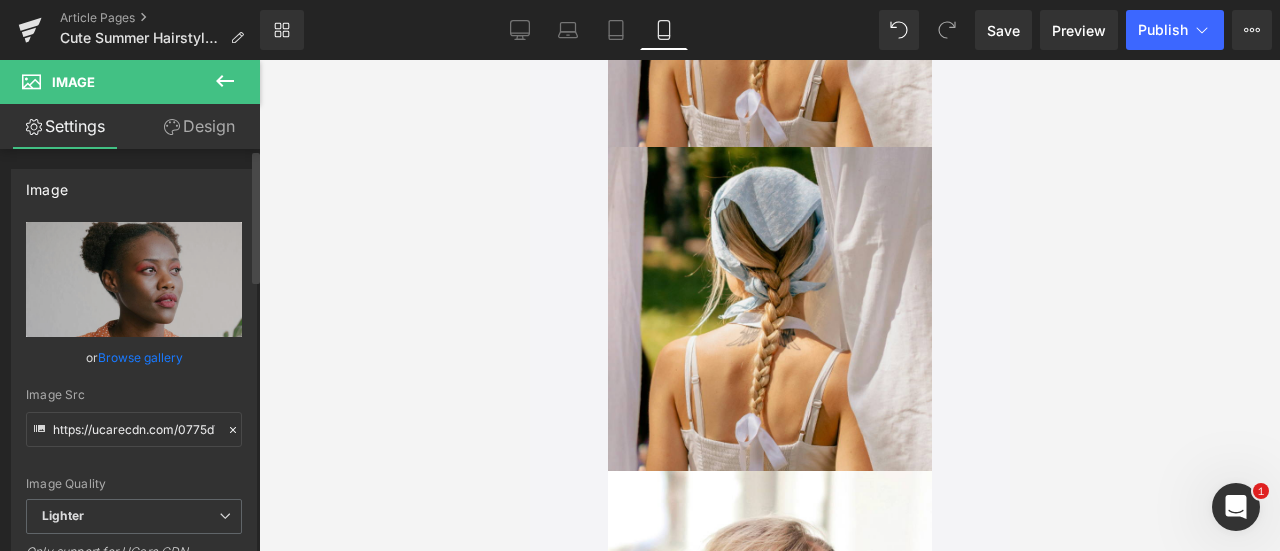 scroll, scrollTop: 6090, scrollLeft: 0, axis: vertical 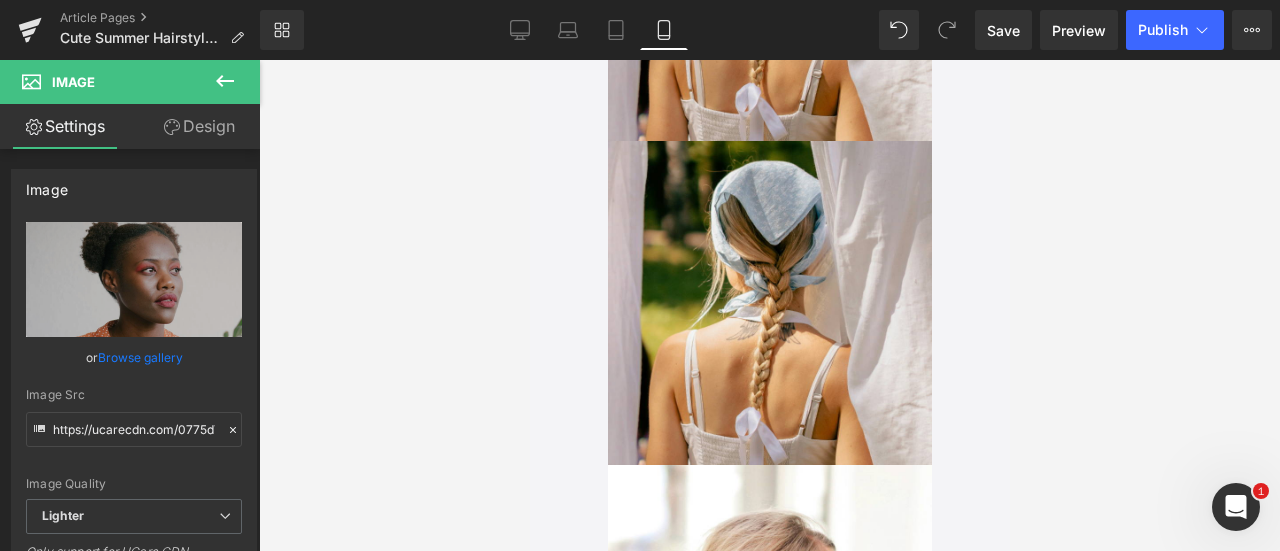 click on "Design" at bounding box center [199, 126] 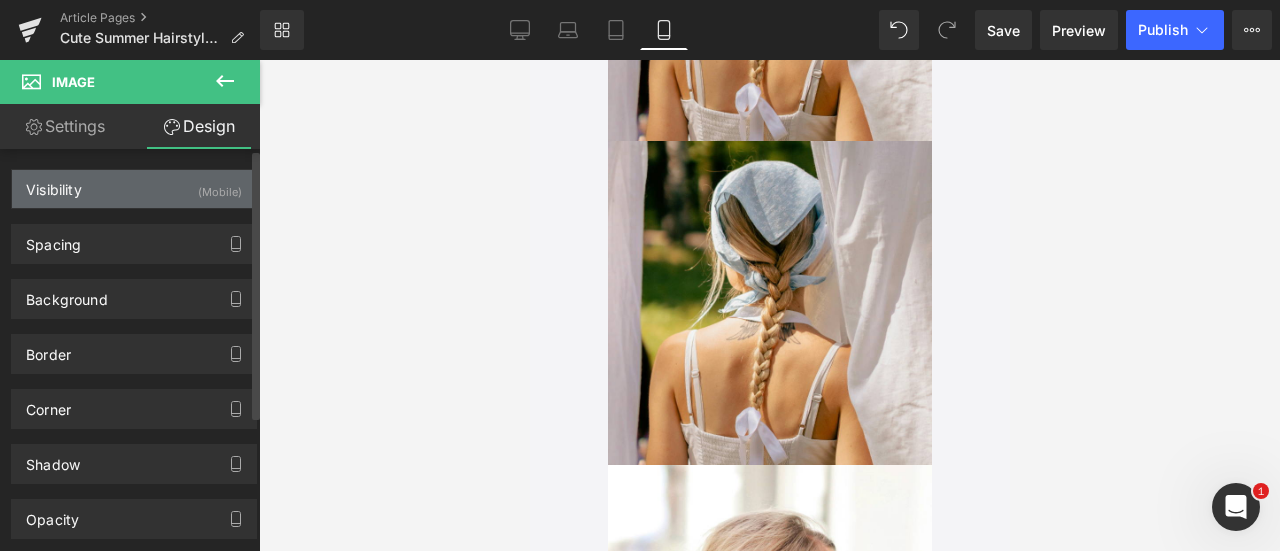 click on "Visibility
(Mobile)" at bounding box center (134, 189) 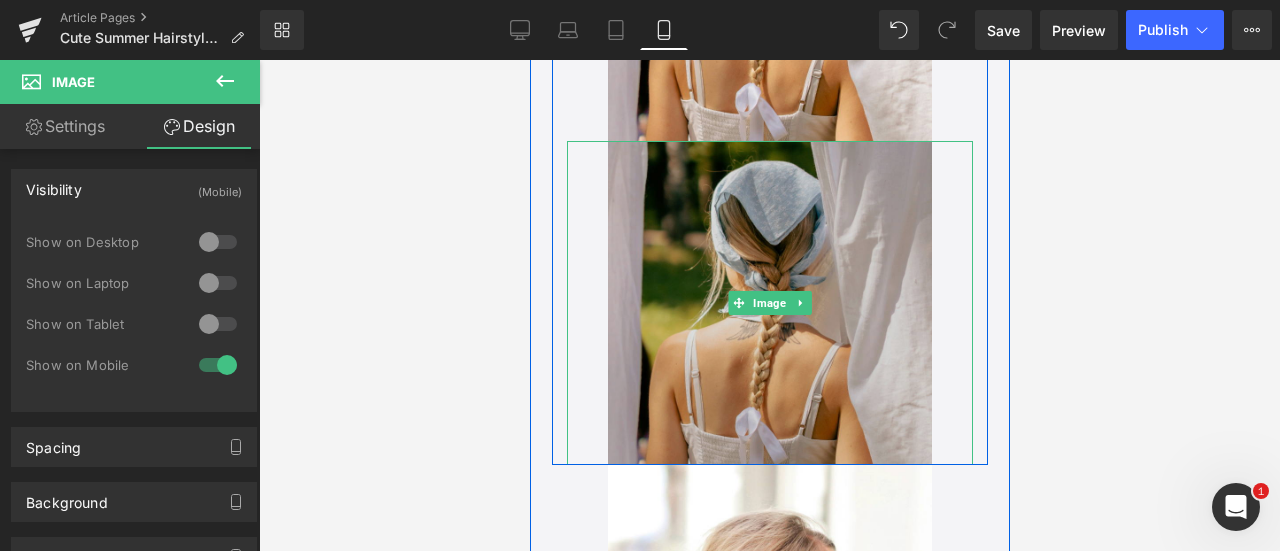 scroll, scrollTop: 5916, scrollLeft: 0, axis: vertical 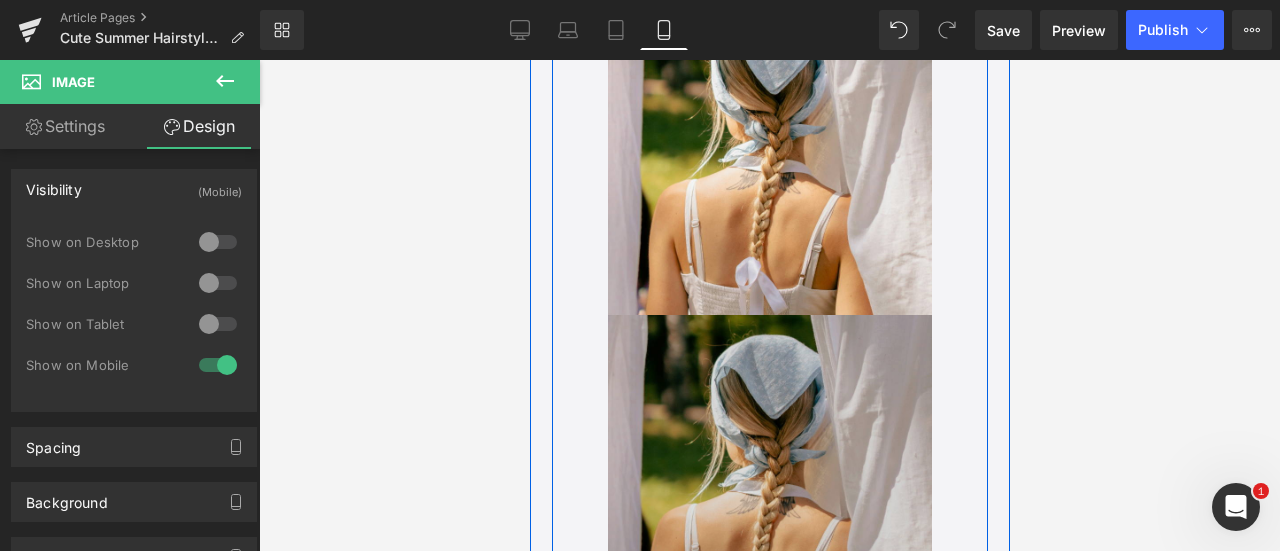 click at bounding box center [769, 152] 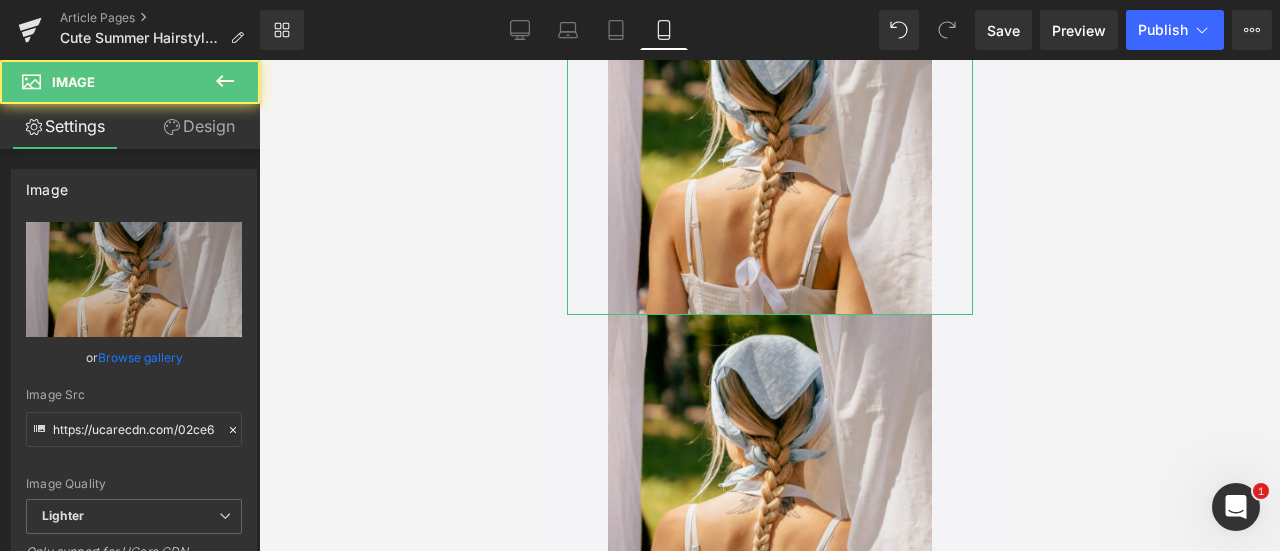 click on "Design" at bounding box center (199, 126) 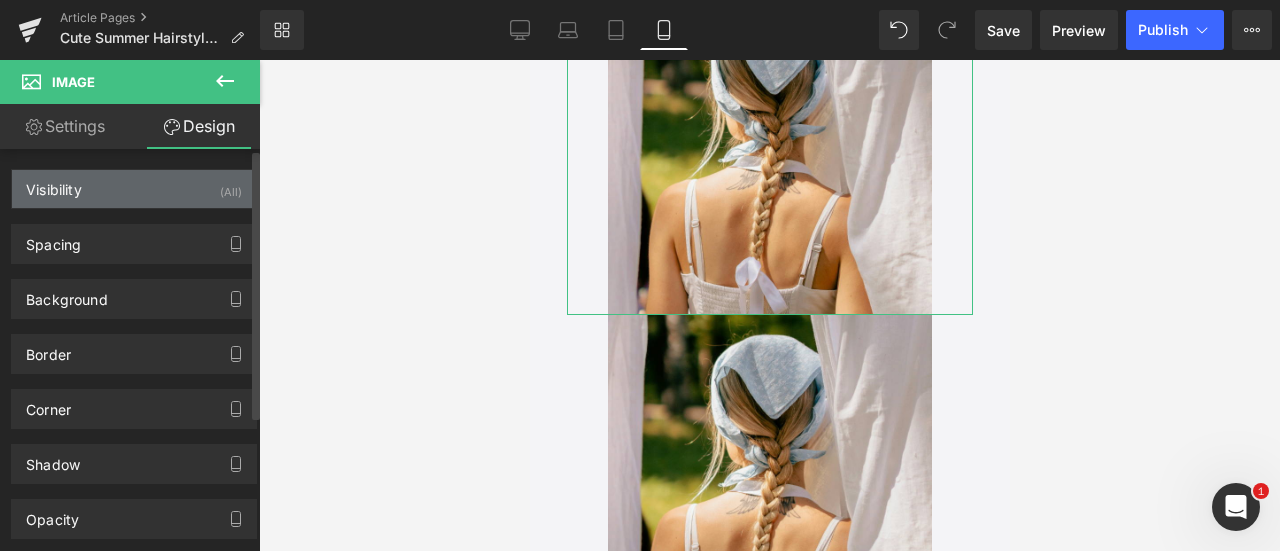 click on "(All)" at bounding box center [231, 186] 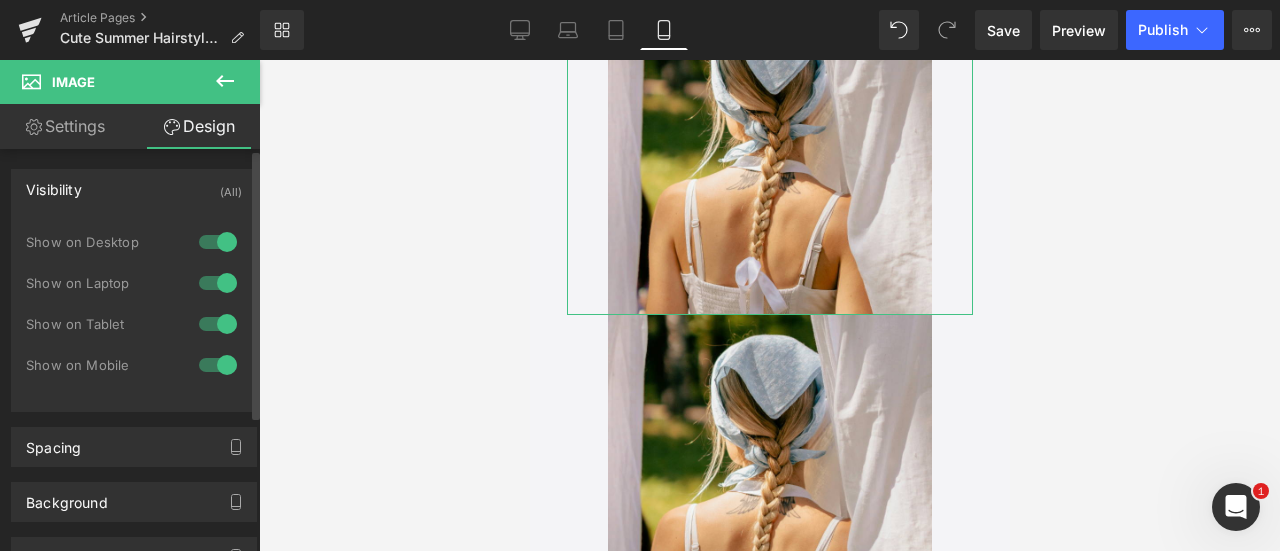 click at bounding box center (218, 365) 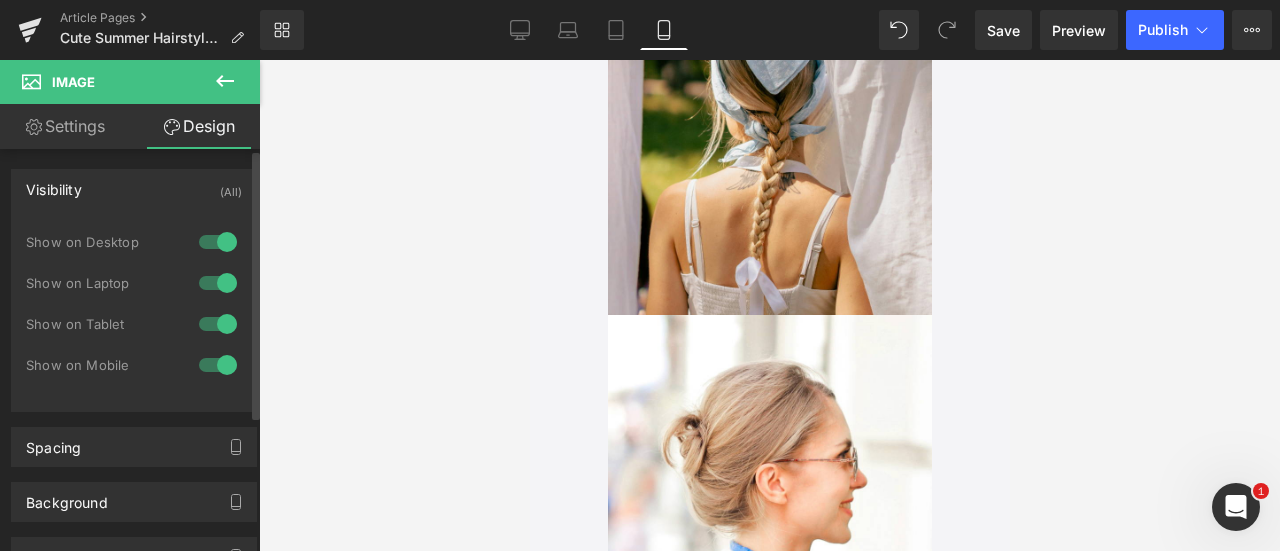 scroll, scrollTop: 5590, scrollLeft: 0, axis: vertical 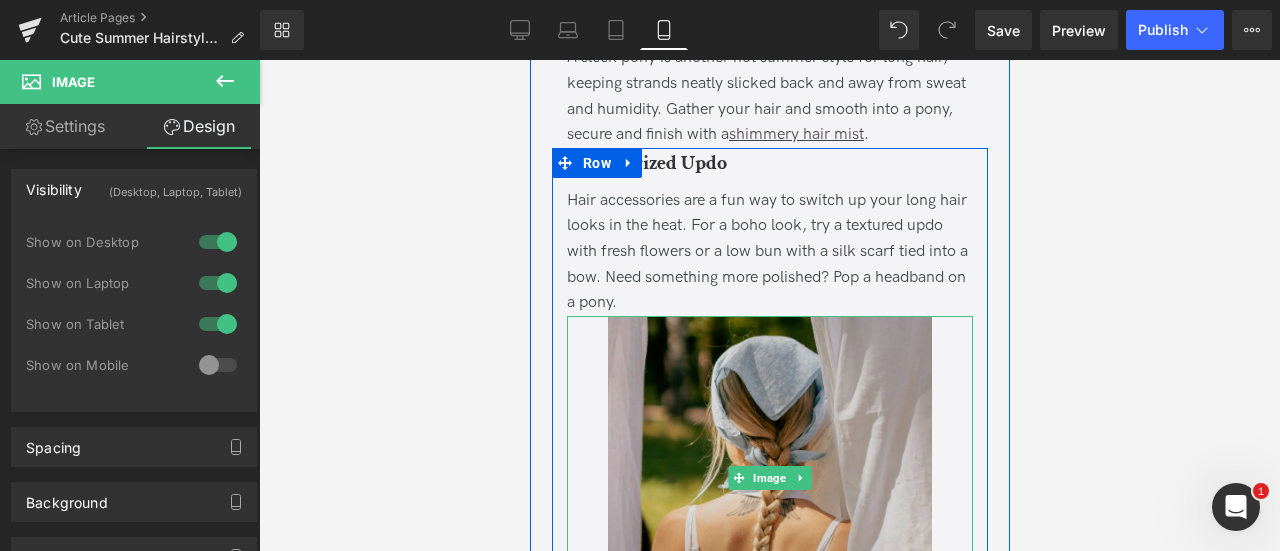 click at bounding box center [769, 478] 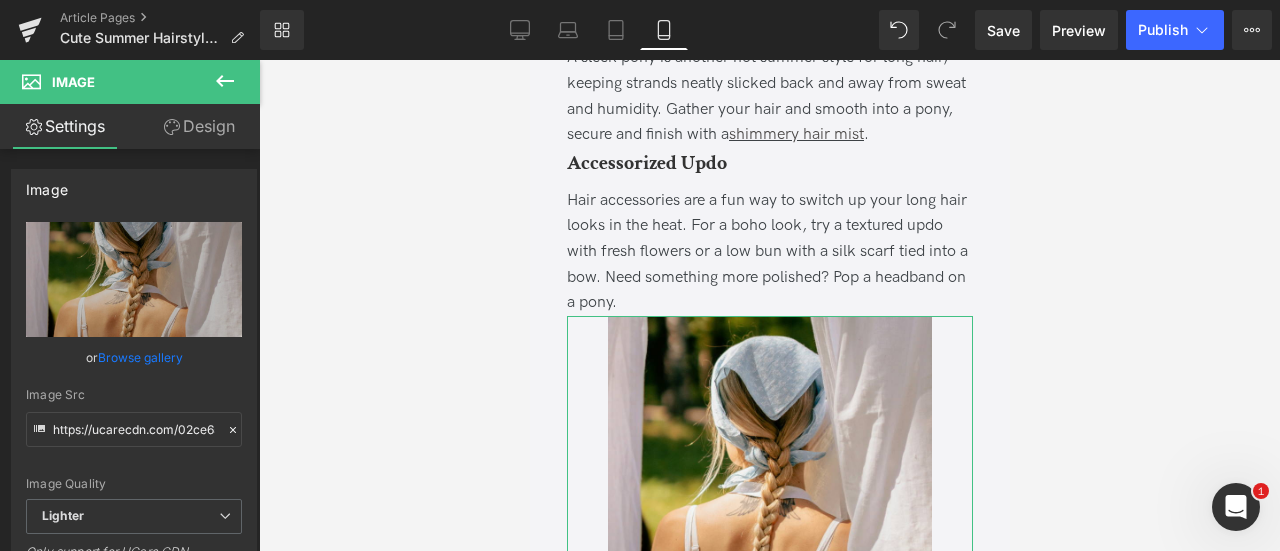 click on "Design" at bounding box center [199, 126] 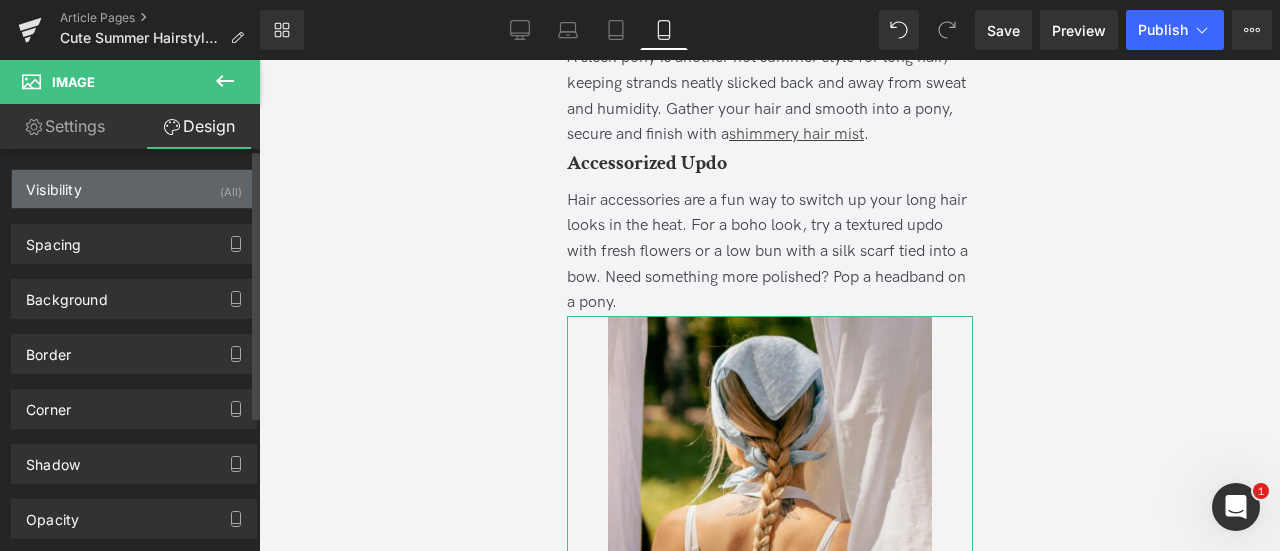 click on "Visibility
(All)" at bounding box center [134, 189] 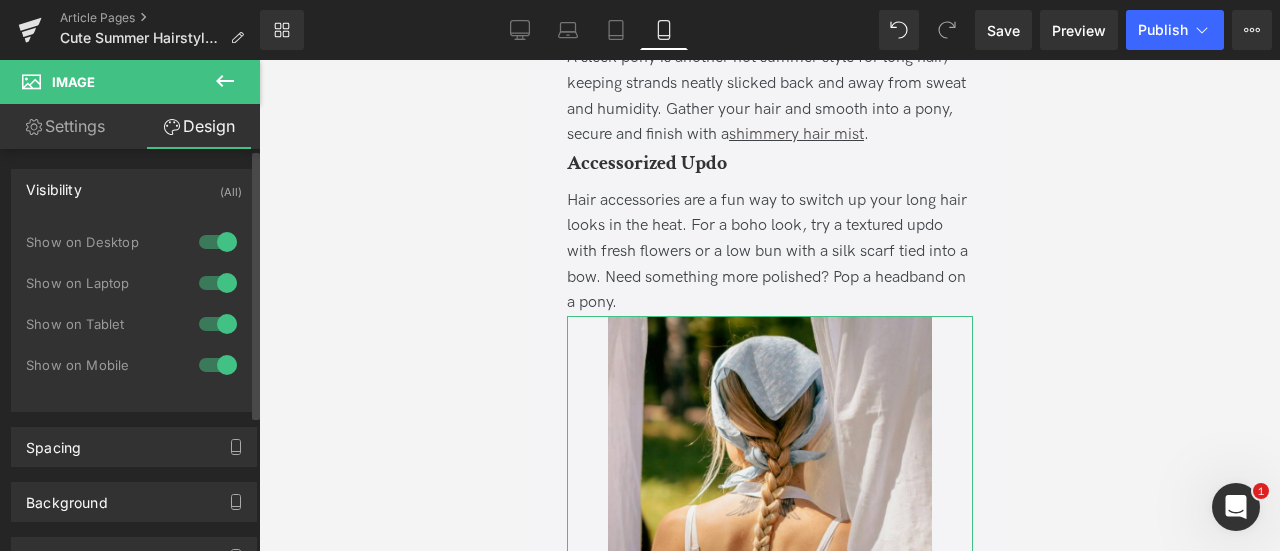 click at bounding box center (218, 324) 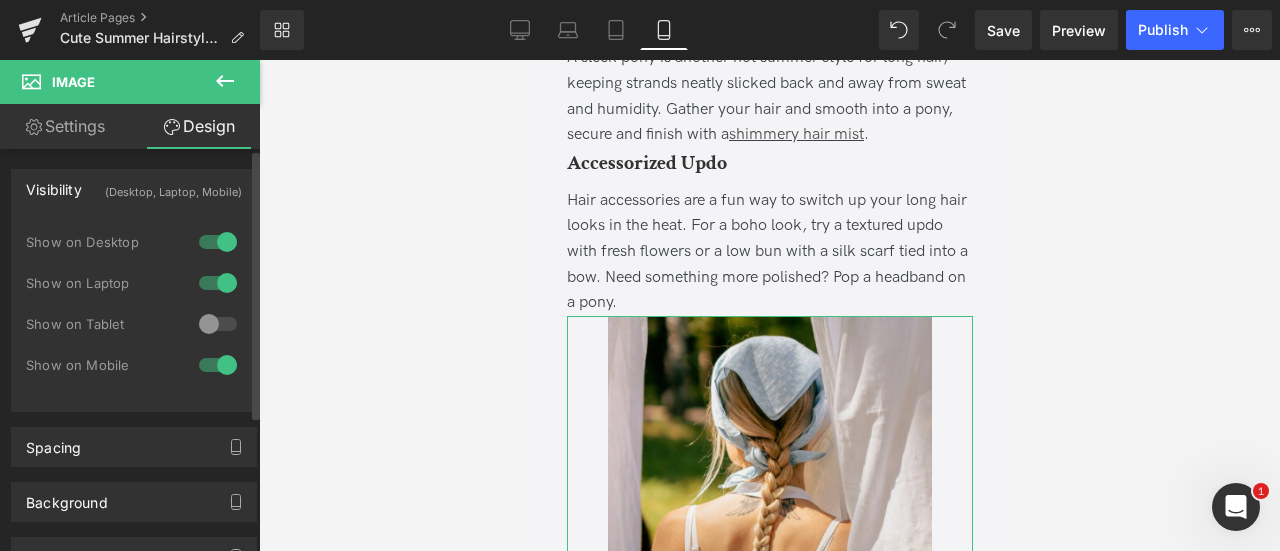 click at bounding box center (218, 283) 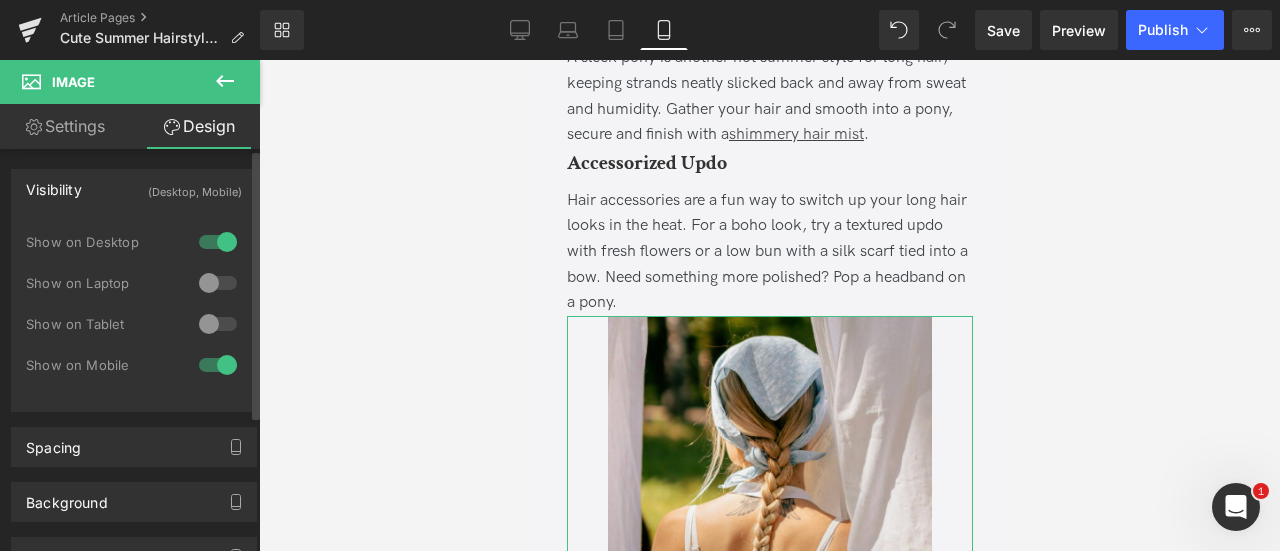 click at bounding box center [218, 242] 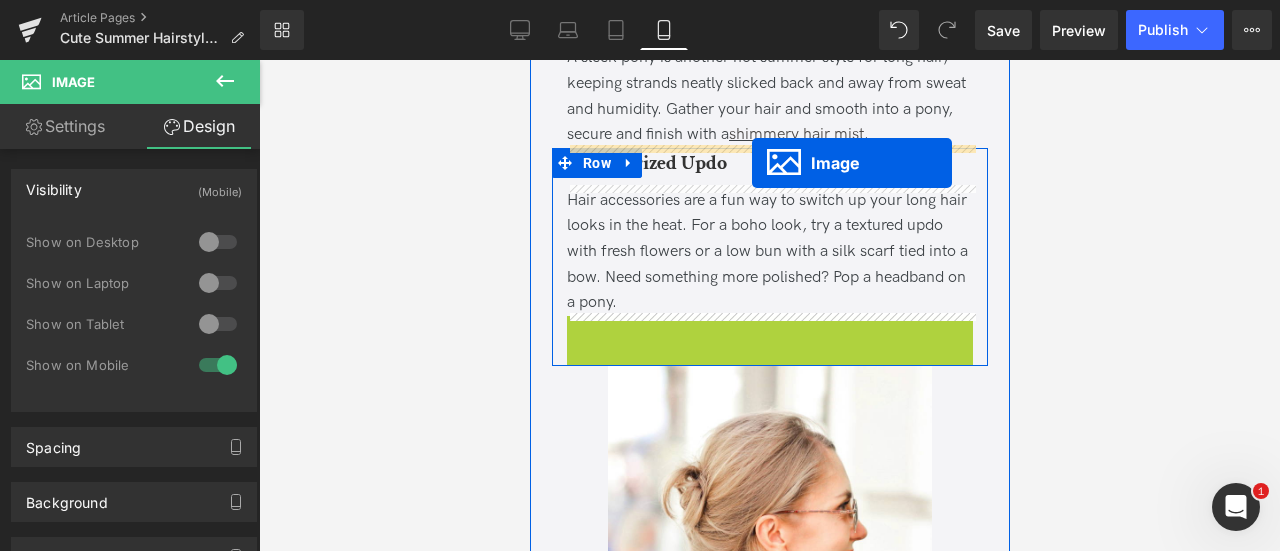 drag, startPoint x: 739, startPoint y: 473, endPoint x: 751, endPoint y: 163, distance: 310.23218 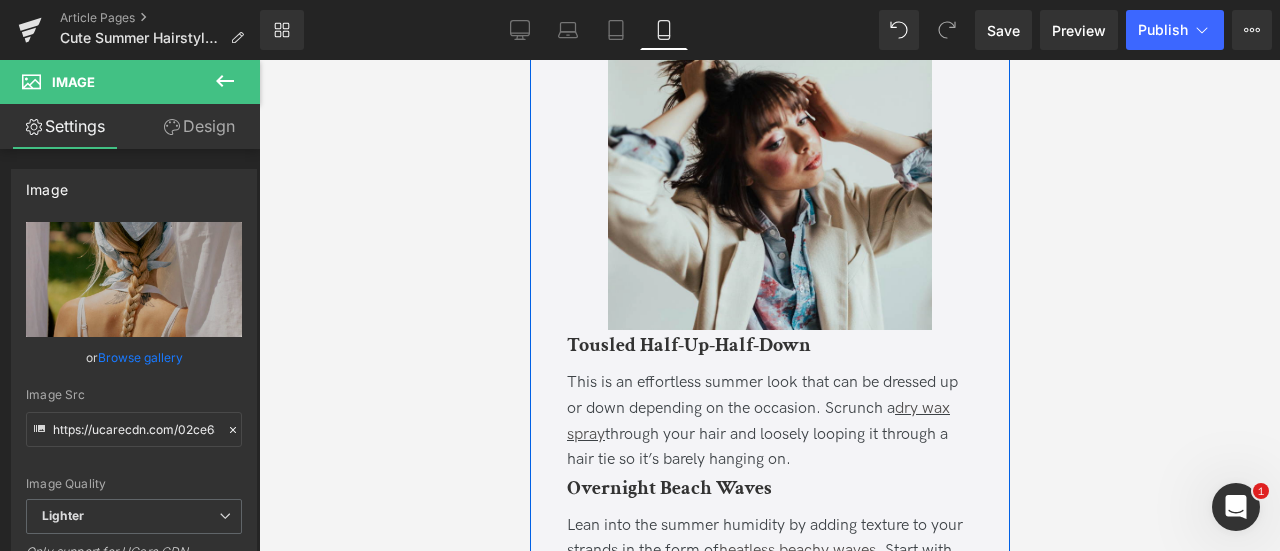 scroll, scrollTop: 7395, scrollLeft: 0, axis: vertical 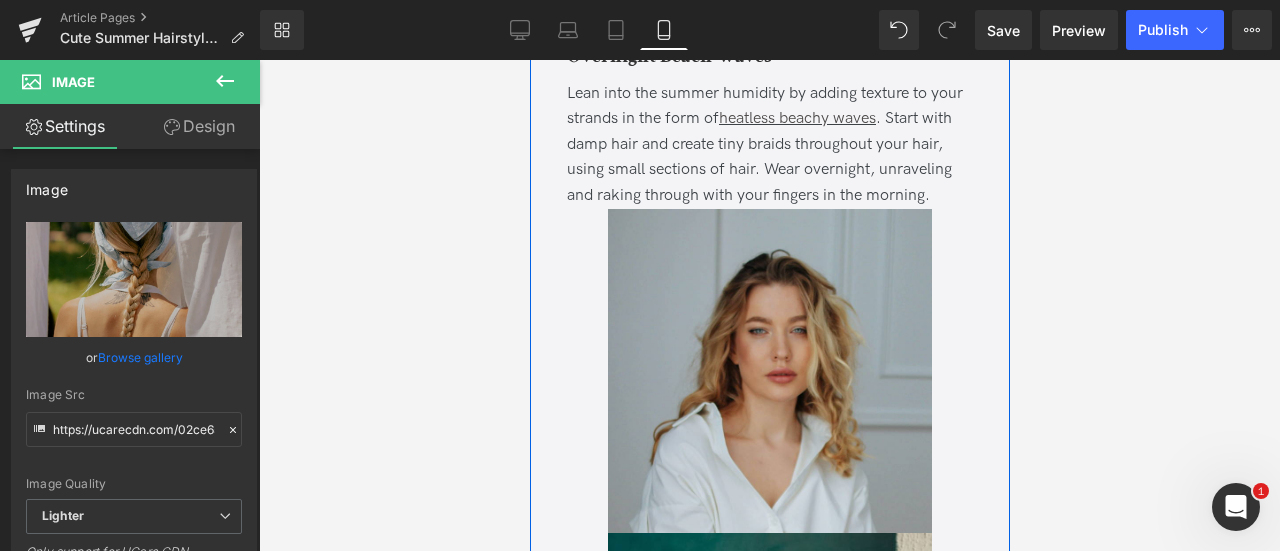 click at bounding box center (769, 371) 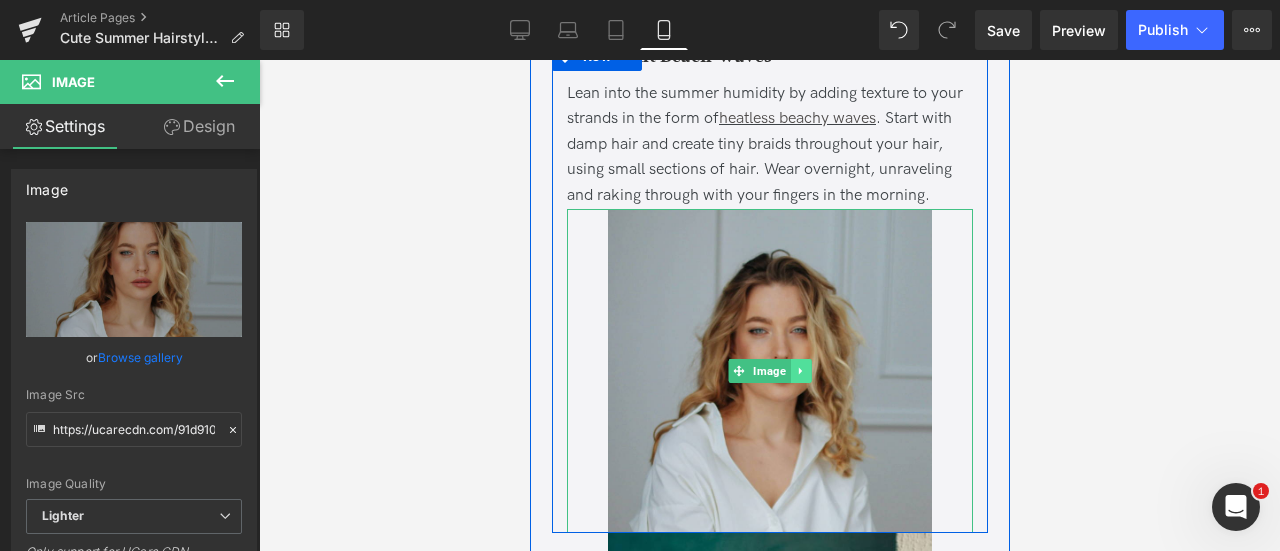 click 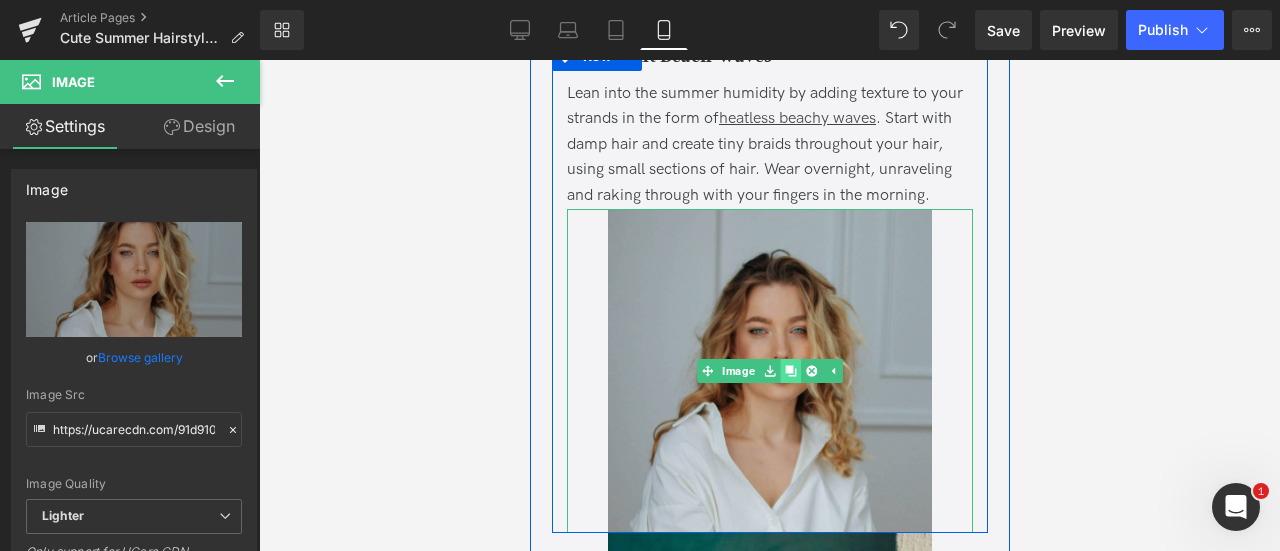 click 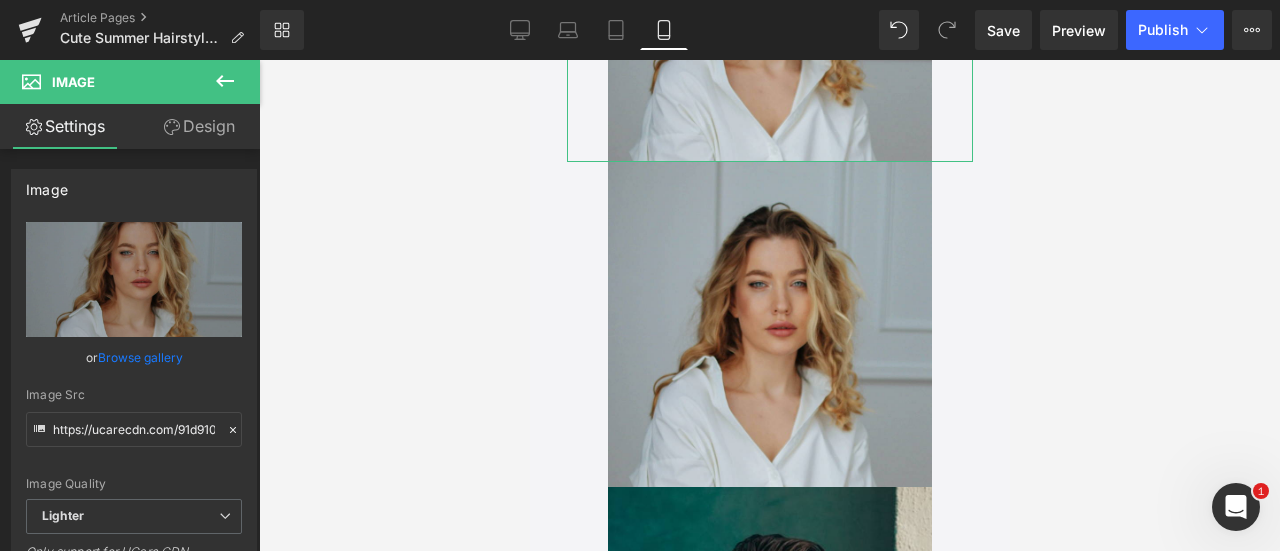 scroll, scrollTop: 7788, scrollLeft: 0, axis: vertical 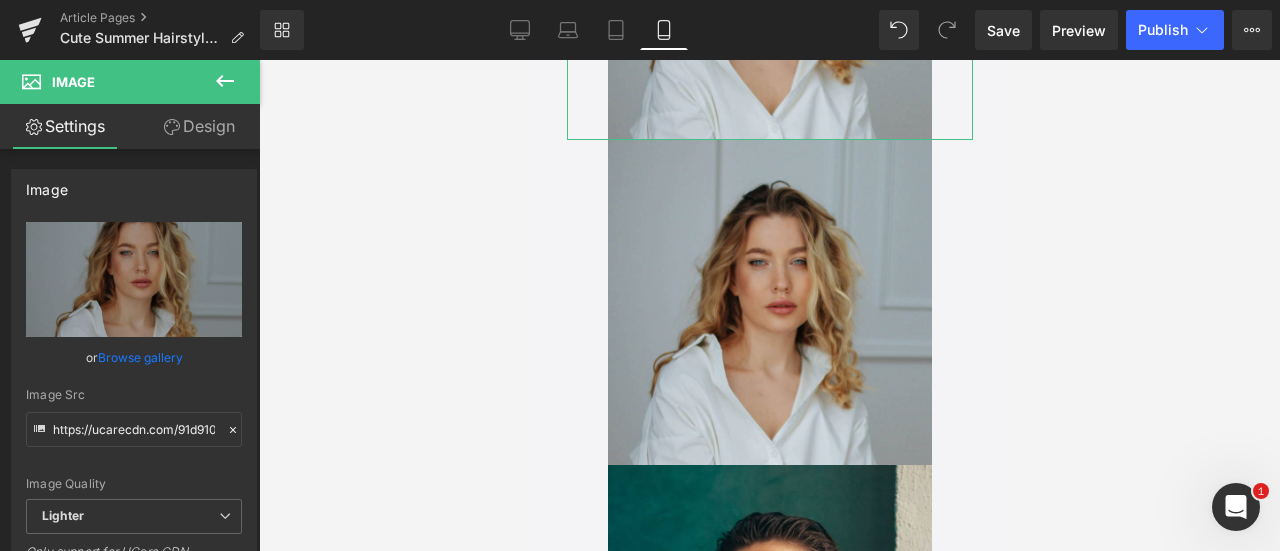 click on "Design" at bounding box center [199, 126] 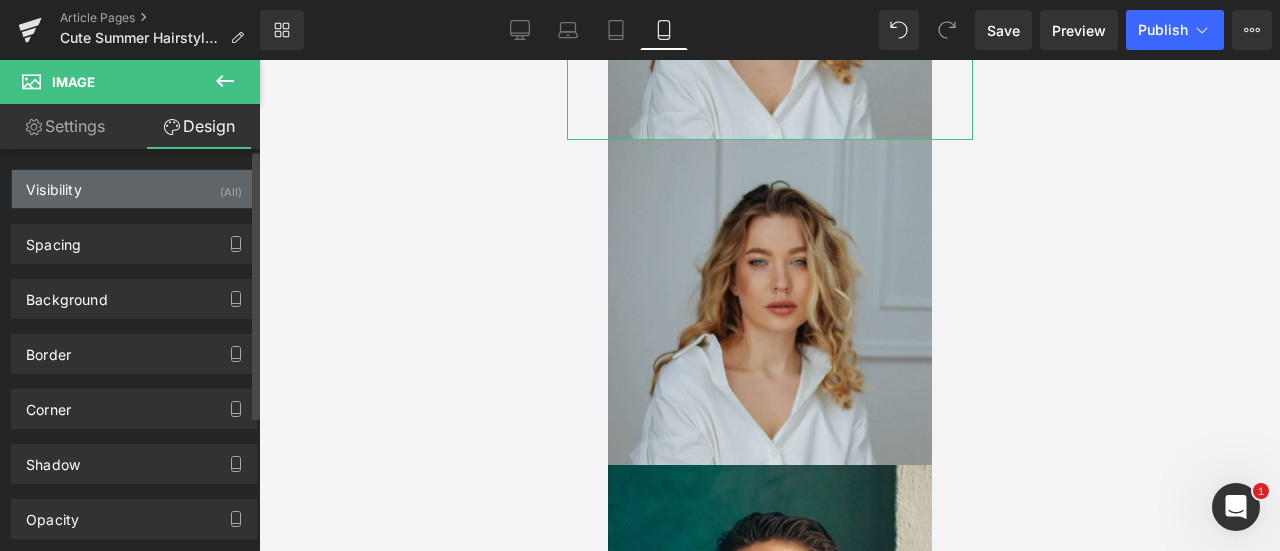 click on "Visibility
(All)" at bounding box center [134, 189] 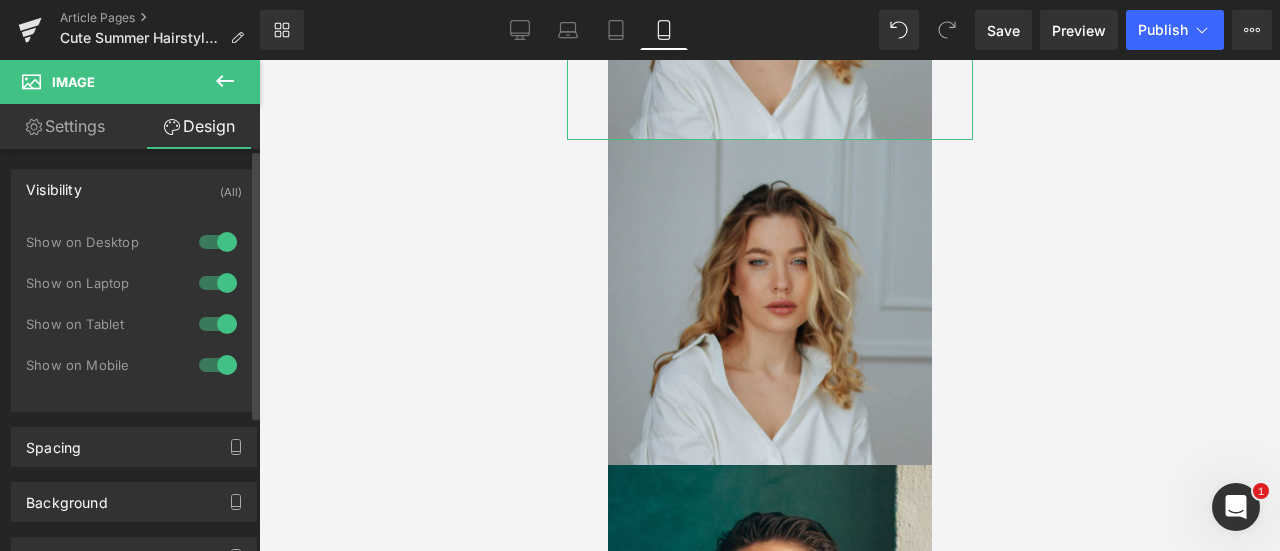 click on "Show on Mobile" at bounding box center [134, 375] 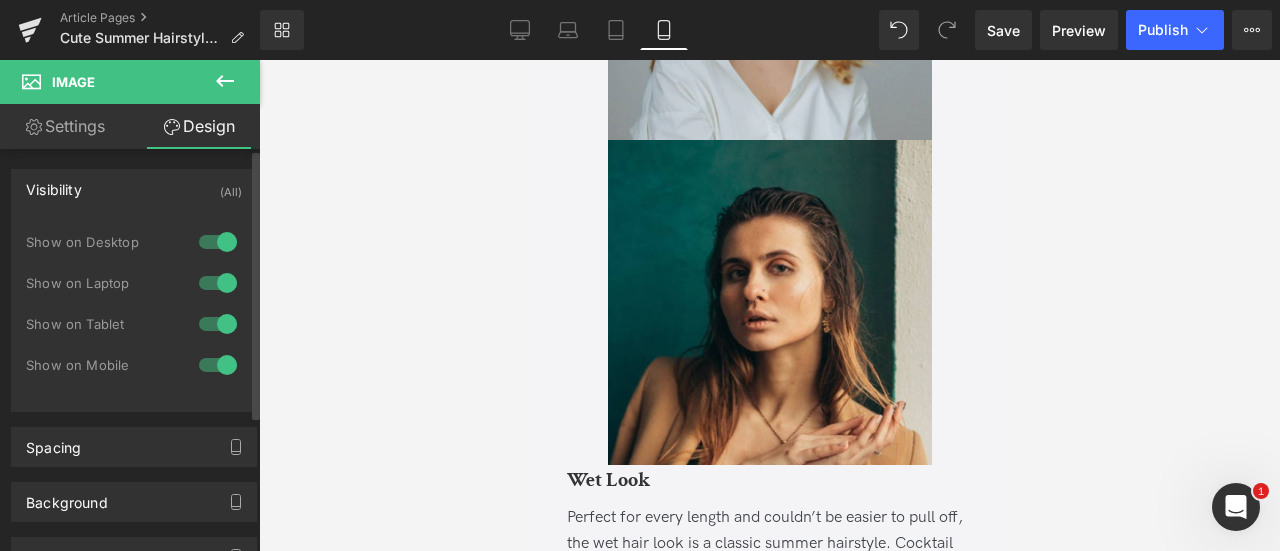 scroll, scrollTop: 7463, scrollLeft: 0, axis: vertical 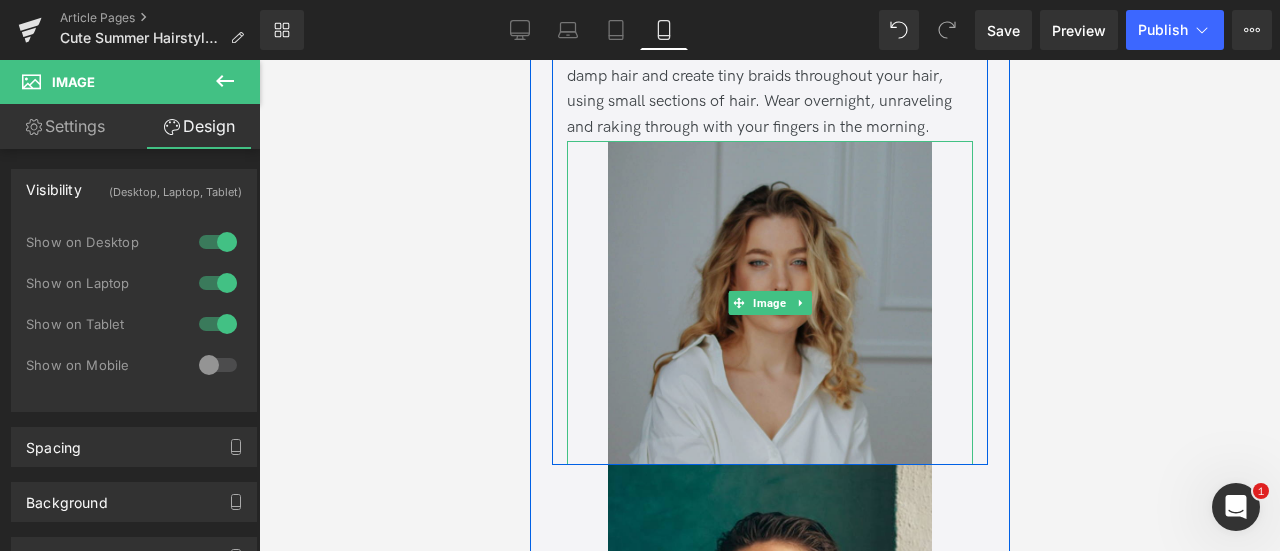click at bounding box center (769, 303) 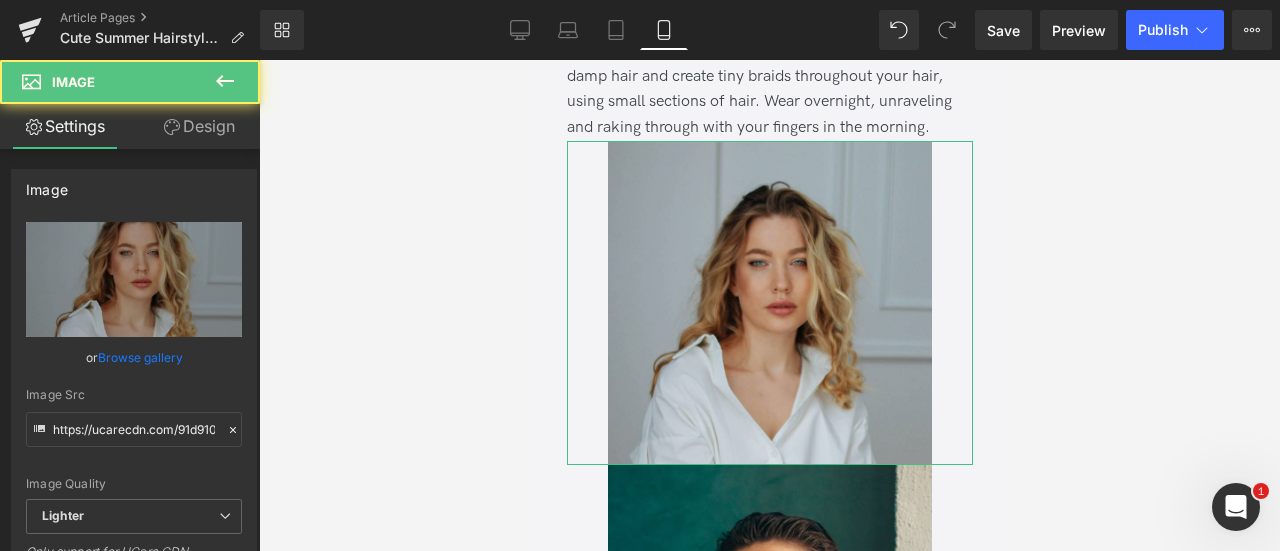 click on "Design" at bounding box center [199, 126] 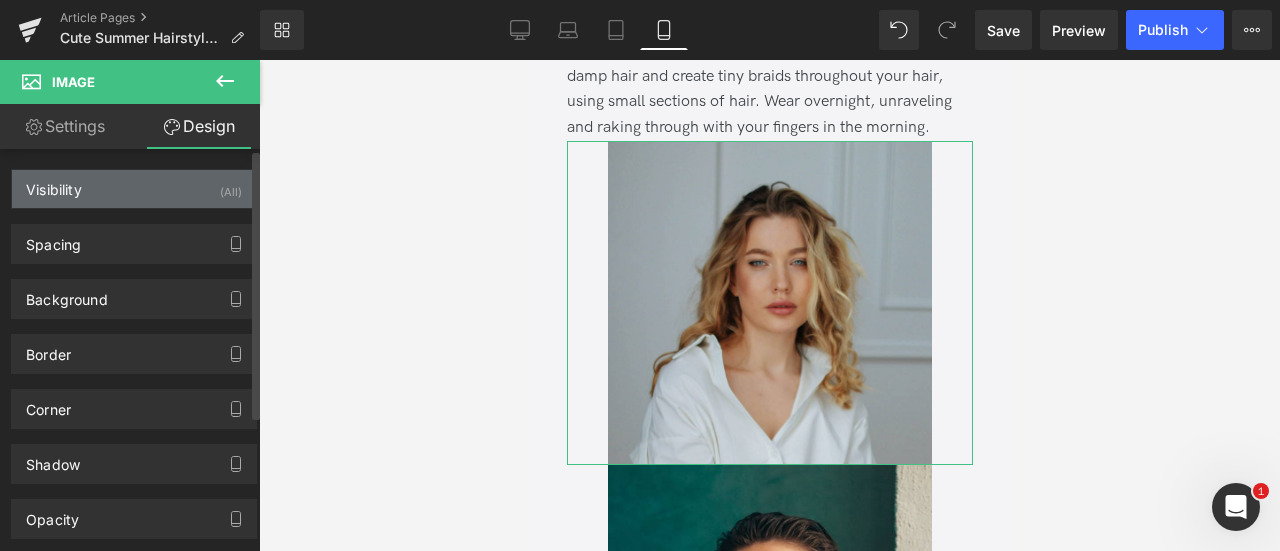 click on "(All)" at bounding box center [231, 186] 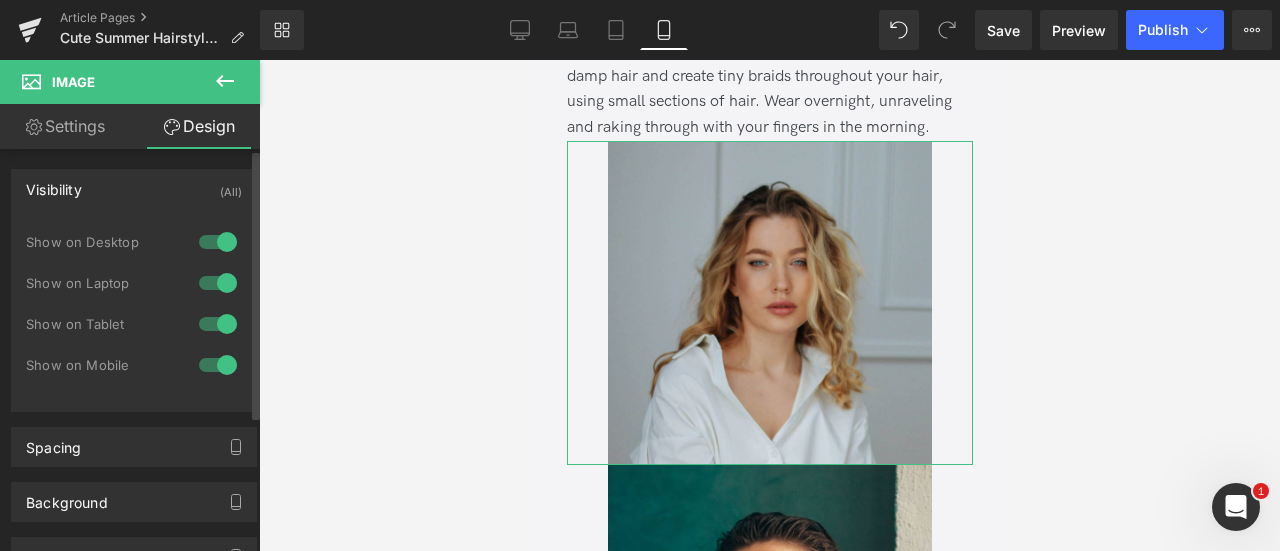 click at bounding box center (218, 324) 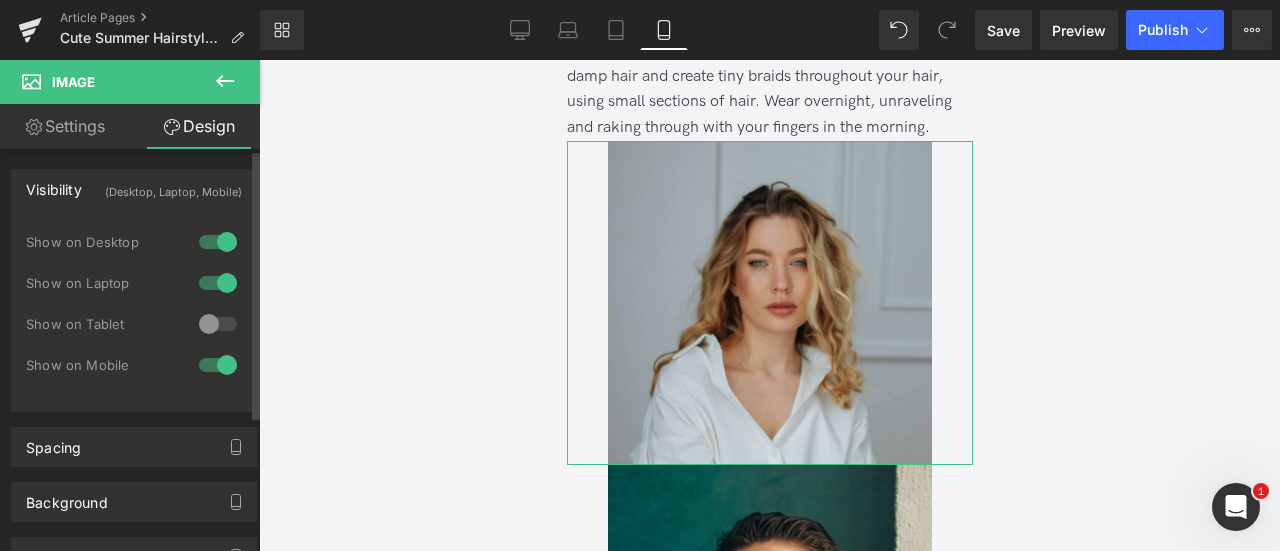 click at bounding box center [218, 283] 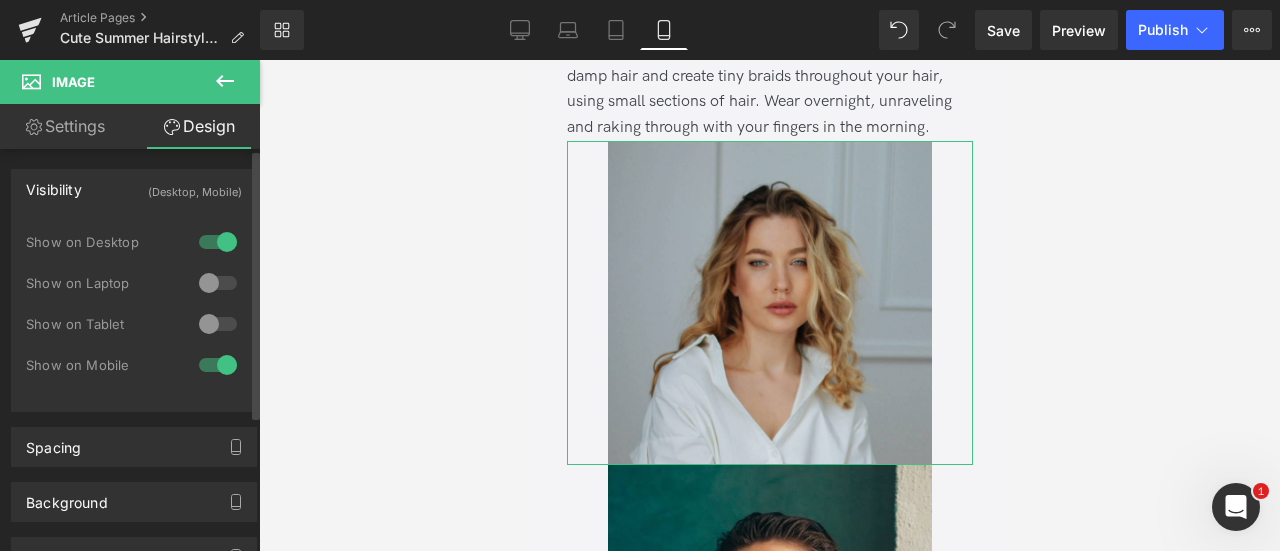 click at bounding box center [218, 242] 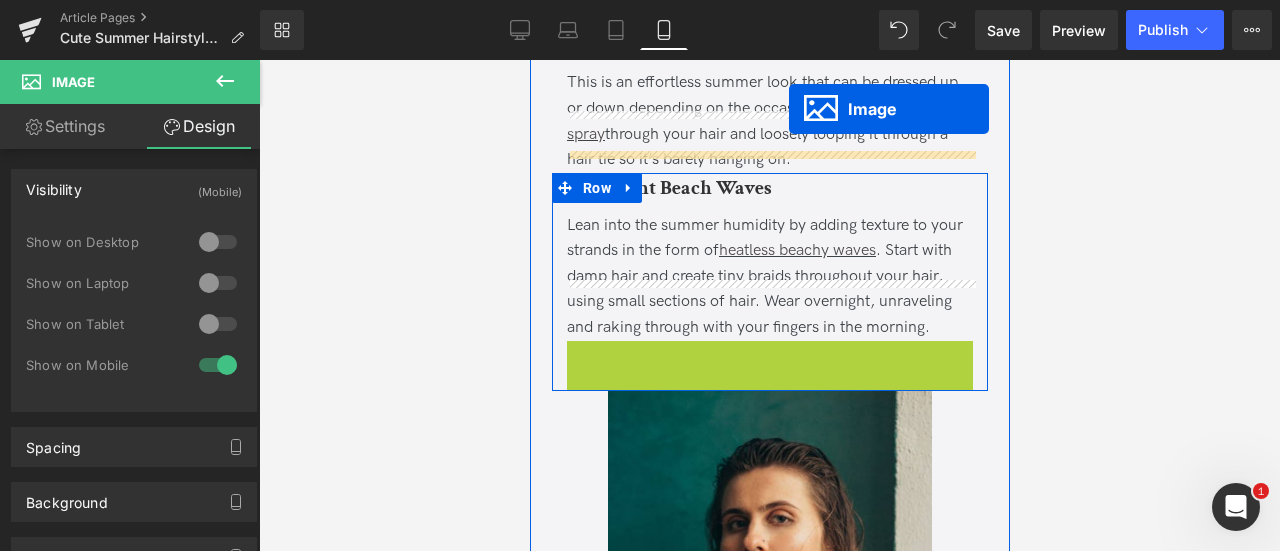 scroll, scrollTop: 7203, scrollLeft: 0, axis: vertical 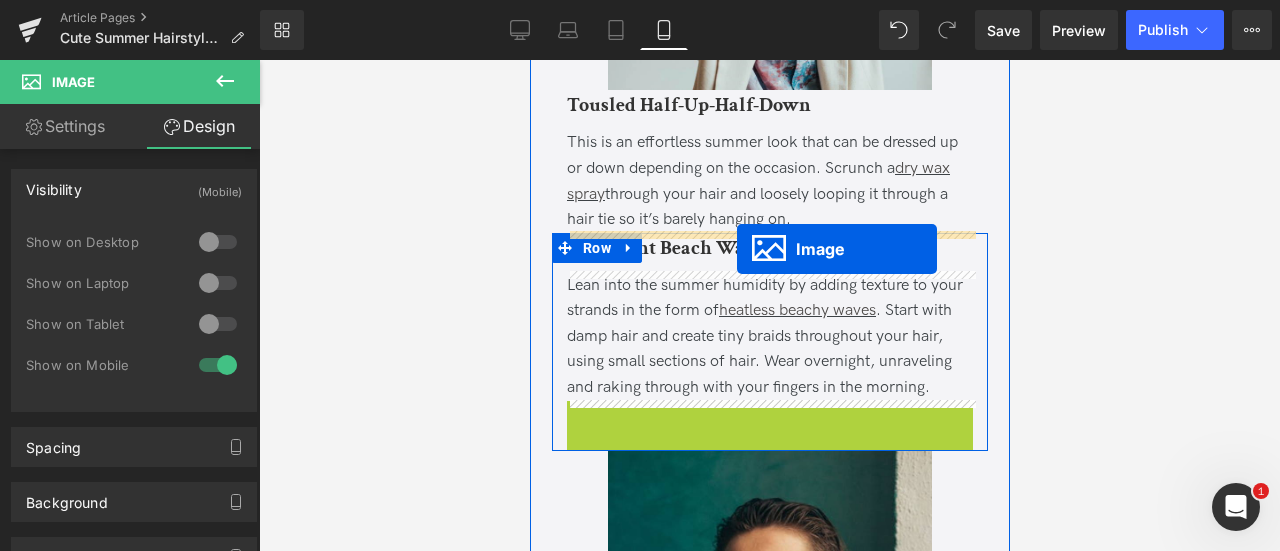 drag, startPoint x: 738, startPoint y: 305, endPoint x: 736, endPoint y: 249, distance: 56.0357 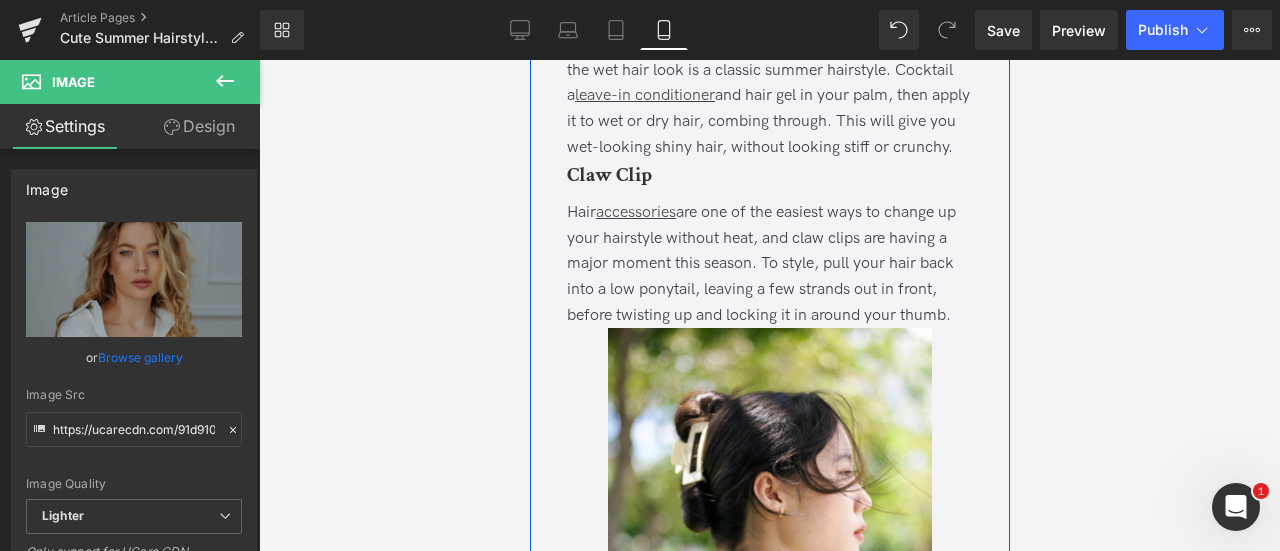scroll, scrollTop: 8265, scrollLeft: 0, axis: vertical 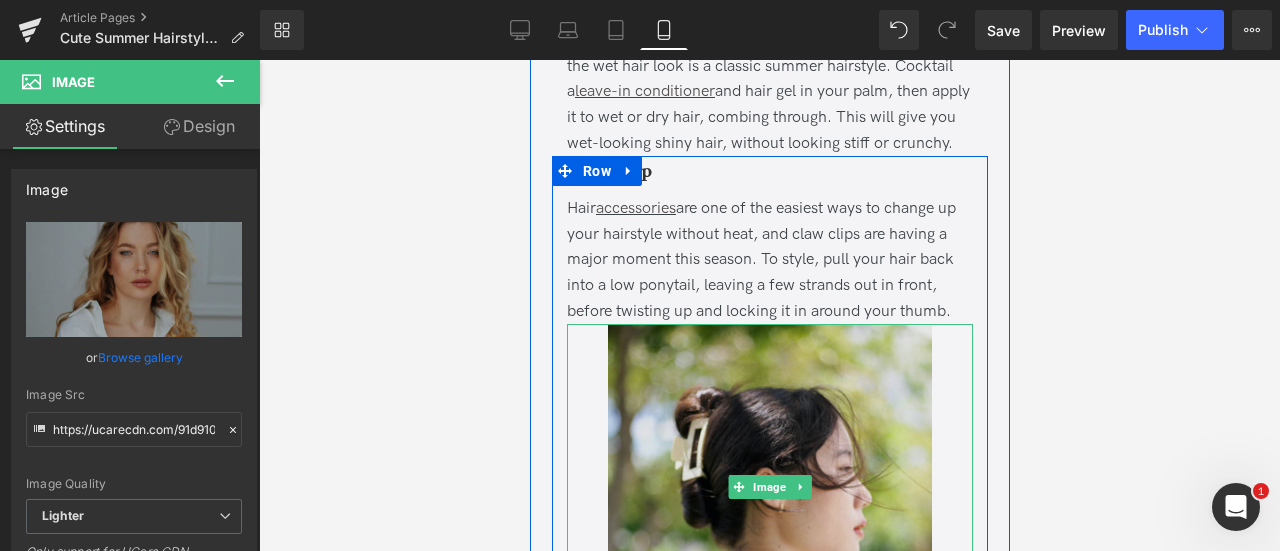 click at bounding box center [769, 486] 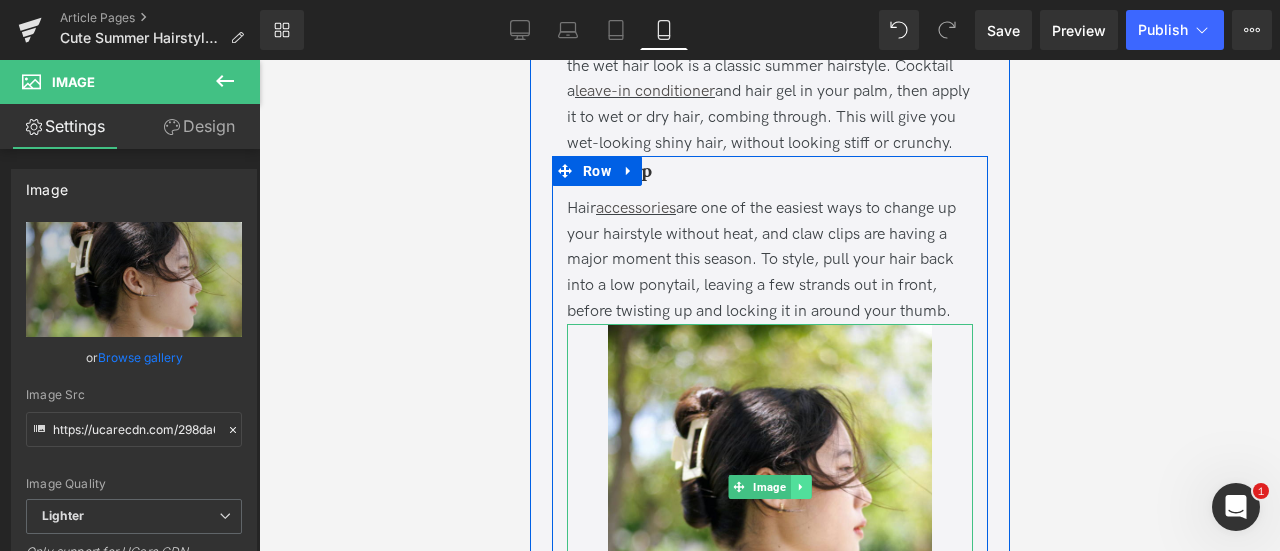 click 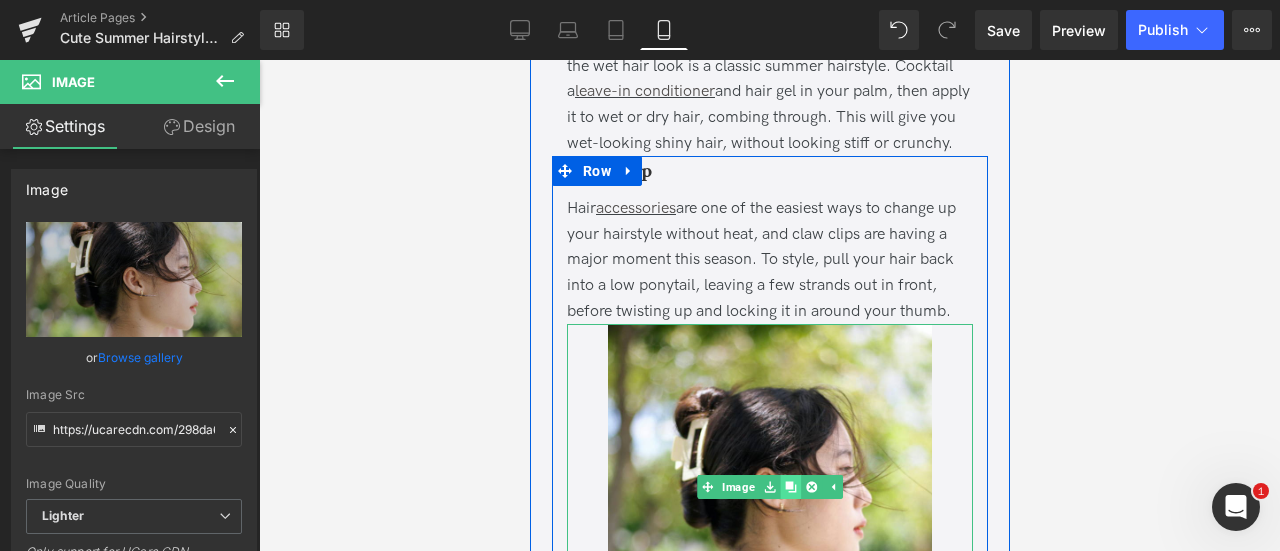 click 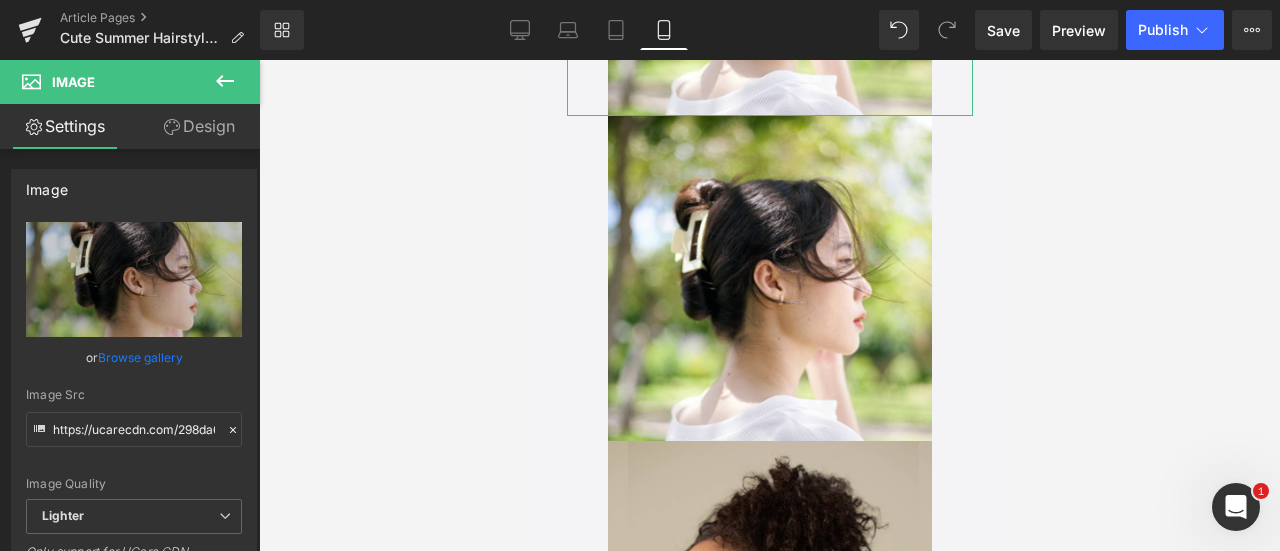 click 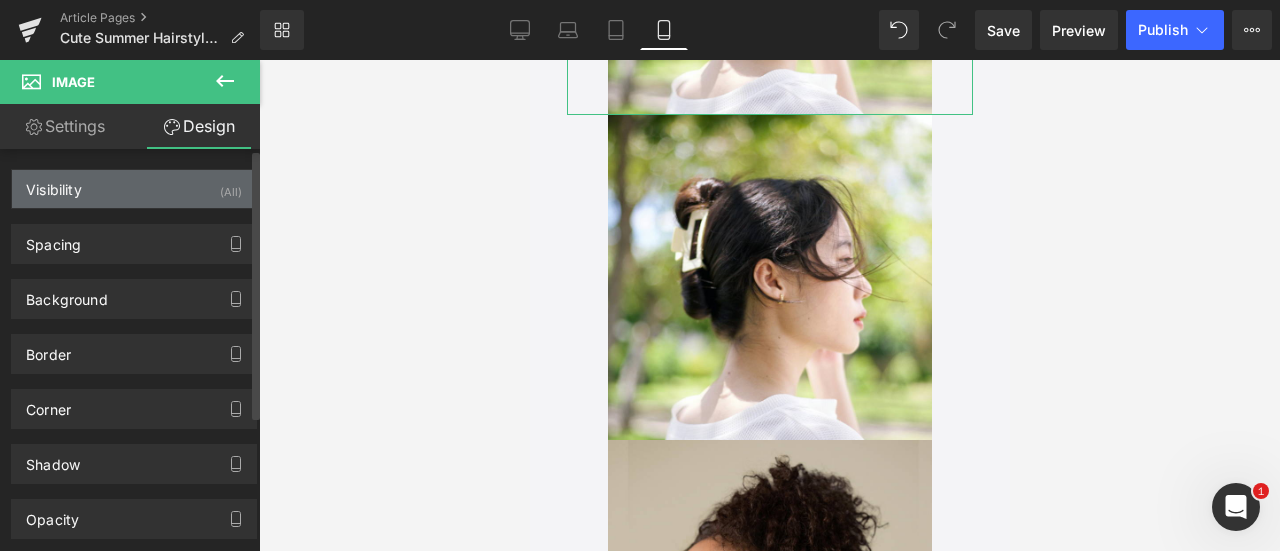 click on "Visibility
(All)" at bounding box center [134, 189] 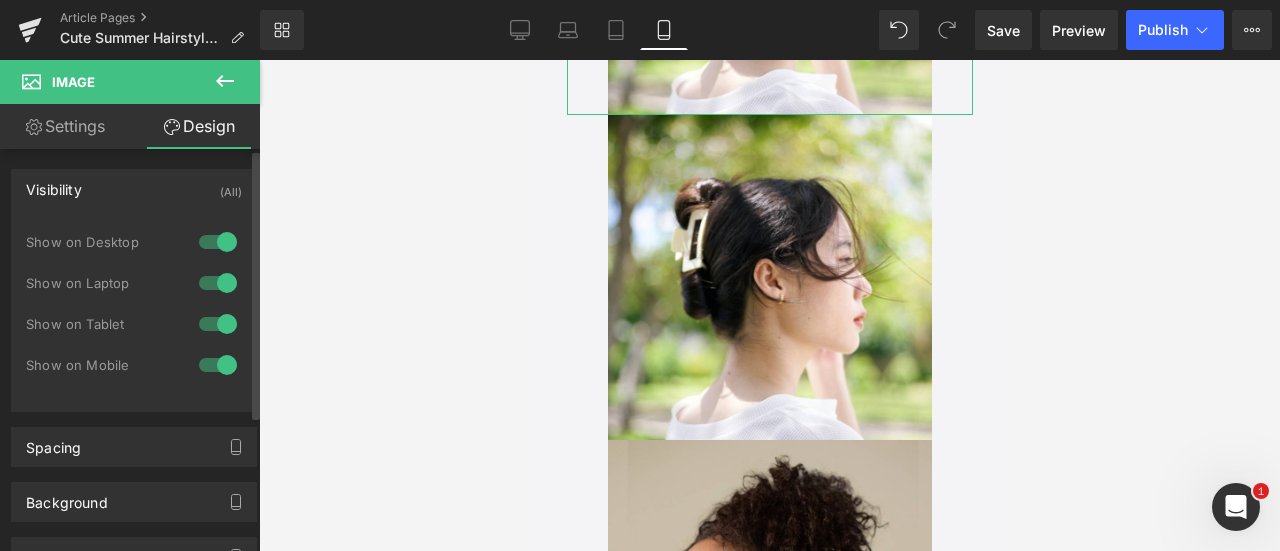 click at bounding box center (218, 365) 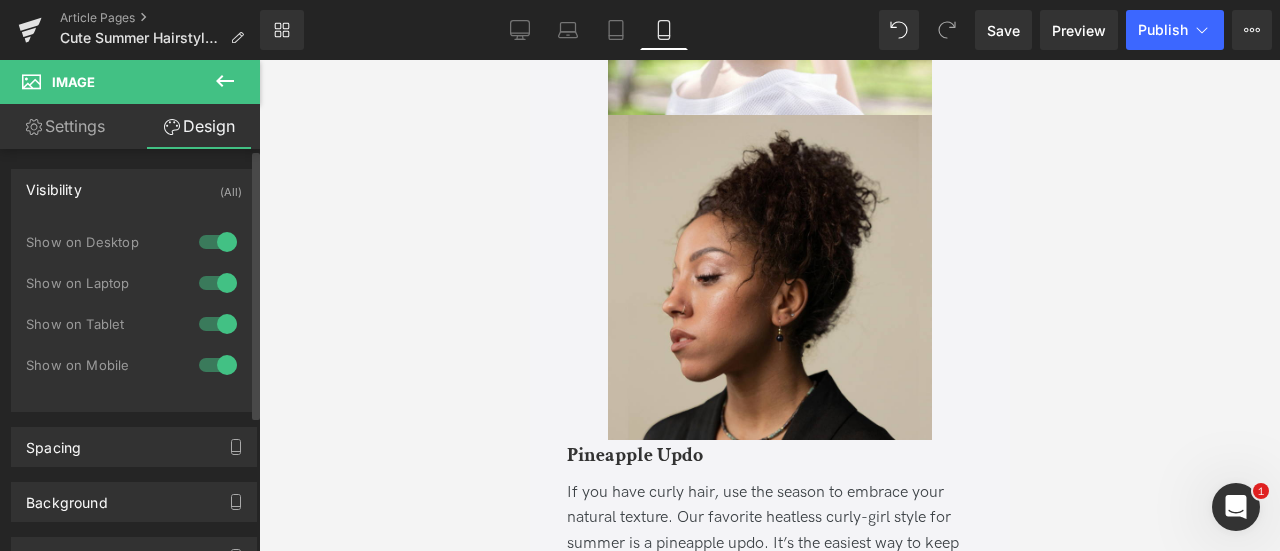 scroll, scrollTop: 8474, scrollLeft: 0, axis: vertical 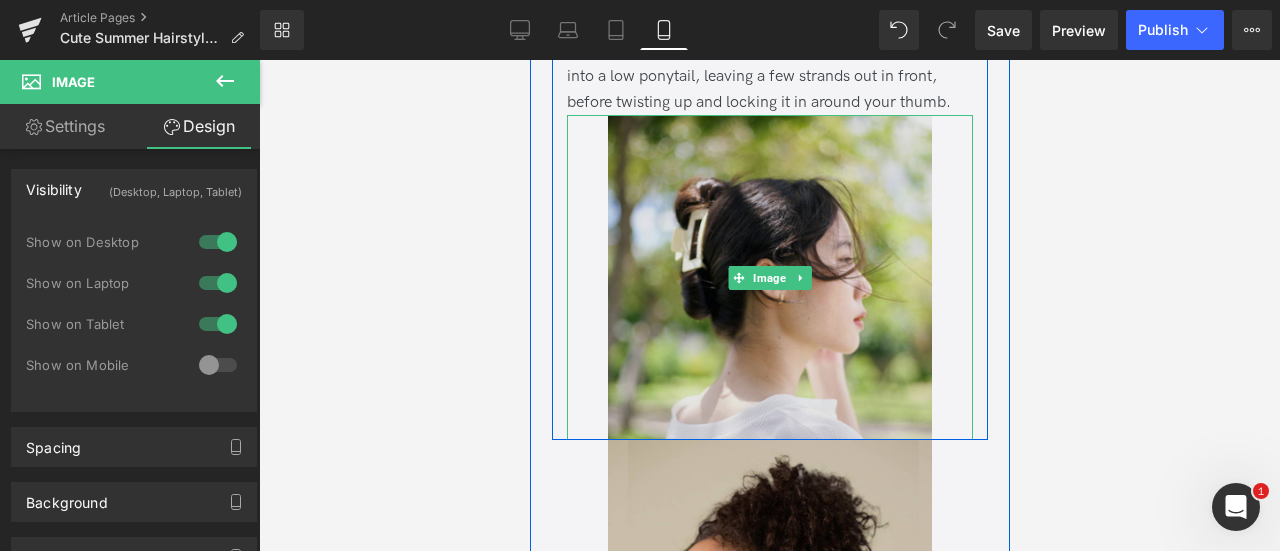 click at bounding box center (769, 277) 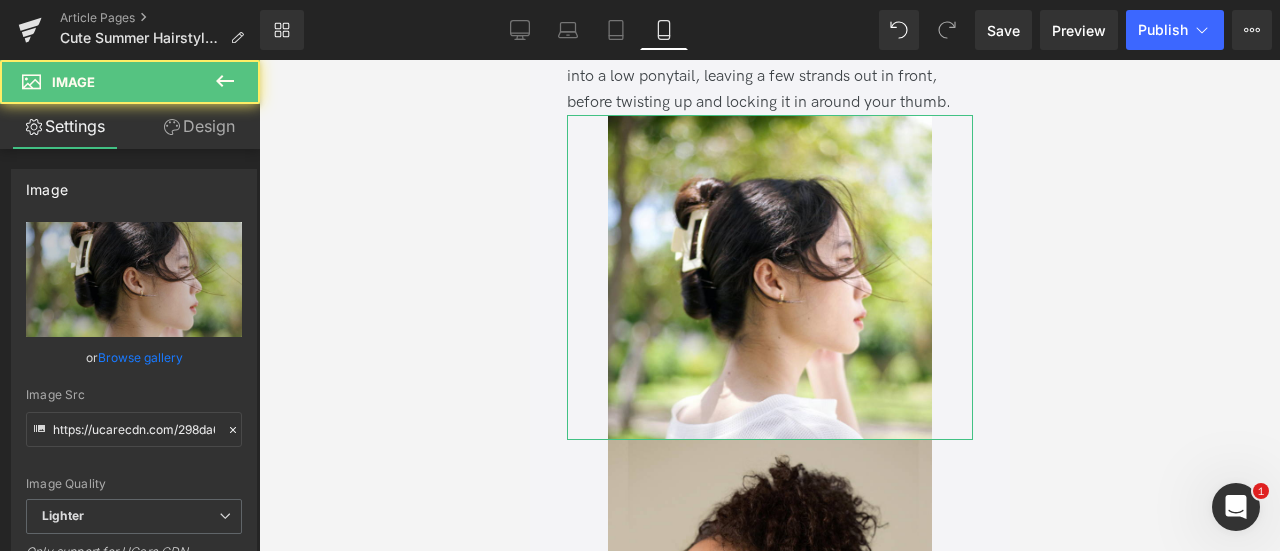 click on "Design" at bounding box center (199, 126) 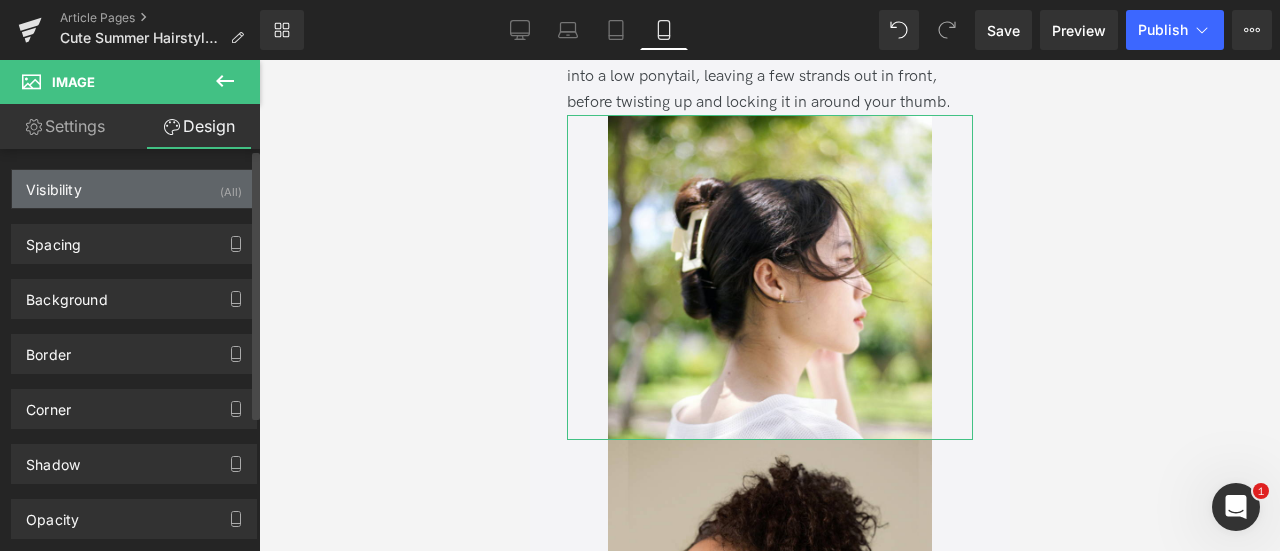 click on "Visibility
(All)" at bounding box center [134, 189] 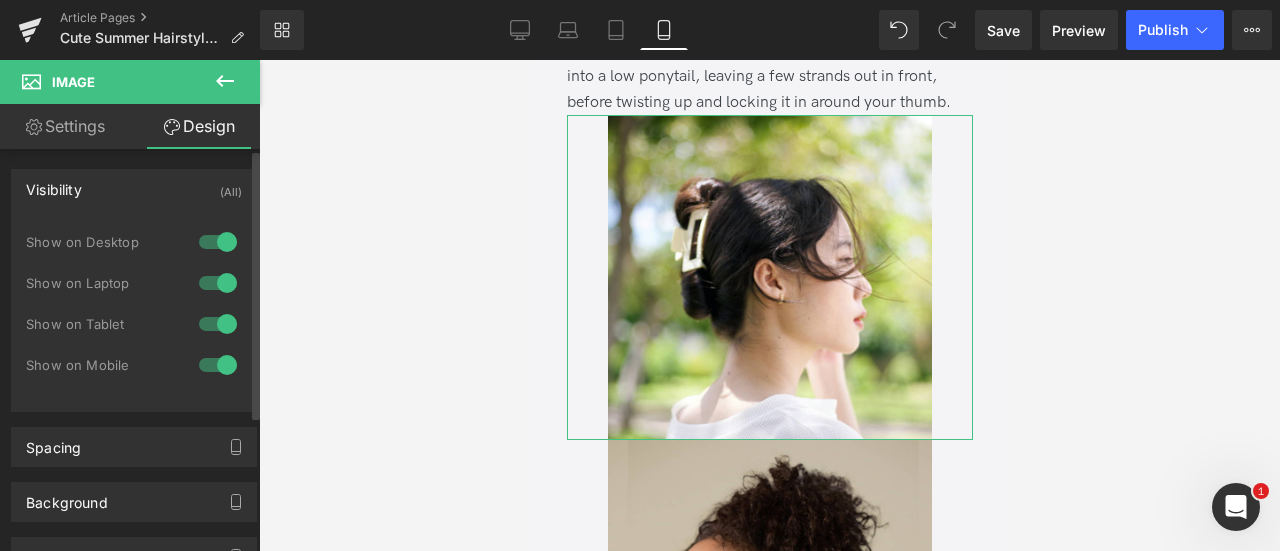click at bounding box center (218, 324) 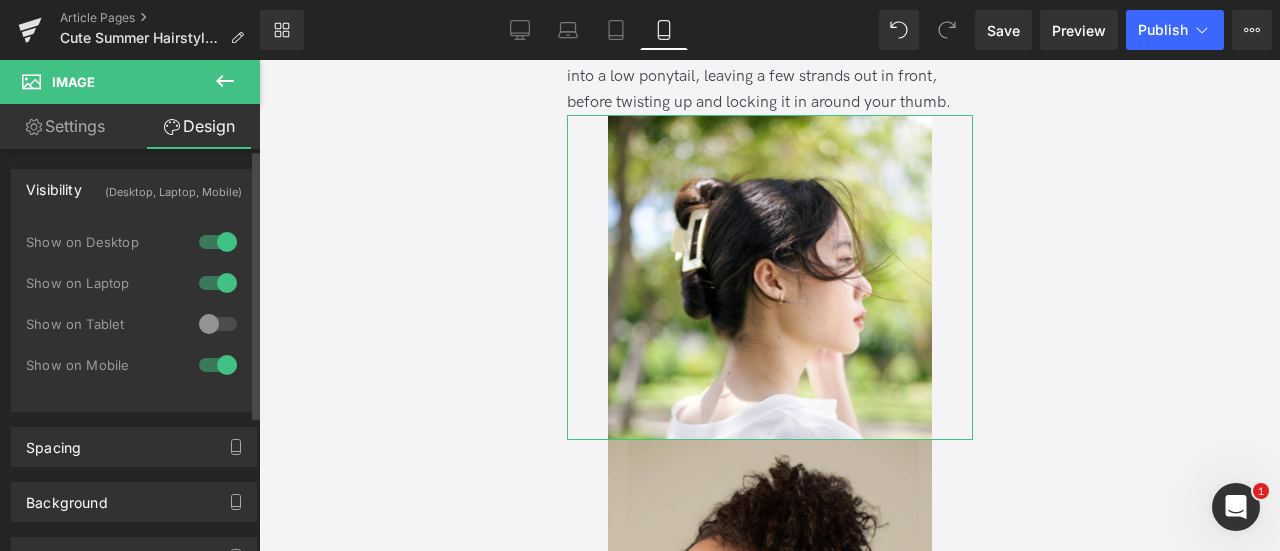 click at bounding box center (218, 283) 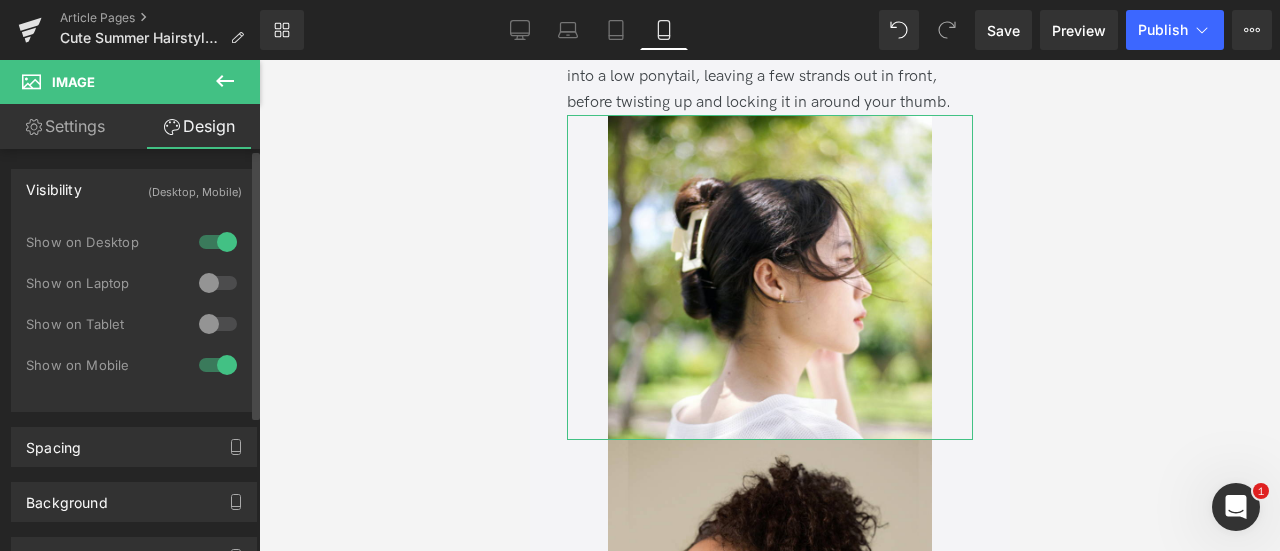 click at bounding box center (218, 242) 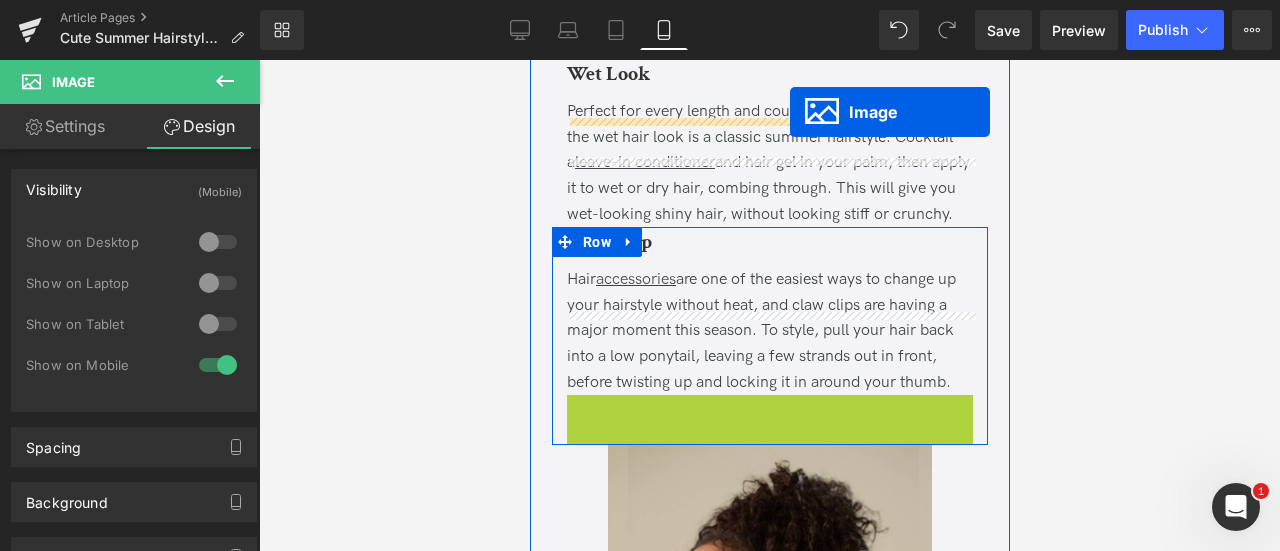 scroll, scrollTop: 8114, scrollLeft: 0, axis: vertical 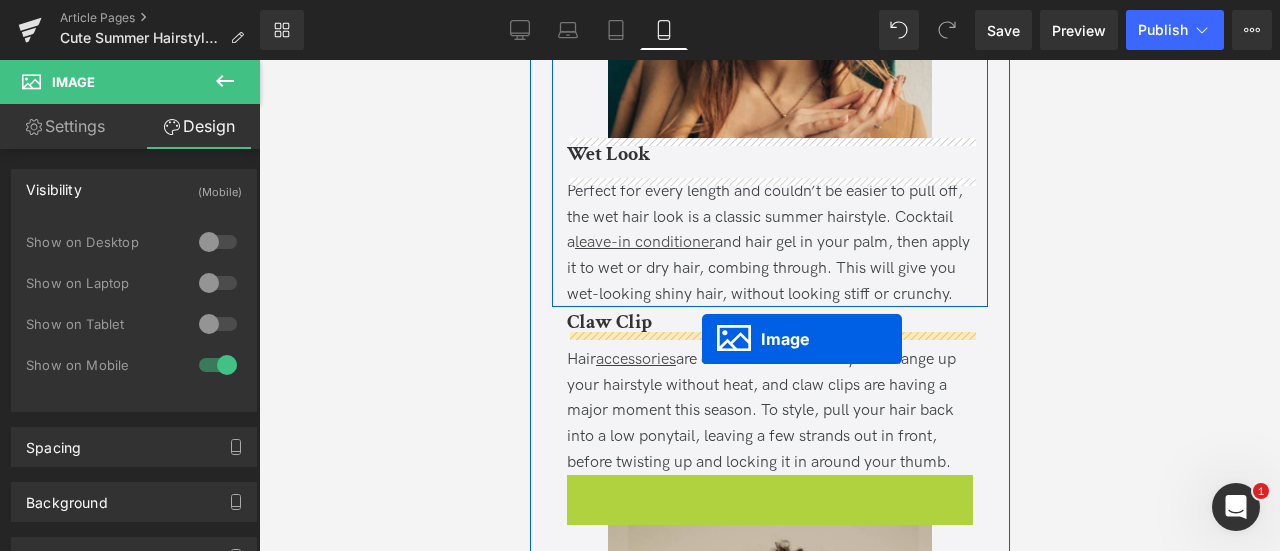 drag, startPoint x: 730, startPoint y: 305, endPoint x: 701, endPoint y: 339, distance: 44.687805 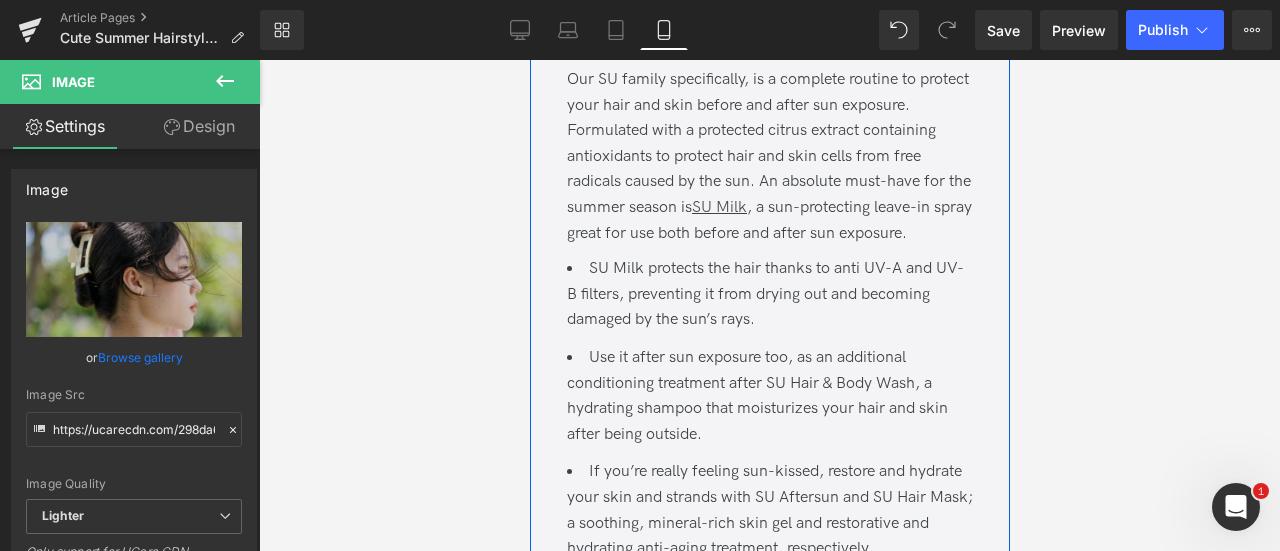 scroll, scrollTop: 9803, scrollLeft: 0, axis: vertical 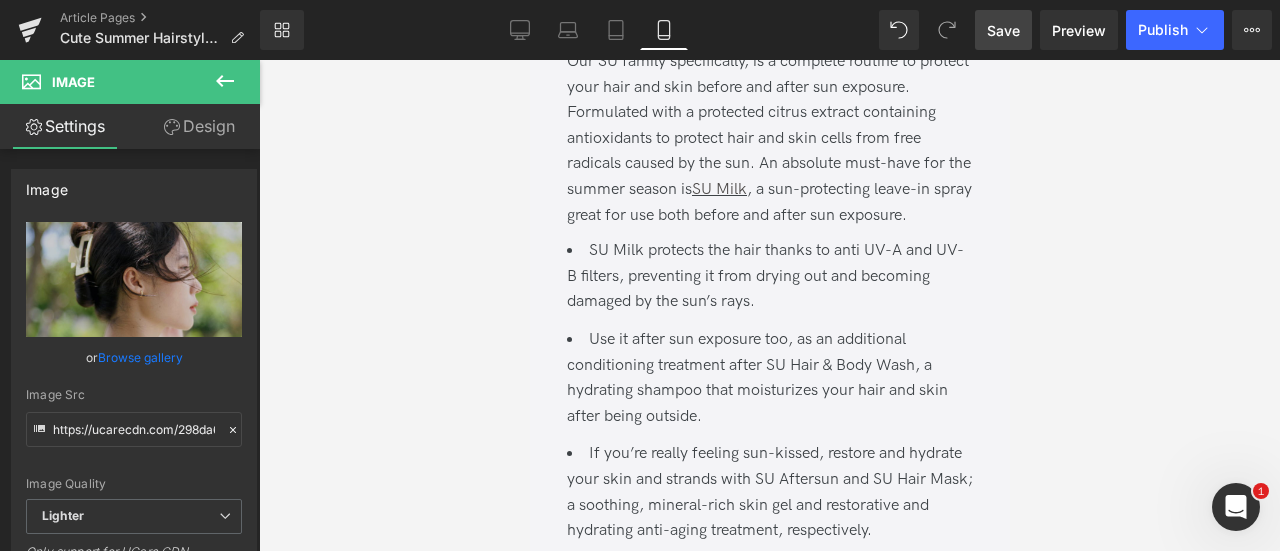 click on "Save" at bounding box center [1003, 30] 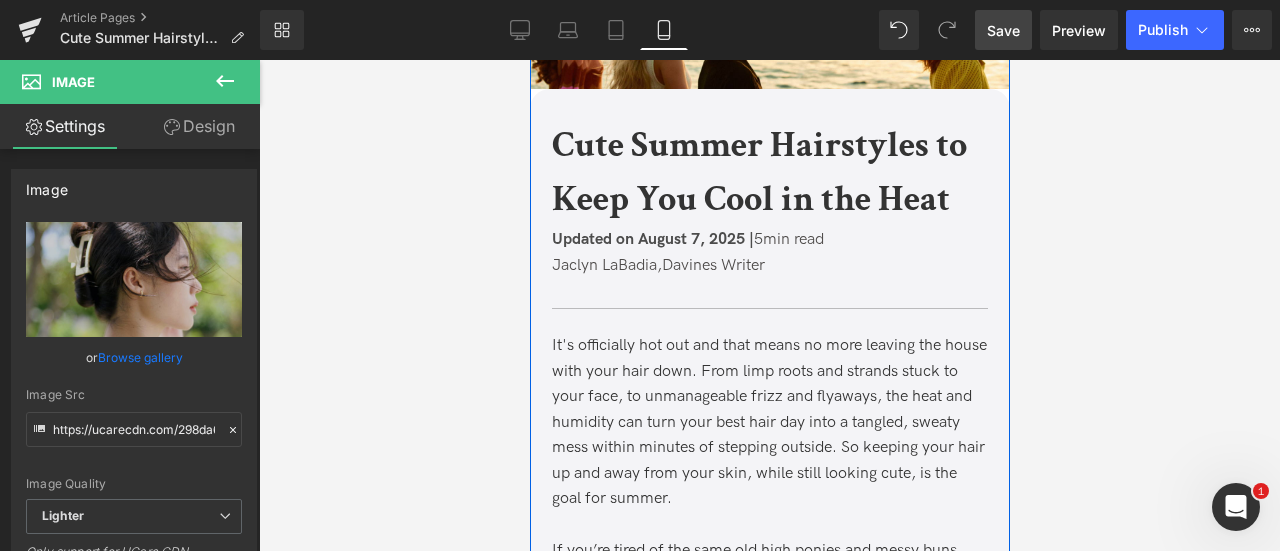 scroll, scrollTop: 0, scrollLeft: 0, axis: both 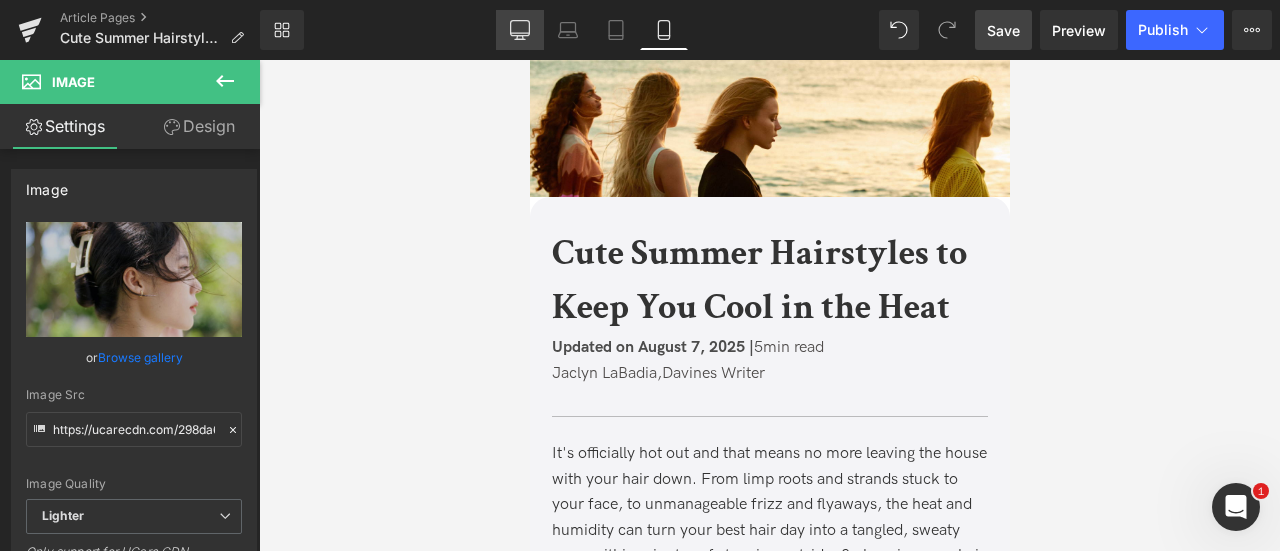 click on "Desktop" at bounding box center (520, 30) 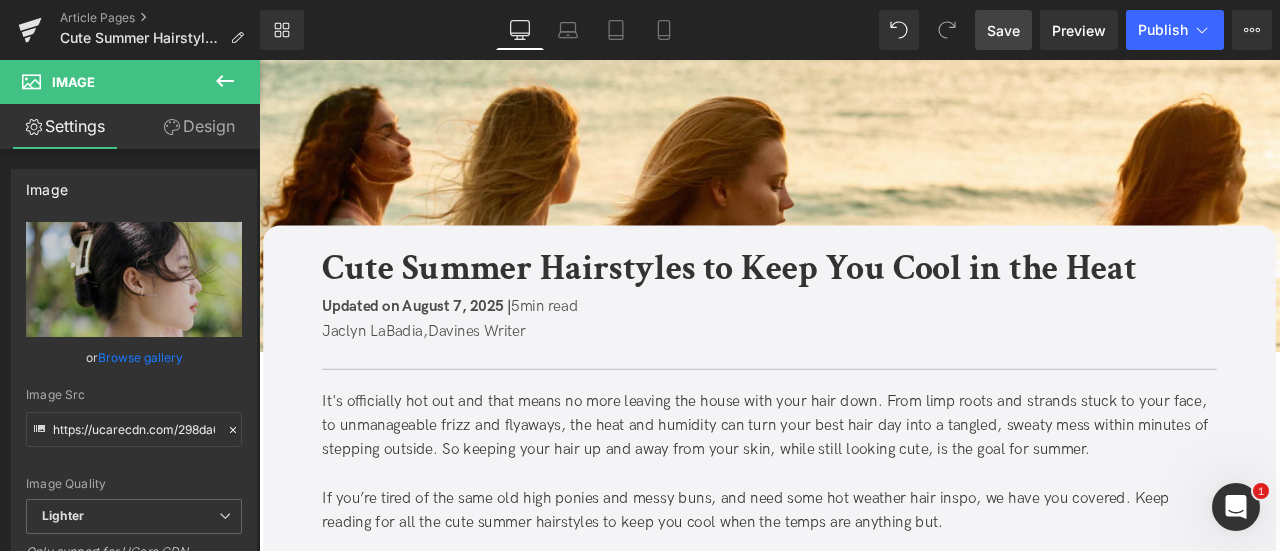 click on "Save" at bounding box center [1003, 30] 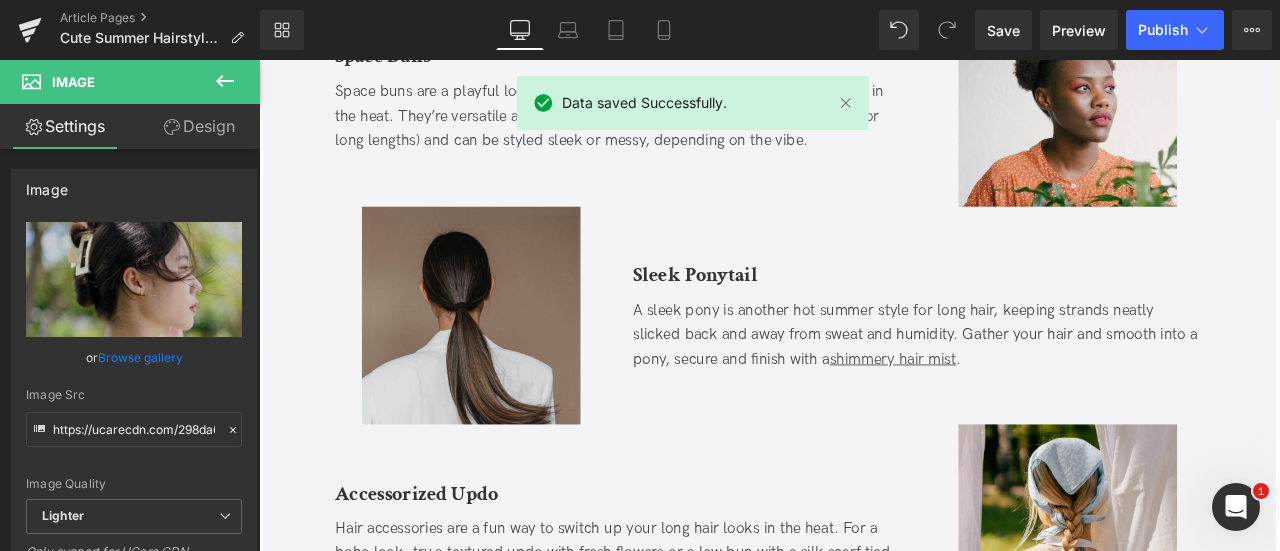 scroll, scrollTop: 2780, scrollLeft: 0, axis: vertical 